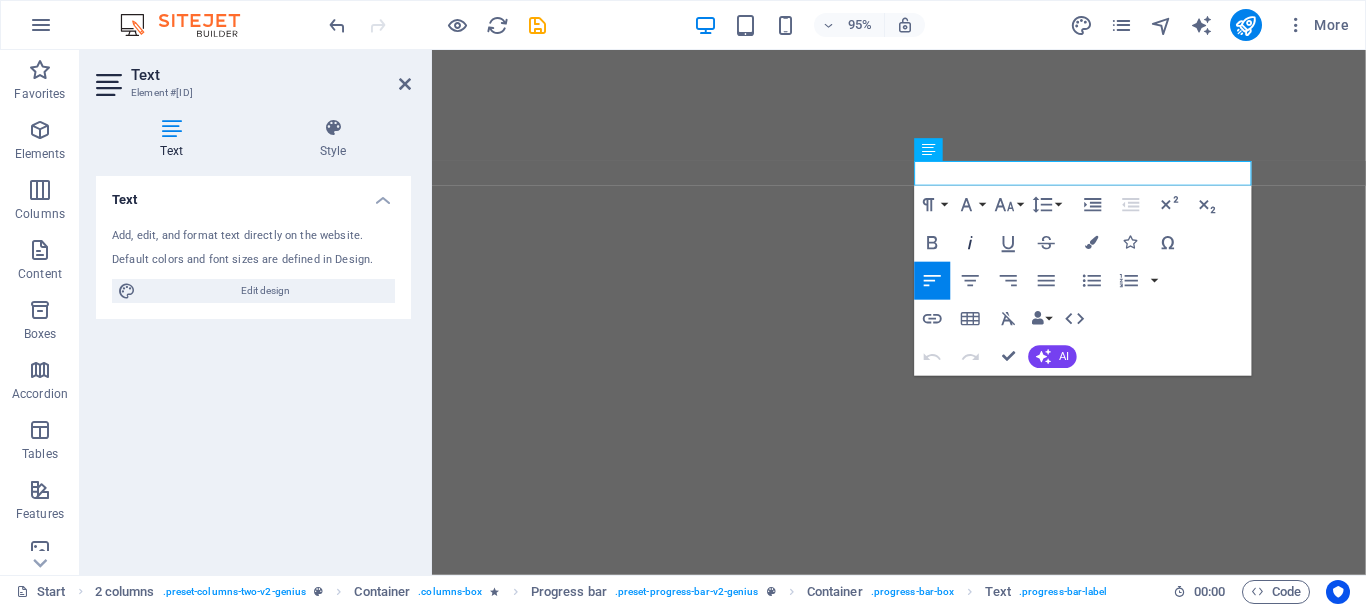 scroll, scrollTop: 0, scrollLeft: 0, axis: both 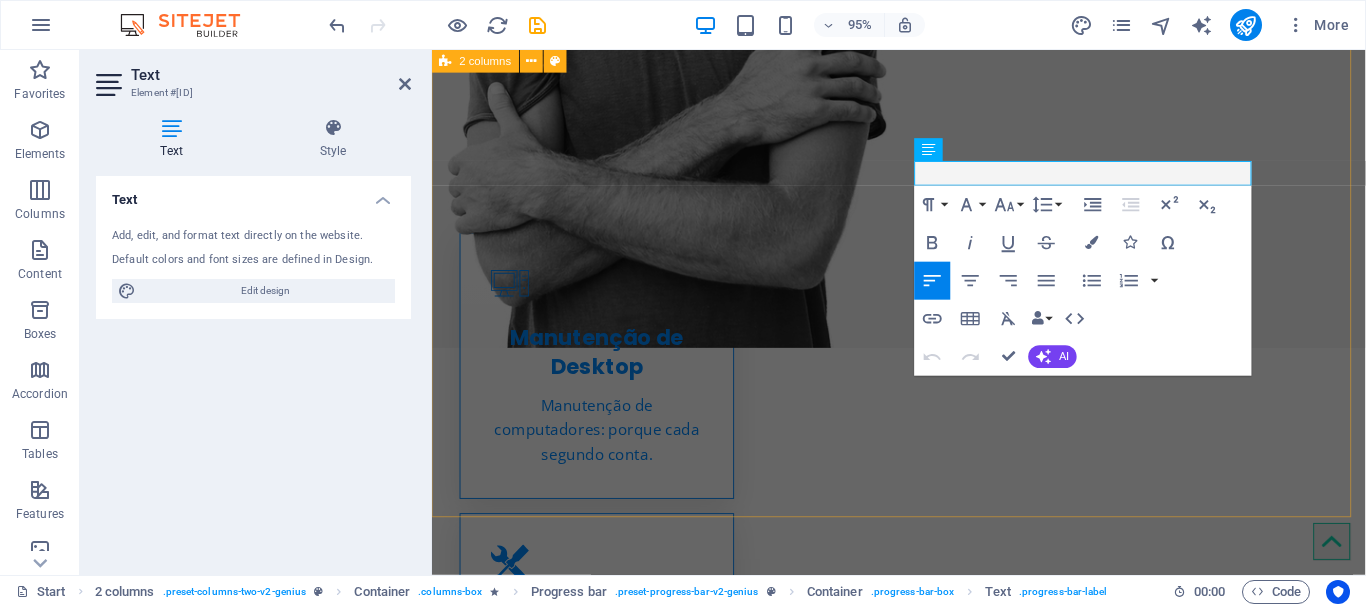 click on "Creative service Lorem ipsum dolor sit amet Lorem ipsum dolor sit amet, consectetur adipisicing elit. Repellat, maiores, a libero atque assumenda praesentium cum magni odio dolor accusantium explicabo repudiandae molestiae.  Cumque expo laboriosam nulla distinctio mollitia Molestias excepturi voluptatem veritatis iusto namut Praesentium magni odio dolor accusantium Ipsum dolor sit amet, consectetur adipisicing elit Analista 90%
Photoshop 70%
Illustrator 90%
HTML5 & CSS3 85%
JavaScript 45%" at bounding box center [923, 1620] 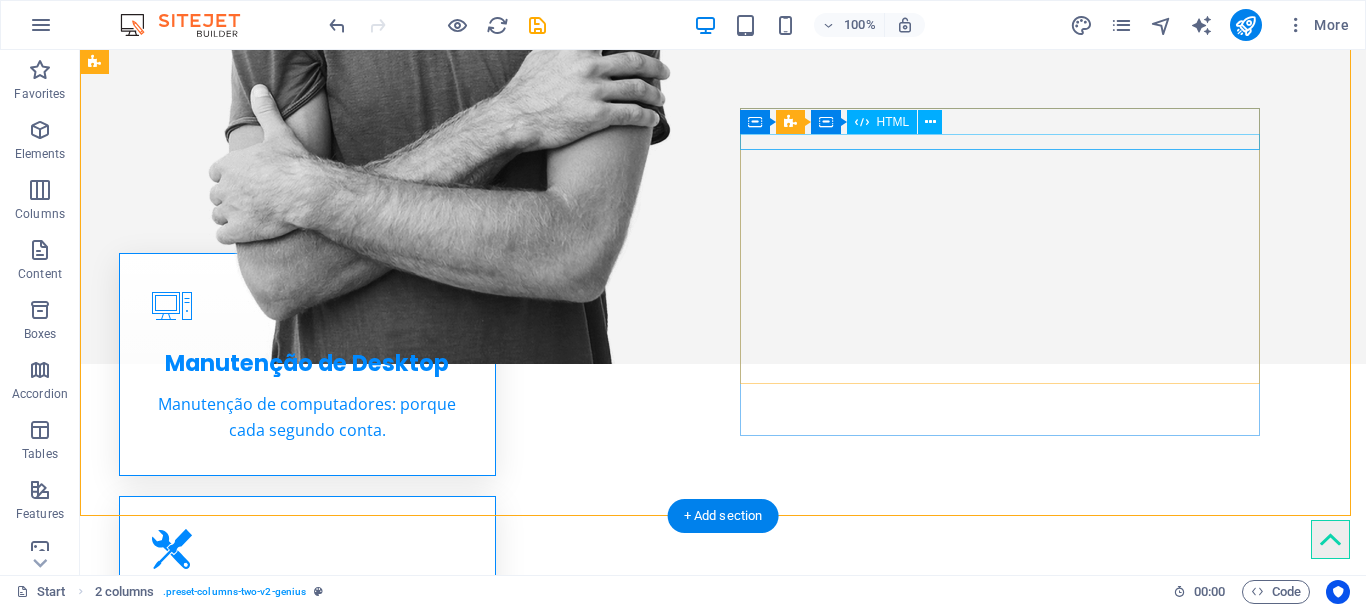 scroll, scrollTop: 1042, scrollLeft: 0, axis: vertical 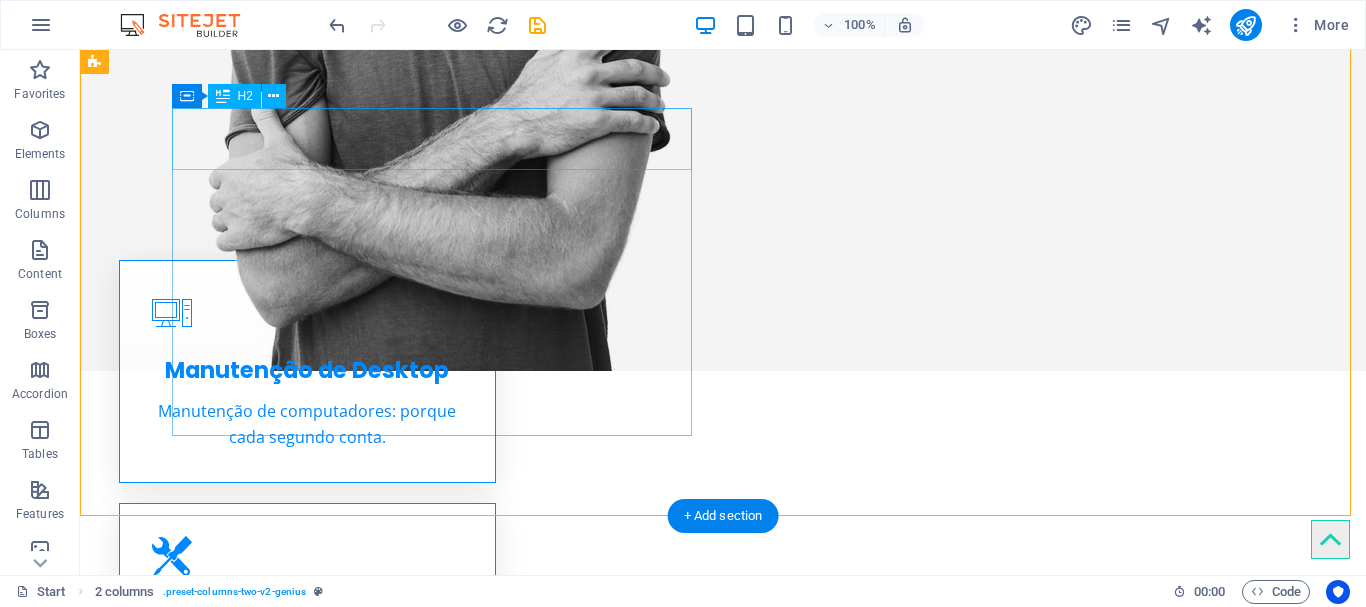 click on "Creative service" at bounding box center (356, 1122) 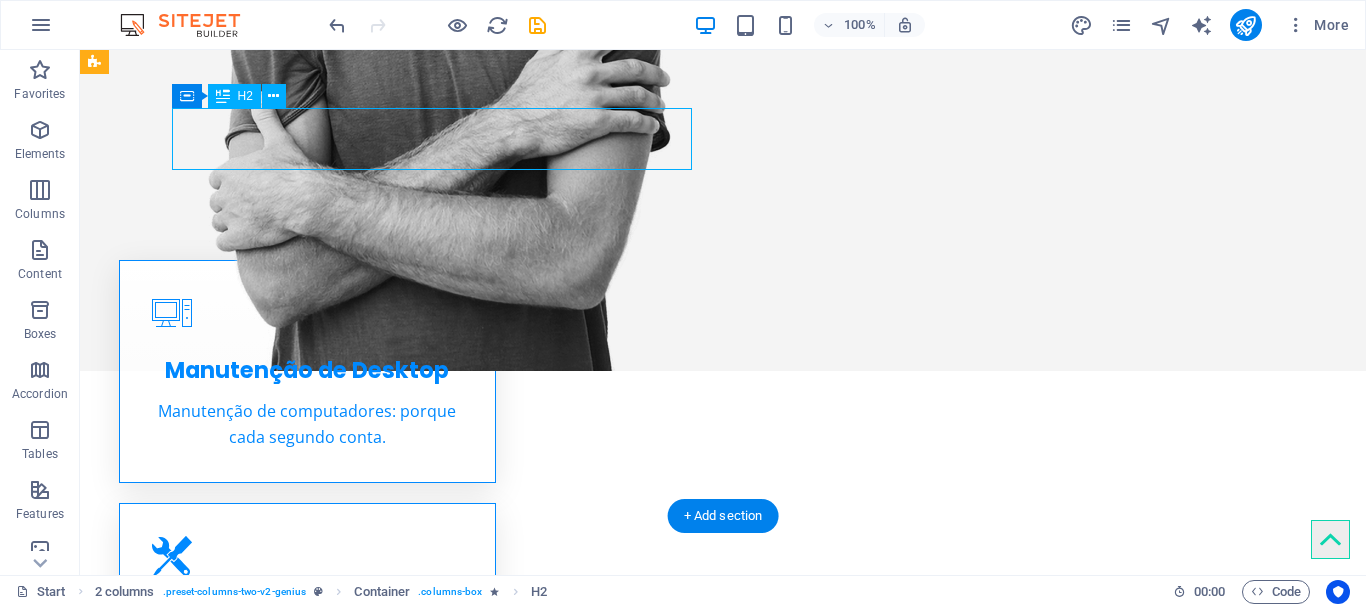 click on "Creative service" at bounding box center [356, 1122] 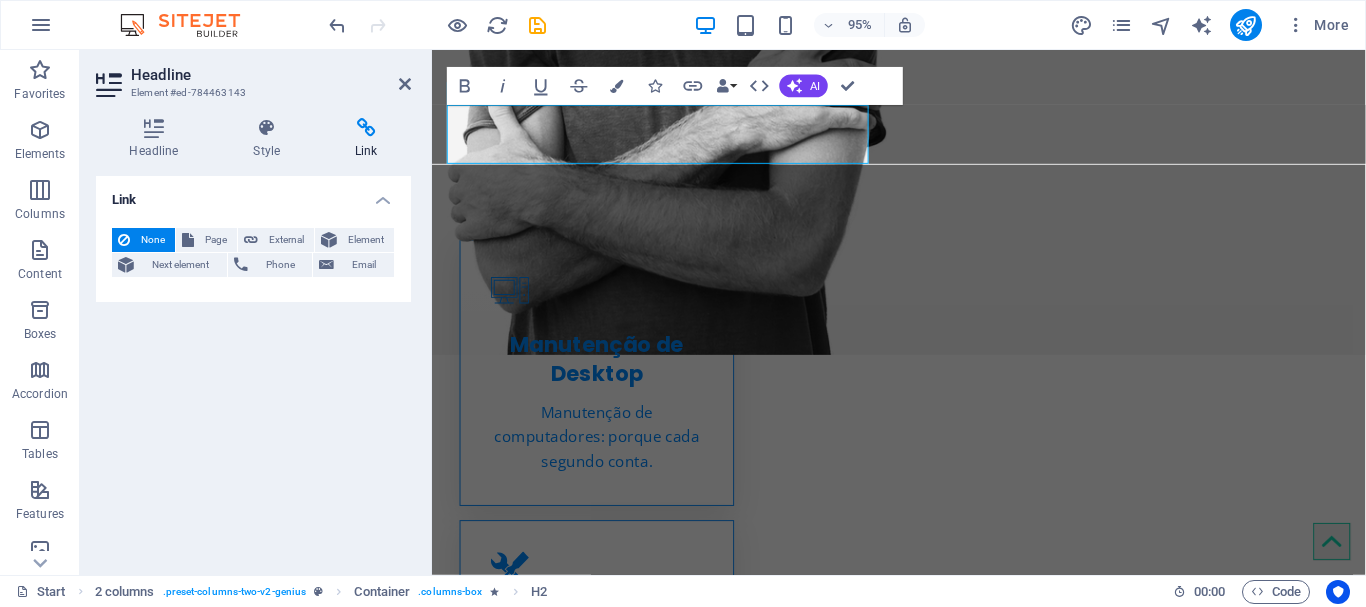 scroll, scrollTop: 1049, scrollLeft: 0, axis: vertical 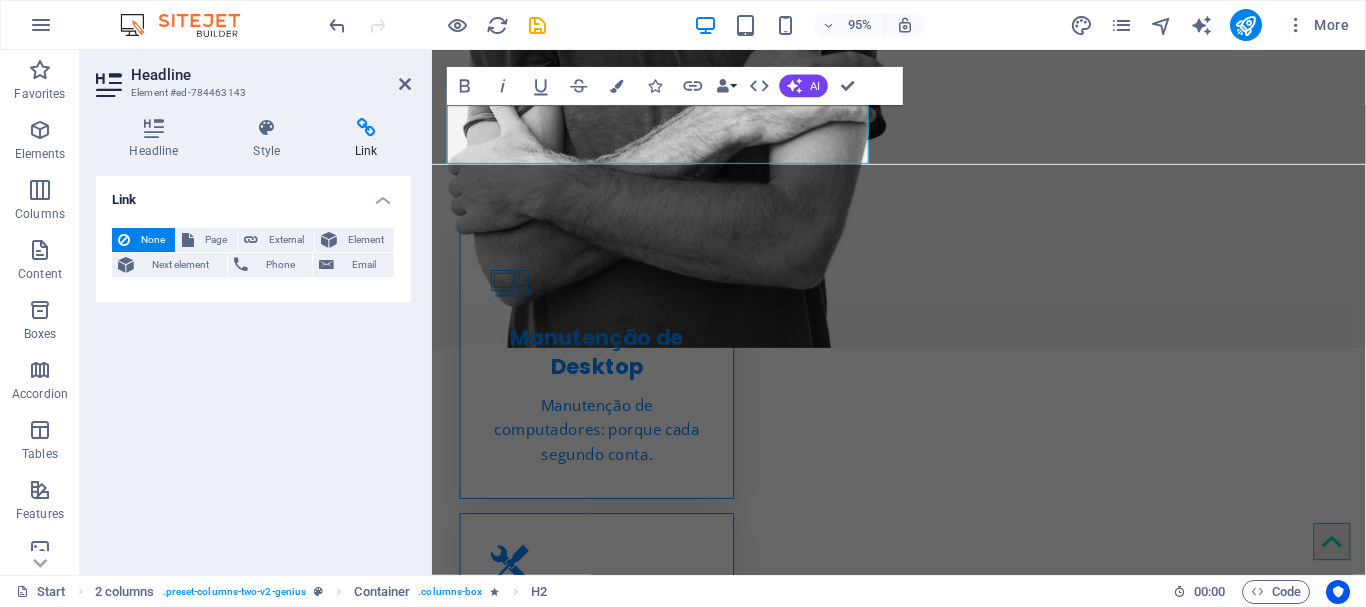 click on "Link" at bounding box center [366, 139] 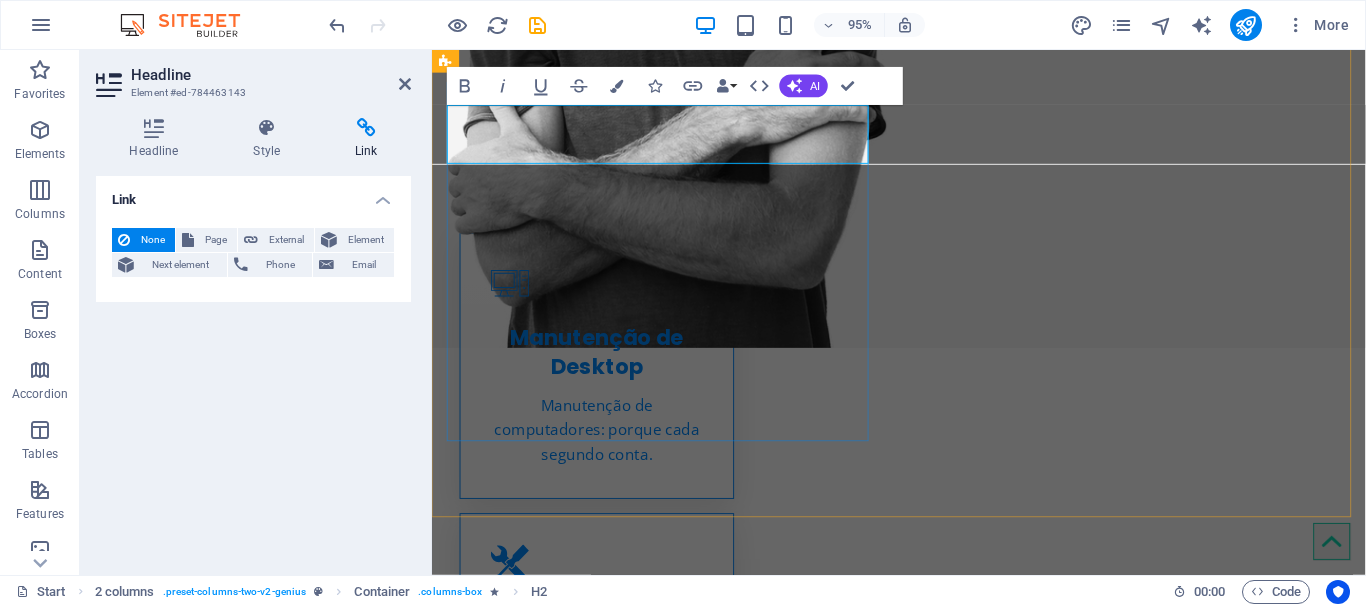 click on "Creative service" at bounding box center (674, 1256) 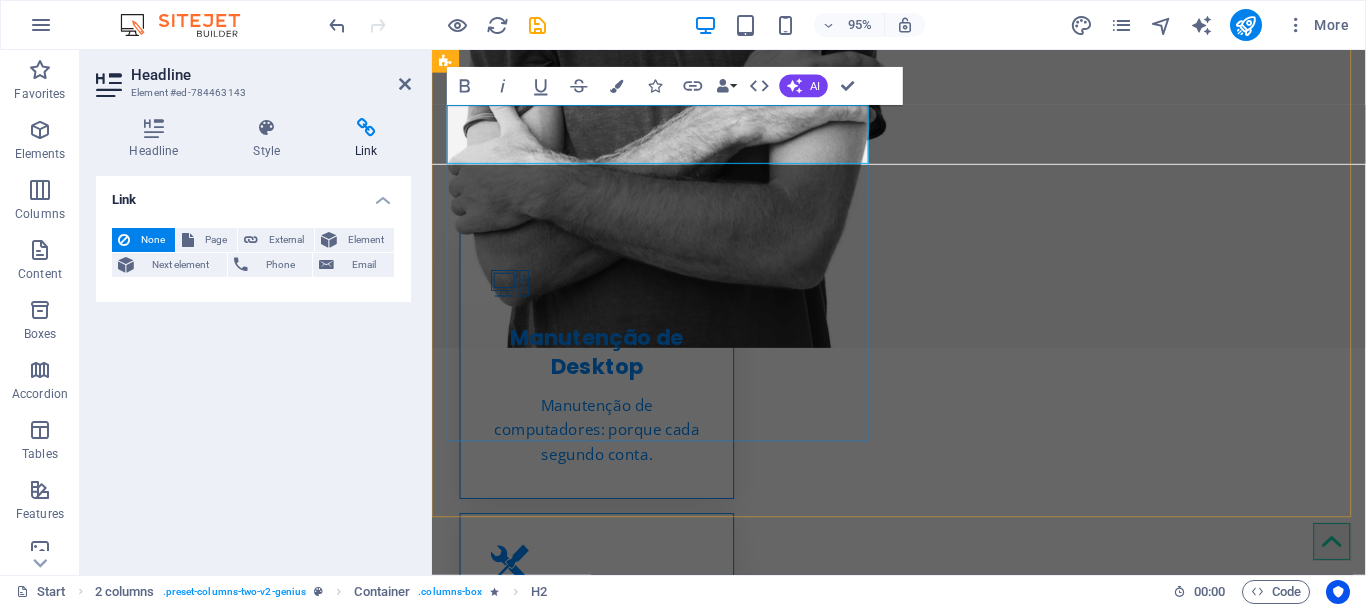 click on "Creative service" at bounding box center [674, 1256] 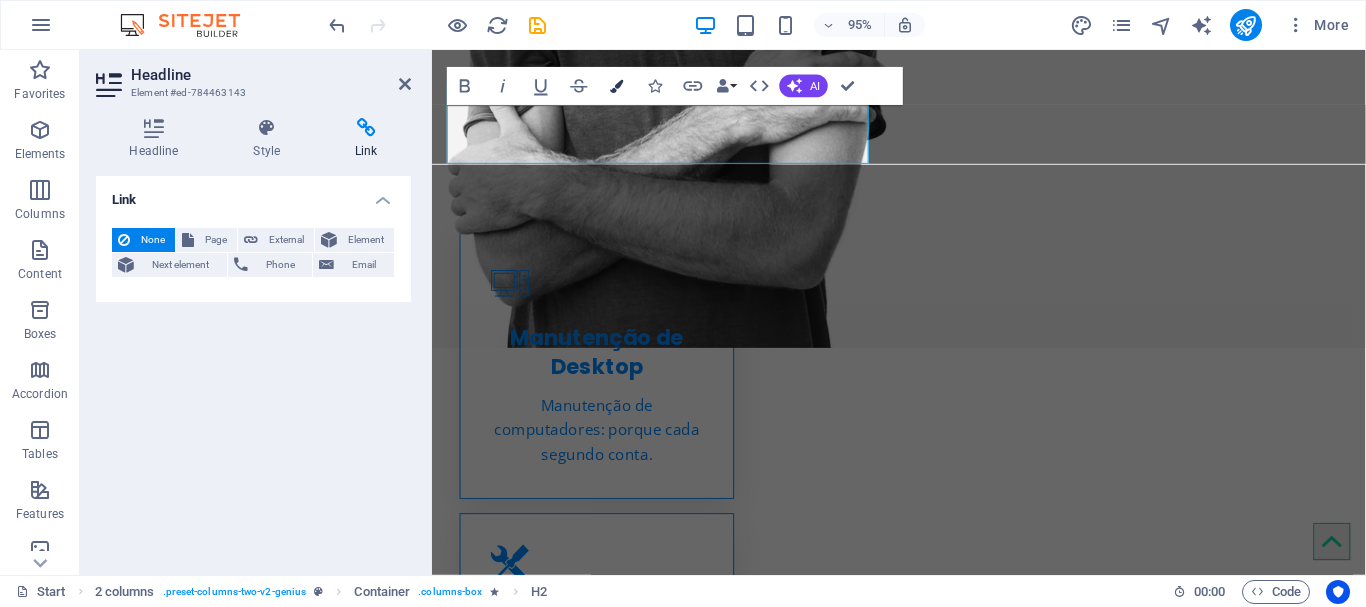 click at bounding box center (617, 86) 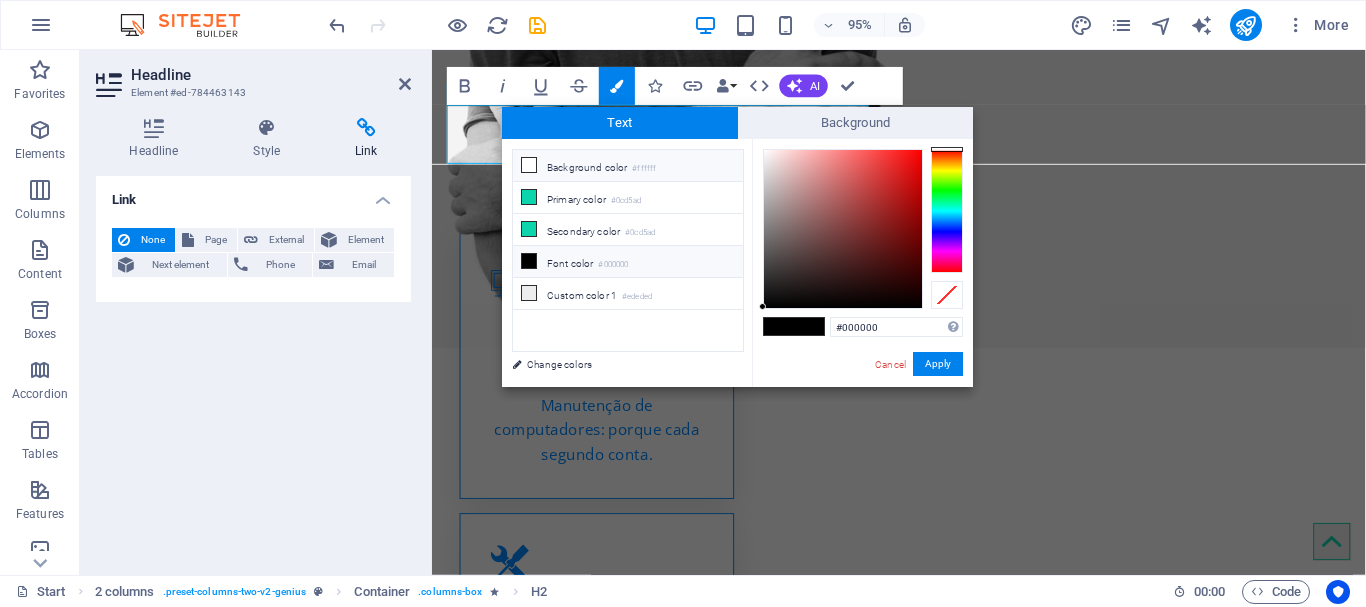 click at bounding box center (529, 165) 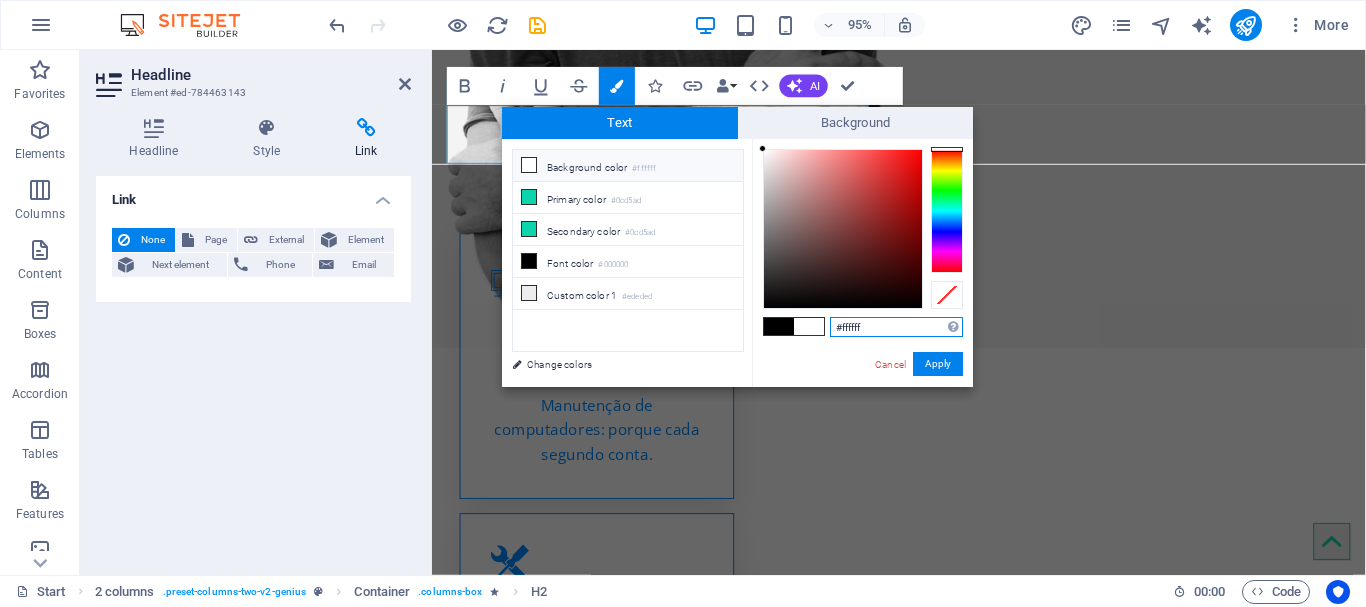 drag, startPoint x: 840, startPoint y: 328, endPoint x: 908, endPoint y: 329, distance: 68.007355 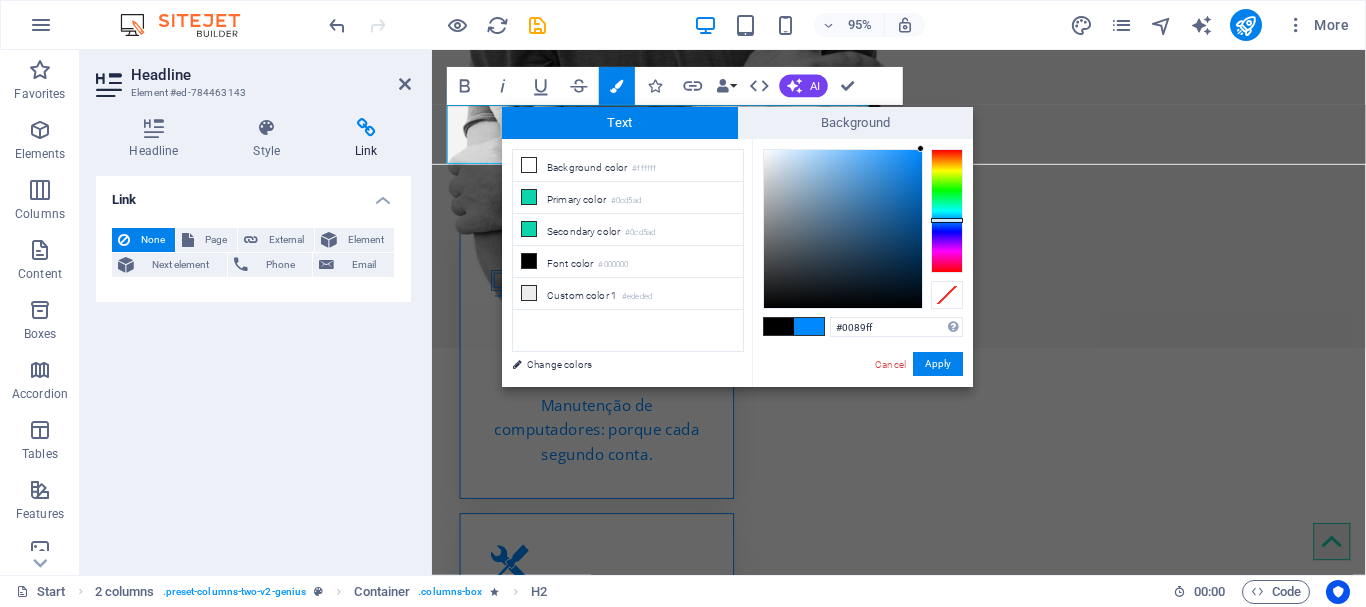 click on "less
Background color
#ffffff
Primary color
#0cd5ad
Secondary color
#0cd5ad
Font color
#0089ff" at bounding box center (737, 263) 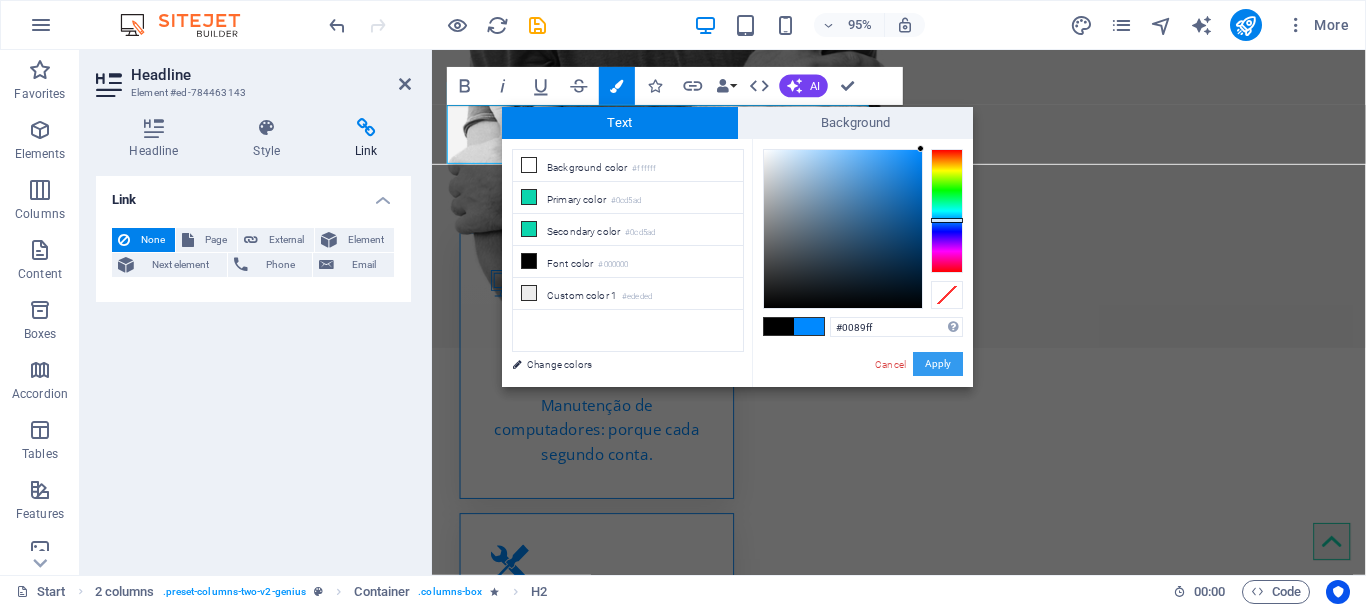 click on "Apply" at bounding box center [938, 364] 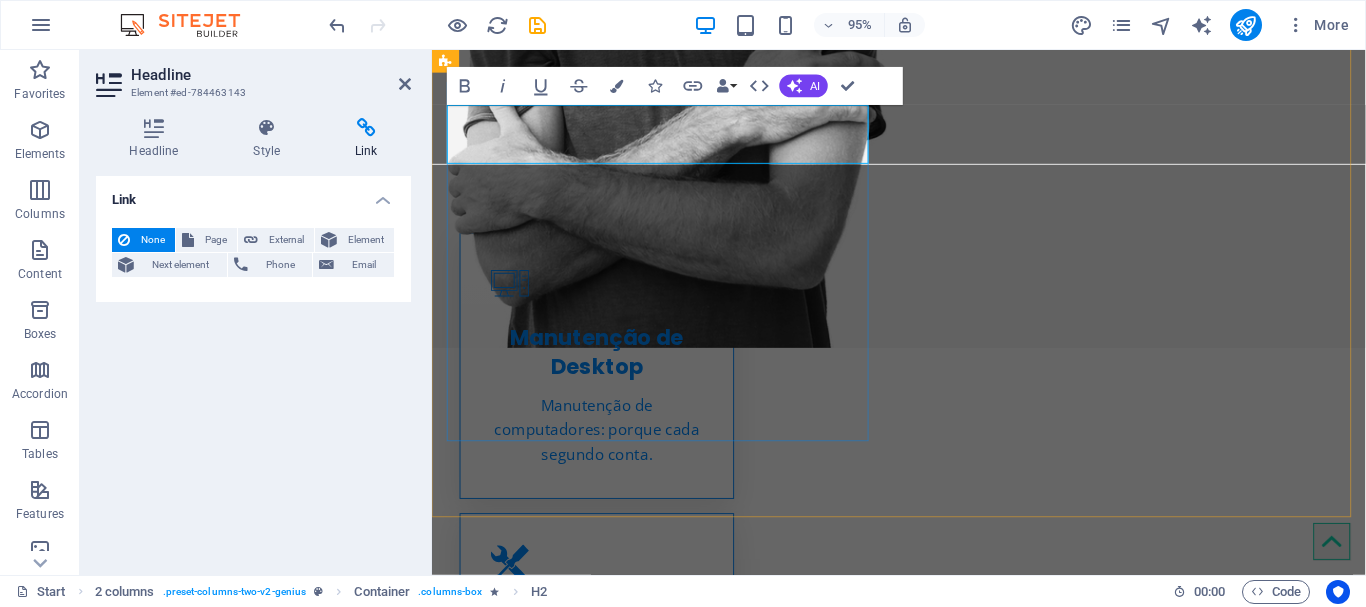 click on "[FIRST] [LAST] ​" at bounding box center [674, 1256] 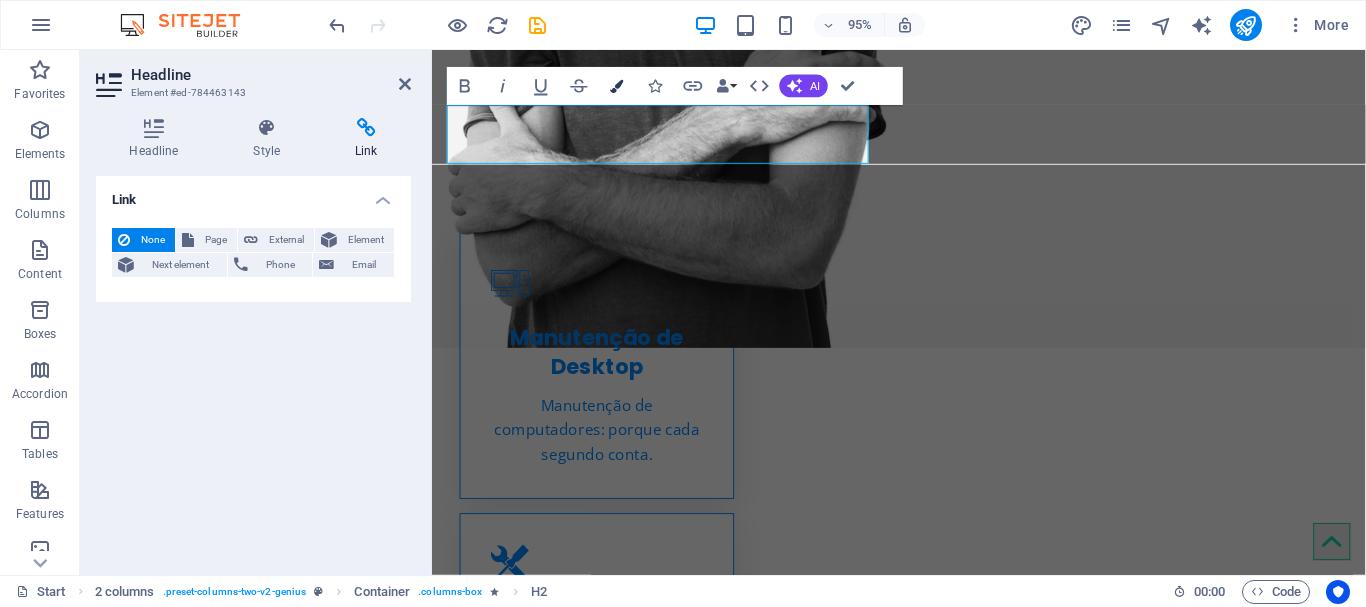click at bounding box center (617, 86) 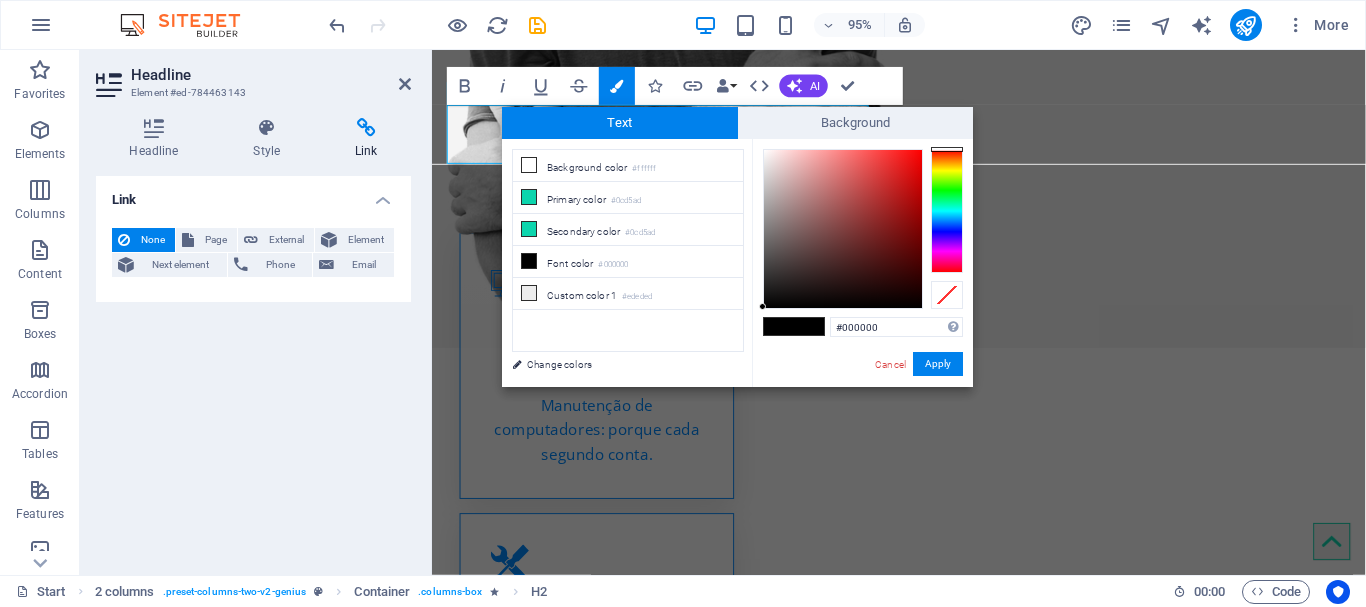 click at bounding box center [809, 326] 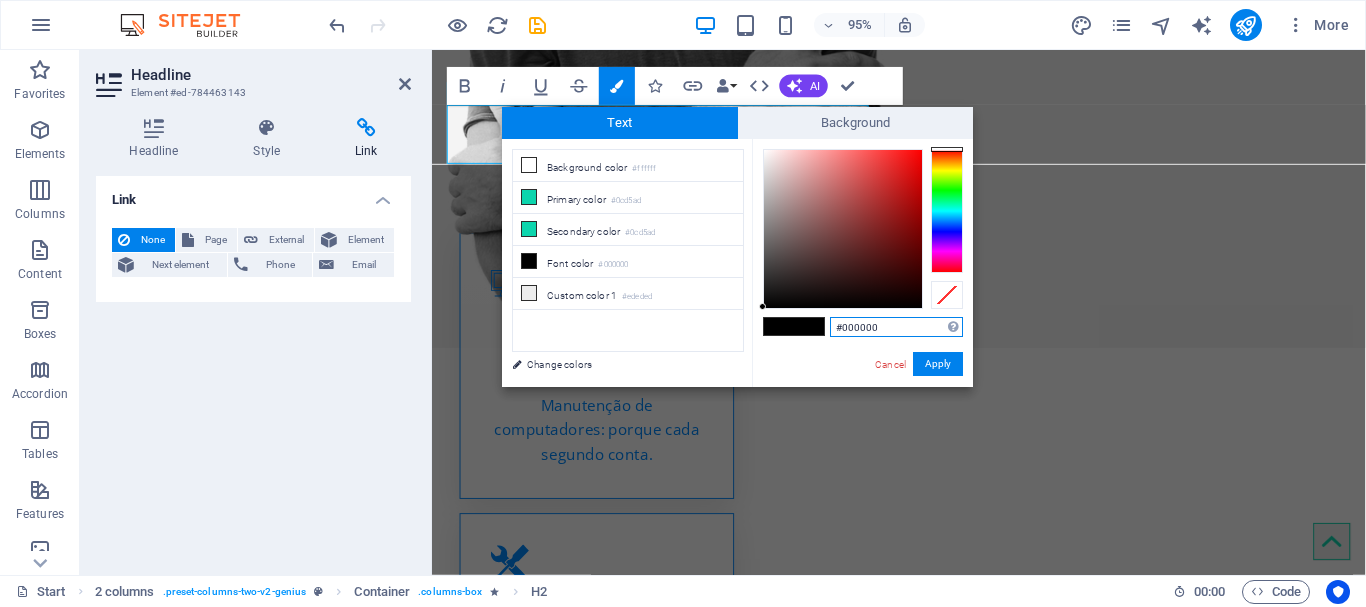 drag, startPoint x: 843, startPoint y: 322, endPoint x: 893, endPoint y: 331, distance: 50.803543 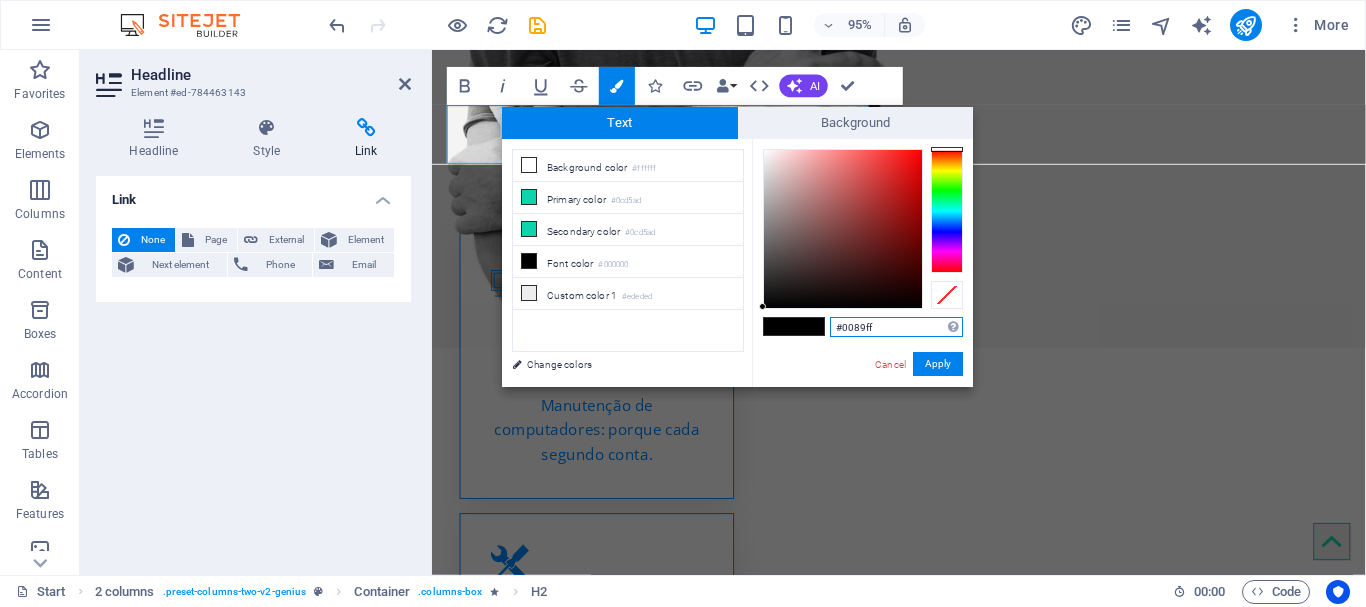 type on "#0089ff" 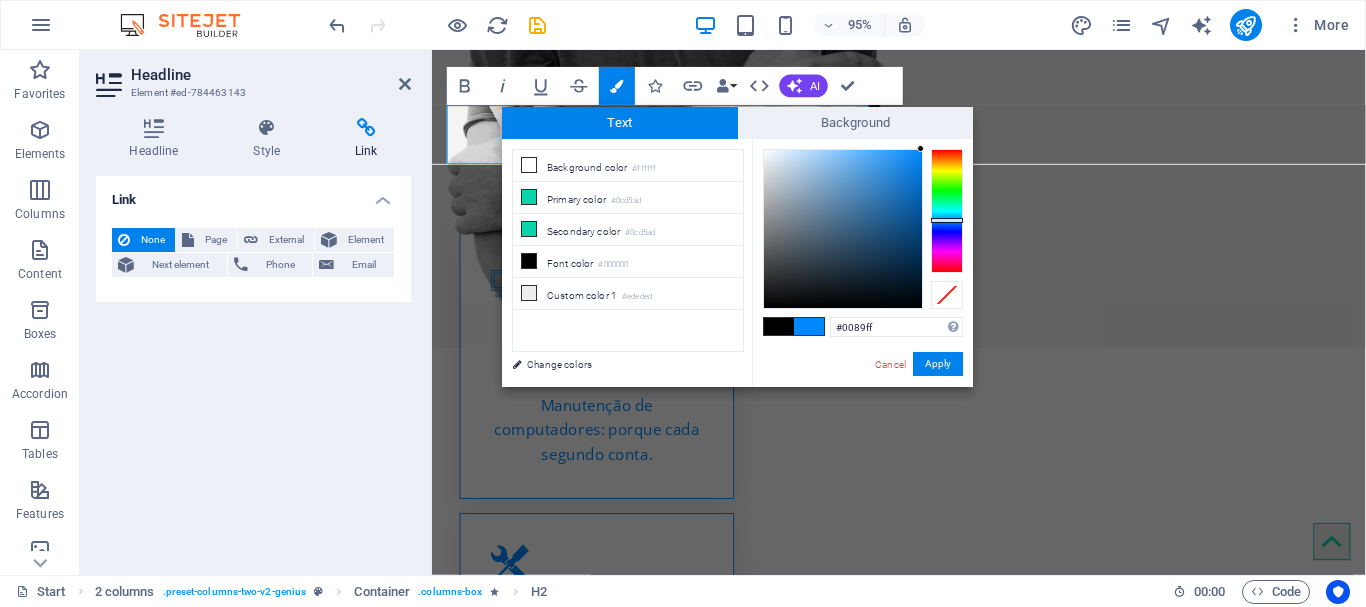 click on "#0089ff Supported formats #0852ed rgb(8, 82, 237) rgba(8, 82, 237, 90%) hsv(221,97,93) hsl(221, 93%, 48%) Cancel Apply" at bounding box center [862, 408] 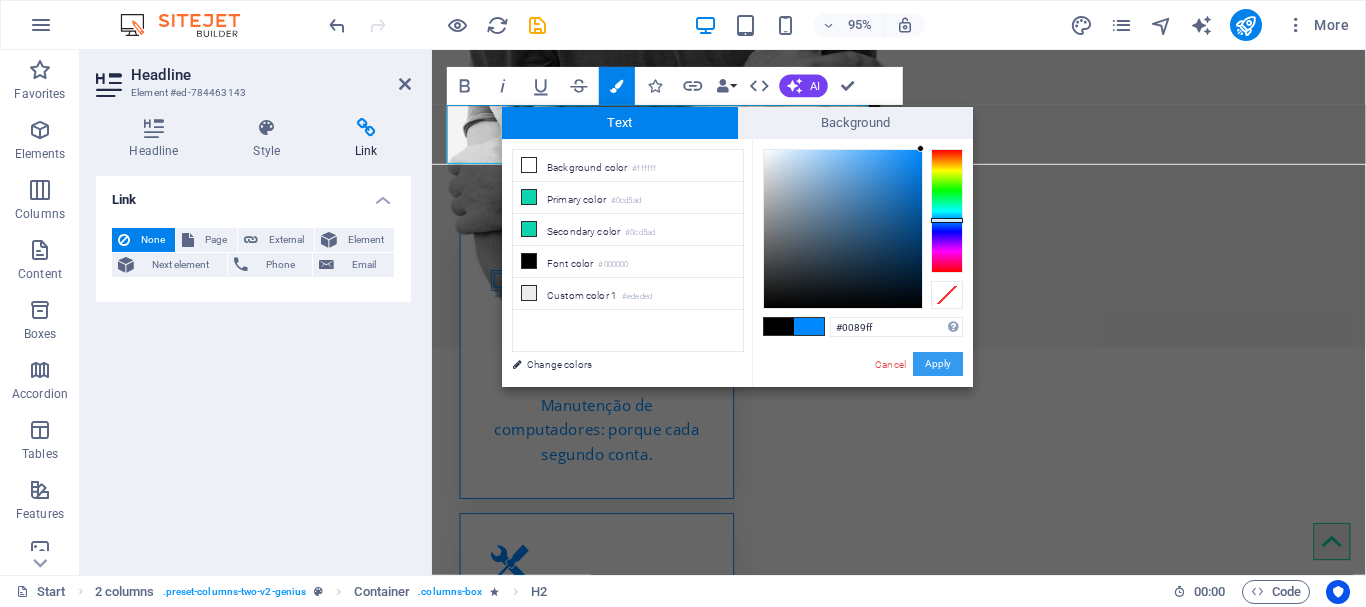 click on "Apply" at bounding box center [938, 364] 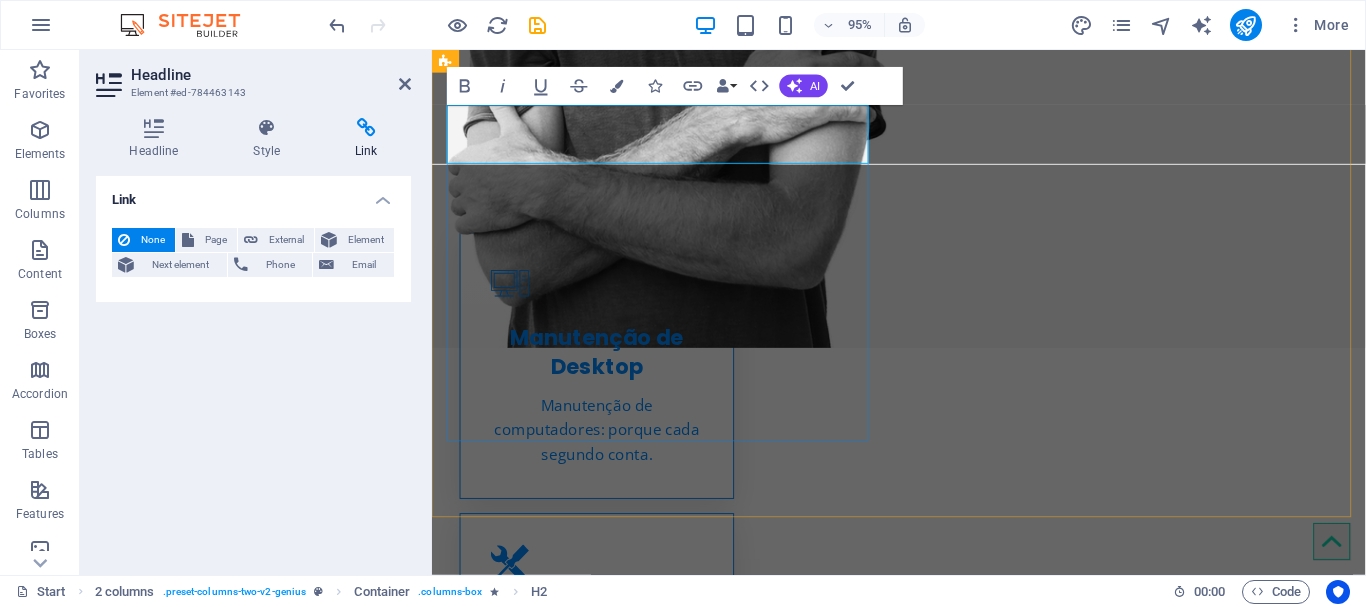click on "[FIRST] [LAST]​​" at bounding box center (674, 1256) 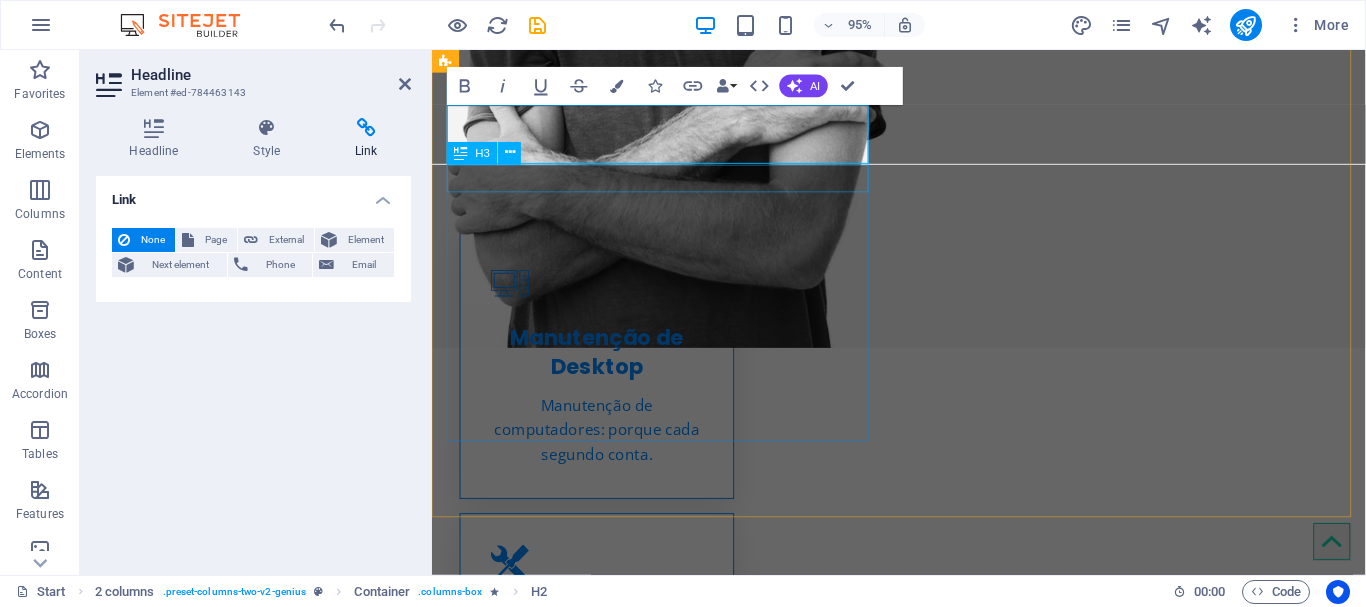 click on "Lorem ipsum dolor sit amet" at bounding box center [674, 1302] 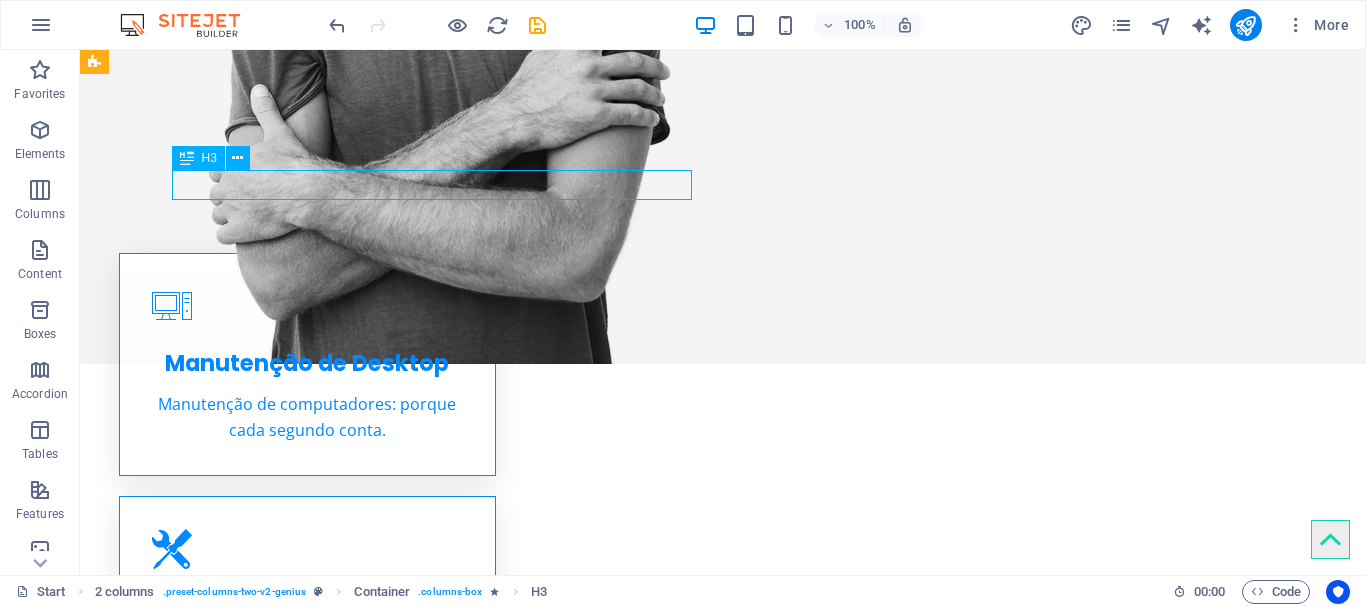 scroll, scrollTop: 1042, scrollLeft: 0, axis: vertical 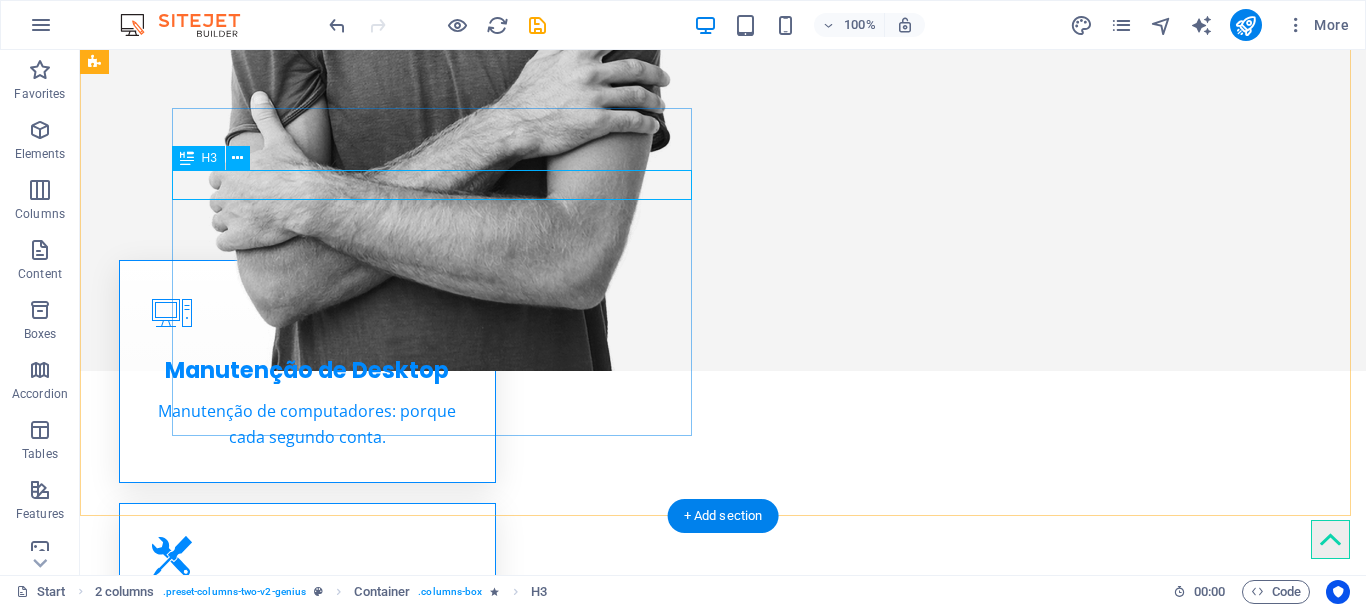 click on "Lorem ipsum dolor sit amet" at bounding box center (356, 1168) 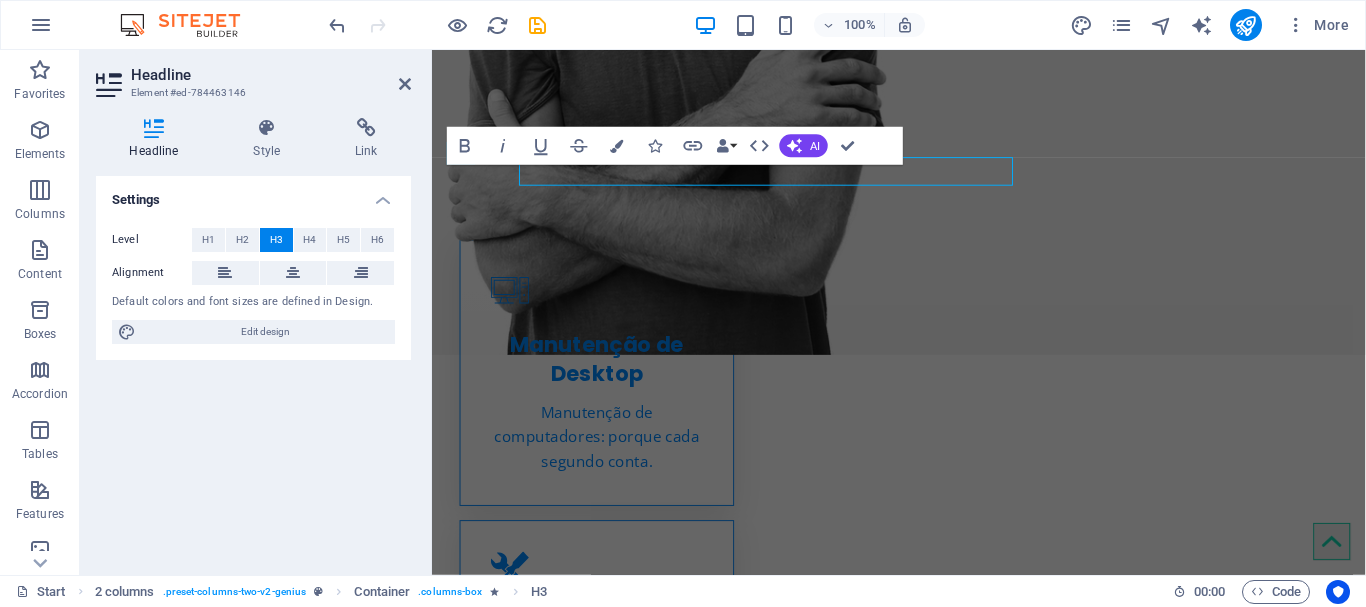 click on "Settings" at bounding box center [253, 194] 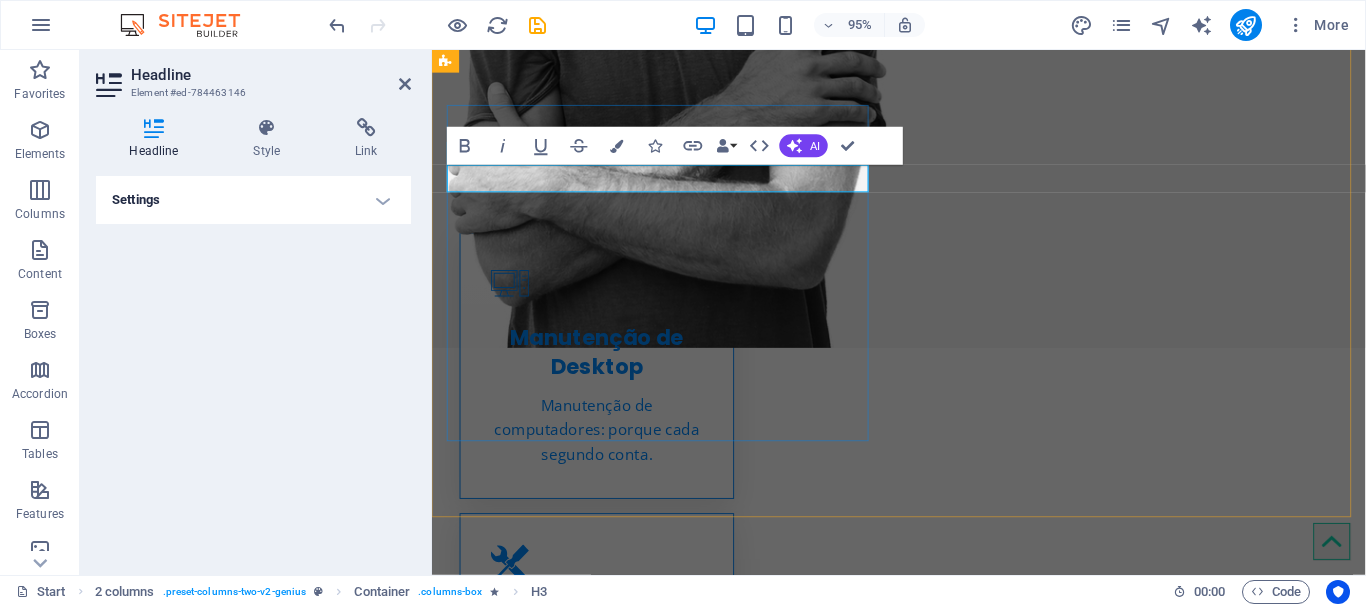click on "Lorem ipsum dolor sit amet" at bounding box center [674, 1302] 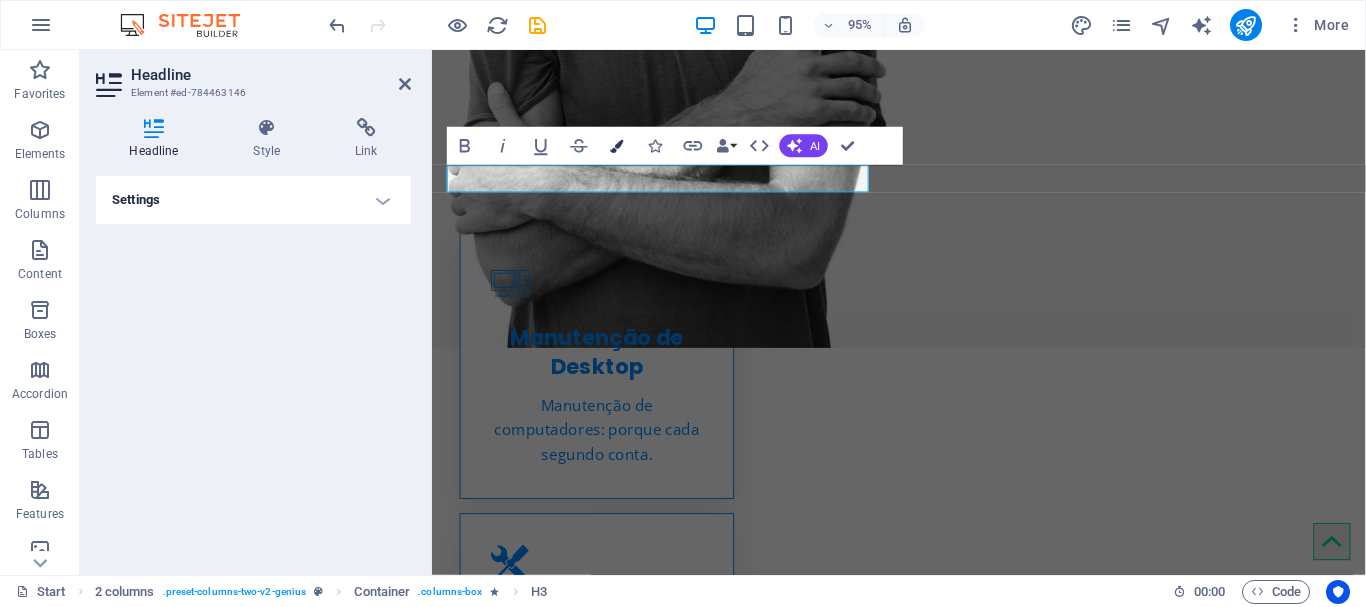 click at bounding box center (617, 145) 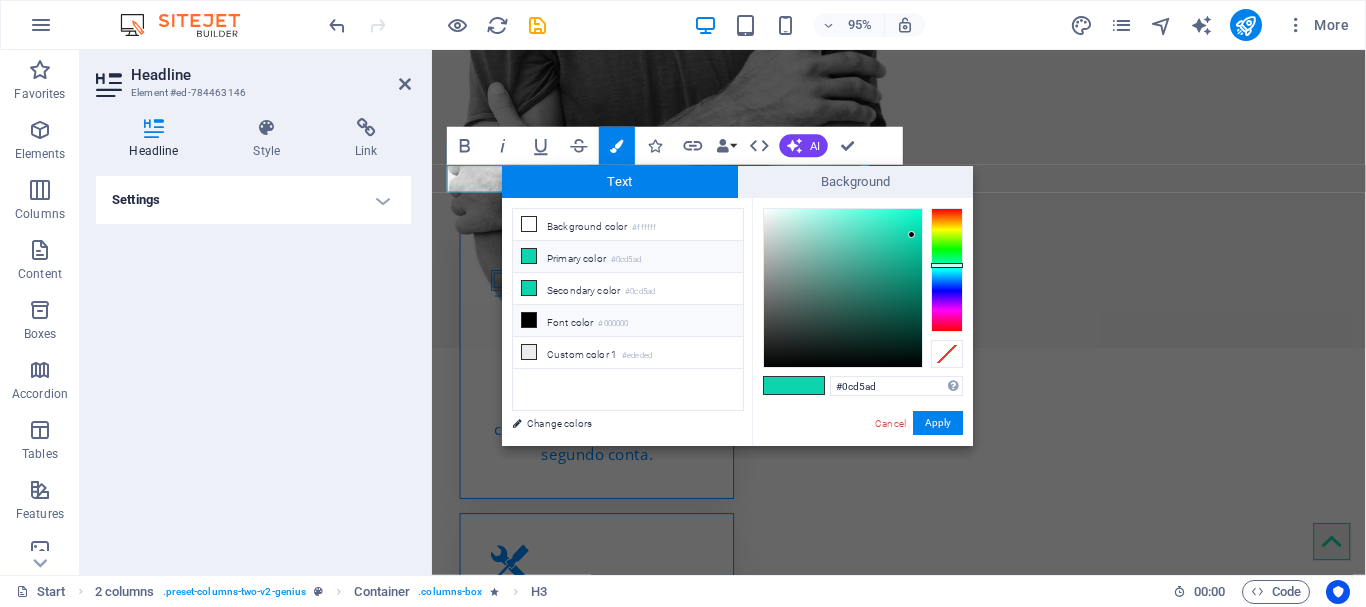 click on "Font color
#000000" at bounding box center (628, 321) 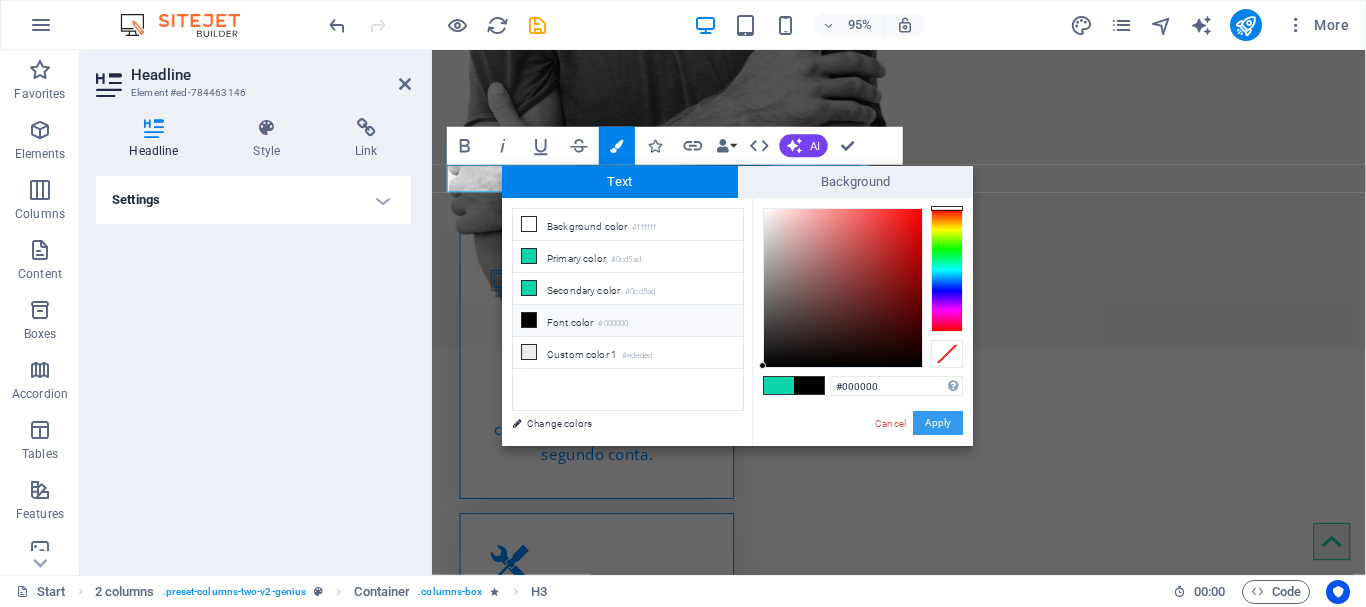 click on "Apply" at bounding box center [938, 423] 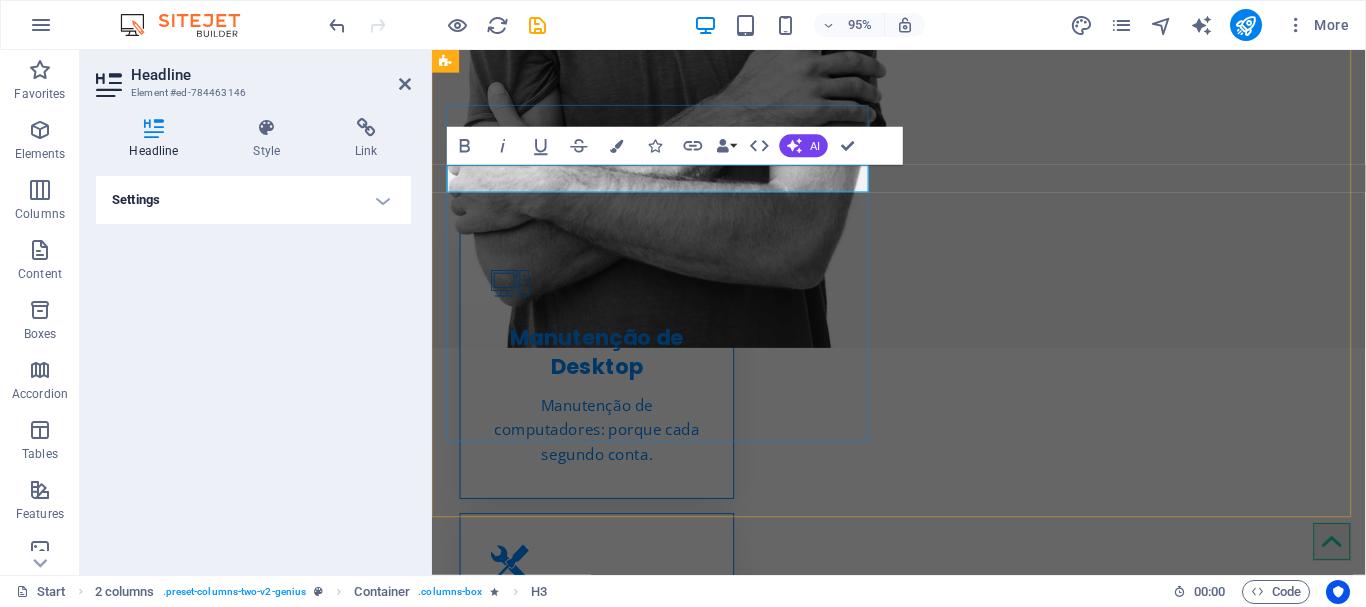 click on "Minha trajetória em poucas palavras​ ​" at bounding box center [674, 1302] 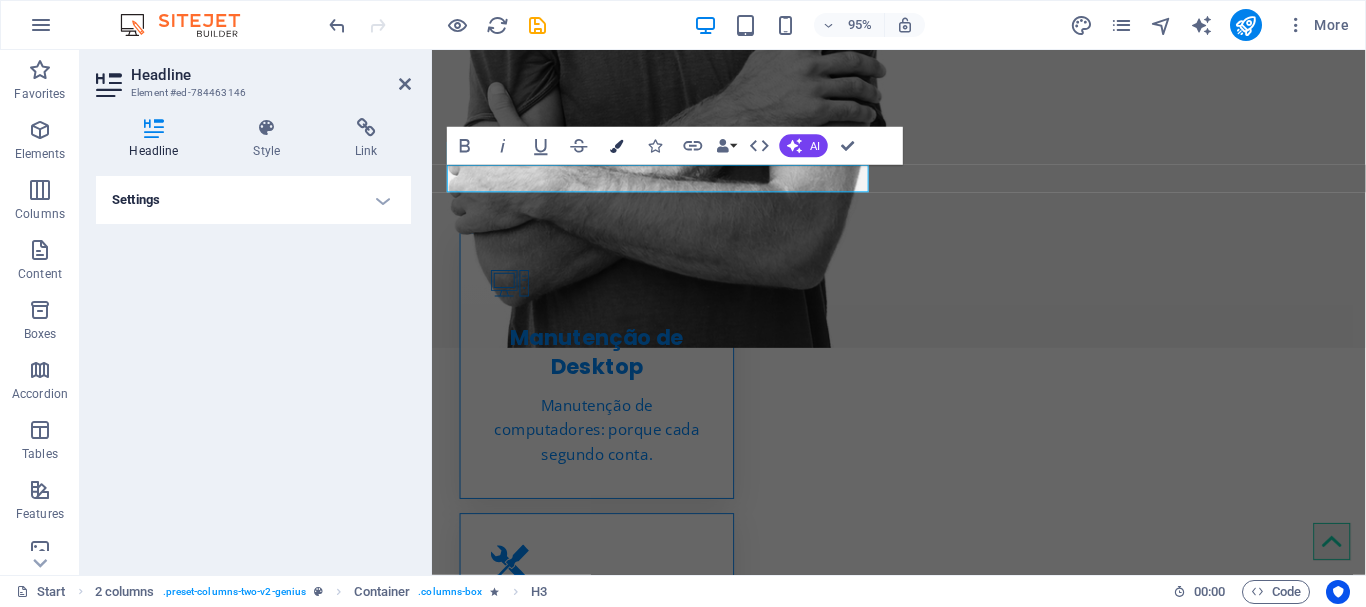 click at bounding box center (617, 145) 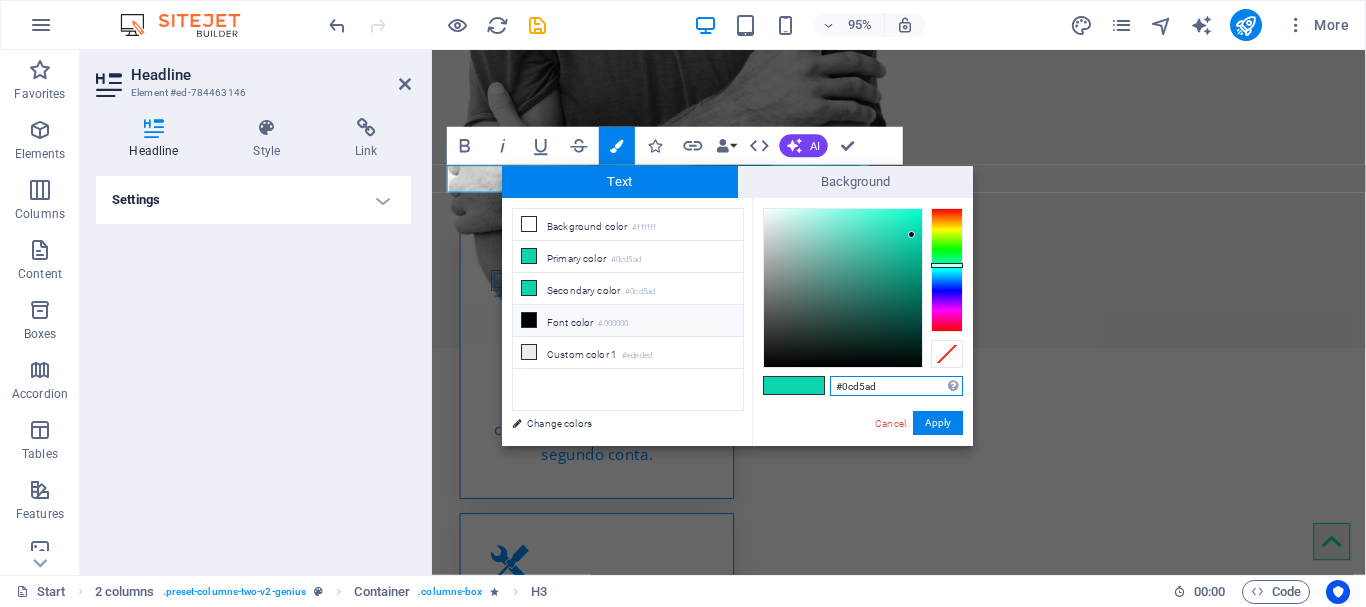 drag, startPoint x: 843, startPoint y: 384, endPoint x: 909, endPoint y: 385, distance: 66.007576 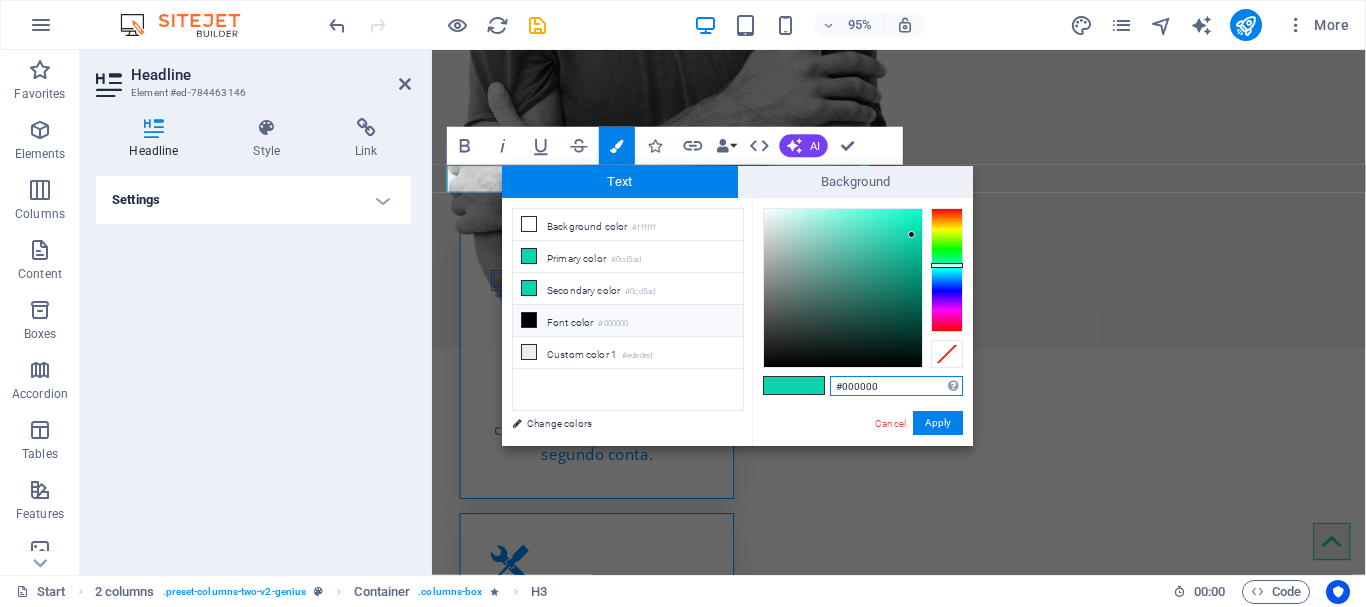 type on "#000000" 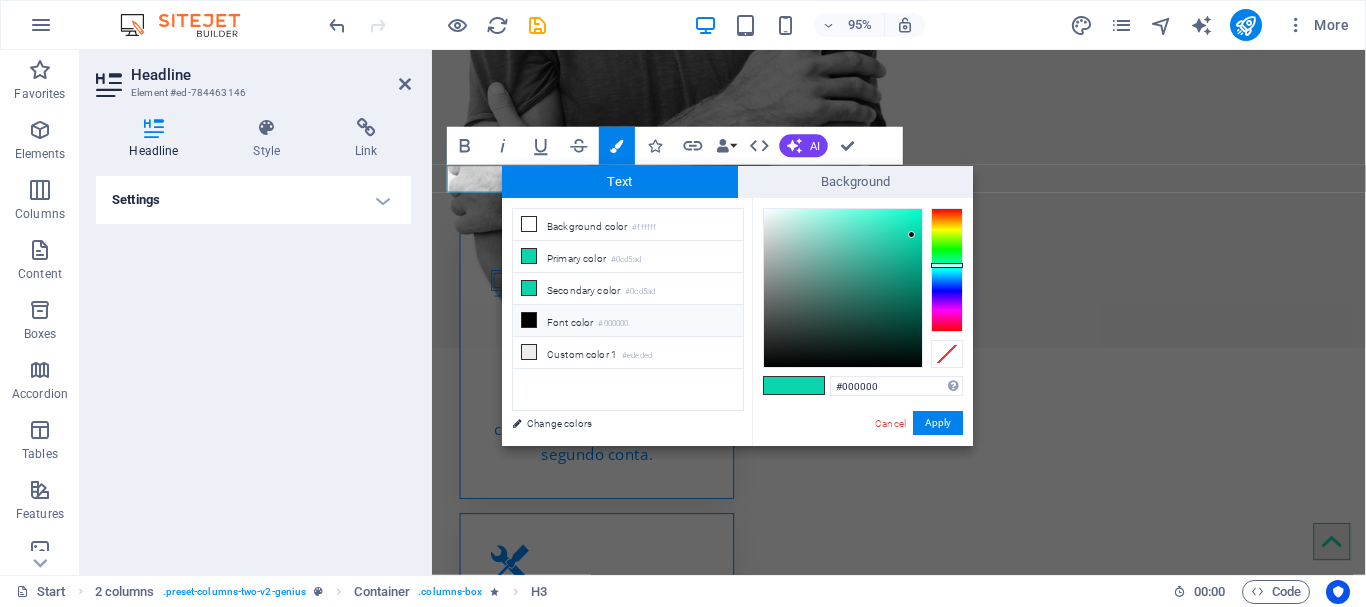 click on "#000000 Supported formats #0852ed rgb(8, 82, 237) rgba(8, 82, 237, 90%) hsv(221,97,93) hsl(221, 93%, 48%) Cancel Apply" at bounding box center (862, 467) 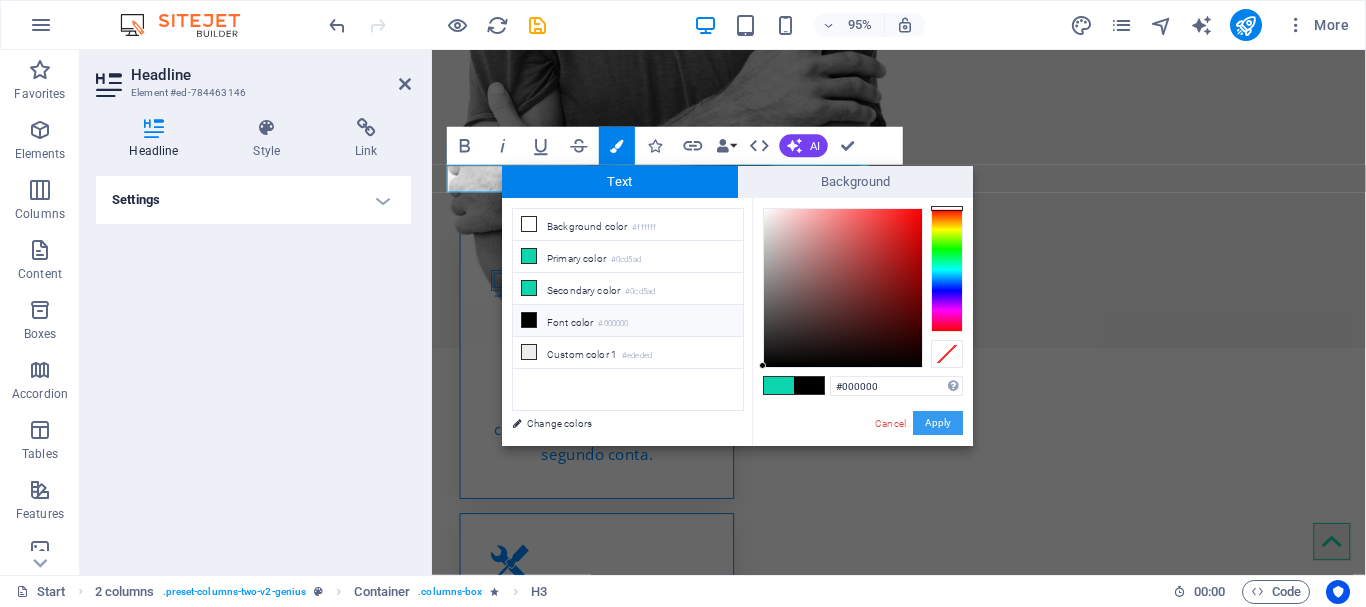 click on "Apply" at bounding box center (938, 423) 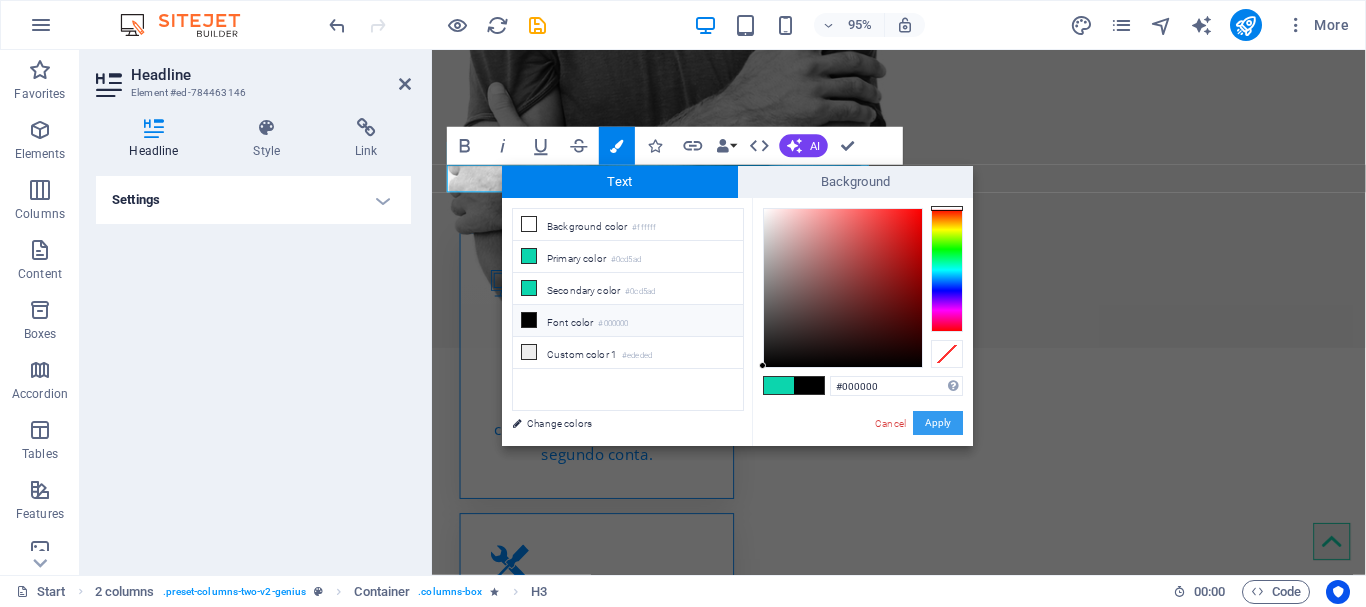 click on "Apply" at bounding box center [938, 423] 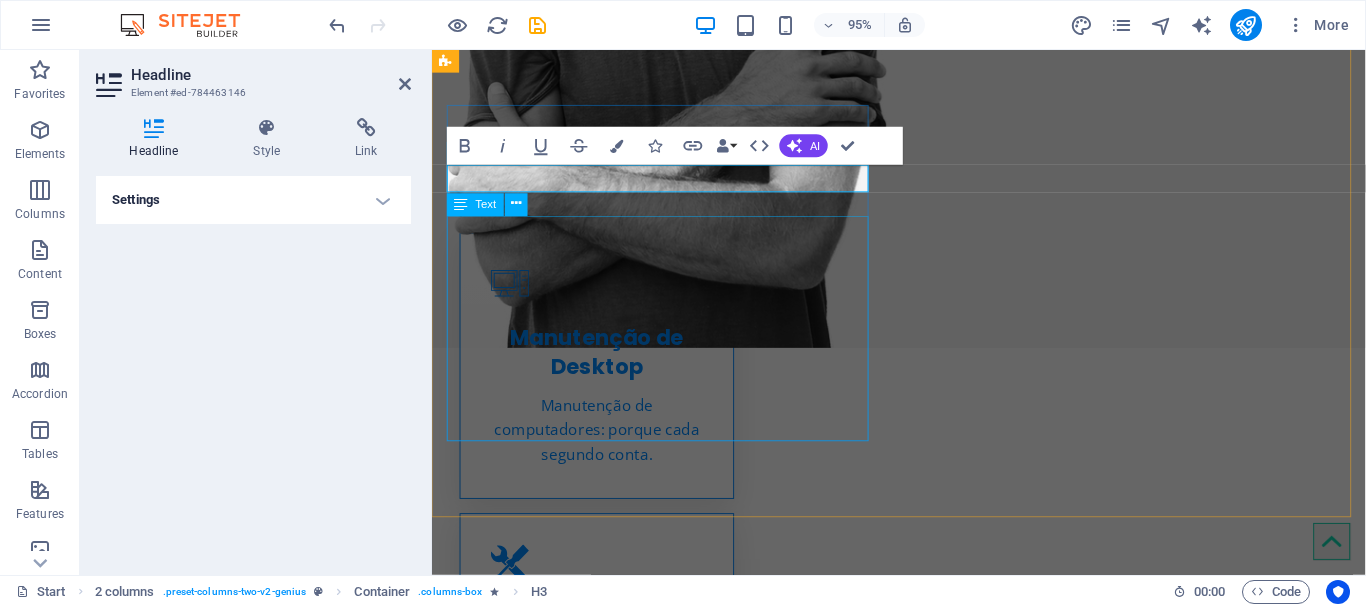 click on "Lorem ipsum dolor sit amet, consectetur adipisicing elit. Repellat, maiores, a libero atque assumenda praesentium cum magni odio dolor accusantium explicabo repudiandae molestiae.  Cumque expo laboriosam nulla distinctio mollitia Molestias excepturi voluptatem veritatis iusto namut Praesentium magni odio dolor accusantium Ipsum dolor sit amet, consectetur adipisicing elit" at bounding box center (674, 1463) 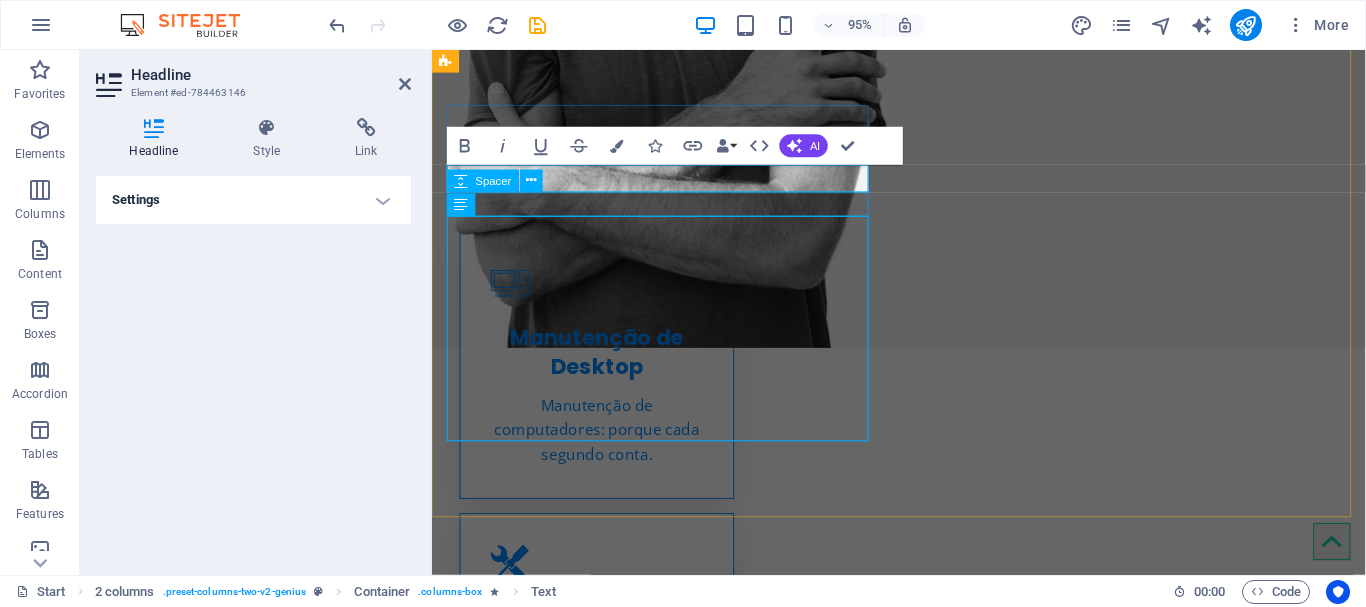 scroll, scrollTop: 1042, scrollLeft: 0, axis: vertical 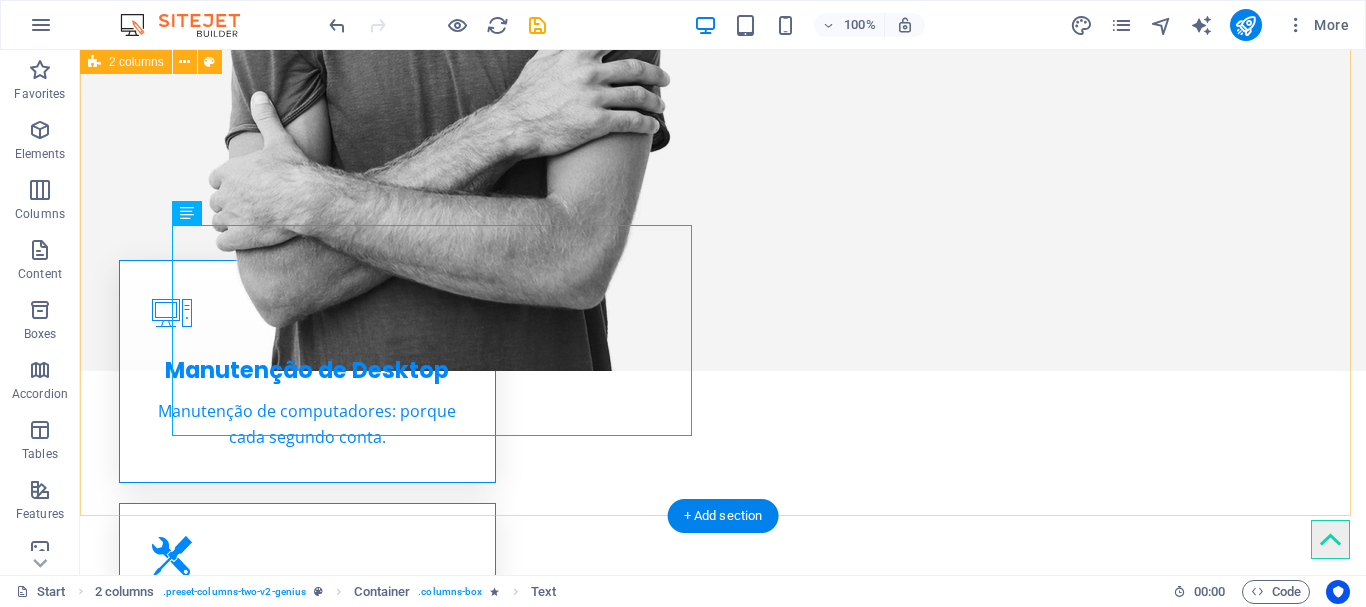 click on "[FIRST] [LAST] Minha trajetória em poucas palavras Lorem ipsum dolor sit amet, consectetur adipisicing elit. Repellat, maiores, a libero atque assumenda praesentium cum magni odio dolor accusantium explicabo repudiandae molestiae.  Cumque expo laboriosam nulla distinctio mollitia Molestias excepturi voluptatem veritatis iusto namut Praesentium magni odio dolor accusantium Ipsum dolor sit amet, consectetur adipisicing elit Analista 90%
Photoshop 70%
Illustrator 90%
HTML5 & CSS3 85%
JavaScript 45%" at bounding box center (723, 1473) 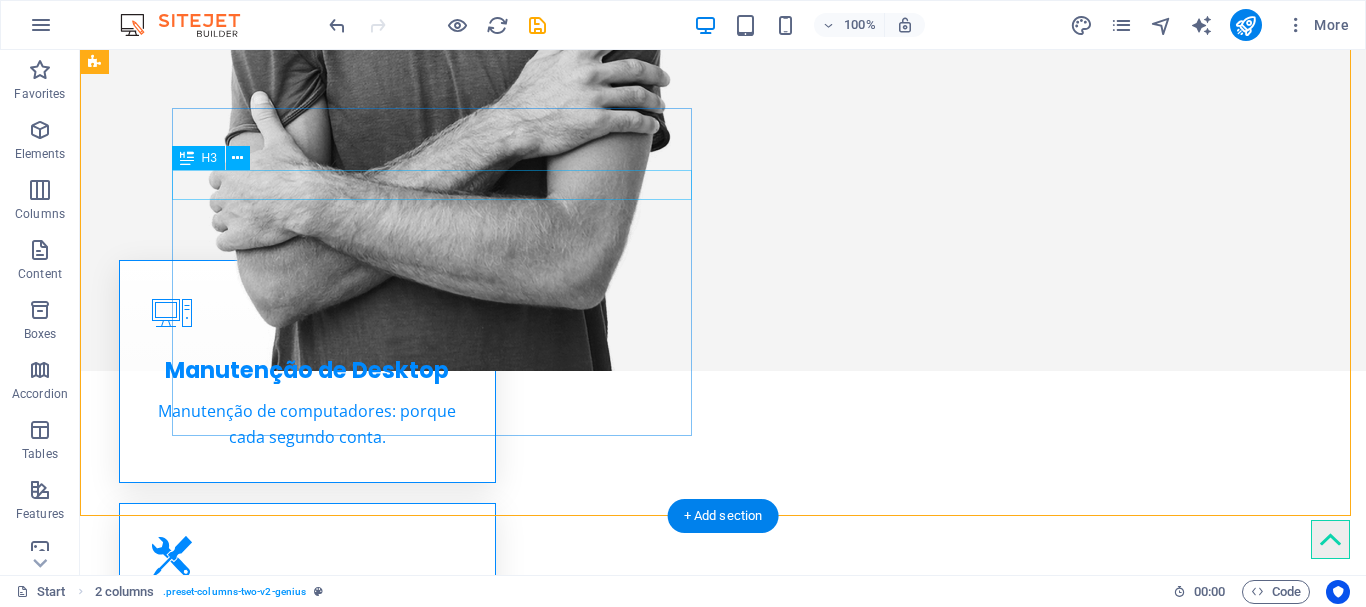 click on "Minha trajetória em poucas palavras" at bounding box center (356, 1168) 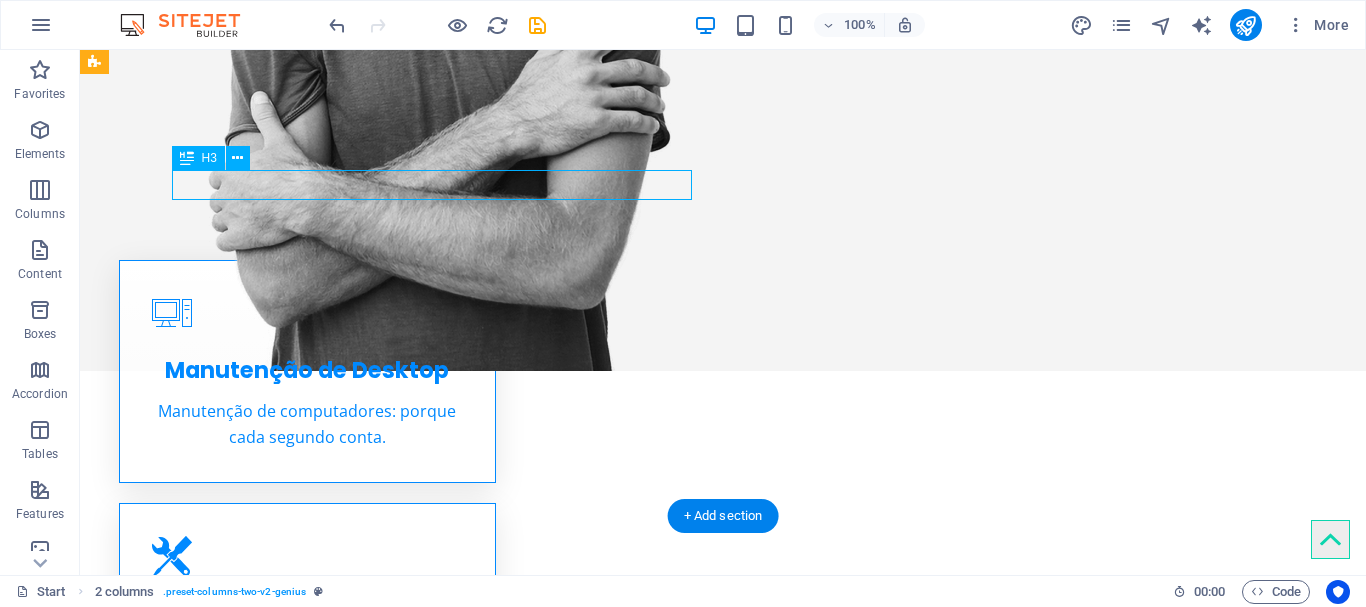 click on "Minha trajetória em poucas palavras" at bounding box center [356, 1168] 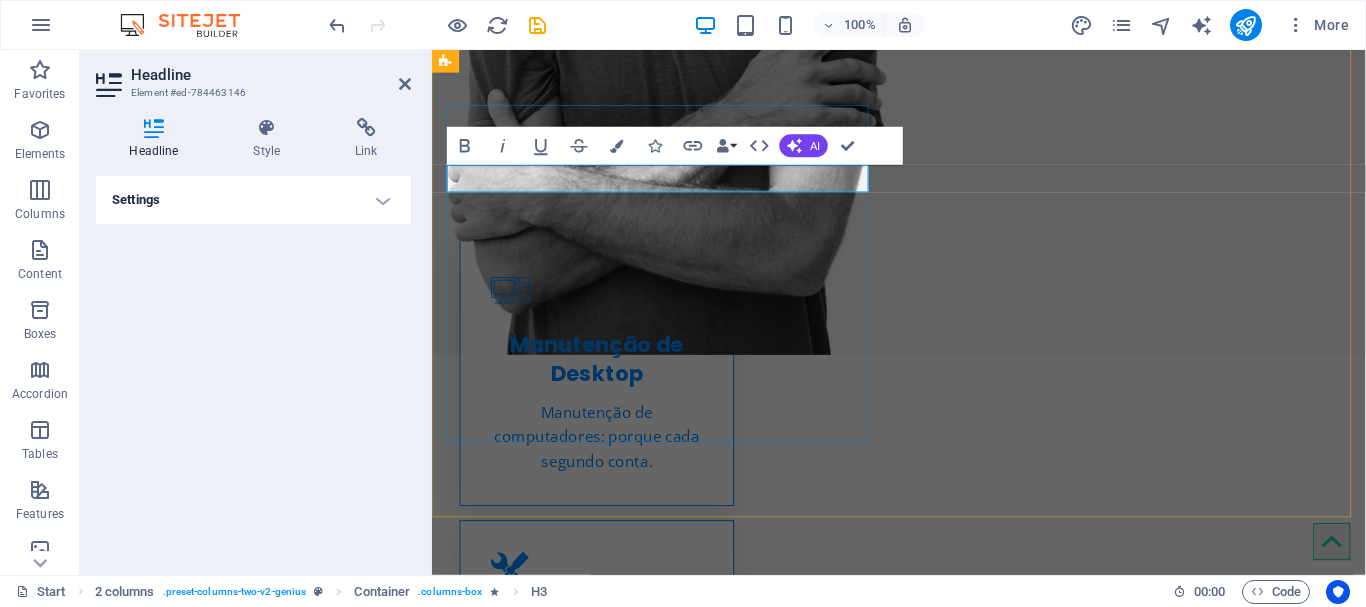 scroll, scrollTop: 1049, scrollLeft: 0, axis: vertical 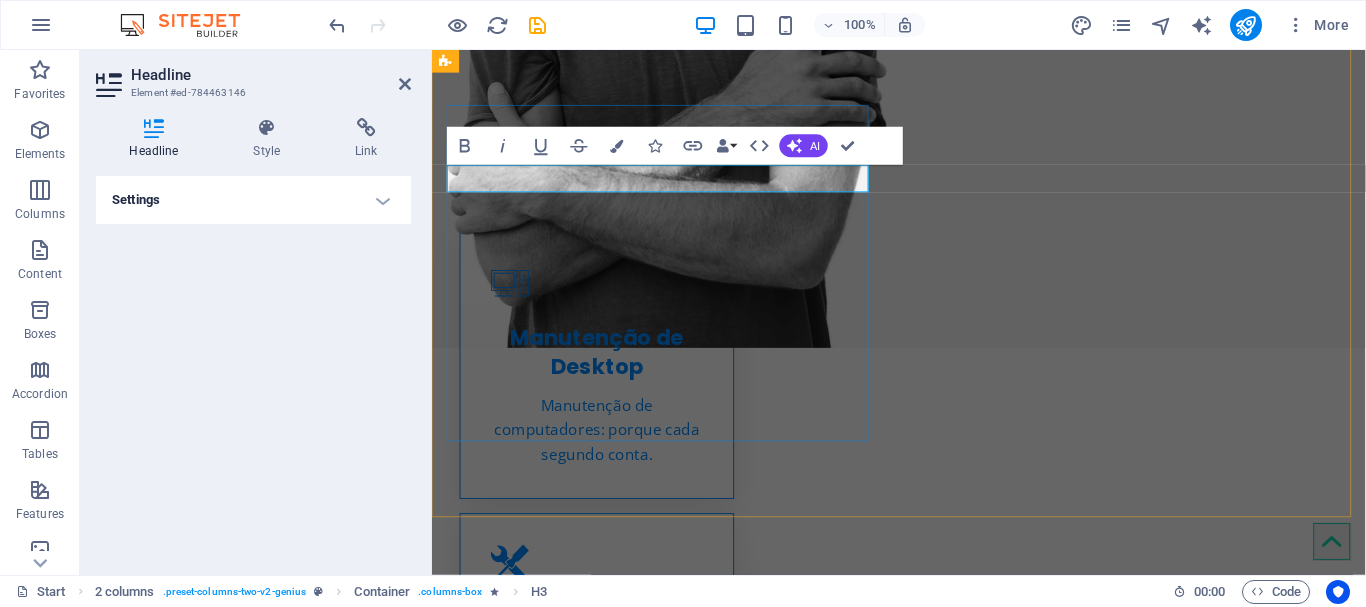 click on "Minha trajetória em poucas palavras" at bounding box center [664, 1302] 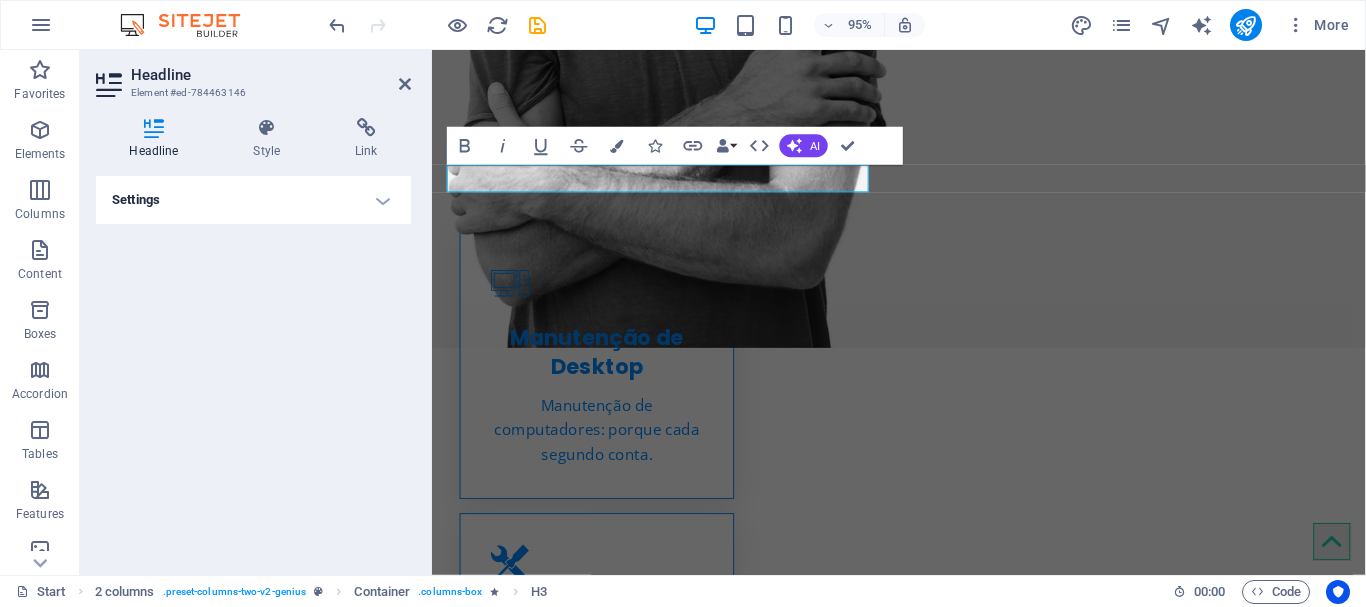 click on "Settings" at bounding box center [253, 200] 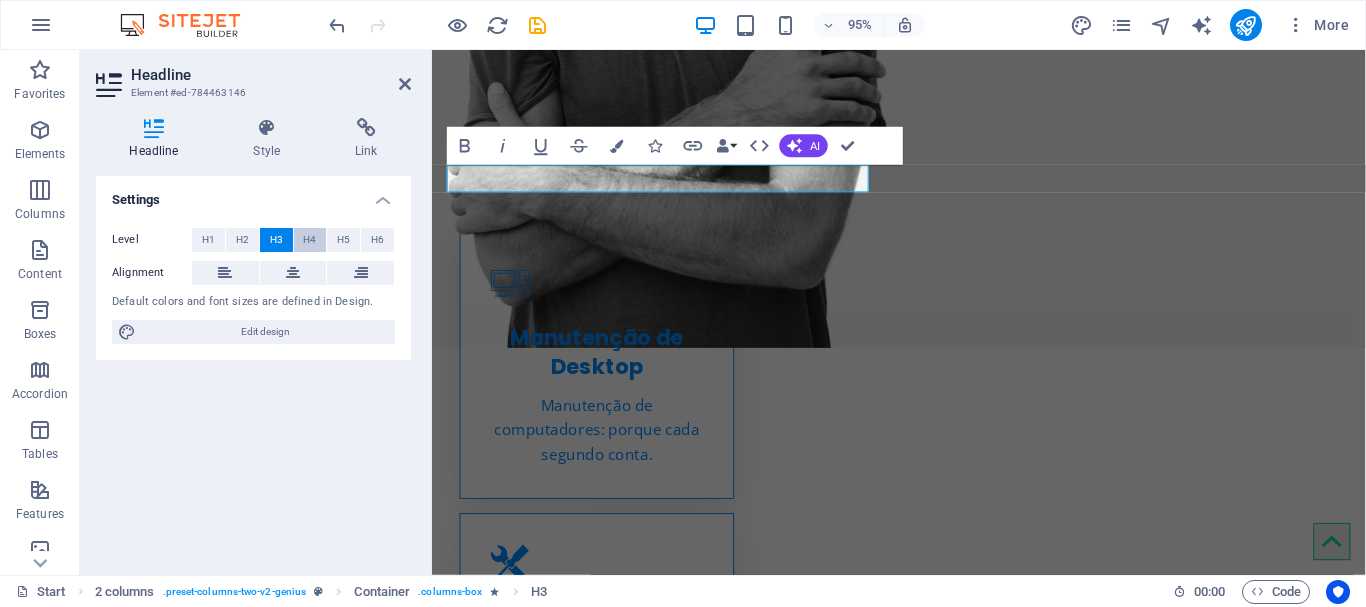 click on "H4" at bounding box center [309, 240] 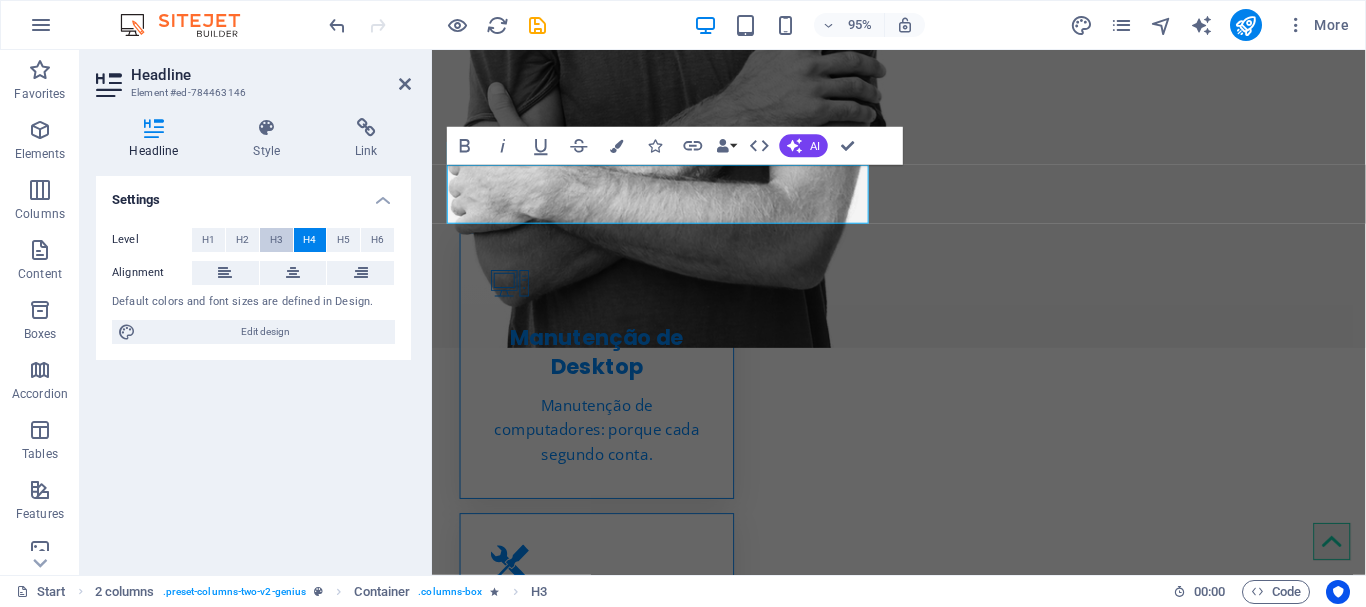 click on "H3" at bounding box center (276, 240) 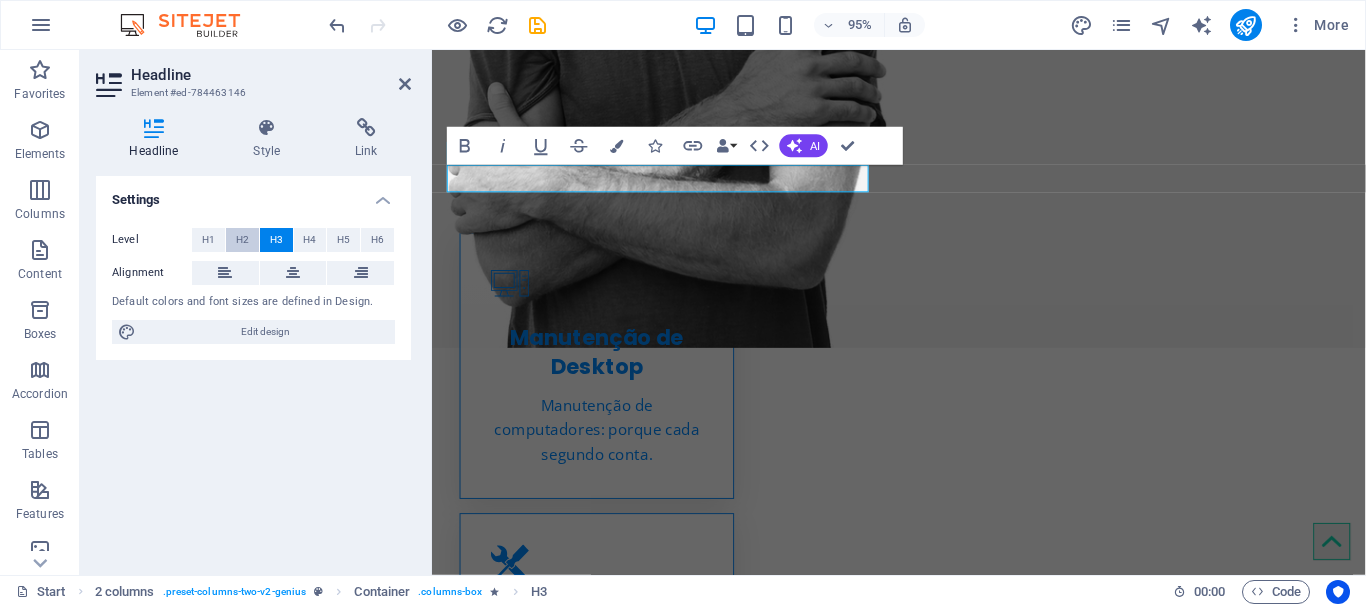 click on "H2" at bounding box center [242, 240] 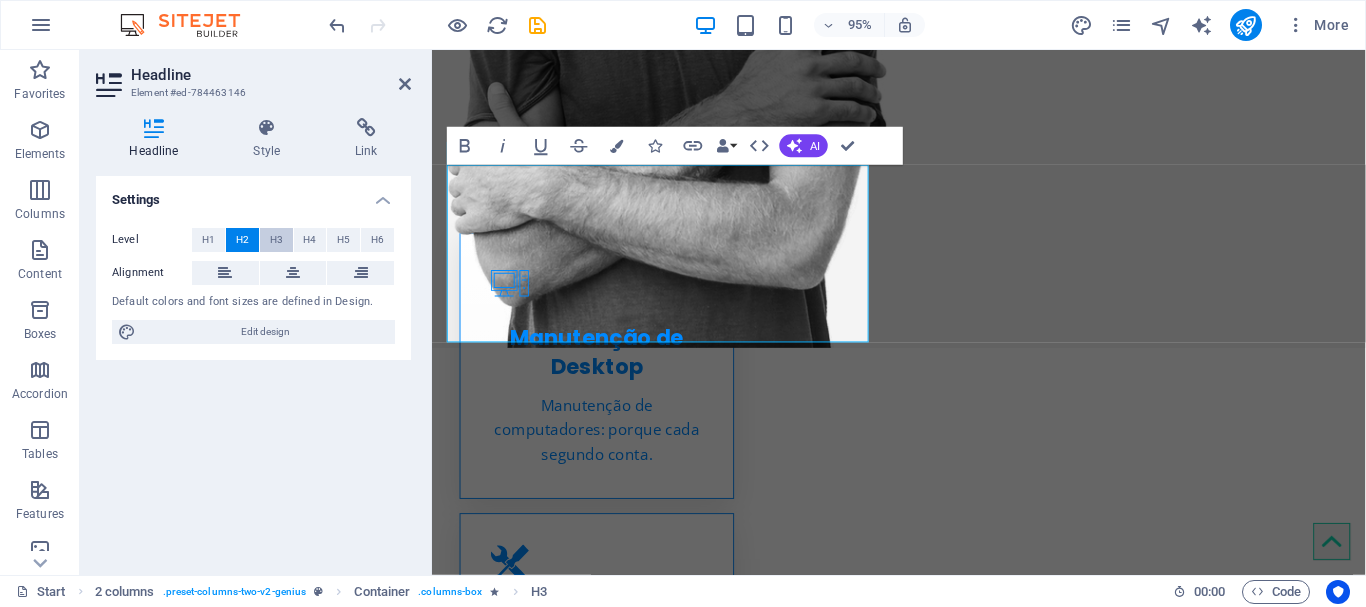 click on "H3" at bounding box center (276, 240) 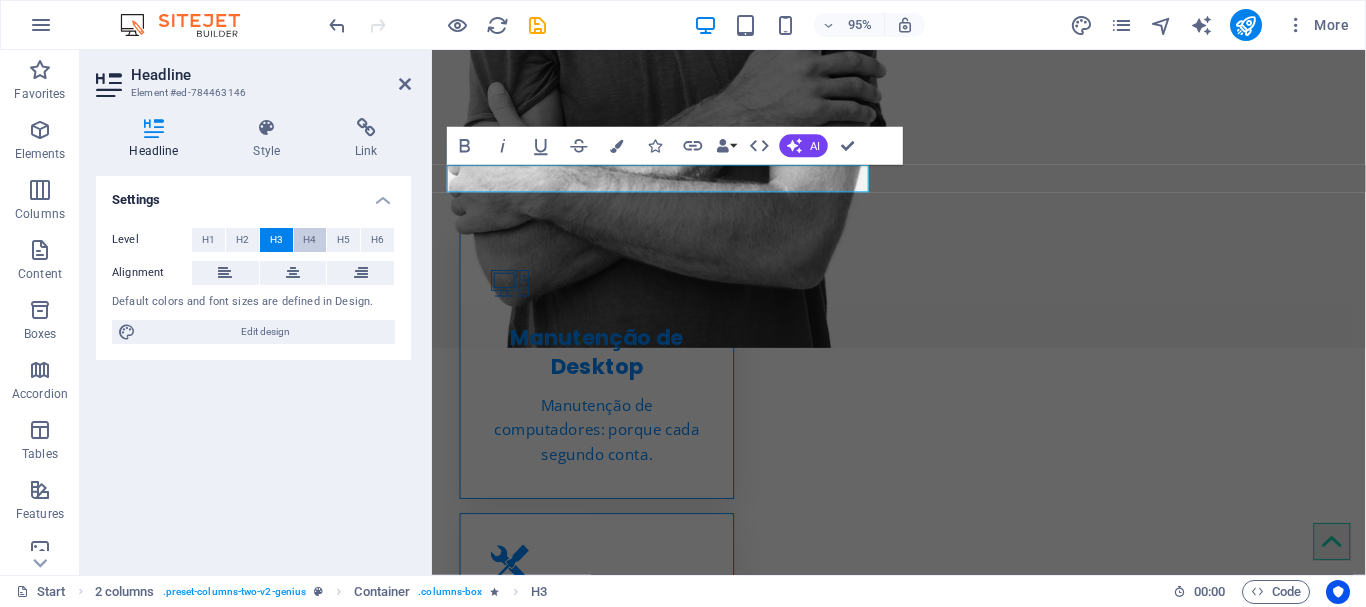 click on "H4" at bounding box center (309, 240) 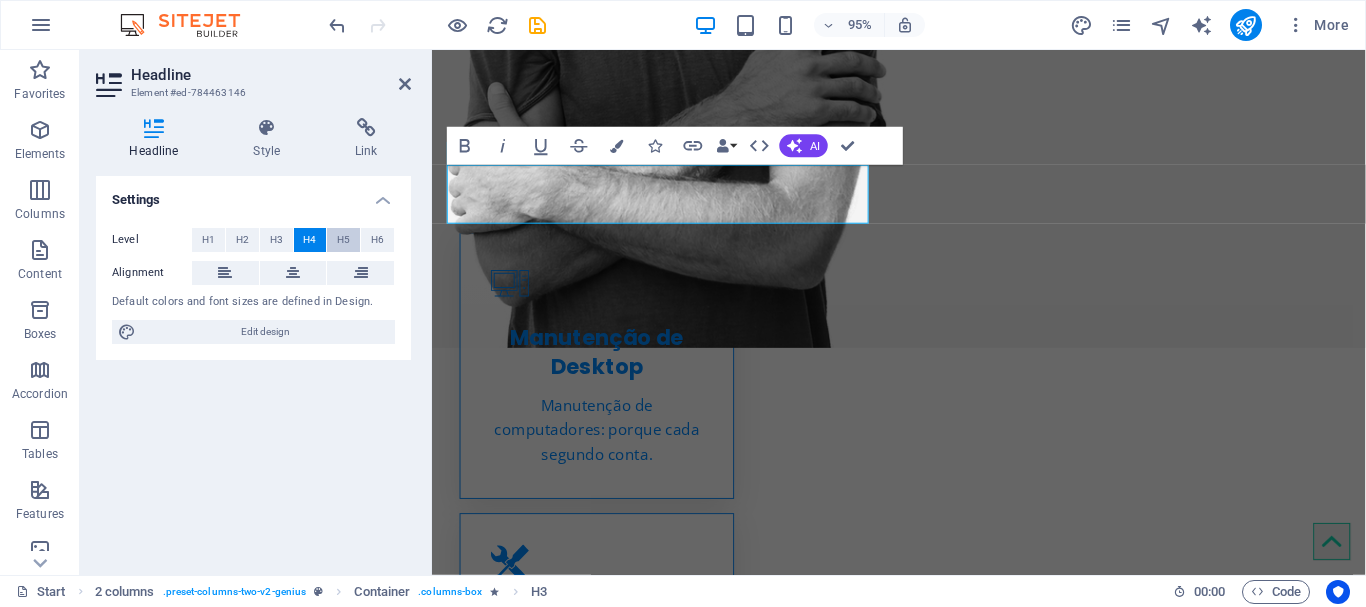 click on "H5" at bounding box center [343, 240] 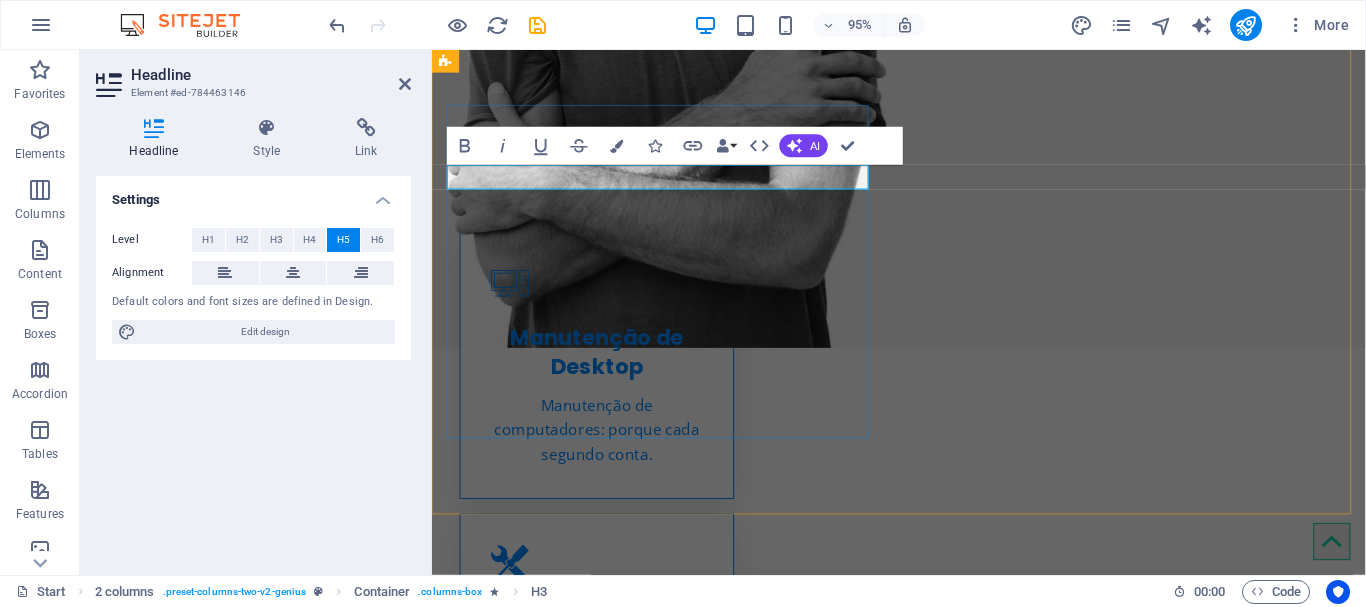 click on "Minha trajetória em poucas palavras" at bounding box center (641, 1301) 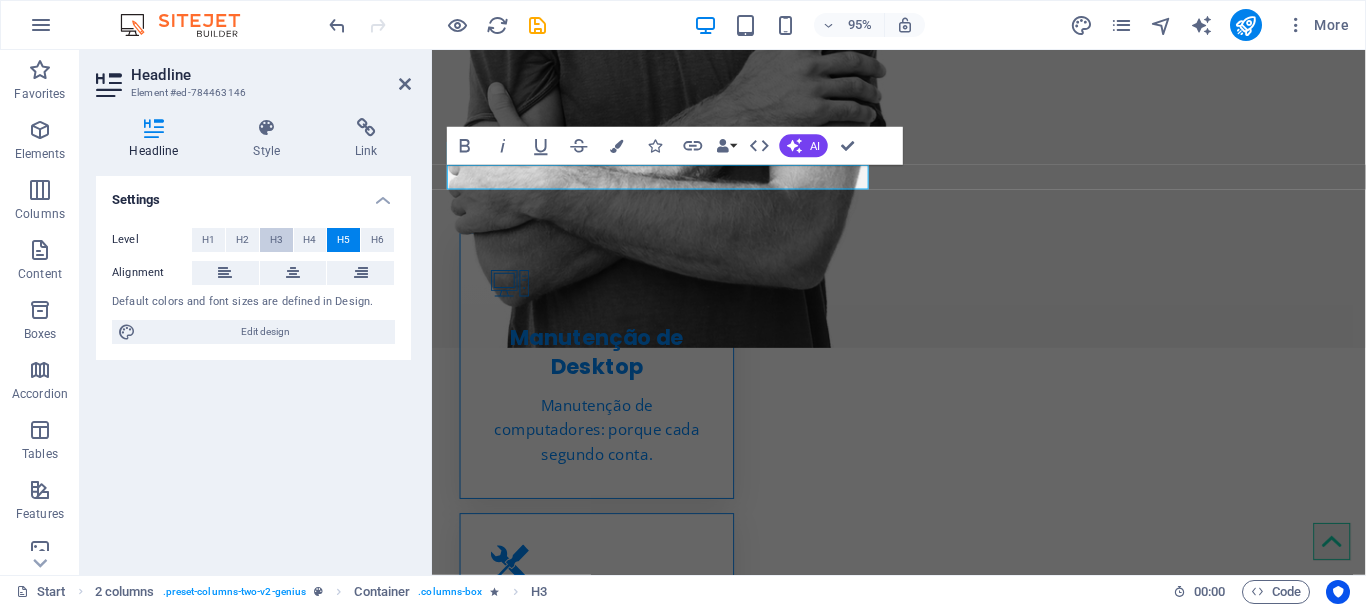 click on "H3" at bounding box center [276, 240] 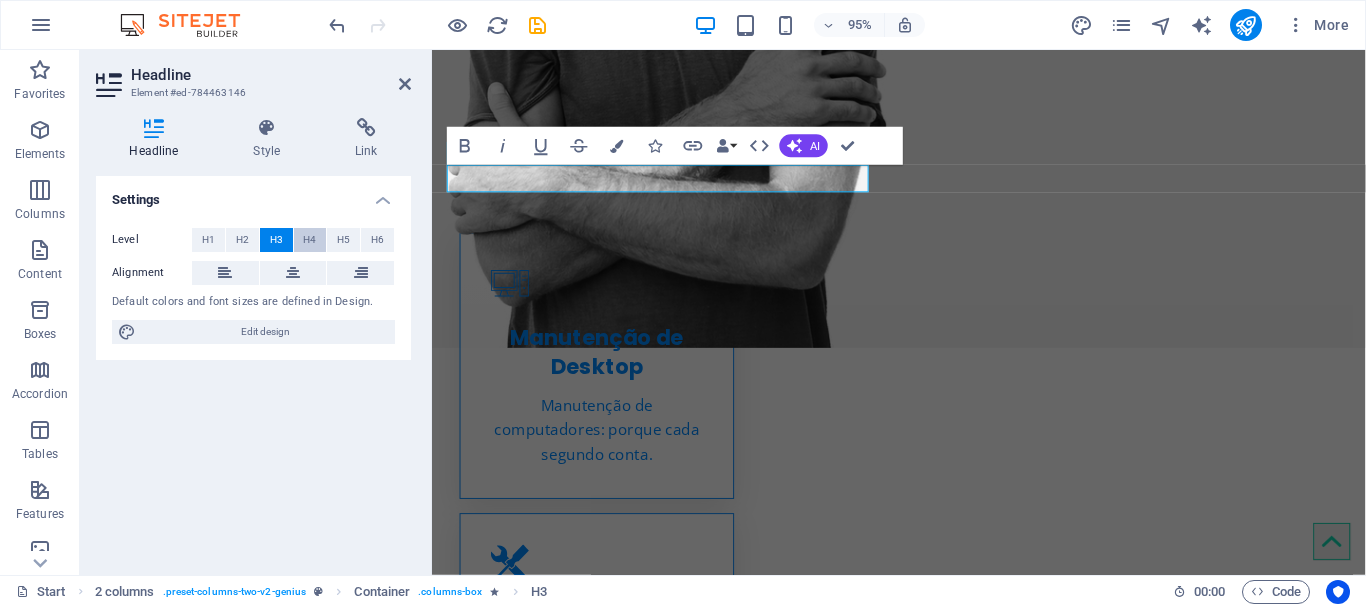 click on "H4" at bounding box center [309, 240] 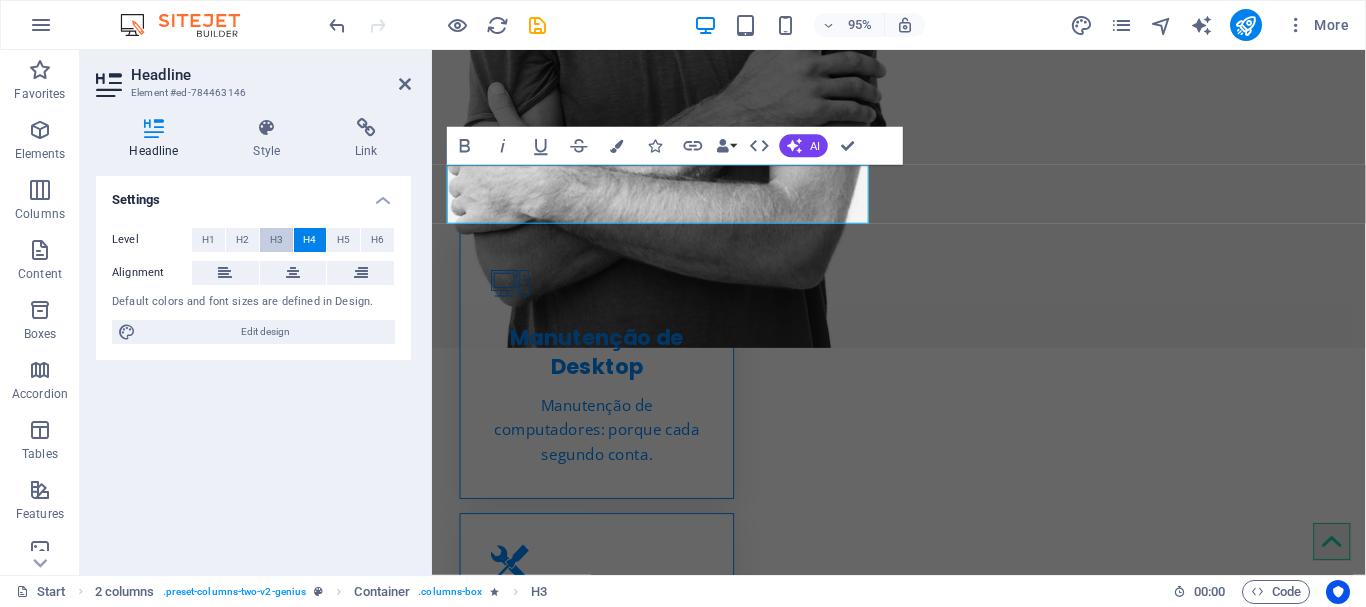 click on "H3" at bounding box center [276, 240] 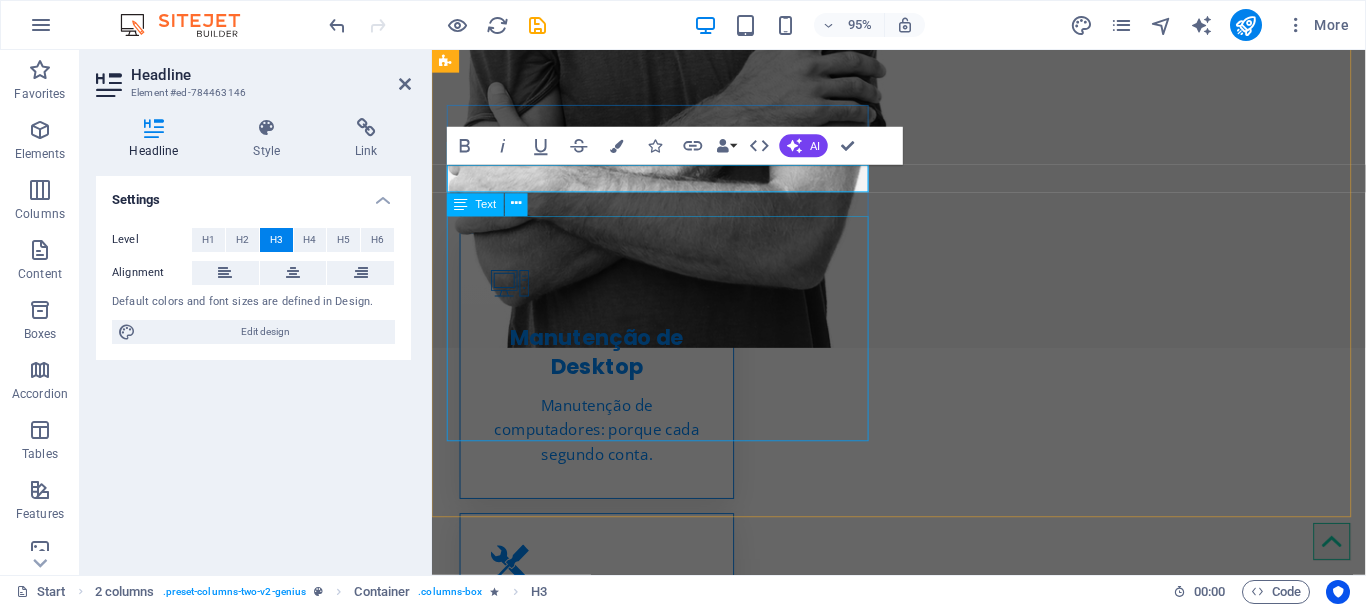 click on "Lorem ipsum dolor sit amet, consectetur adipisicing elit. Repellat, maiores, a libero atque assumenda praesentium cum magni odio dolor accusantium explicabo repudiandae molestiae.  Cumque expo laboriosam nulla distinctio mollitia Molestias excepturi voluptatem veritatis iusto namut Praesentium magni odio dolor accusantium Ipsum dolor sit amet, consectetur adipisicing elit" at bounding box center [674, 1463] 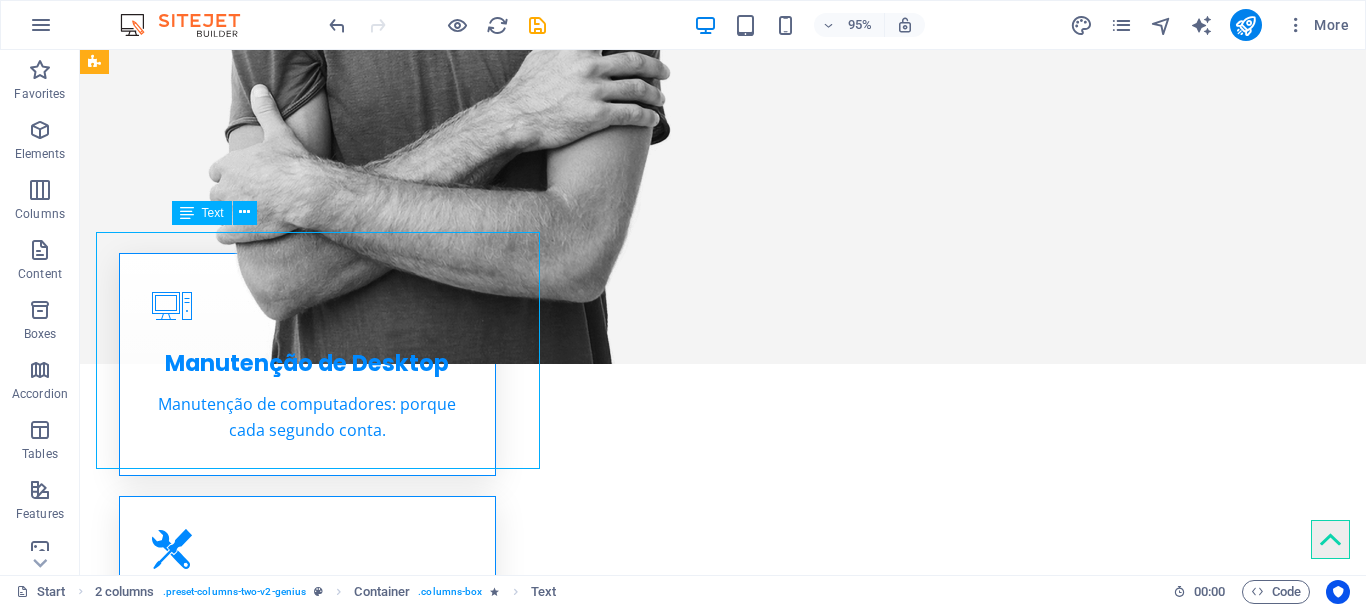 scroll, scrollTop: 1042, scrollLeft: 0, axis: vertical 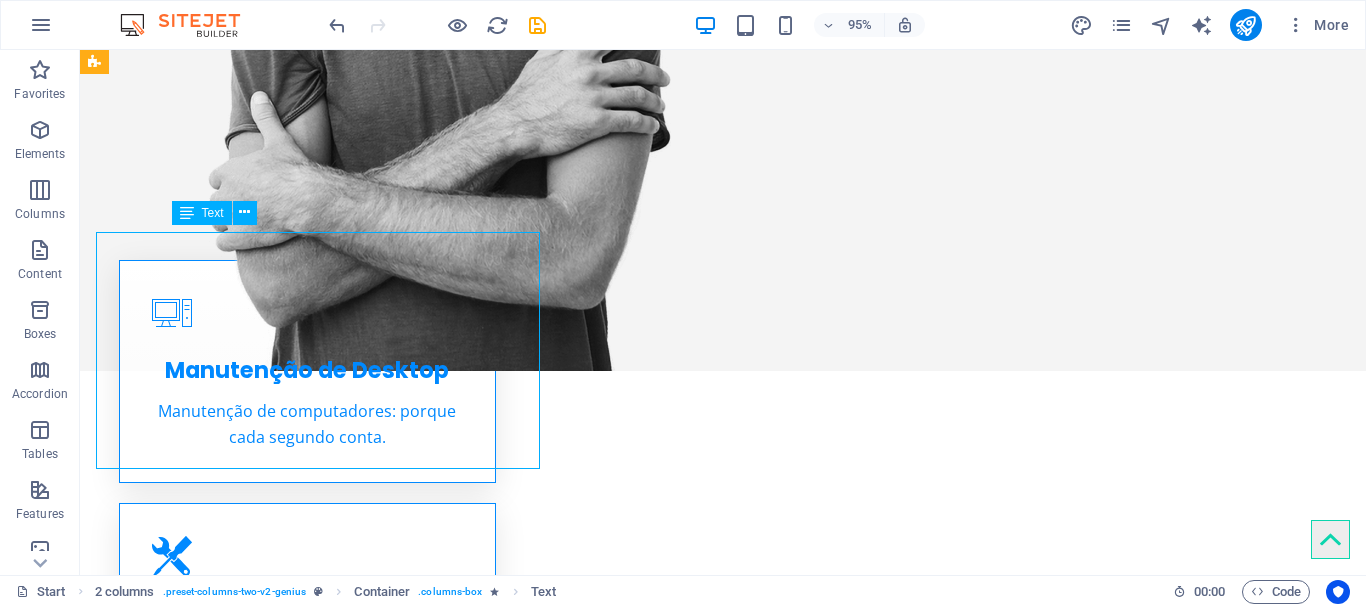 click on "Lorem ipsum dolor sit amet, consectetur adipisicing elit. Repellat, maiores, a libero atque assumenda praesentium cum magni odio dolor accusantium explicabo repudiandae molestiae.  Cumque expo laboriosam nulla distinctio mollitia Molestias excepturi voluptatem veritatis iusto namut Praesentium magni odio dolor accusantium Ipsum dolor sit amet, consectetur adipisicing elit" at bounding box center [356, 1315] 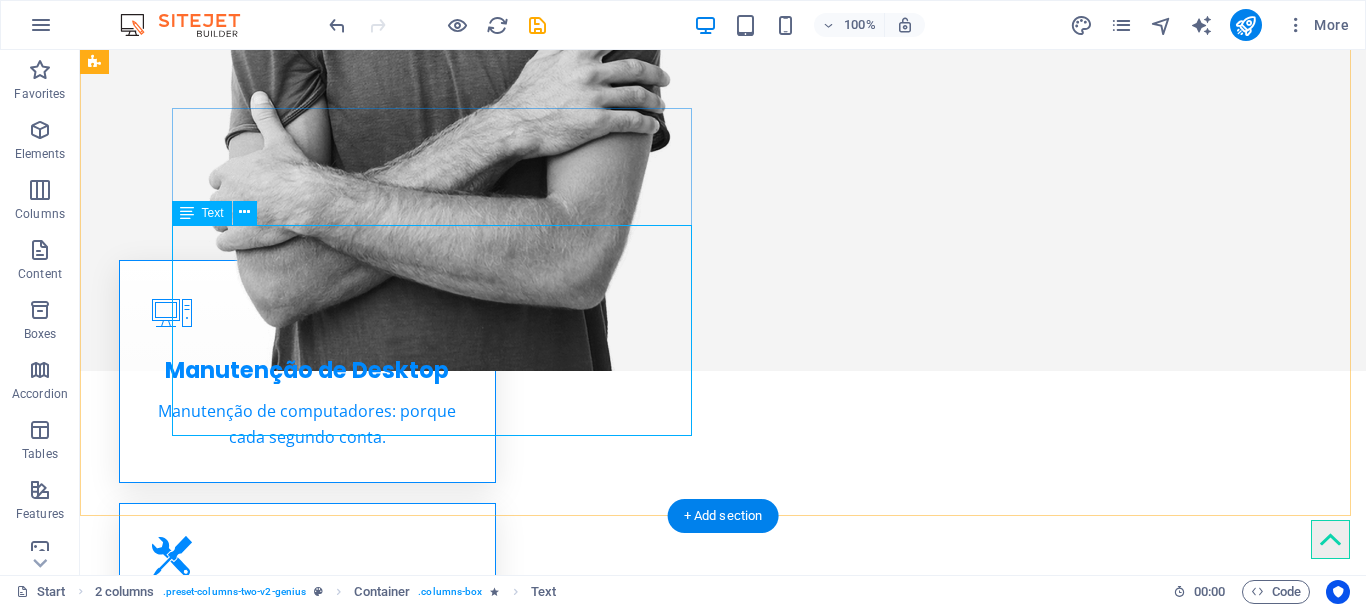 click on "Lorem ipsum dolor sit amet, consectetur adipisicing elit. Repellat, maiores, a libero atque assumenda praesentium cum magni odio dolor accusantium explicabo repudiandae molestiae.  Cumque expo laboriosam nulla distinctio mollitia Molestias excepturi voluptatem veritatis iusto namut Praesentium magni odio dolor accusantium Ipsum dolor sit amet, consectetur adipisicing elit" at bounding box center (356, 1315) 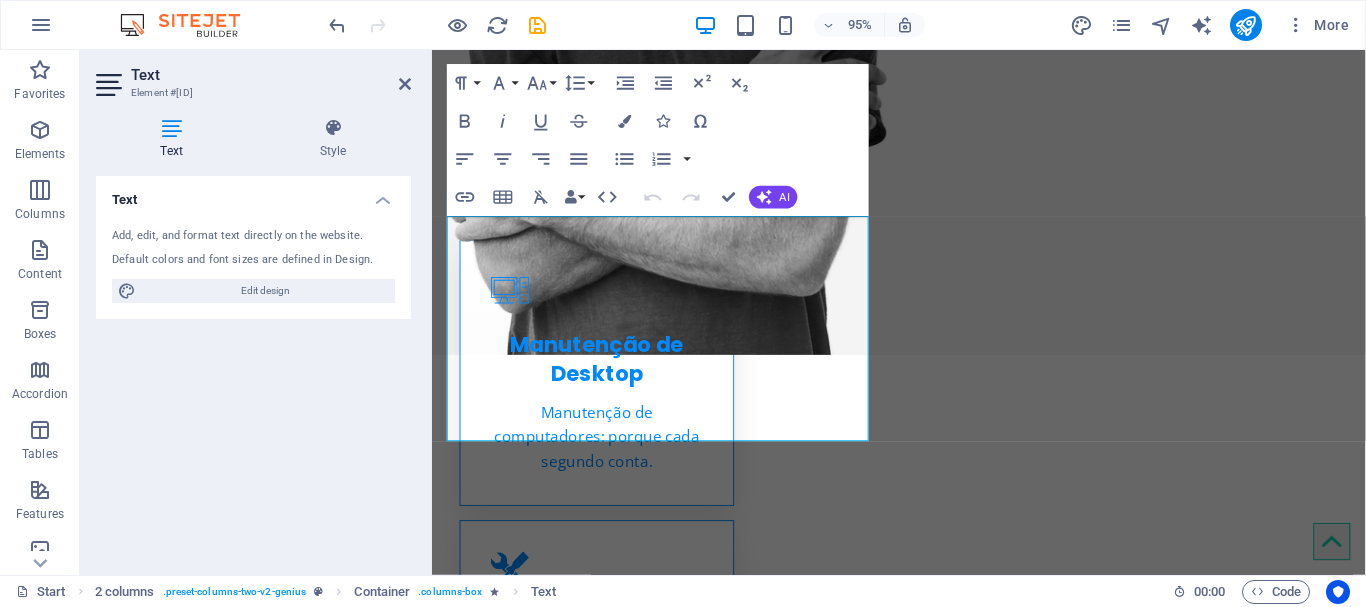 scroll, scrollTop: 1049, scrollLeft: 0, axis: vertical 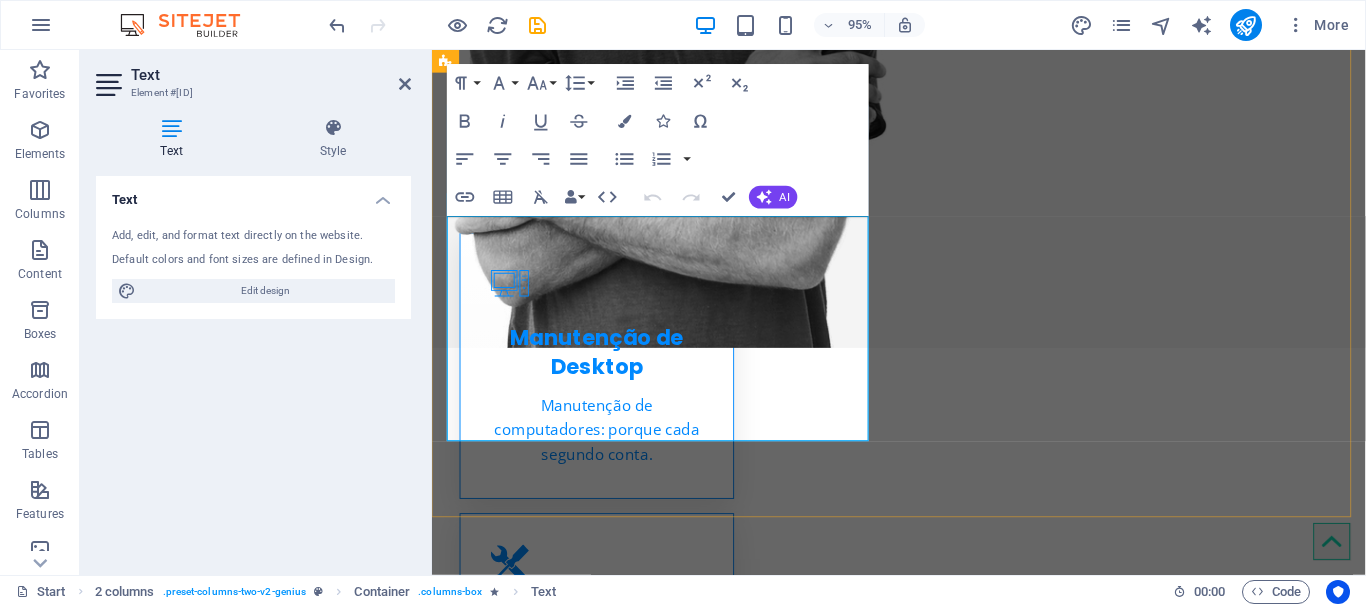 click on "Lorem ipsum dolor sit amet, consectetur adipisicing elit. Repellat, maiores, a libero atque assumenda praesentium cum magni odio dolor accusantium explicabo repudiandae molestiae." at bounding box center (674, 1395) 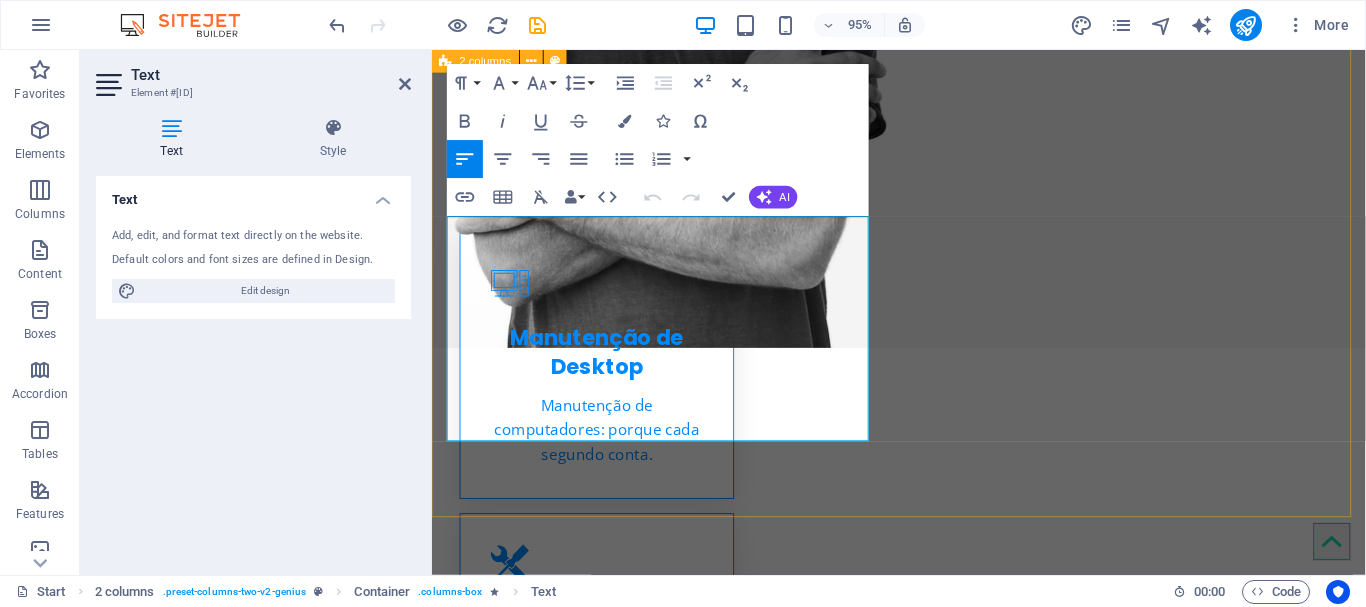 drag, startPoint x: 527, startPoint y: 323, endPoint x: 442, endPoint y: 241, distance: 118.10589 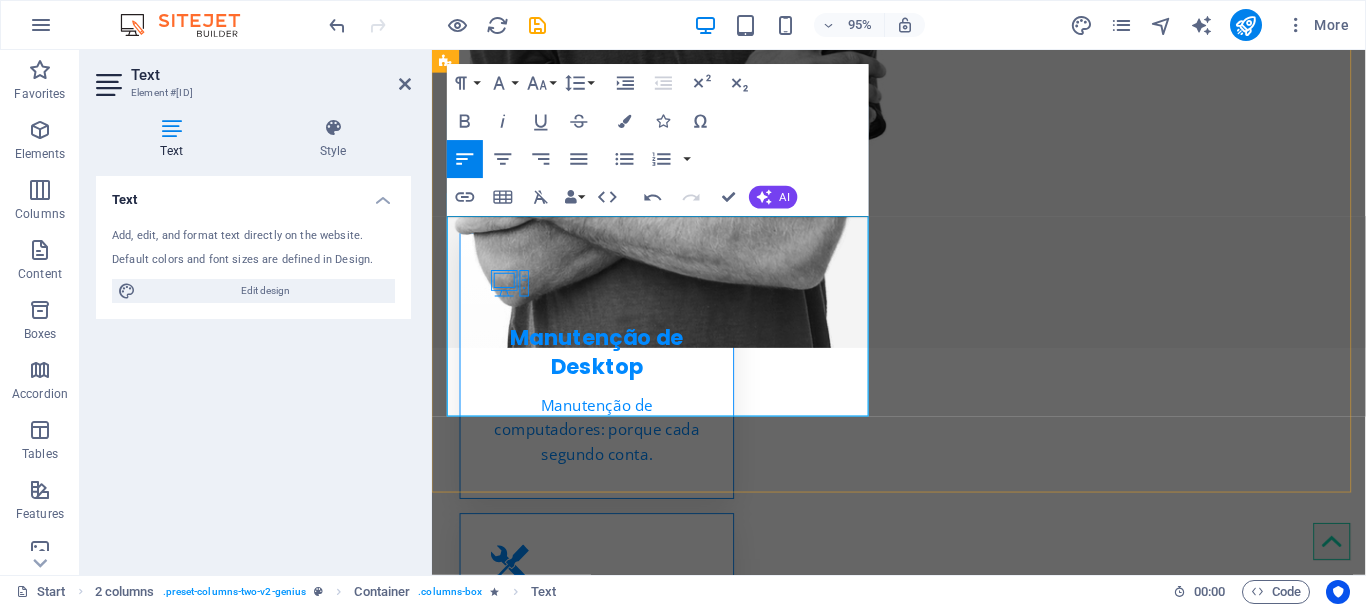 click on "Cumque expo laboriosam nulla distinctio mollitia" at bounding box center (682, 1460) 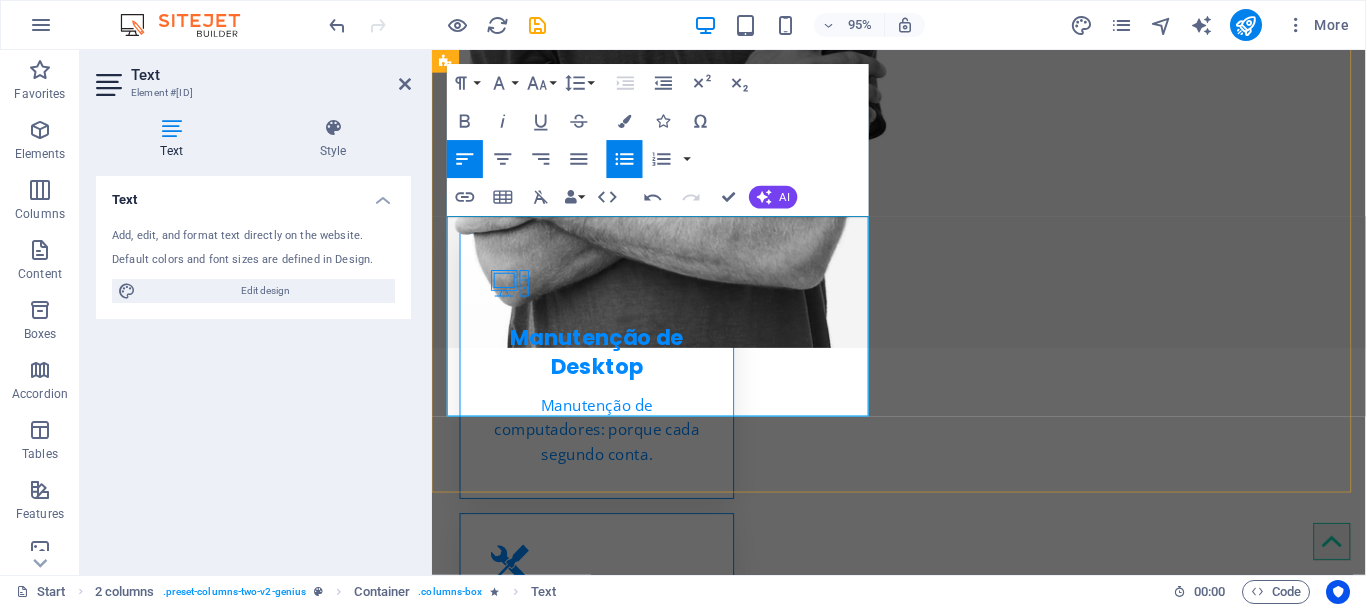 click on "Cumque expo laboriosam nulla distinctio mollitia" at bounding box center [682, 1460] 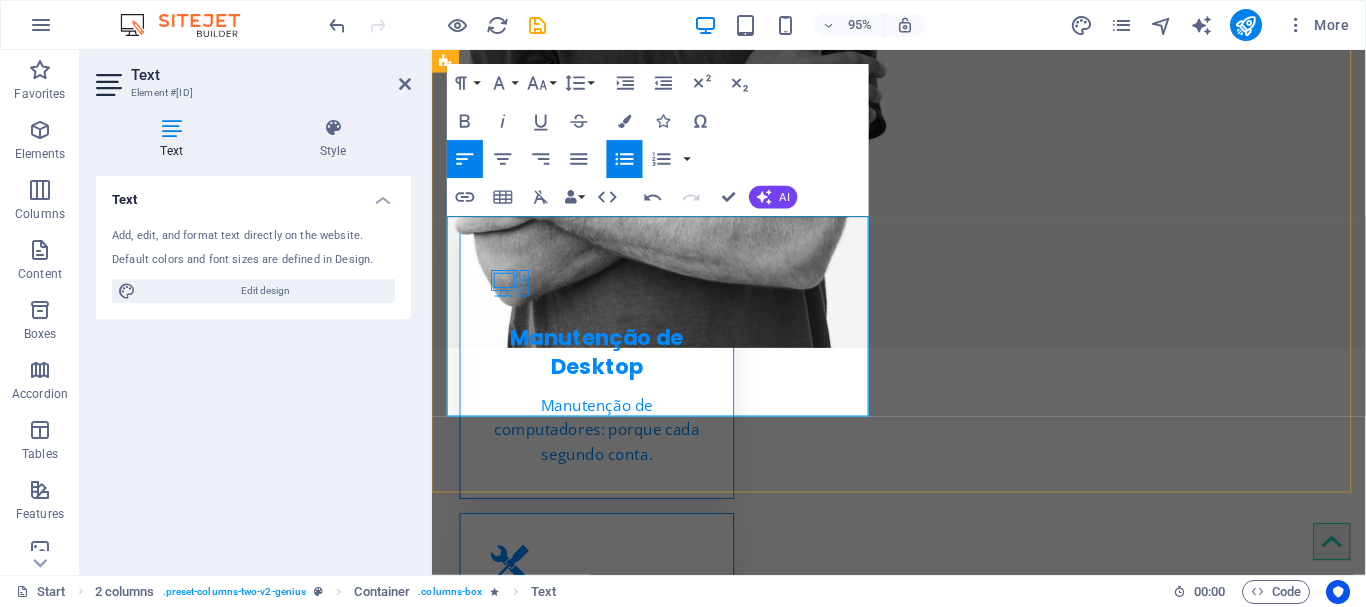drag, startPoint x: 791, startPoint y: 395, endPoint x: 464, endPoint y: 399, distance: 327.02448 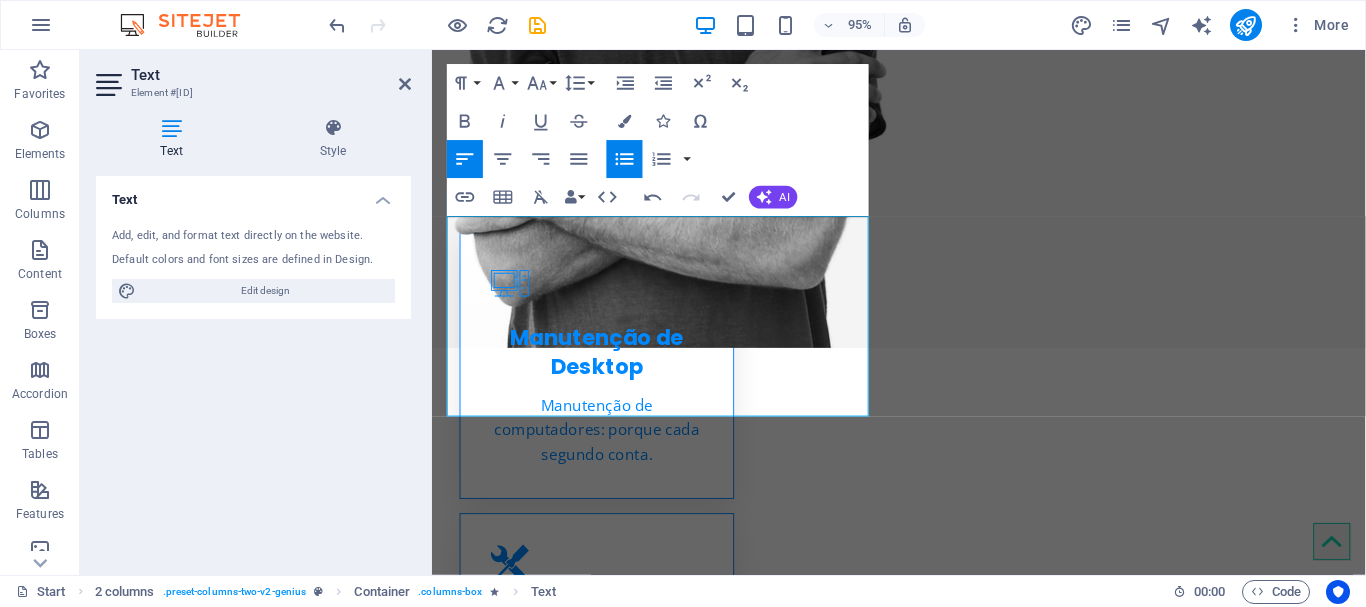 drag, startPoint x: 835, startPoint y: 418, endPoint x: 860, endPoint y: 461, distance: 49.73932 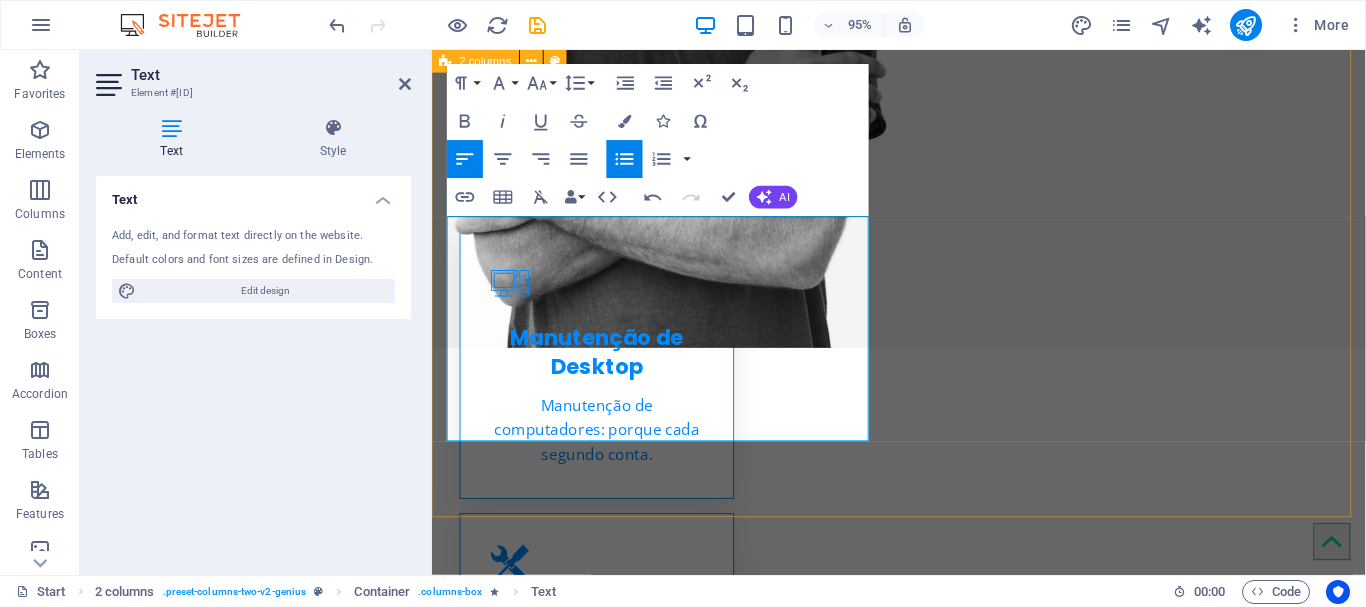 click on "[FIRST] [LAST] Minha trajetória em poucas palavras Como Analista de Suporte de TI e Infraestrutura experiente, forneço suporte técnico excepcional a usuários de TI em um ambiente acelerado. Minhas responsabilidades incluem: Diagnosticar e resolver problemas técnicos com hardware e software. Instalar, configurar e manter sistemas de TI. Fornecer suporte técnico remoto e presencial a usuários. Treinar usuários sobre como usar sistemas e aplicativos de TI. ​ Documentar problemas e soluções para referência futura. Analista 90%
Photoshop 70%
Illustrator 90%
HTML5 & CSS3 85%
JavaScript 45%" at bounding box center (923, 1620) 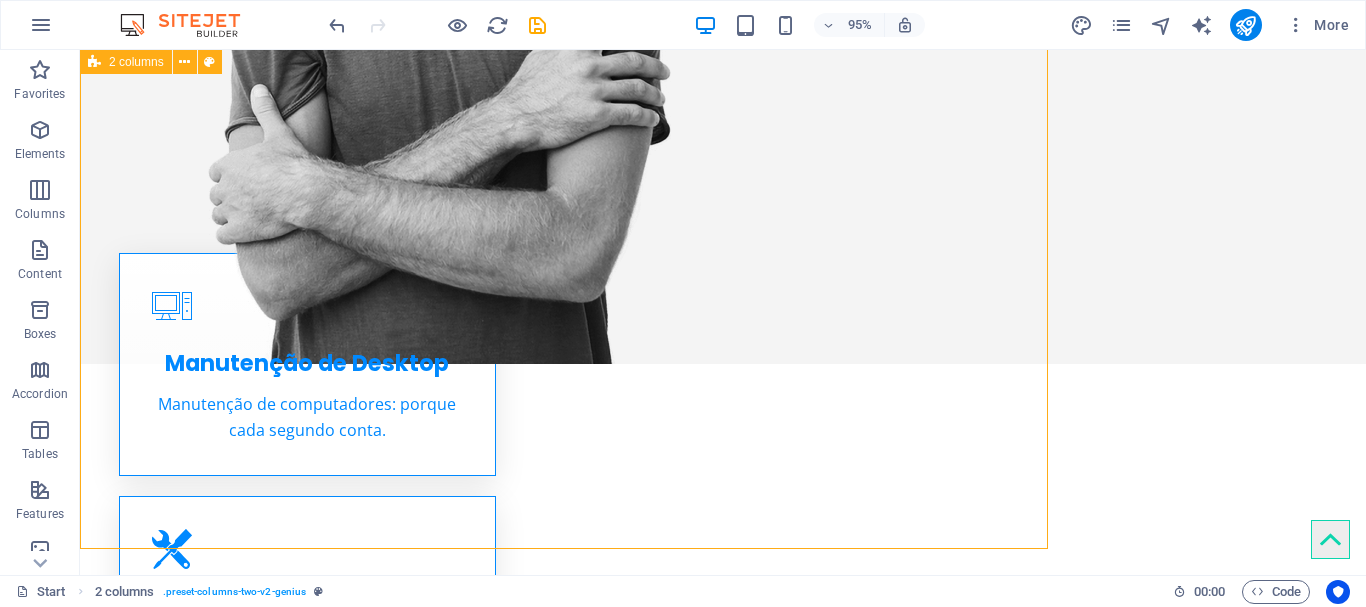 scroll, scrollTop: 1042, scrollLeft: 0, axis: vertical 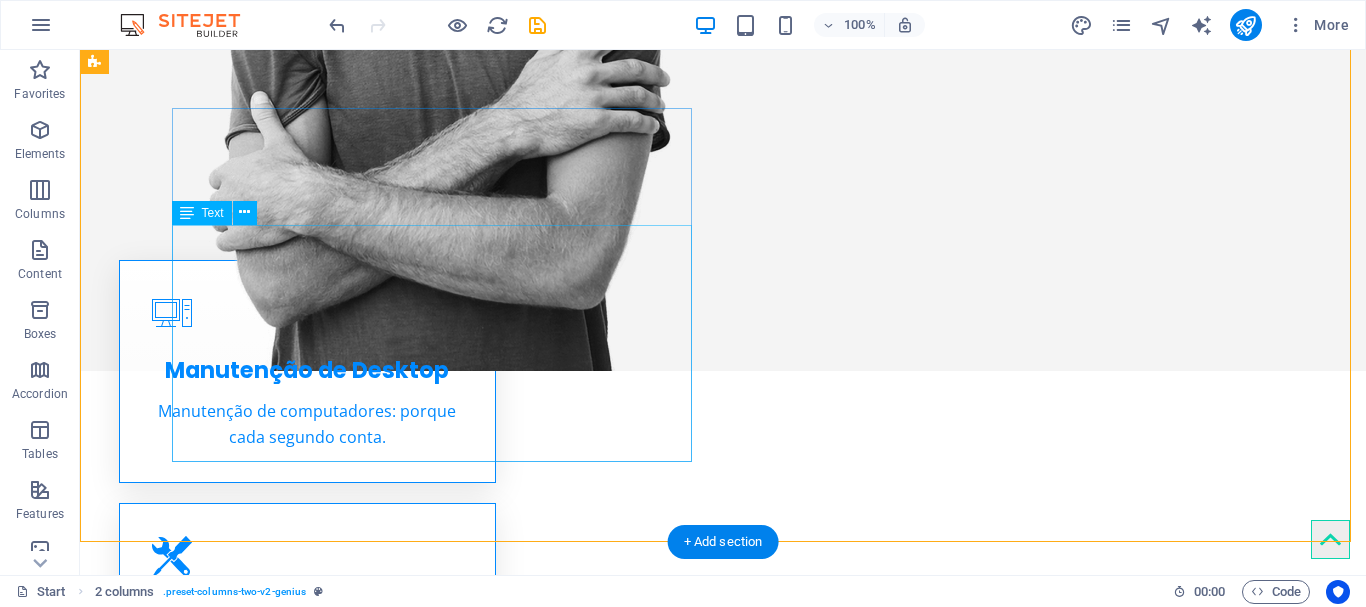 click on "Como Analista de Suporte de TI e Infraestrutura experiente, forneço suporte técnico excepcional a usuários de TI em um ambiente acelerado. Minhas responsabilidades incluem: Diagnosticar e resolver problemas técnicos com hardware e software. Instalar, configurar e manter sistemas de TI. Fornecer suporte técnico remoto e presencial a usuários. Treinar usuários sobre como usar sistemas e aplicativos de TI. Documentar problemas e soluções para referência futura." at bounding box center (356, 1329) 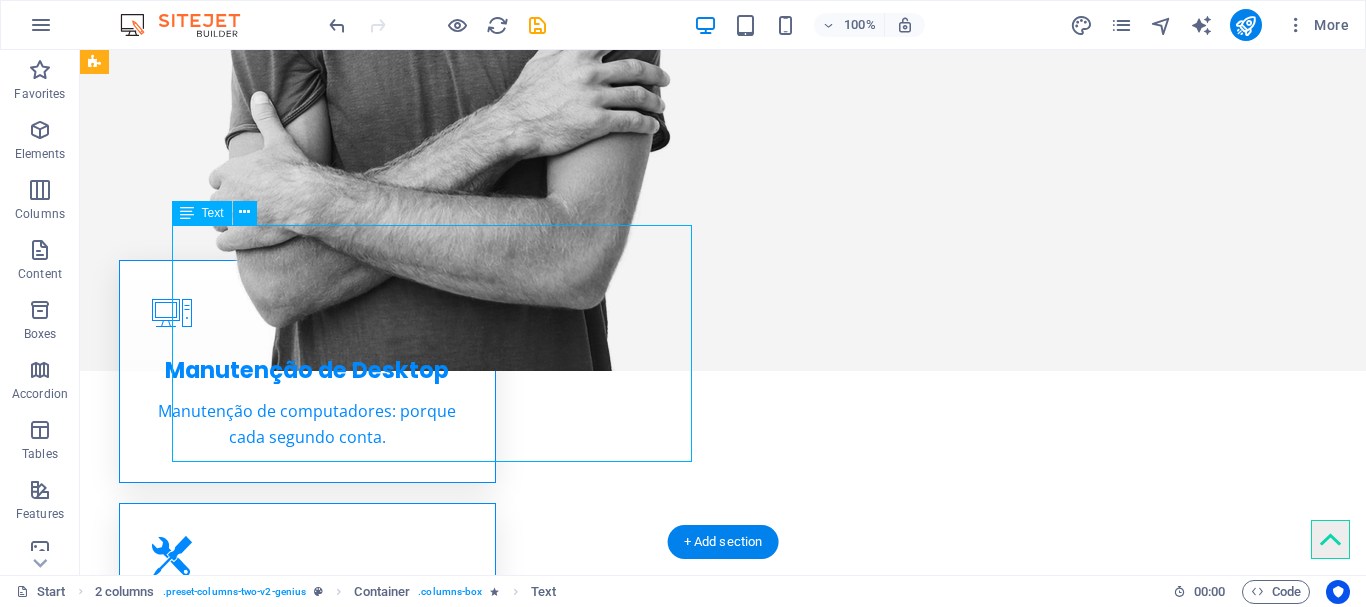 click on "Como Analista de Suporte de TI e Infraestrutura experiente, forneço suporte técnico excepcional a usuários de TI em um ambiente acelerado. Minhas responsabilidades incluem: Diagnosticar e resolver problemas técnicos com hardware e software. Instalar, configurar e manter sistemas de TI. Fornecer suporte técnico remoto e presencial a usuários. Treinar usuários sobre como usar sistemas e aplicativos de TI. Documentar problemas e soluções para referência futura." at bounding box center [356, 1329] 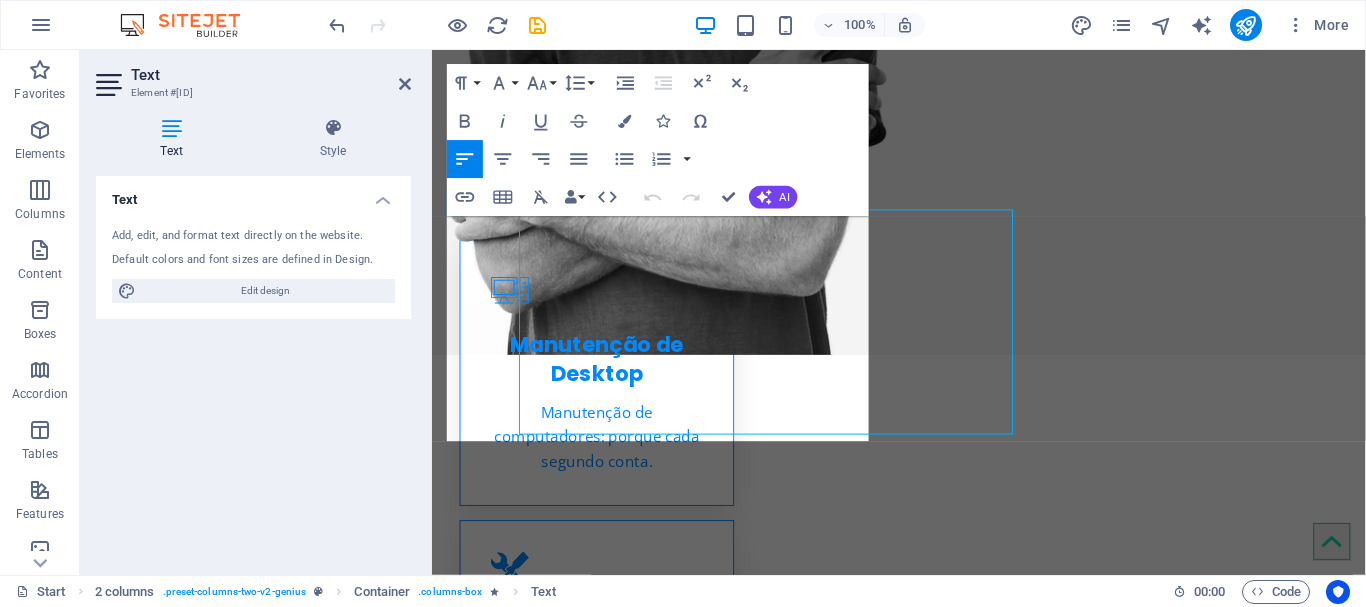 scroll, scrollTop: 1049, scrollLeft: 0, axis: vertical 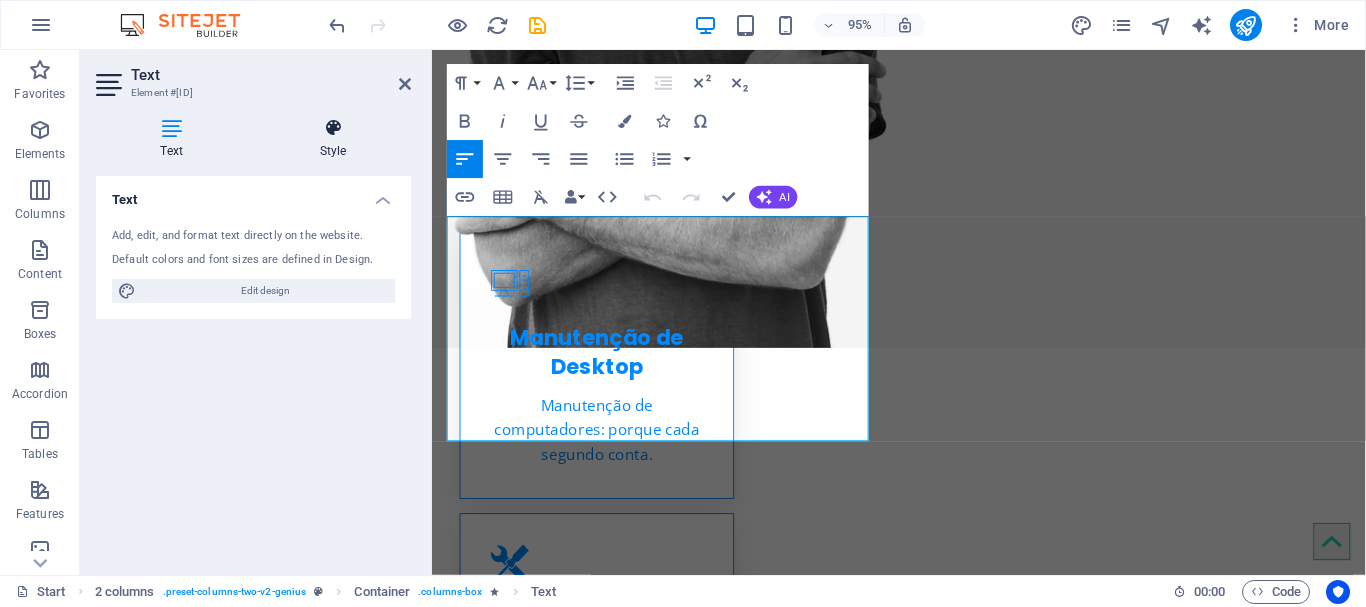 click at bounding box center [333, 128] 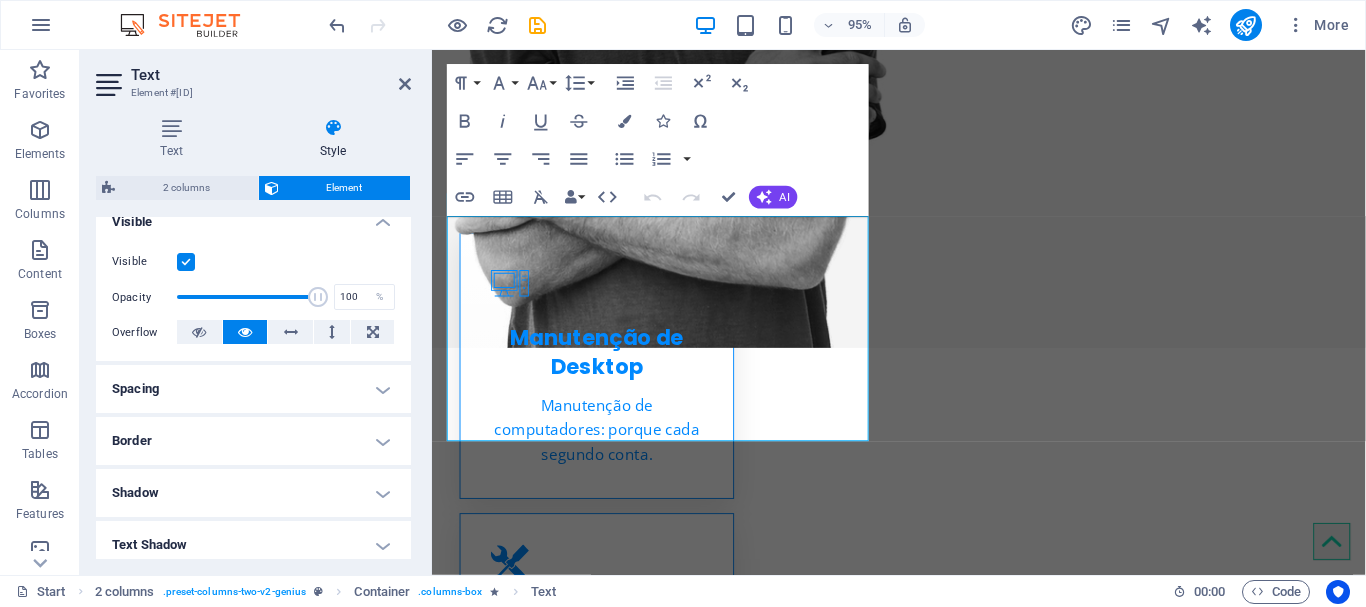 scroll, scrollTop: 200, scrollLeft: 0, axis: vertical 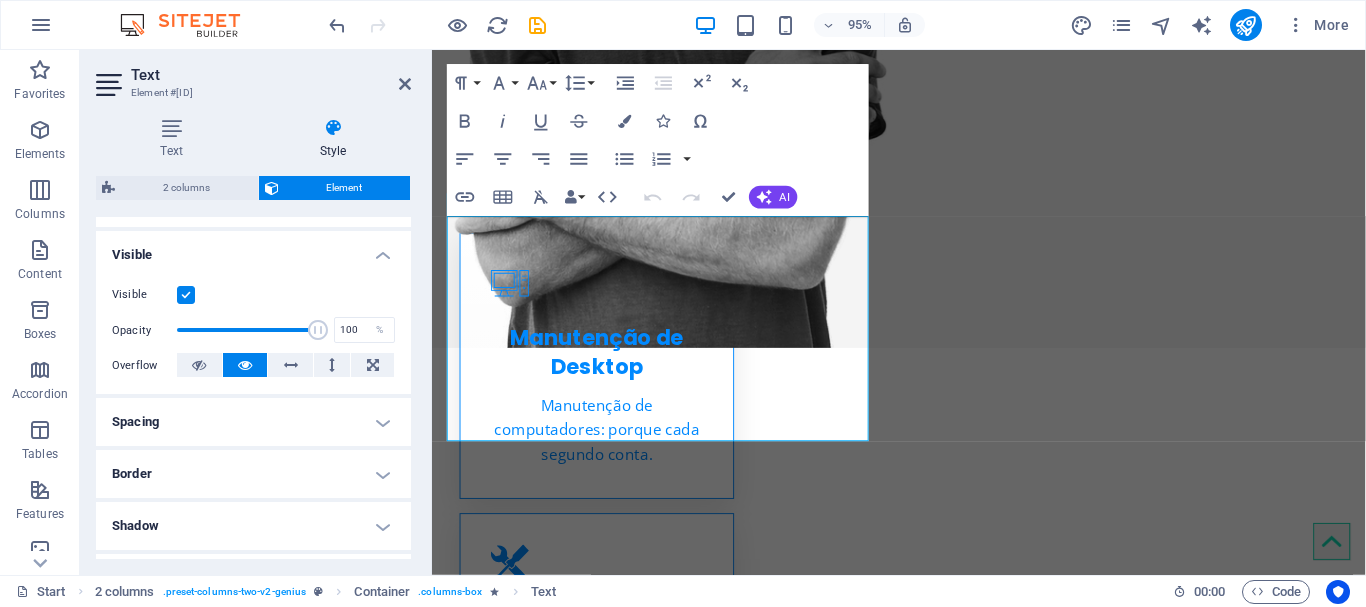 click on "Visible" at bounding box center (253, 249) 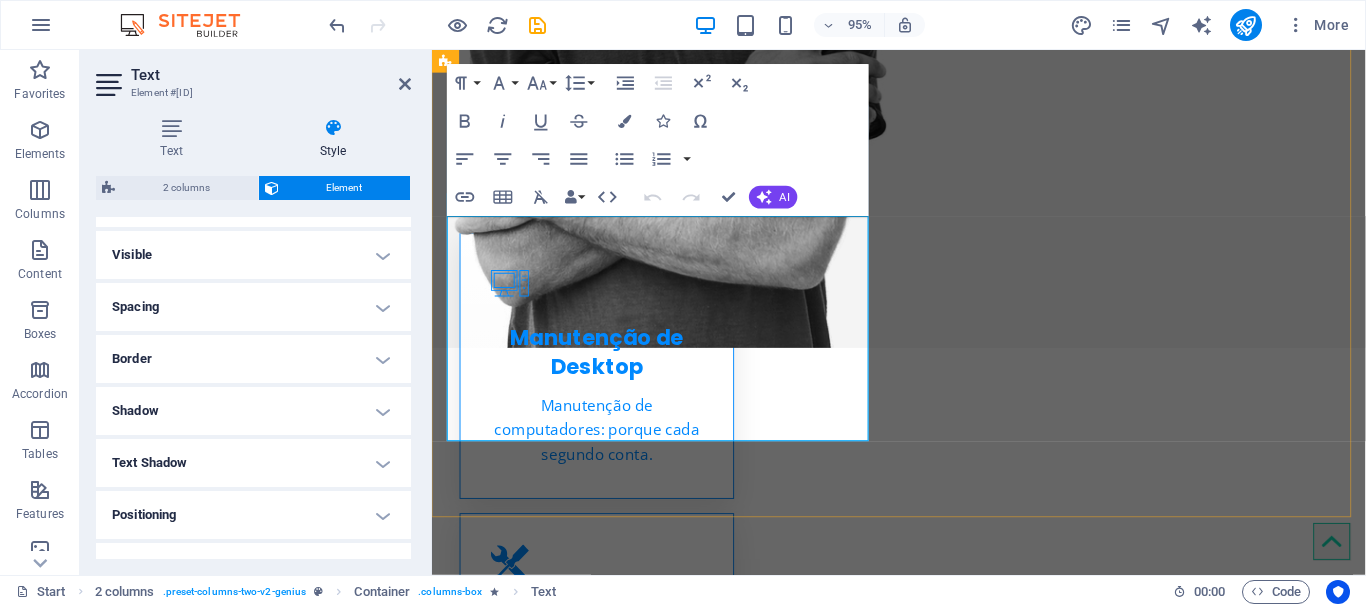 click on "Diagnosticar e resolver problemas técnicos com hardware e software." at bounding box center (682, 1460) 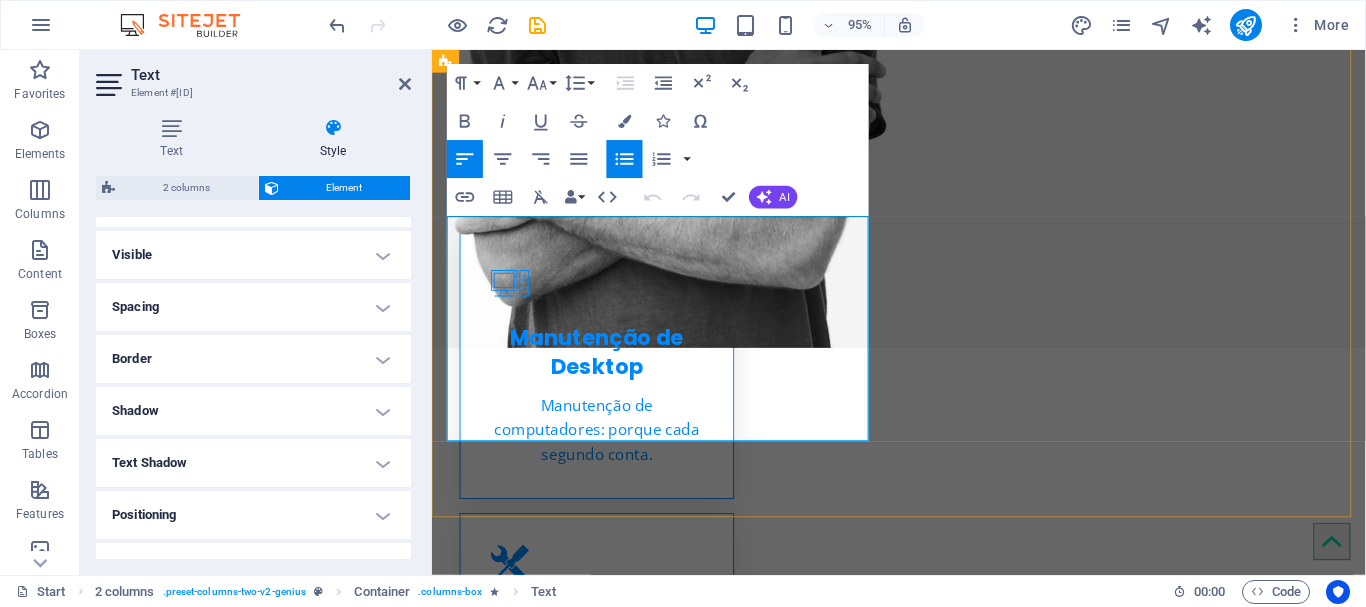 click on "Diagnosticar e resolver problemas técnicos com hardware e software." at bounding box center [682, 1460] 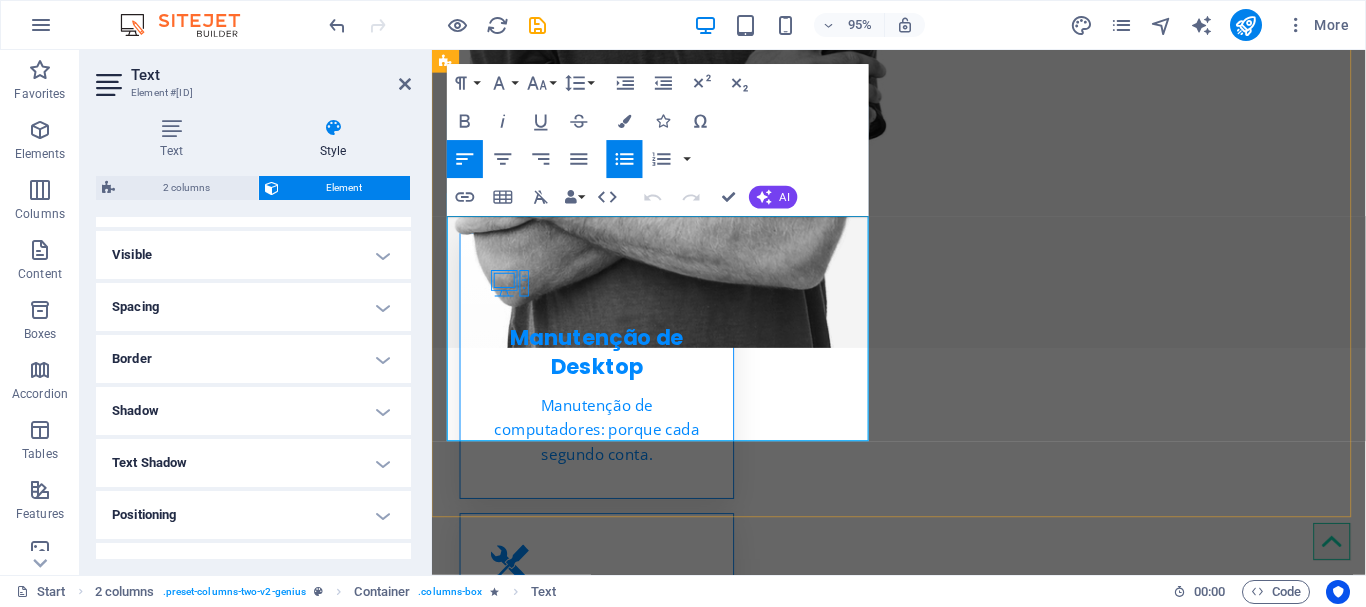 click on "Diagnosticar e resolver problemas técnicos com hardware e software." at bounding box center [682, 1460] 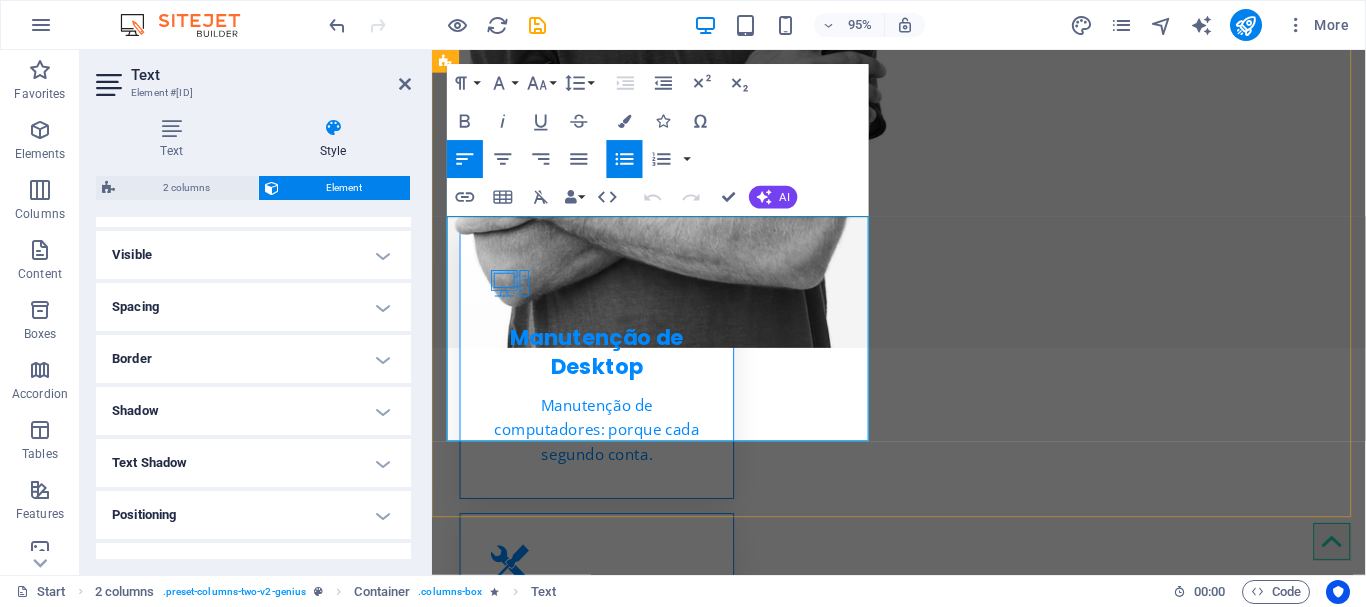 click on "Diagnosticar e resolver problemas técnicos com hardware e software." at bounding box center [682, 1460] 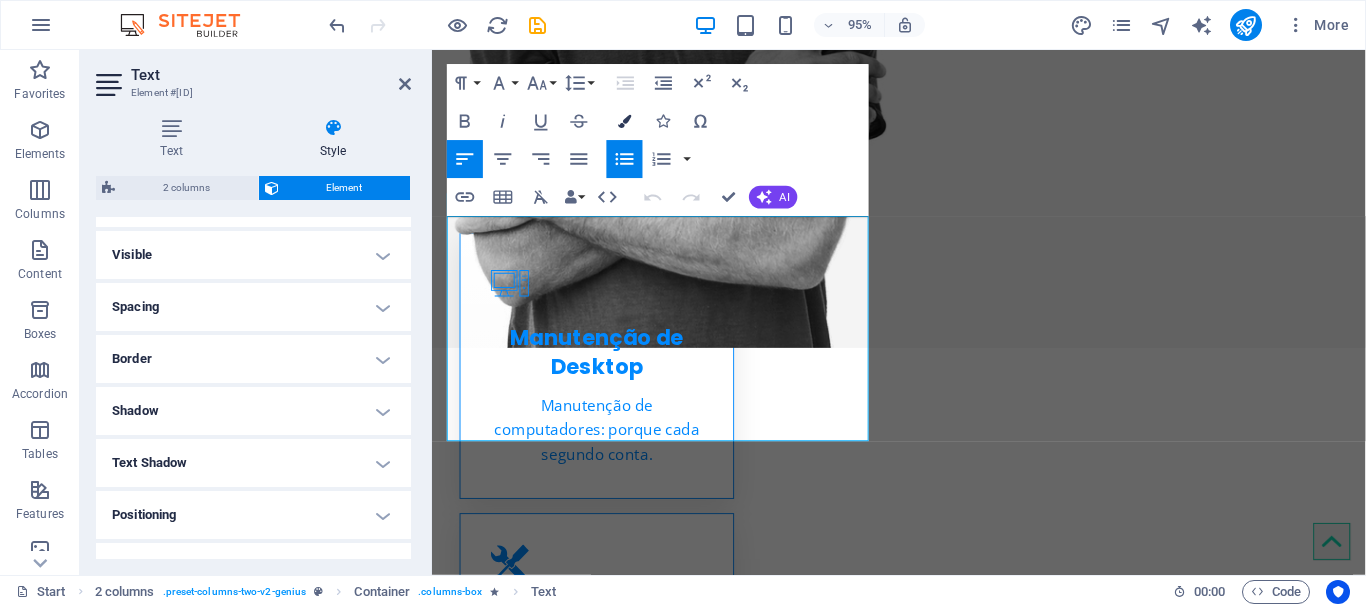 click at bounding box center (624, 120) 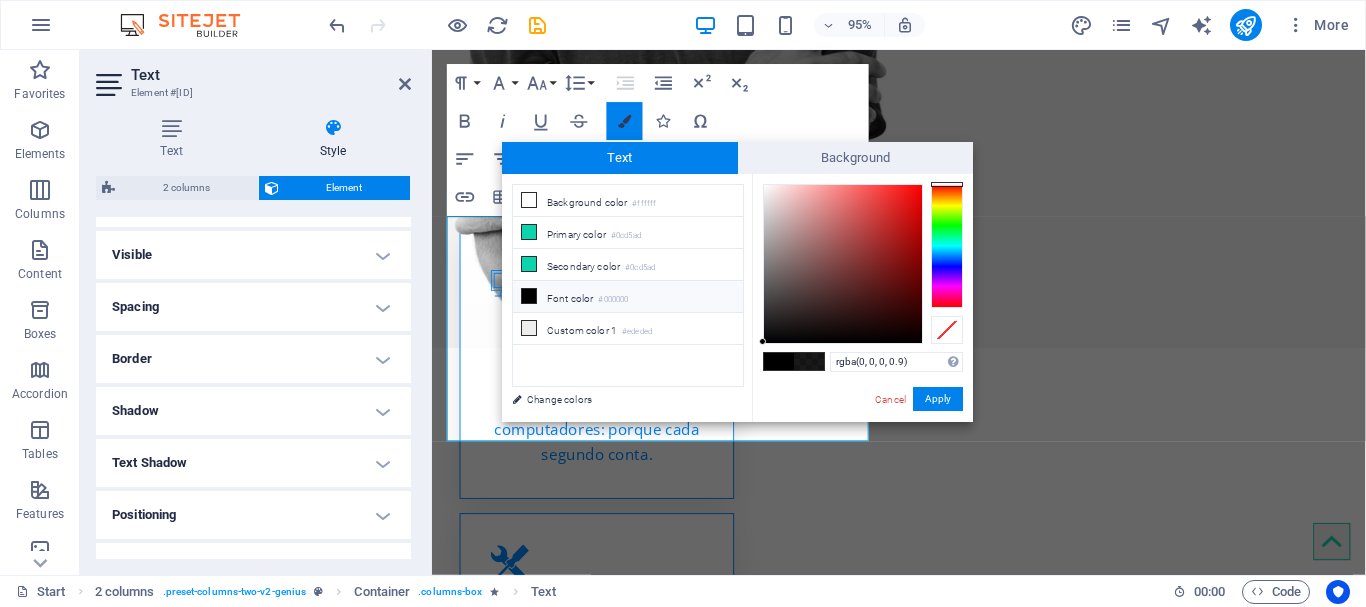 click at bounding box center (624, 120) 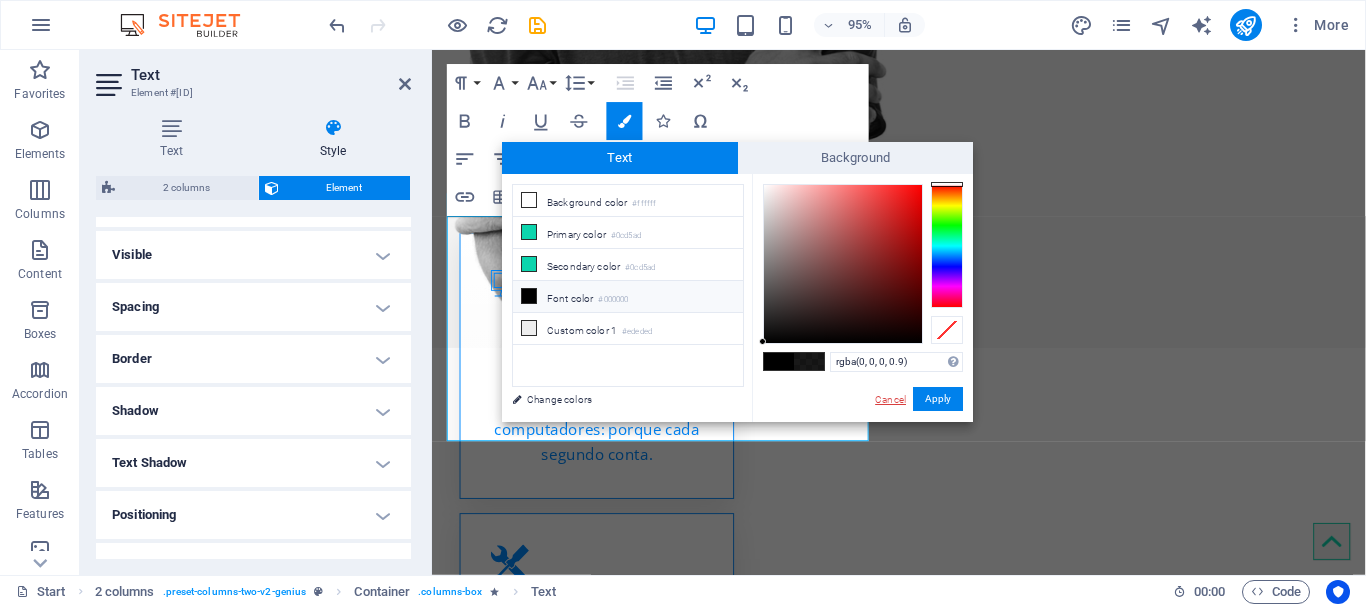 click on "Cancel" at bounding box center (890, 399) 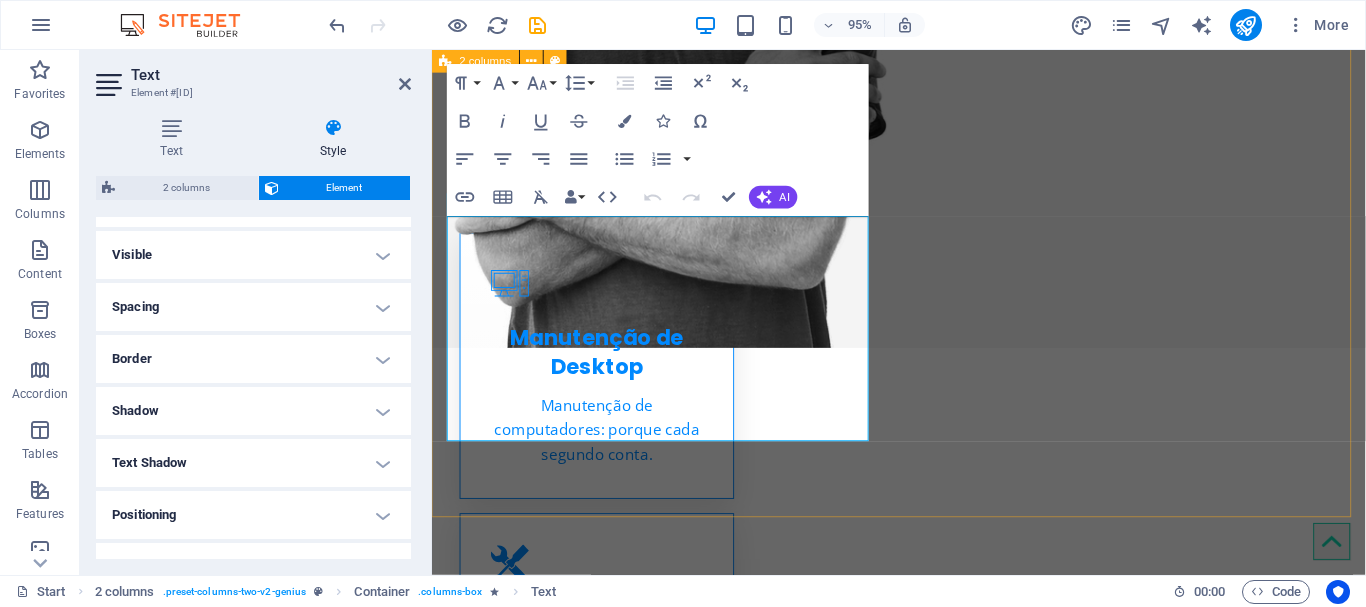click on "[FIRST] [LAST] Minha trajetória em poucas palavras Como Analista de Suporte de TI e Infraestrutura experiente, forneço suporte técnico excepcional a usuários de TI em um ambiente acelerado. Minhas responsabilidades incluem: Diagnosticar e resolver problemas técnicos com hardware e software. Instalar, configurar e manter sistemas de TI. Fornecer suporte técnico remoto e presencial a usuários. Treinar usuários sobre como usar sistemas e aplicativos de TI. Documentar problemas e soluções para referência futura. Analista 90%
Photoshop 70%
Illustrator 90%
HTML5 & CSS3 85%
JavaScript 45%" at bounding box center [923, 1620] 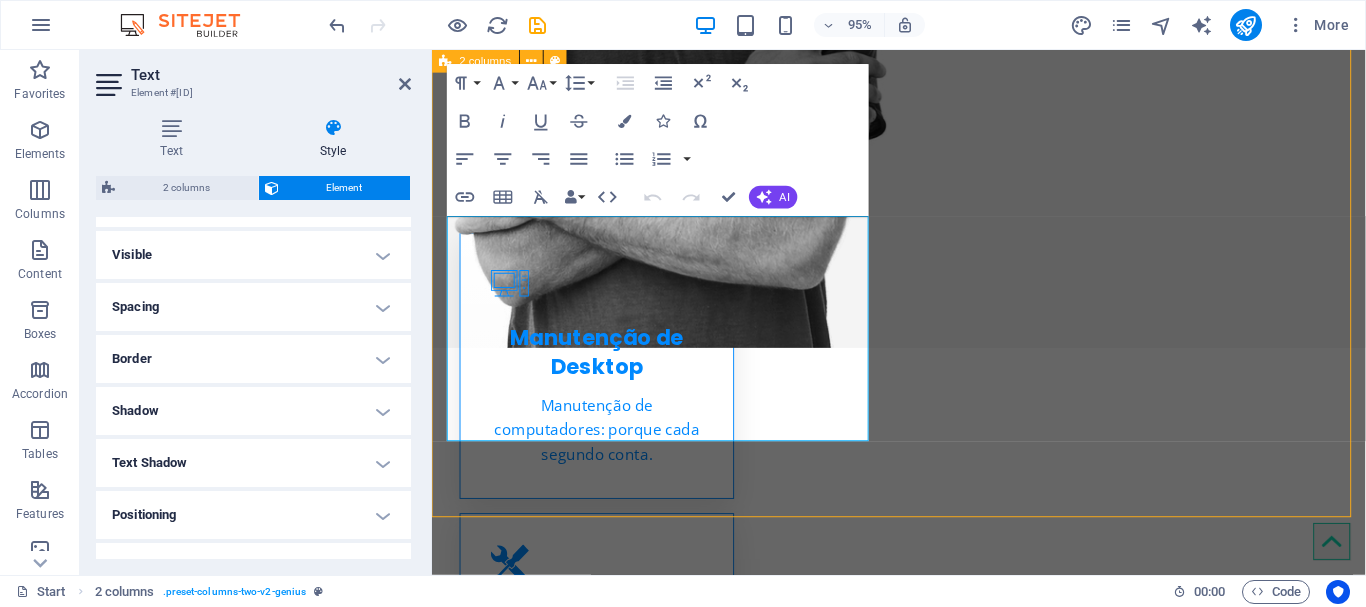 scroll, scrollTop: 1042, scrollLeft: 0, axis: vertical 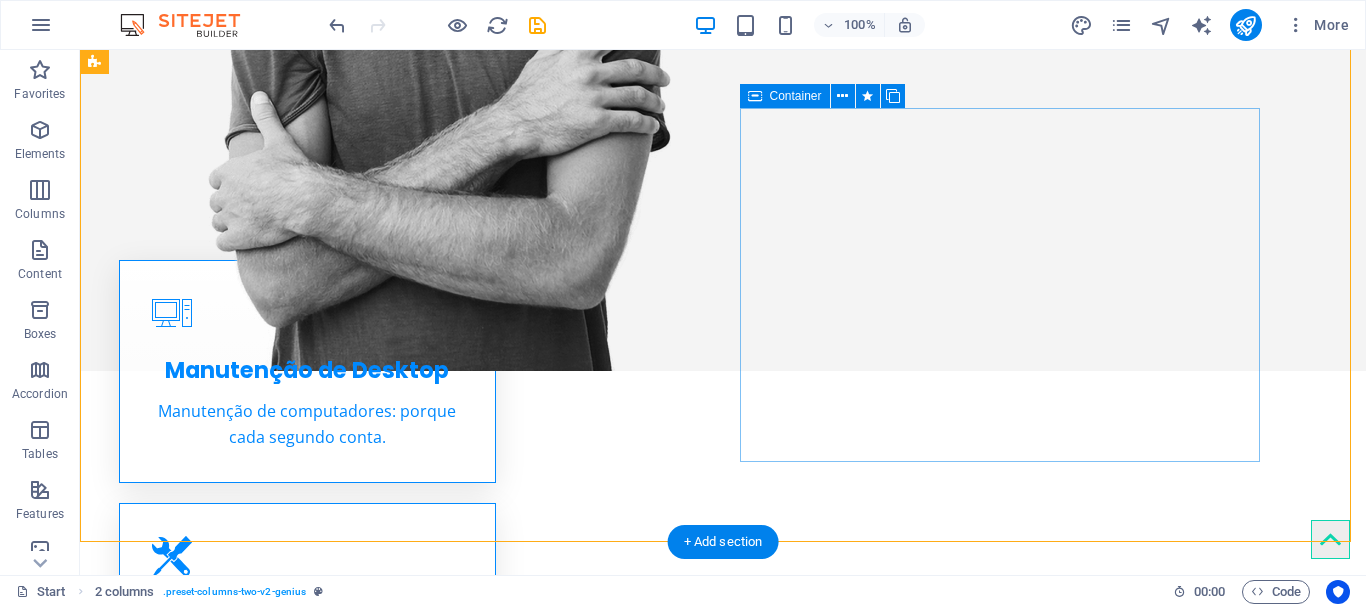 click on "Analista 90%
Photoshop 70%
Illustrator 90%
HTML5 & CSS3 85%
JavaScript 45%" at bounding box center [356, 1678] 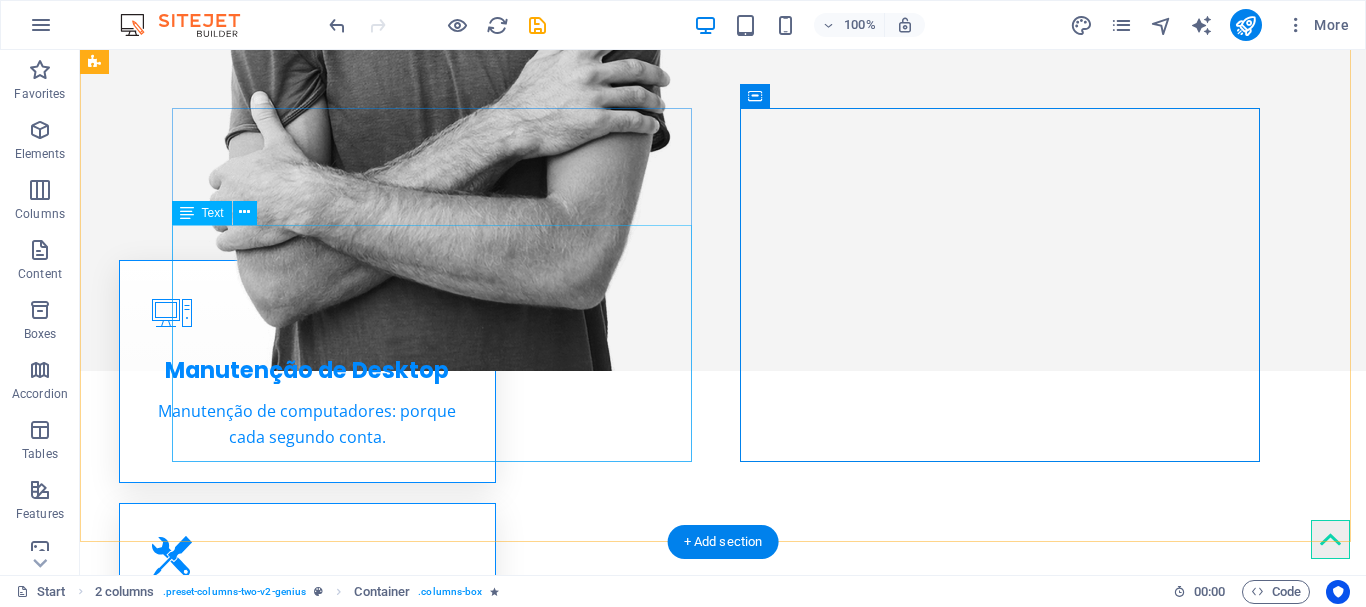 click on "Como Analista de Suporte de TI e Infraestrutura experiente, forneço suporte técnico excepcional a usuários de TI em um ambiente acelerado. Minhas responsabilidades incluem: Diagnosticar e resolver problemas técnicos com hardware e software. Instalar, configurar e manter sistemas de TI. Fornecer suporte técnico remoto e presencial a usuários. Treinar usuários sobre como usar sistemas e aplicativos de TI. Documentar problemas e soluções para referência futura." at bounding box center [356, 1329] 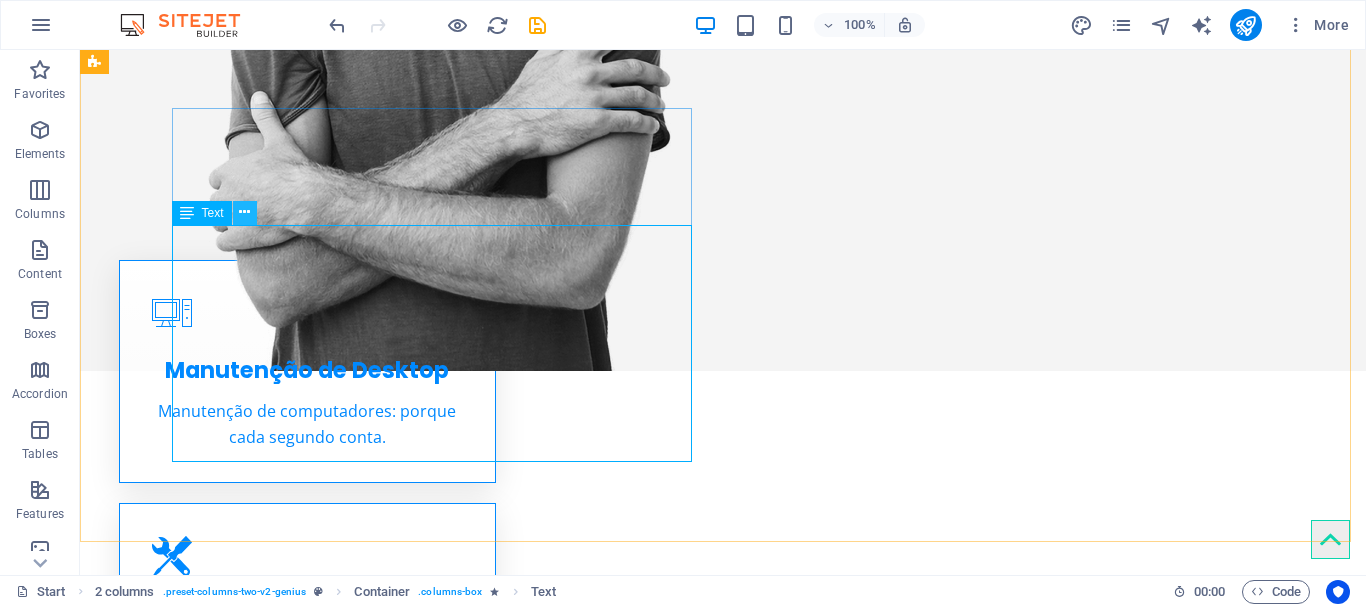 click at bounding box center (244, 212) 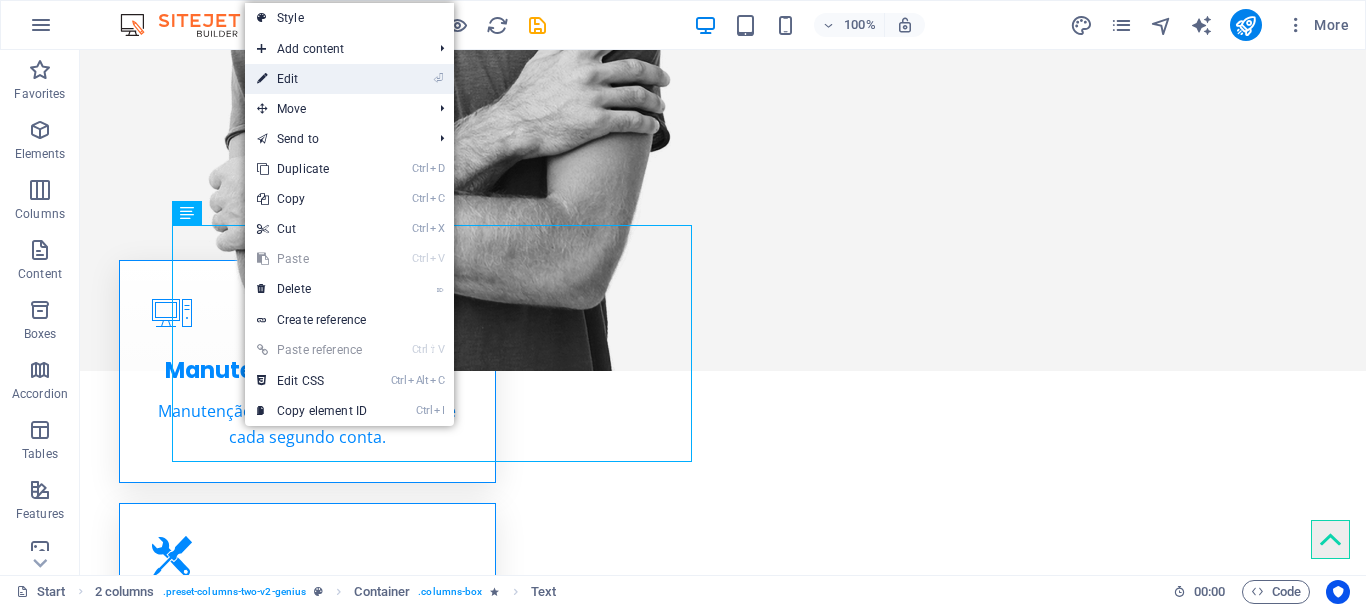 click on "⏎  Edit" at bounding box center [312, 79] 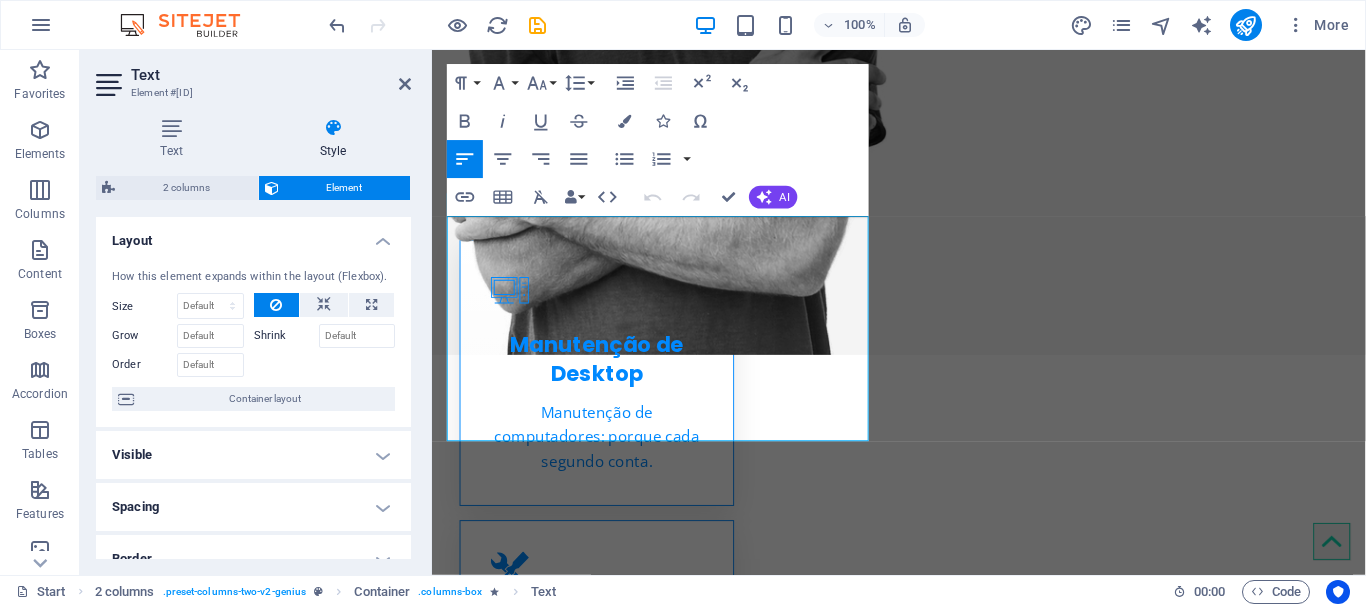 scroll, scrollTop: 1049, scrollLeft: 0, axis: vertical 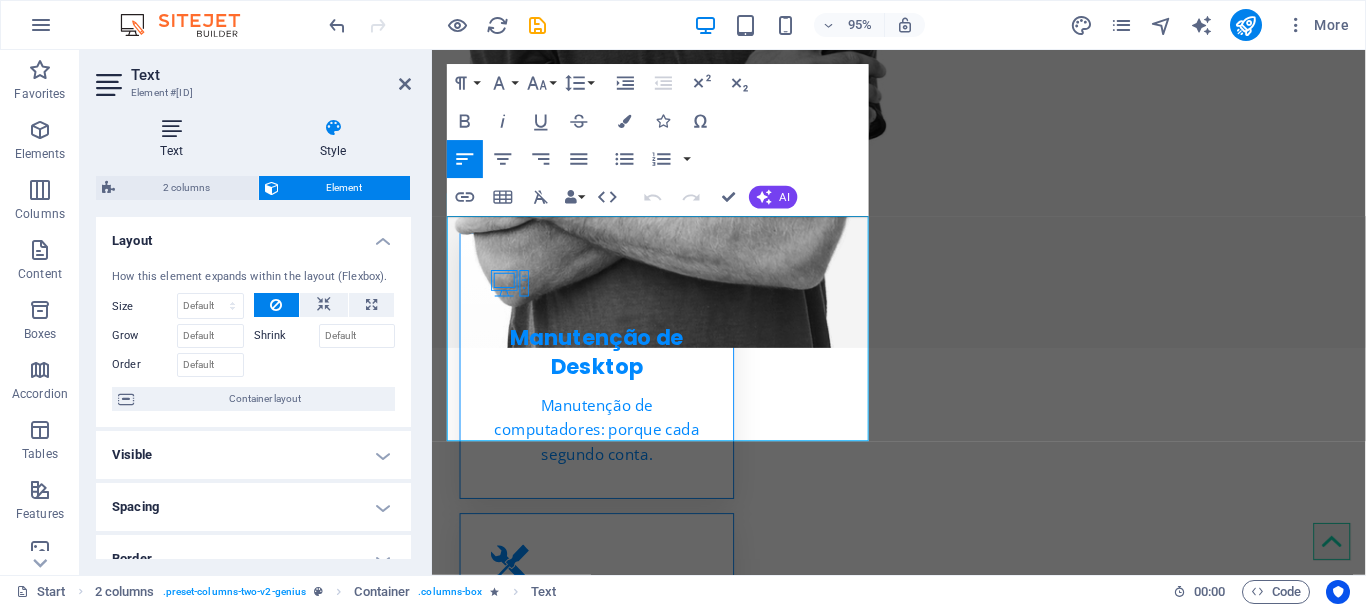 click at bounding box center [171, 128] 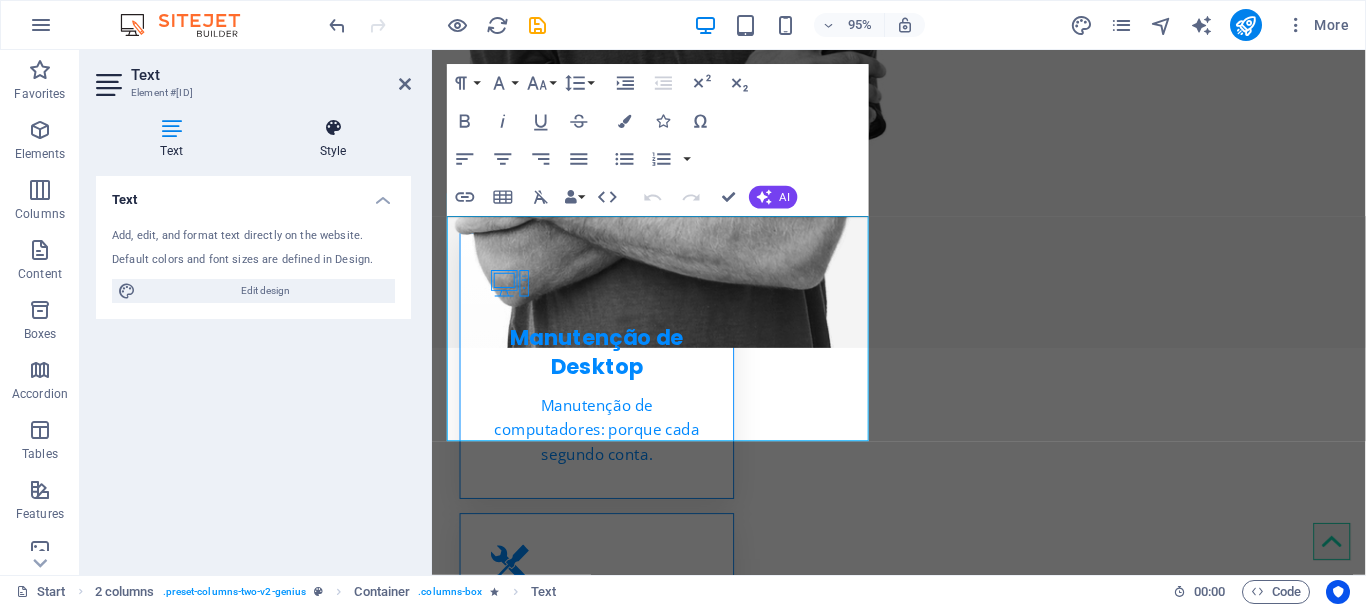 click at bounding box center [333, 128] 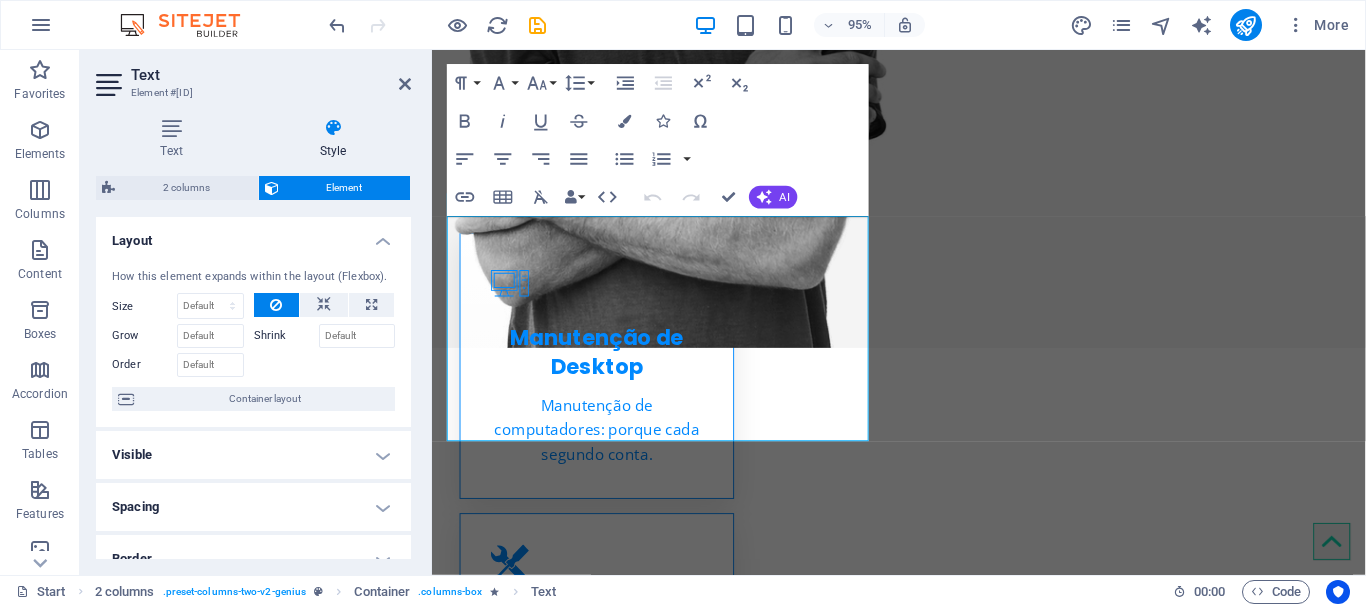 click on "Layout" at bounding box center [253, 235] 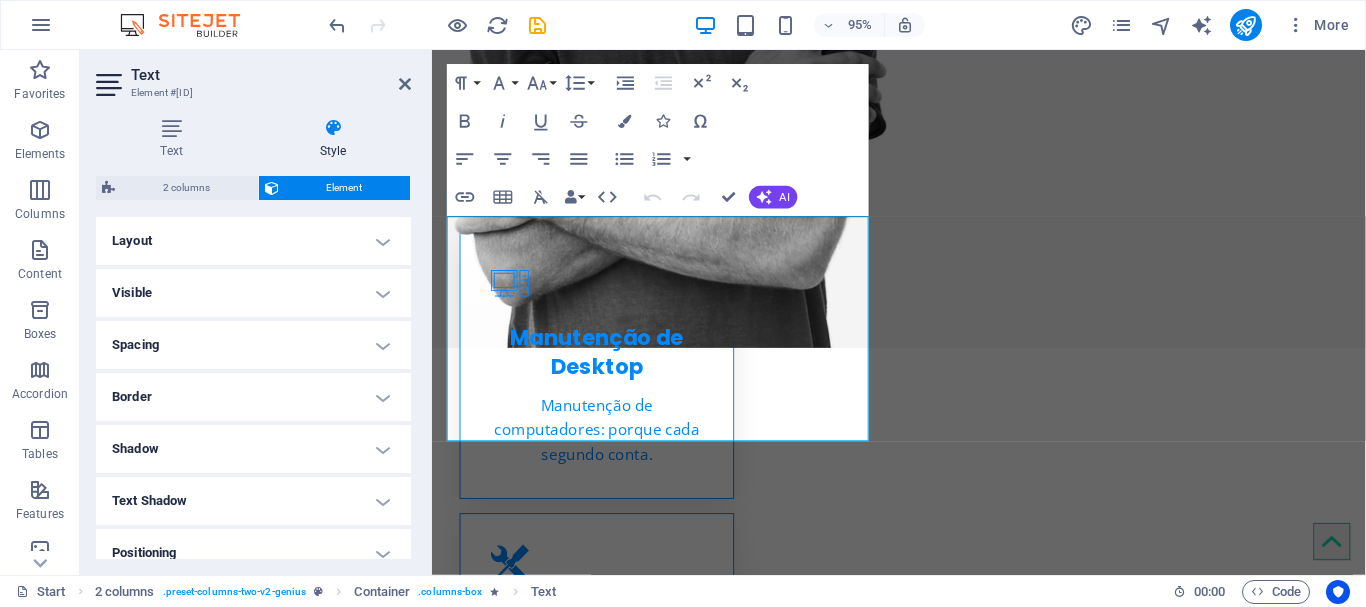 click on "Visible" at bounding box center (253, 293) 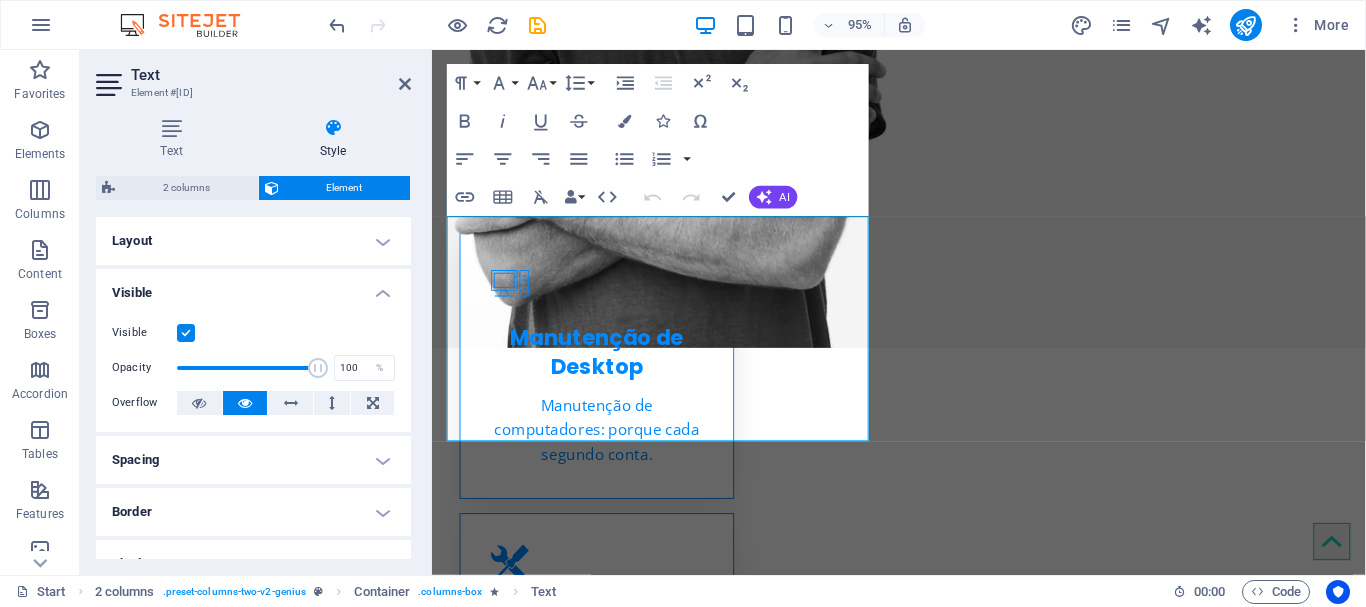 click on "Visible" at bounding box center (253, 287) 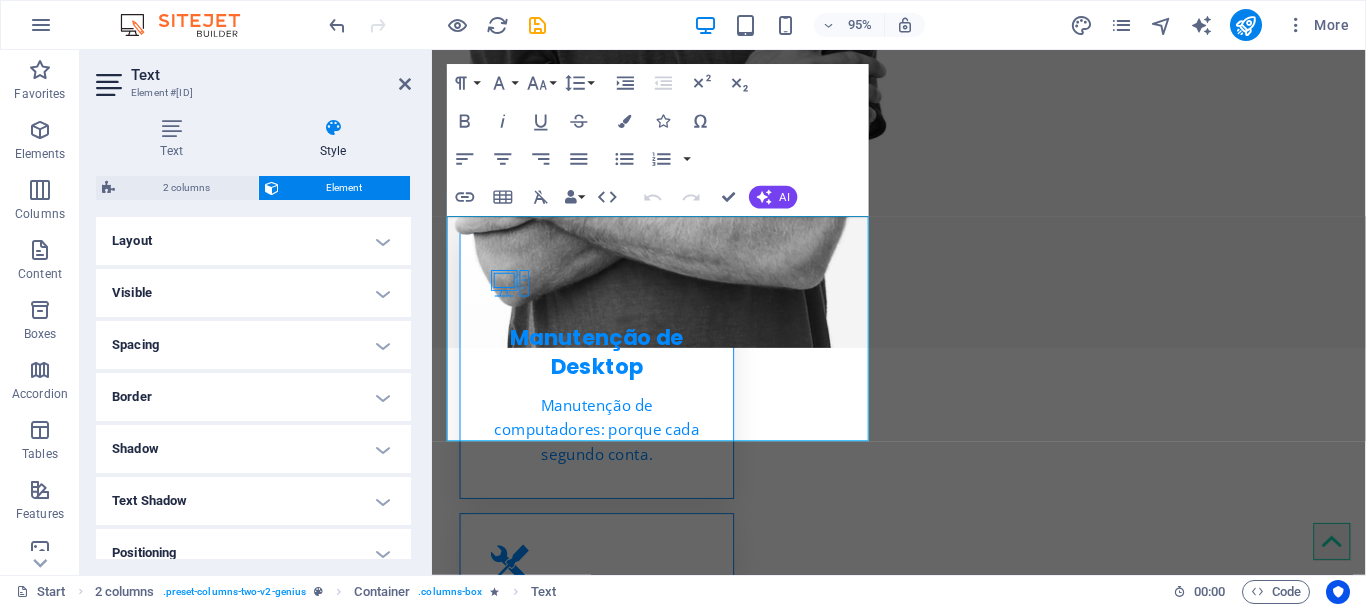 click on "Spacing" at bounding box center (253, 345) 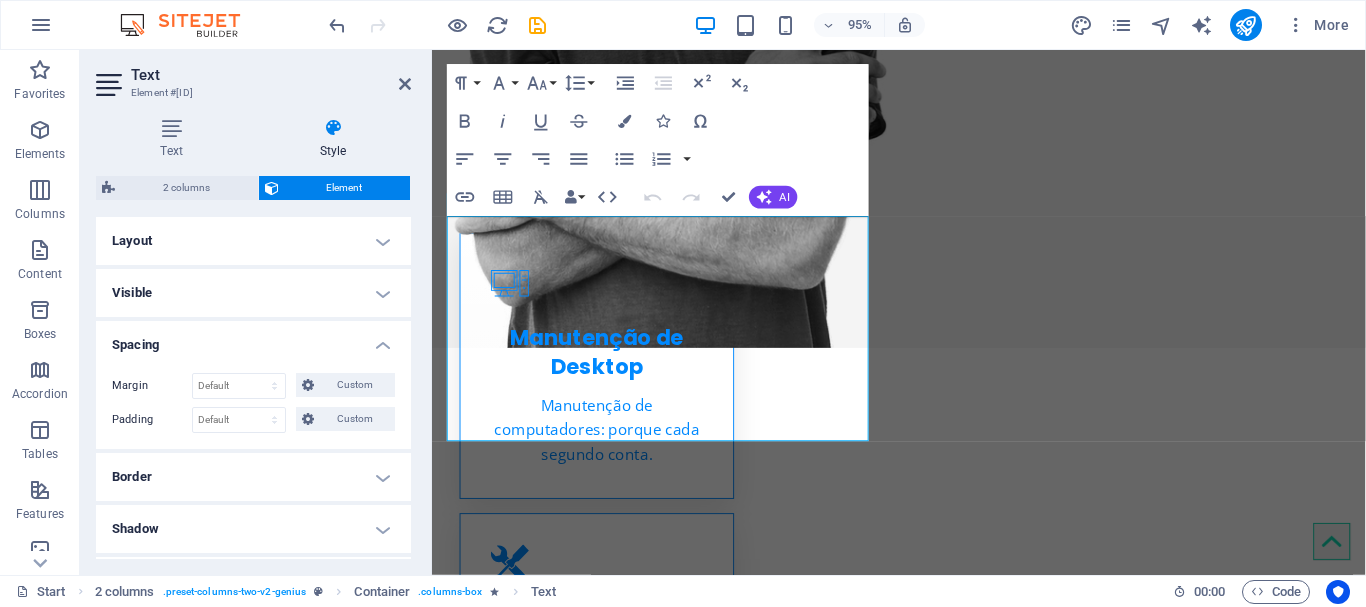 click on "Spacing" at bounding box center [253, 339] 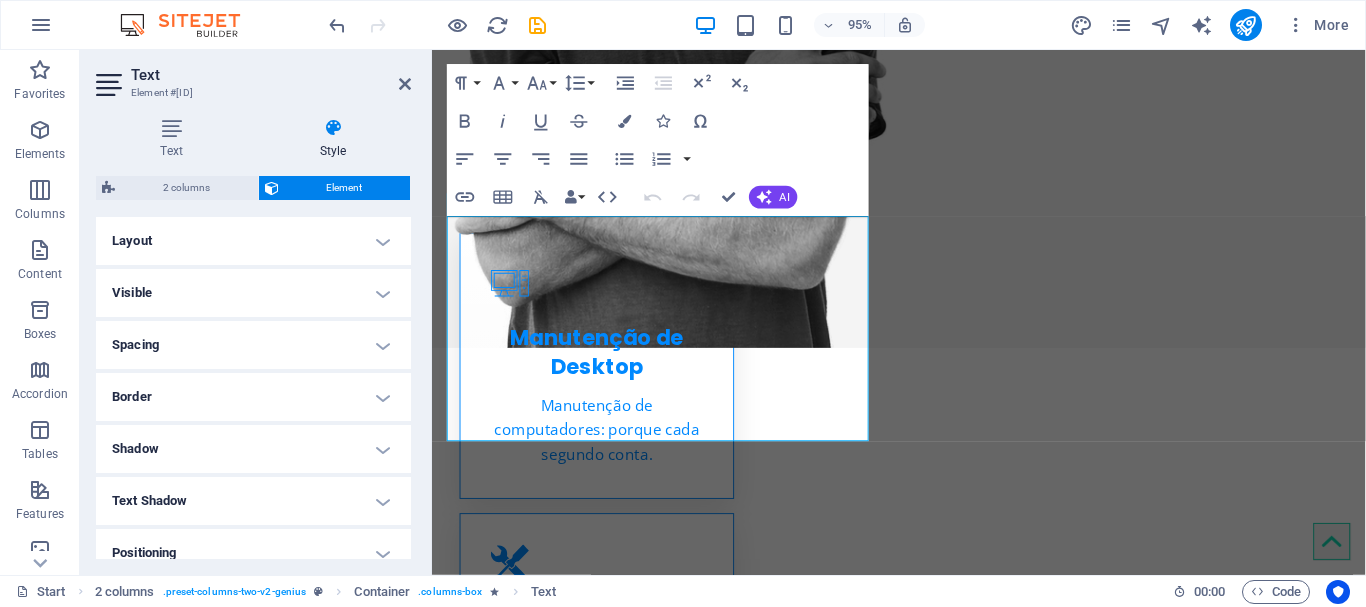 click on "Shadow" at bounding box center [253, 449] 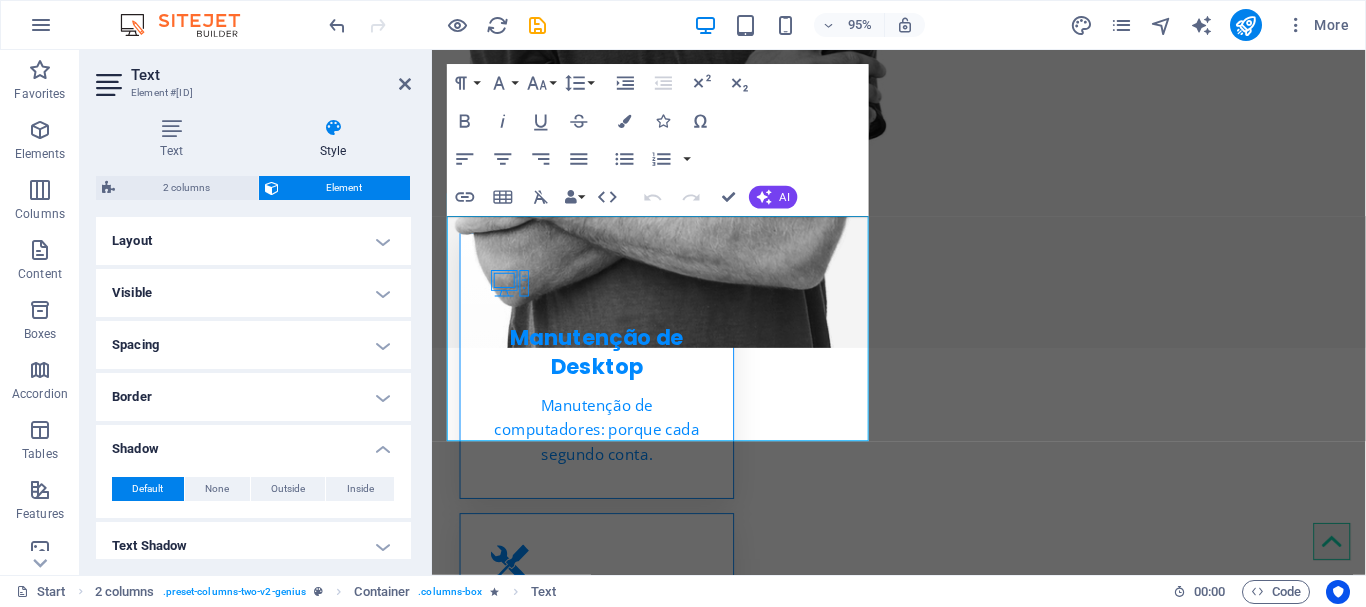click on "Shadow" at bounding box center (253, 443) 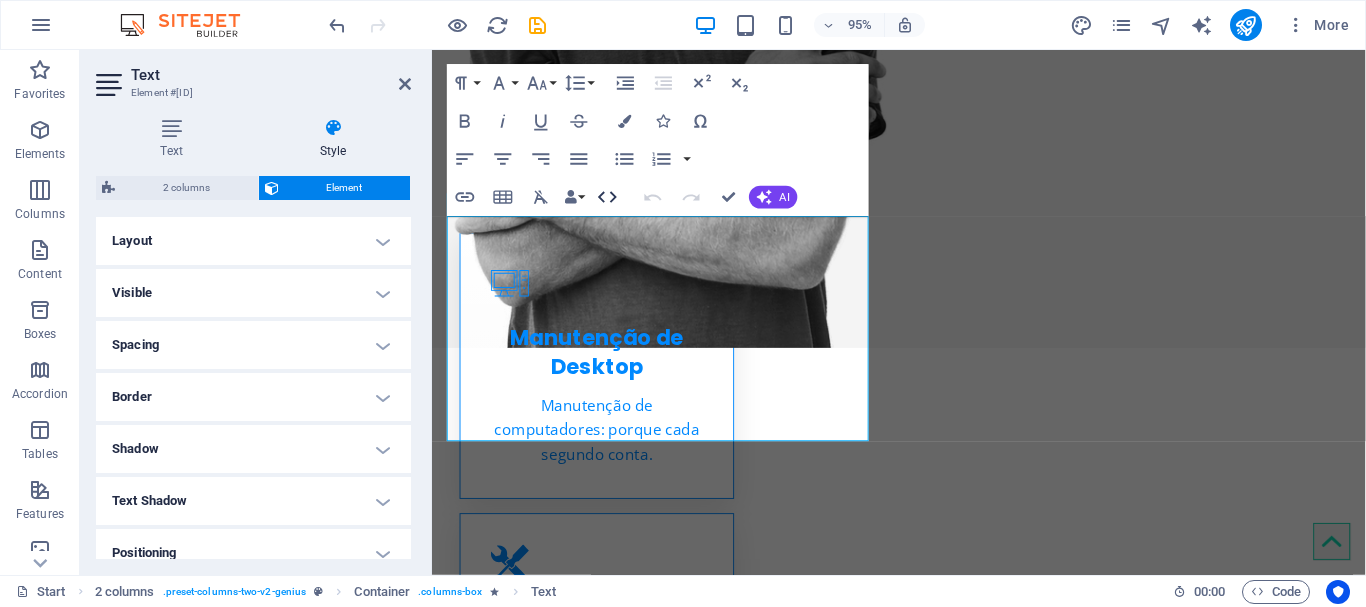 click 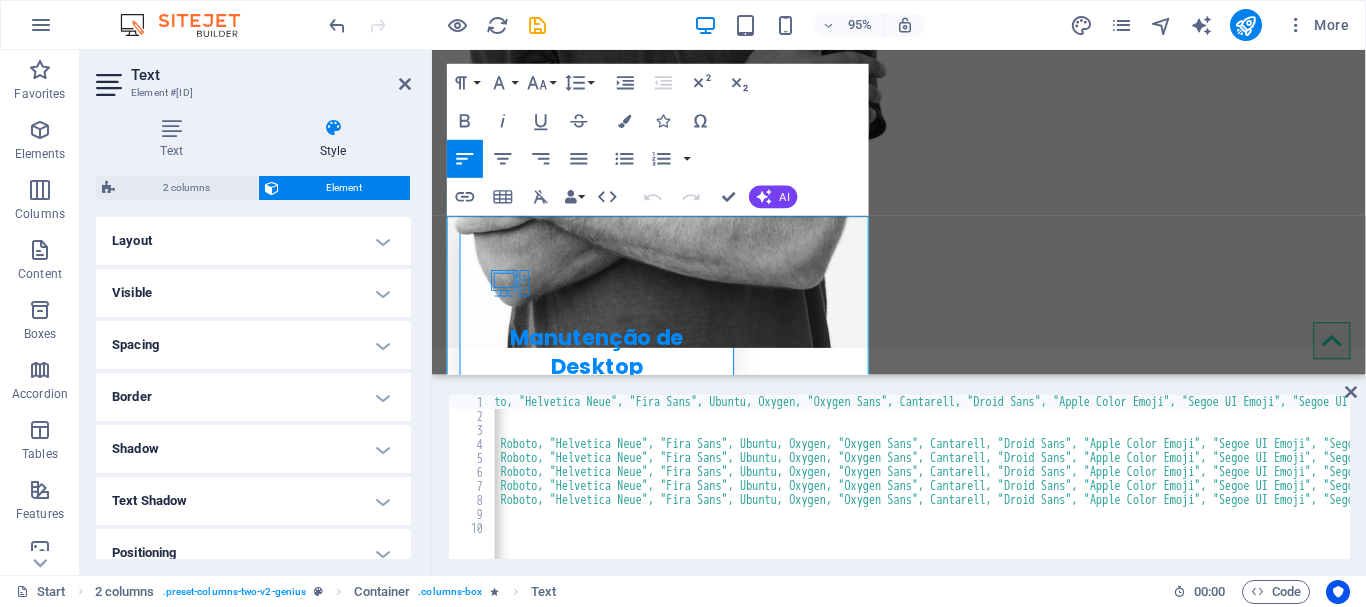 scroll, scrollTop: 0, scrollLeft: 0, axis: both 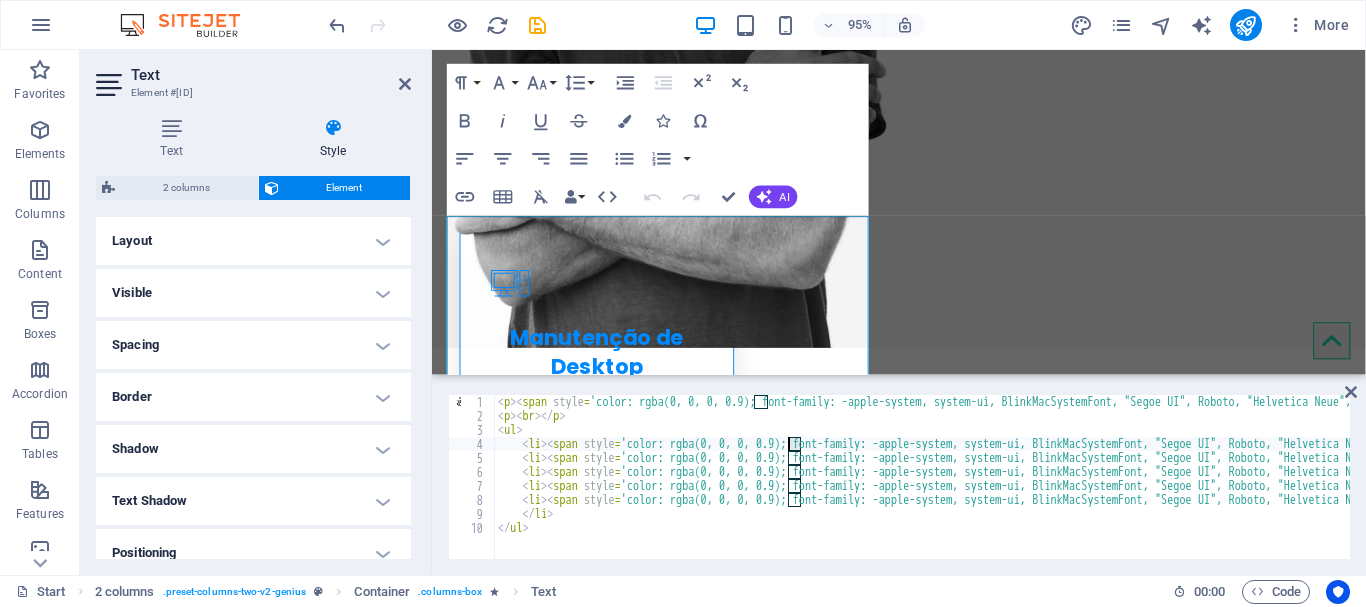 drag, startPoint x: 799, startPoint y: 443, endPoint x: 788, endPoint y: 444, distance: 11.045361 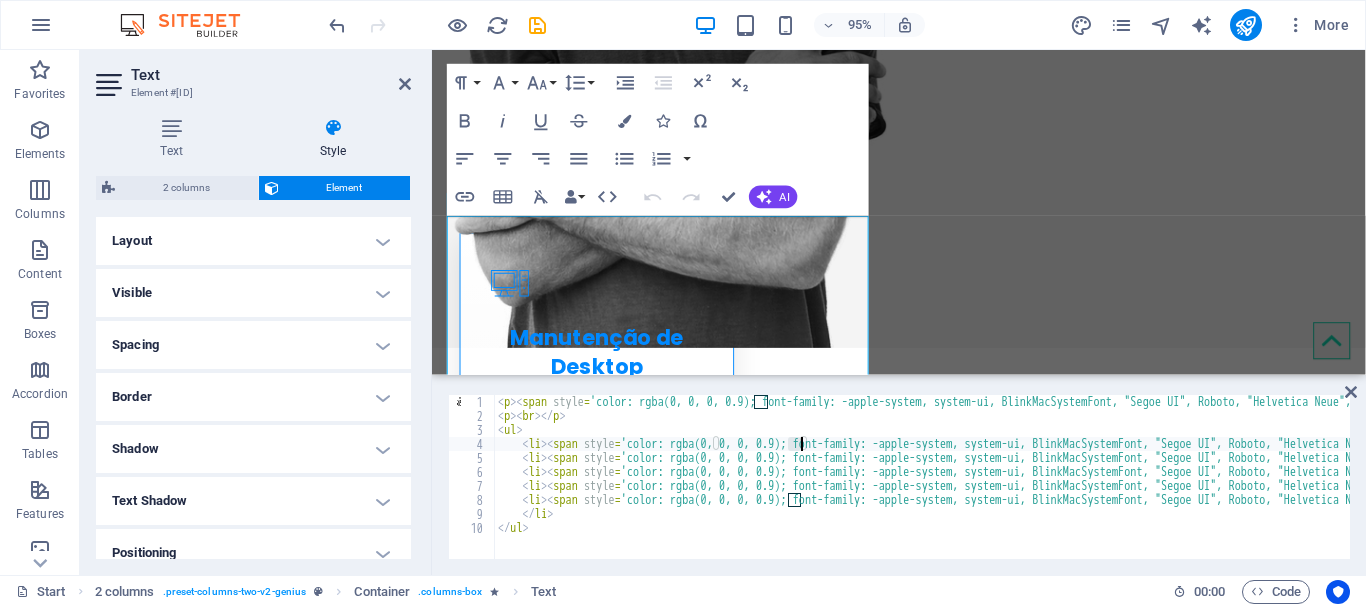 click on "< p > < span   style = 'color: rgba(0, 0, 0, 0.9); font-family: -apple-system, system-ui, BlinkMacSystemFont, "Segoe UI", Roboto, "Helvetica Neue", "Fira Sans", Ubuntu, Oxygen, "Oxygen Sans", Cantarell, "Droid Sans", "Apple Color Emoji", "Segoe UI Emoji", "Segoe UI Emoji", "Segoe UI Symbol", "Lucida Grande", Helvetica, Arial, sans-serif; font-size: 14px; font-style: normal; font-variant-ligatures: normal; font-variant-caps: normal; font-weight: 400; letter-spacing: normal; orphans: 2; text-align: start; text-indent: 0px; text-transform: none; widows: 2; word-spacing: 0px; -webkit-text-stroke-width: 0px; white-space: normal; background-color: rgb(255, 255, 255); text-decoration-thickness: initial; text-decoration-style: initial; text-decoration-color: initial; display: inline !important; float: none;' > Como Analista de Suporte de TI e Infraestrutura experiente, forneço suporte técnico excepcional a usuários de TI em um ambiente acelerado. Minhas responsabilidades incluem: </ span > </ p > < p > < br > </ p" at bounding box center (6155, 489) 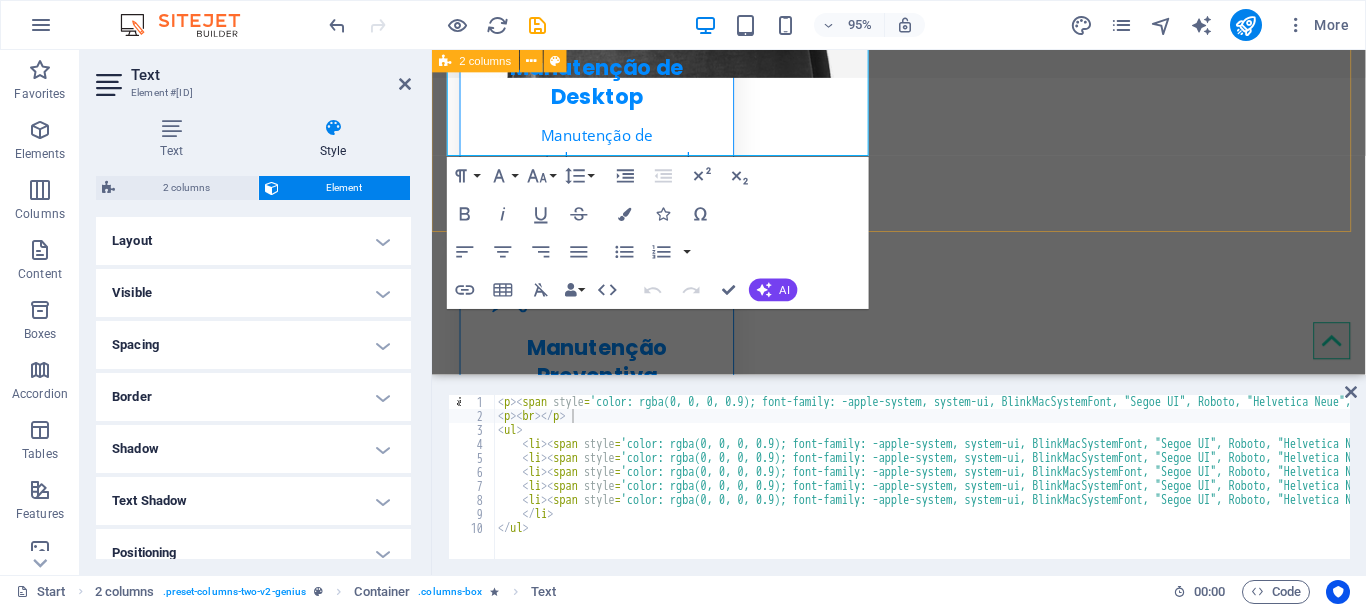 scroll, scrollTop: 1349, scrollLeft: 0, axis: vertical 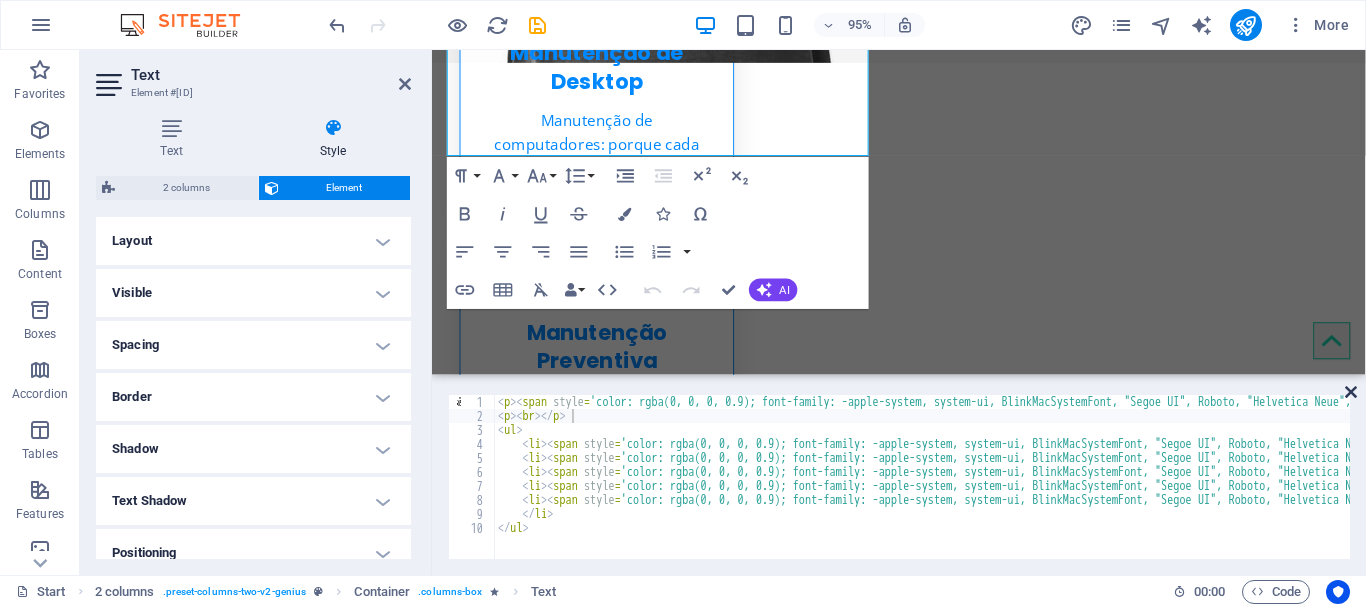 click at bounding box center [1351, 392] 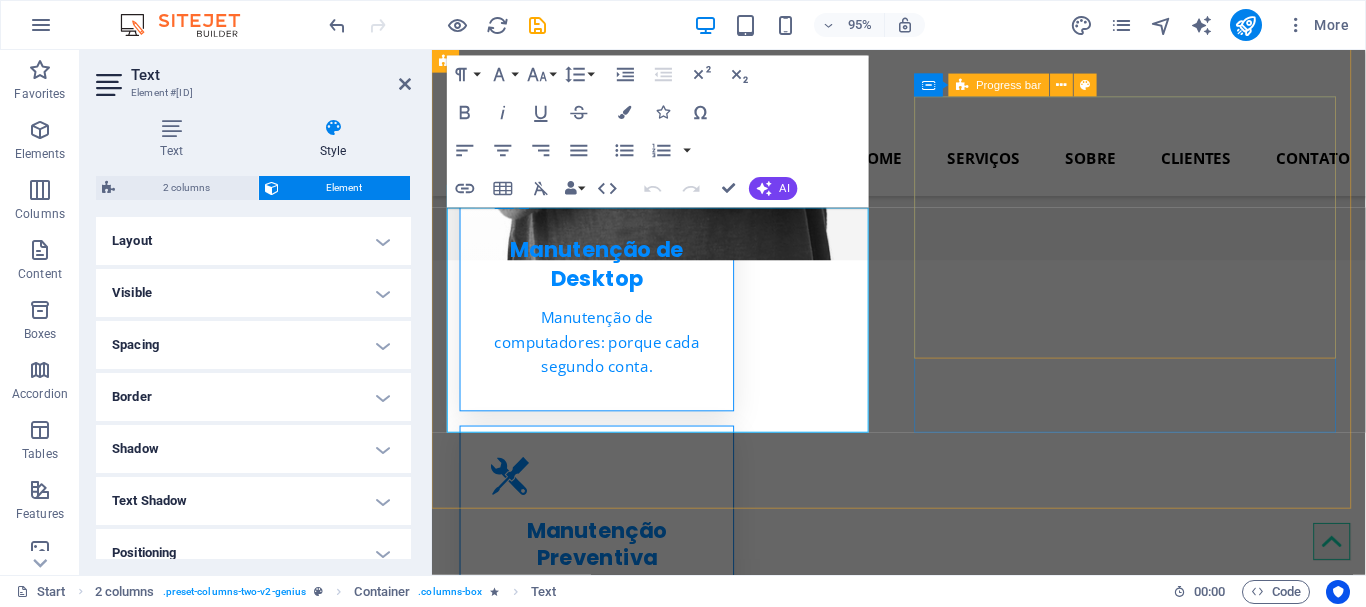scroll, scrollTop: 1049, scrollLeft: 0, axis: vertical 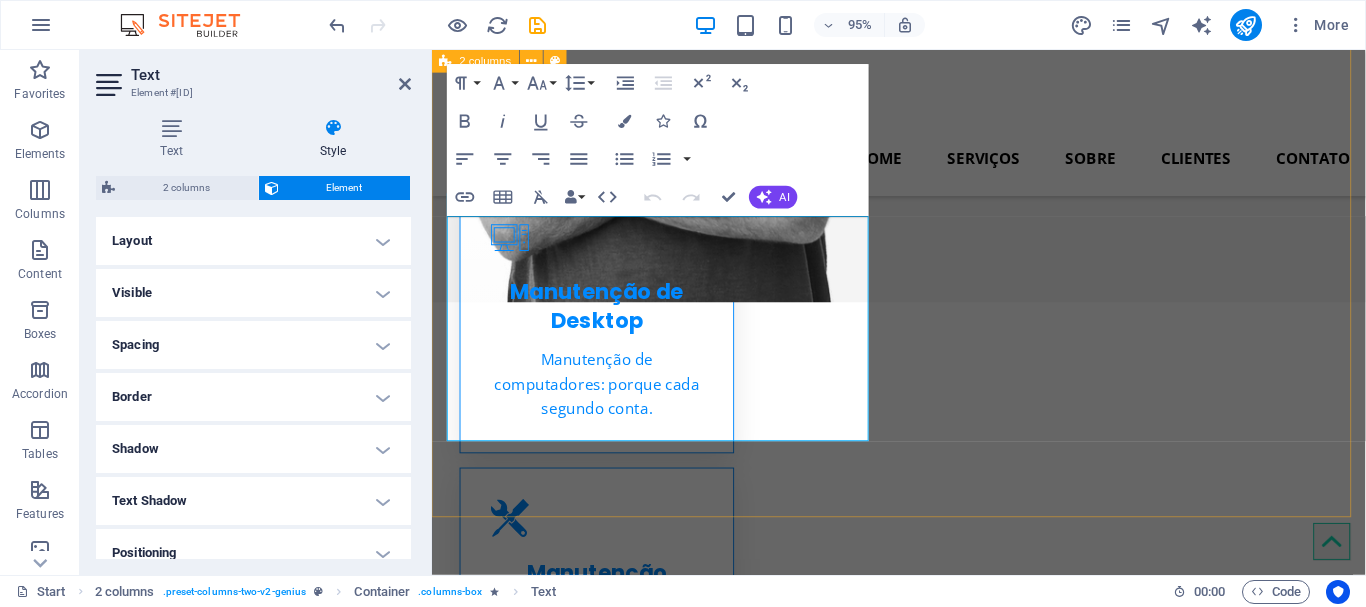 click on "[FIRST] [LAST] Minha trajetória em poucas palavras Como Analista de Suporte de TI e Infraestrutura experiente, forneço suporte técnico excepcional a usuários de TI em um ambiente acelerado. Minhas responsabilidades incluem:
Diagnosticar e resolver problemas técnicos com hardware e software.
Instalar, configurar e manter sistemas de TI.
Fornecer suporte técnico remoto e presencial a usuários.
Treinar usuários sobre como usar sistemas e aplicativos de TI.
Documentar problemas e soluções para referência futura.
Analista 90%
Photoshop 70%
Illustrator 90%
HTML5 & CSS3 85%
JavaScript 45%" at bounding box center (923, 1572) 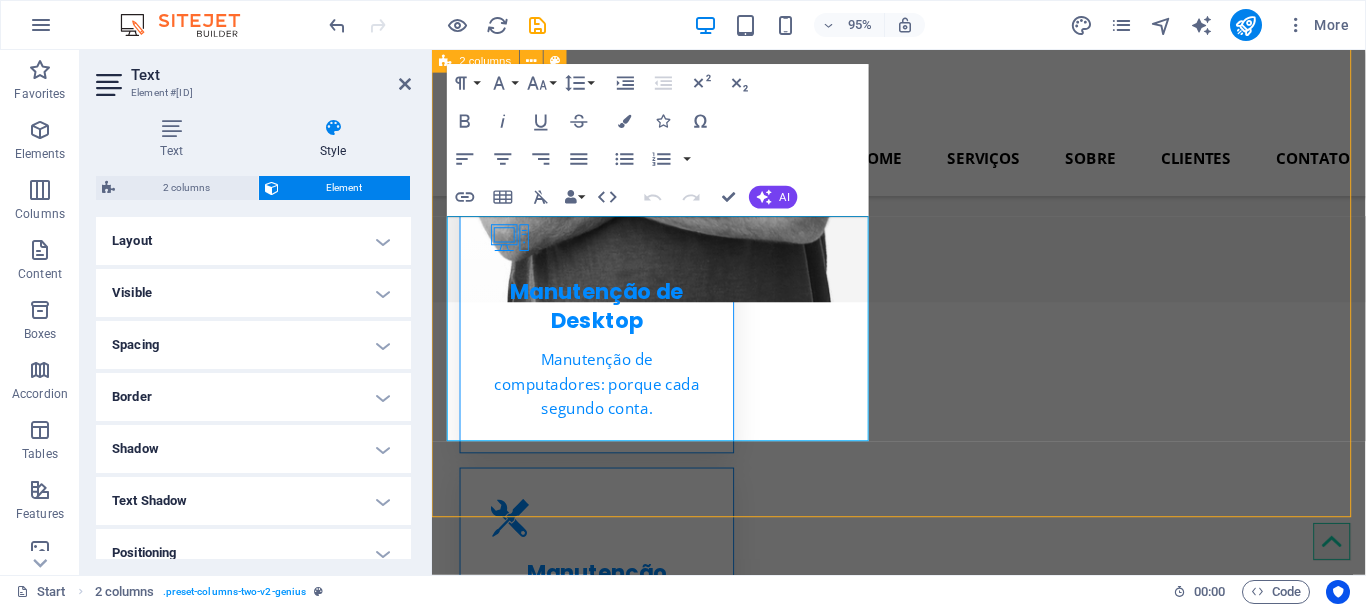 scroll, scrollTop: 1042, scrollLeft: 0, axis: vertical 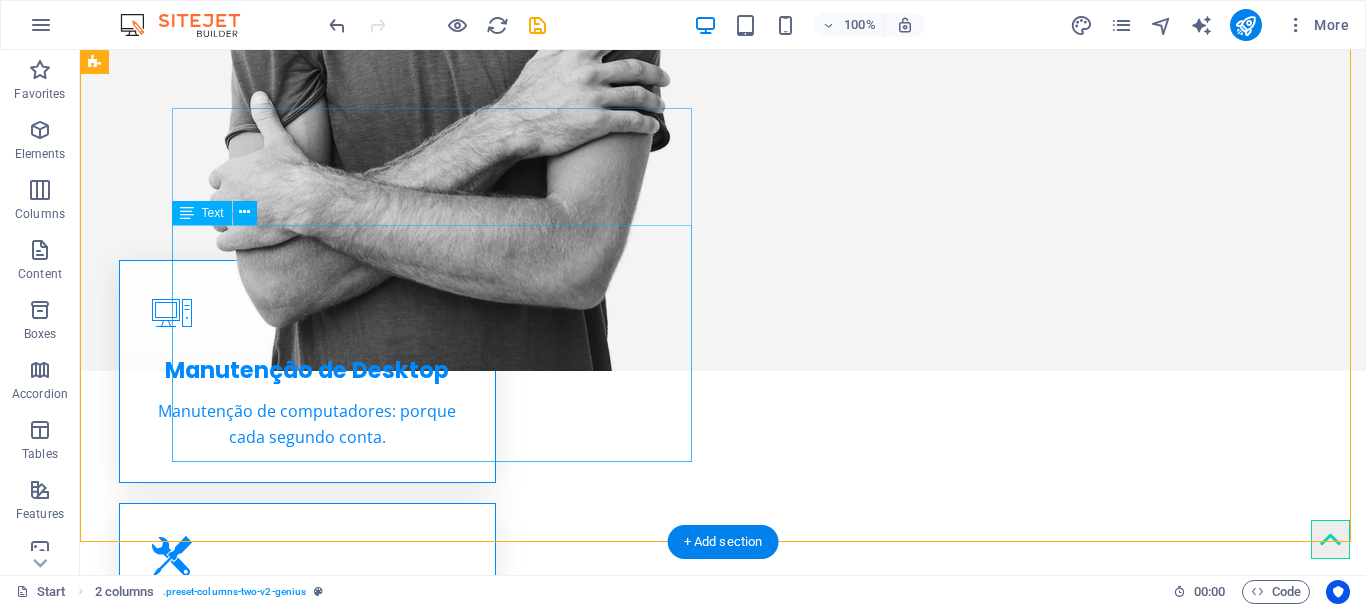 click on "Como Analista de Suporte de TI e Infraestrutura experiente, forneço suporte técnico excepcional a usuários de TI em um ambiente acelerado. Minhas responsabilidades incluem:
Diagnosticar e resolver problemas técnicos com hardware e software.
Instalar, configurar e manter sistemas de TI.
Fornecer suporte técnico remoto e presencial a usuários.
Treinar usuários sobre como usar sistemas e aplicativos de TI.
Documentar problemas e soluções para referência futura." at bounding box center [356, 1329] 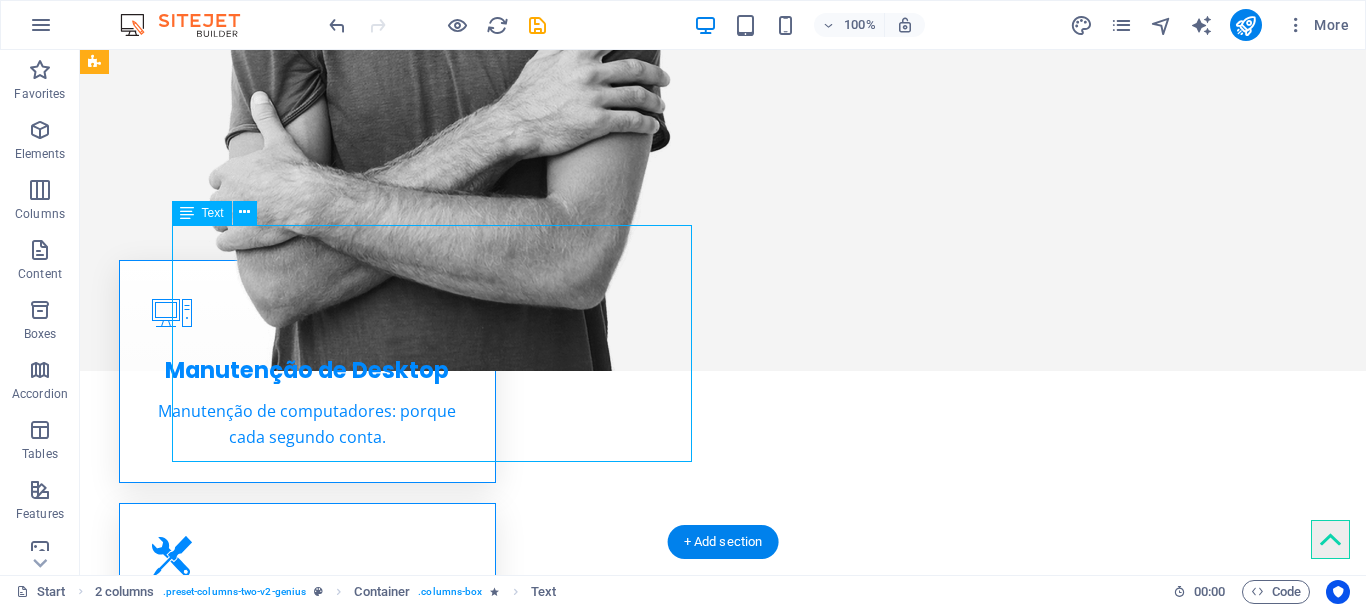 click on "Como Analista de Suporte de TI e Infraestrutura experiente, forneço suporte técnico excepcional a usuários de TI em um ambiente acelerado. Minhas responsabilidades incluem:
Diagnosticar e resolver problemas técnicos com hardware e software.
Instalar, configurar e manter sistemas de TI.
Fornecer suporte técnico remoto e presencial a usuários.
Treinar usuários sobre como usar sistemas e aplicativos de TI.
Documentar problemas e soluções para referência futura." at bounding box center (356, 1329) 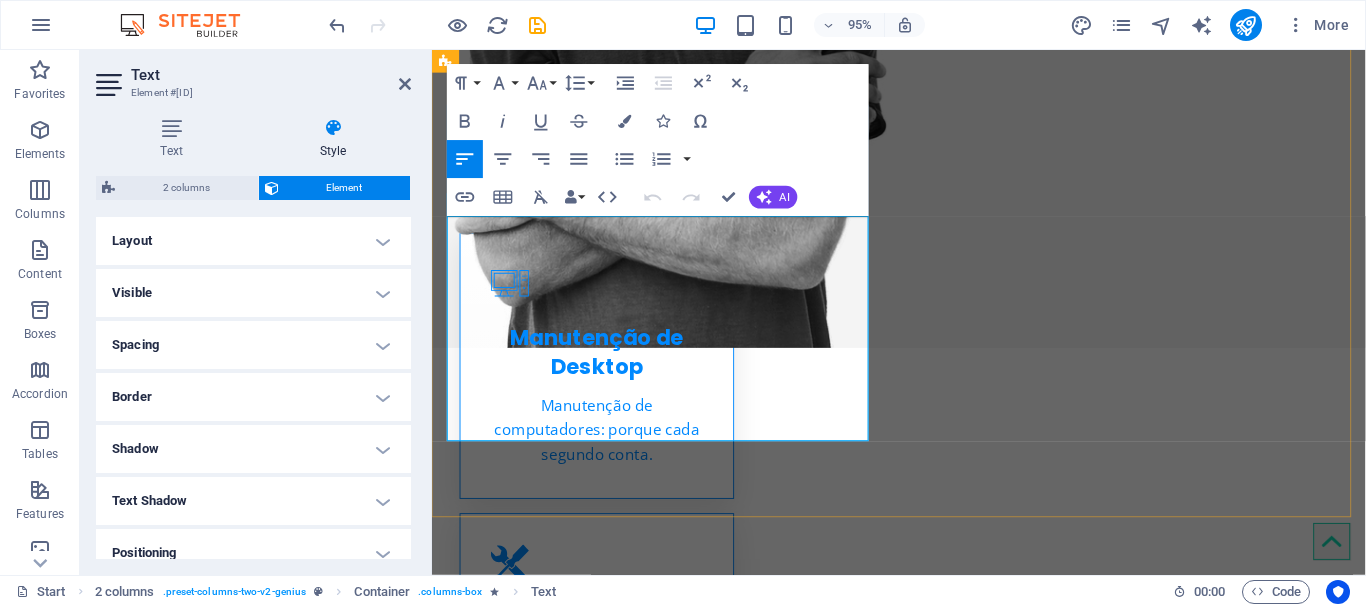 click on "Diagnosticar e resolver problemas técnicos com hardware e software." at bounding box center [677, 1461] 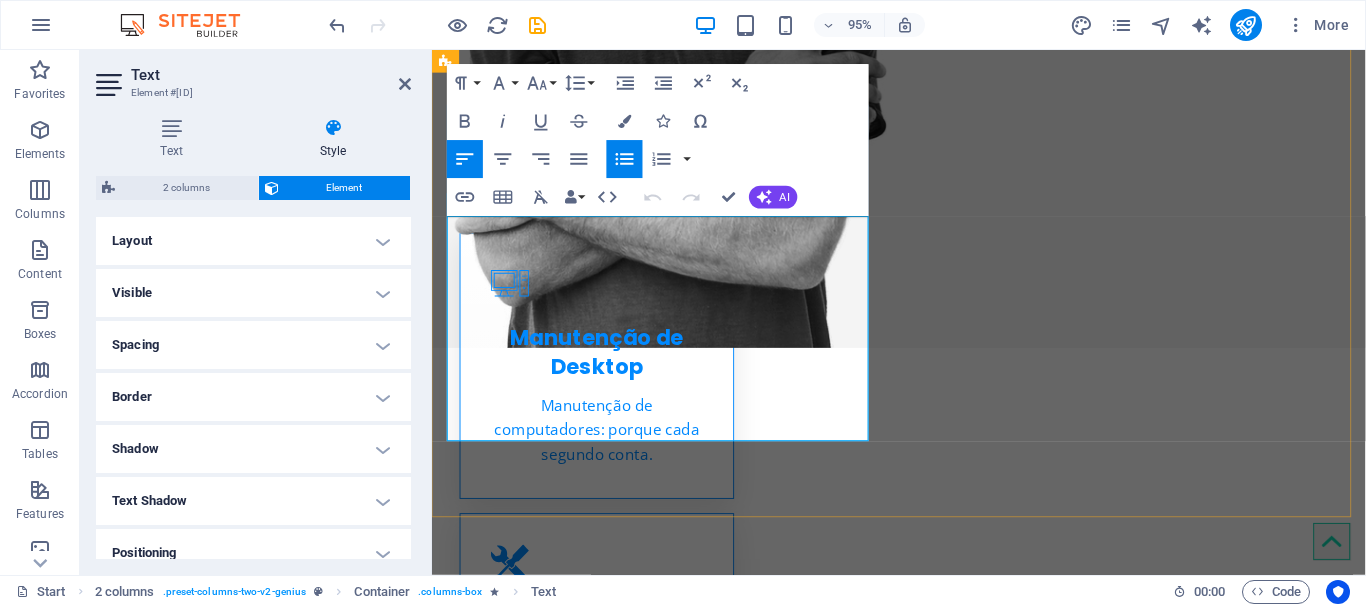 click on "Diagnosticar e resolver problemas técnicos com hardware e software." at bounding box center (677, 1461) 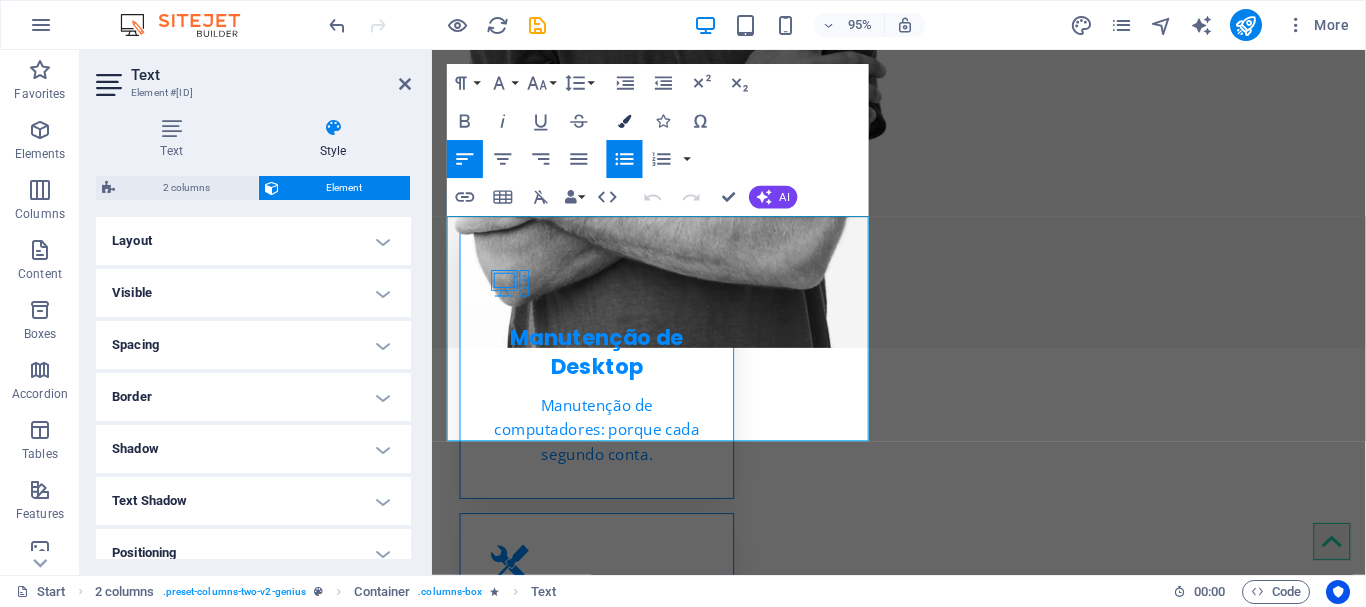 click on "Colors" at bounding box center [625, 121] 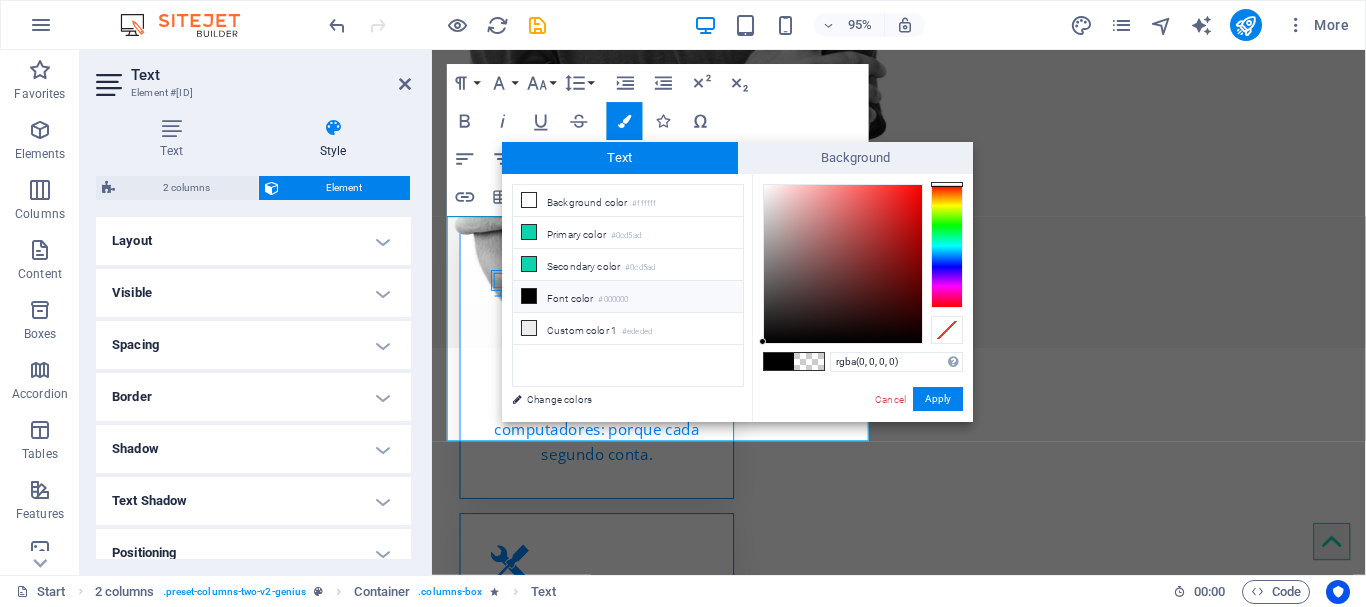 click at bounding box center (529, 296) 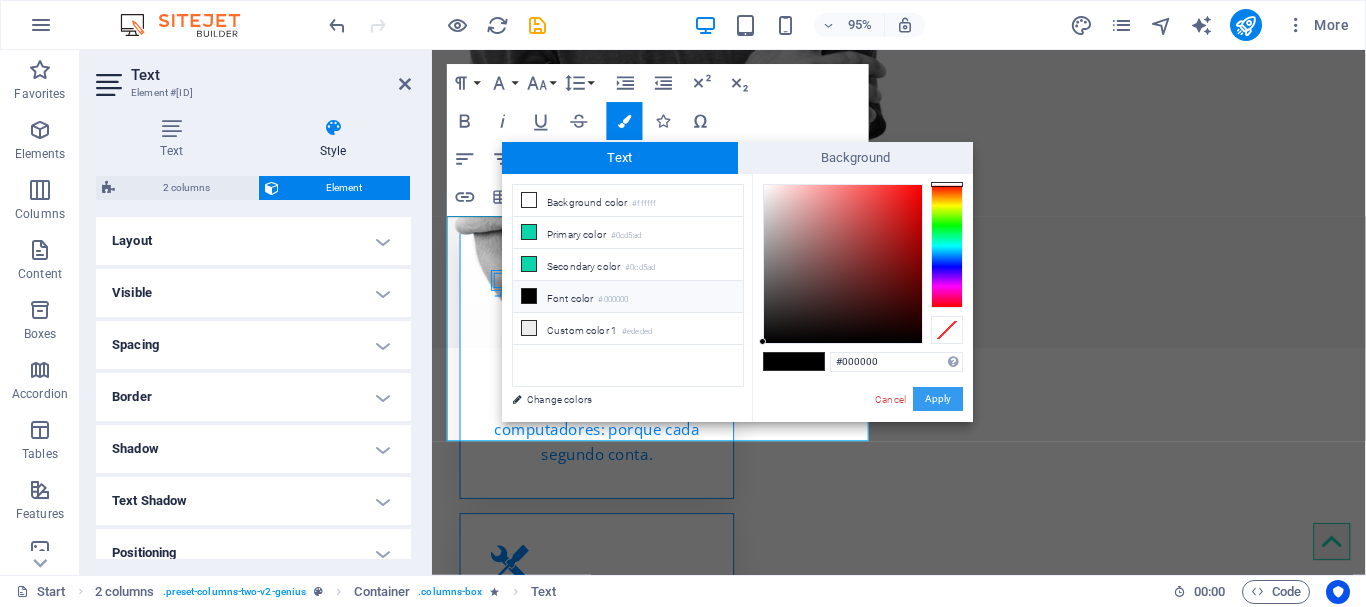 click on "Apply" at bounding box center (938, 399) 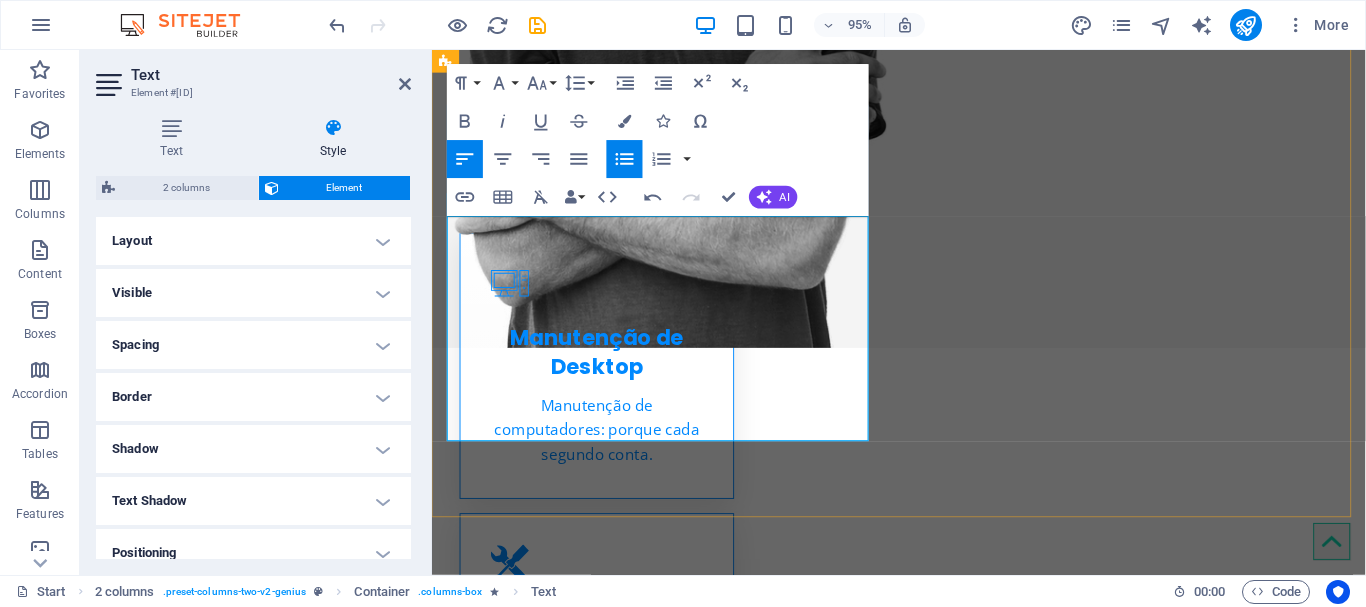 click on "Fornecer suporte técnico remoto e presencial a usuários." at bounding box center [682, 1515] 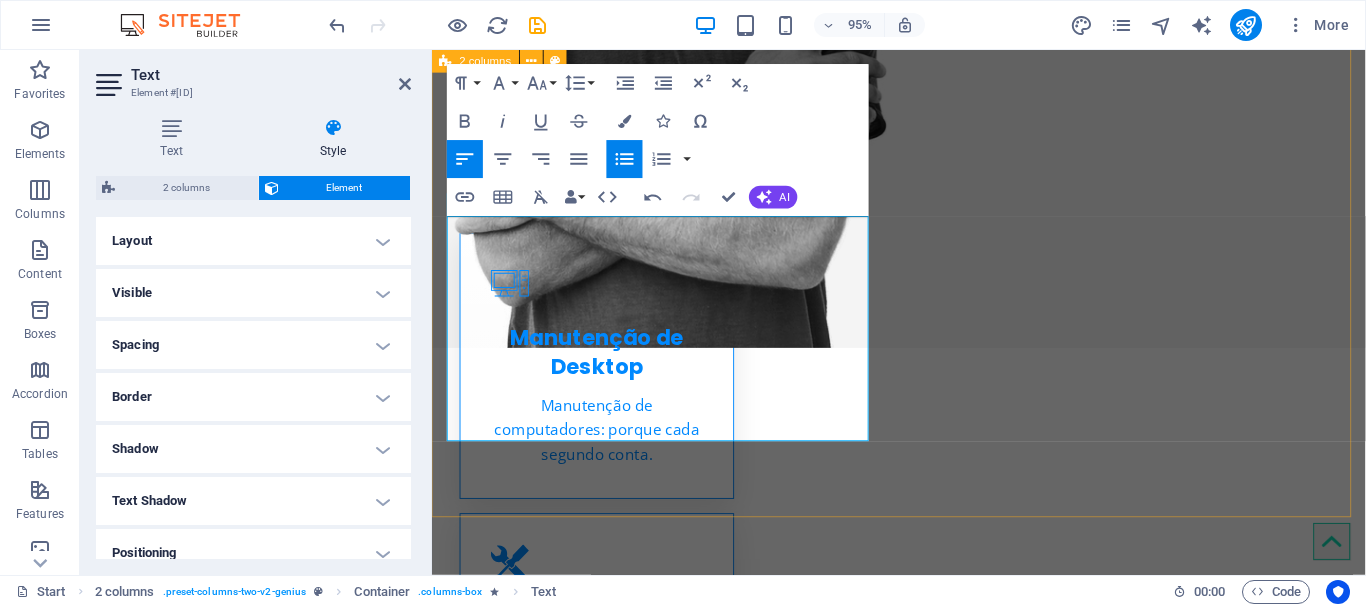 click on "[FIRST] [LAST] Minha trajetória em poucas palavras Como Analista de Suporte de TI e Infraestrutura experiente, forneço suporte técnico excepcional a usuários de TI em um ambiente acelerado. Minhas responsabilidades incluem:
Diagnosticar e resolver problemas técnicos com hardware e software.
Instalar, configurar e manter sistemas de TI.
Fornecer suporte técnico remoto e presencial a usuários.
Treinar usuários sobre como usar sistemas e aplicativos de TI.
Documentar problemas e soluções para referência futura.
Analista 90%
Photoshop 70%
Illustrator 90%
HTML5 & CSS3 85%
JavaScript 45%" at bounding box center (923, 1620) 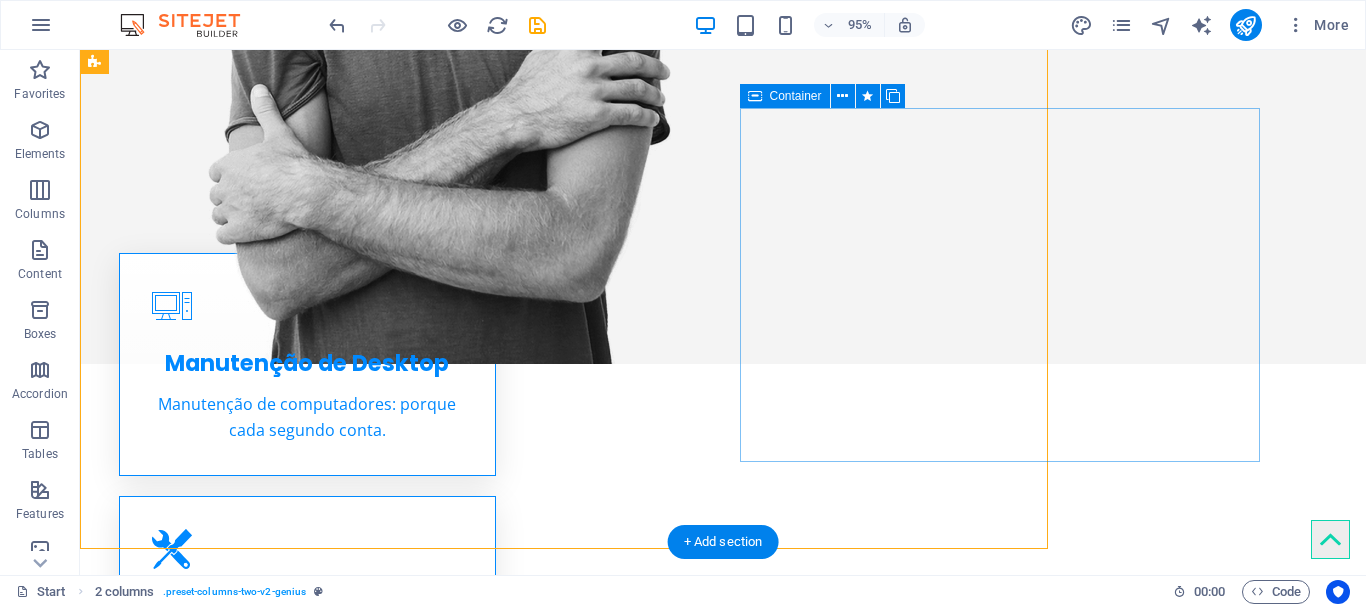 scroll, scrollTop: 1042, scrollLeft: 0, axis: vertical 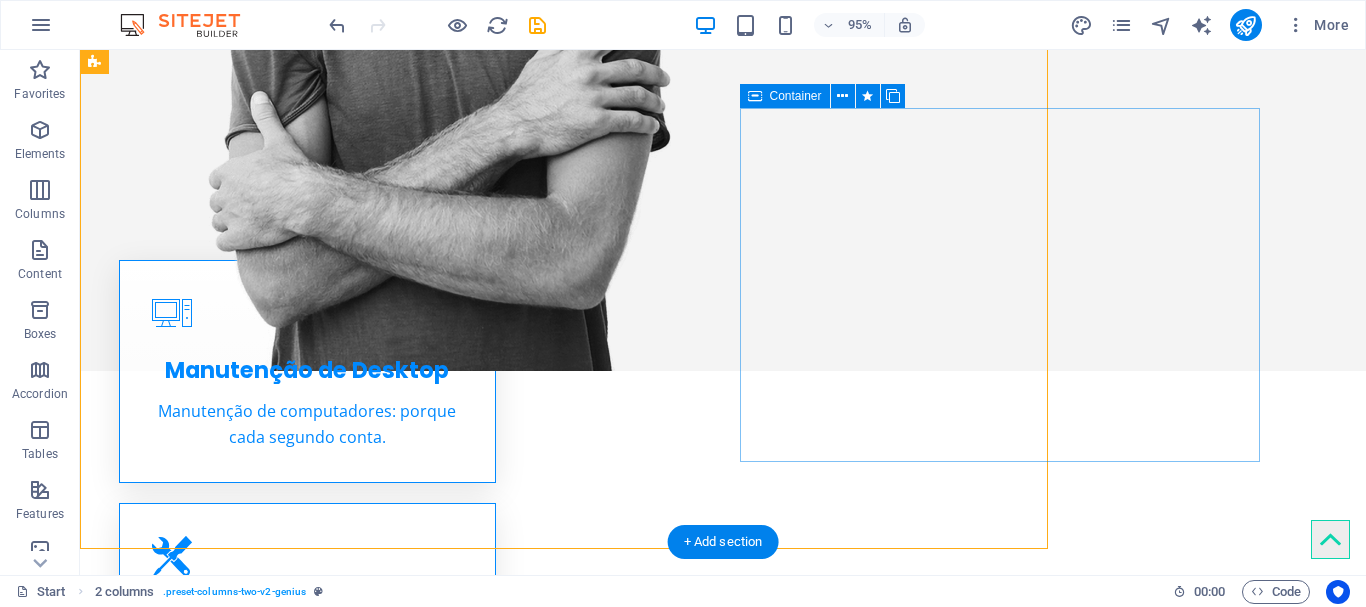 click on "Analista 90%
Photoshop 70%
Illustrator 90%
HTML5 & CSS3 85%
JavaScript 45%" at bounding box center [356, 1678] 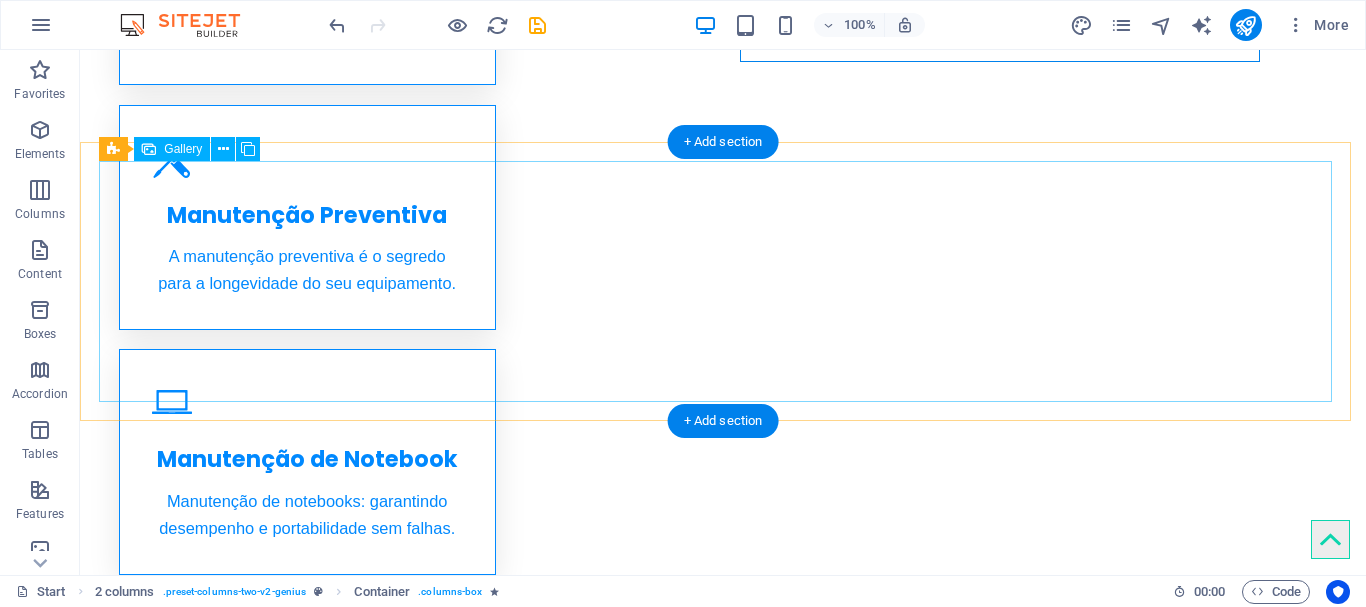 scroll, scrollTop: 1442, scrollLeft: 0, axis: vertical 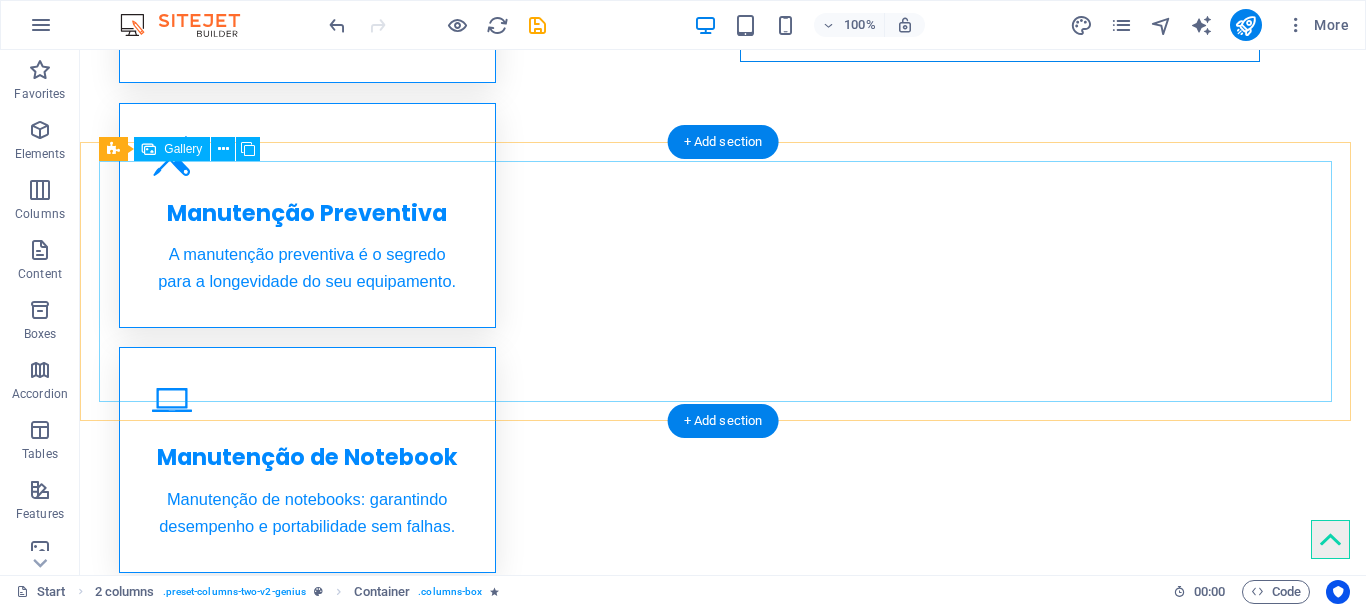 click at bounding box center (255, 1703) 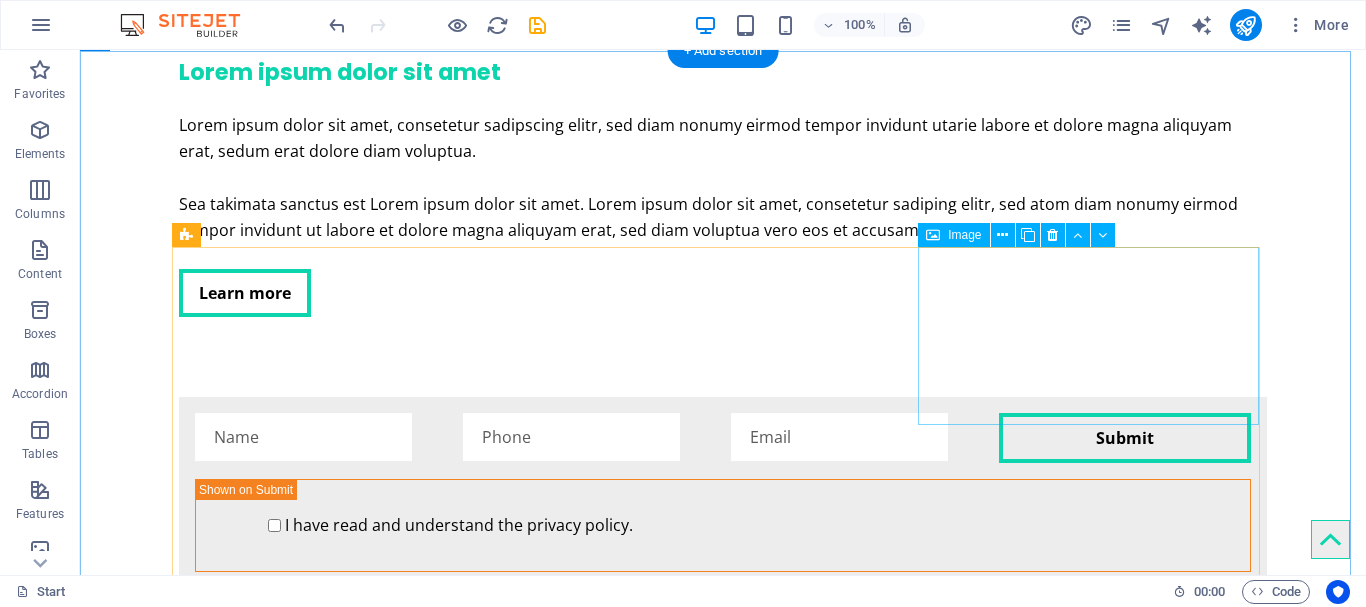 scroll, scrollTop: 3942, scrollLeft: 0, axis: vertical 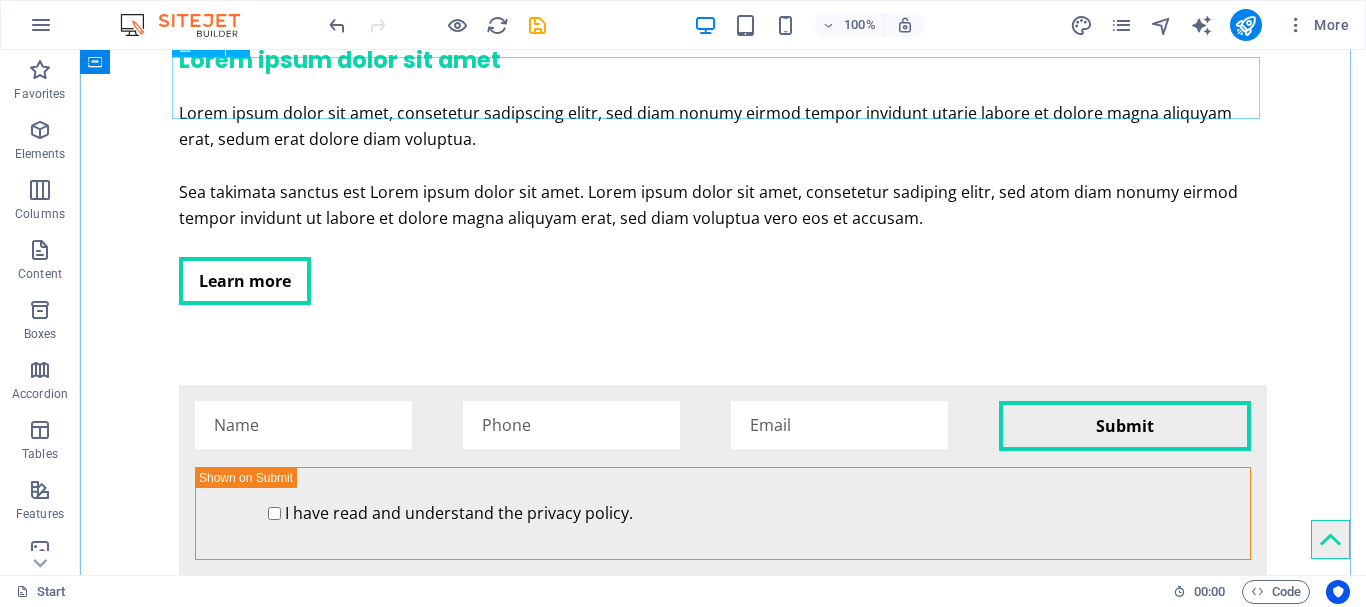 click on "Our clients" at bounding box center [723, 4420] 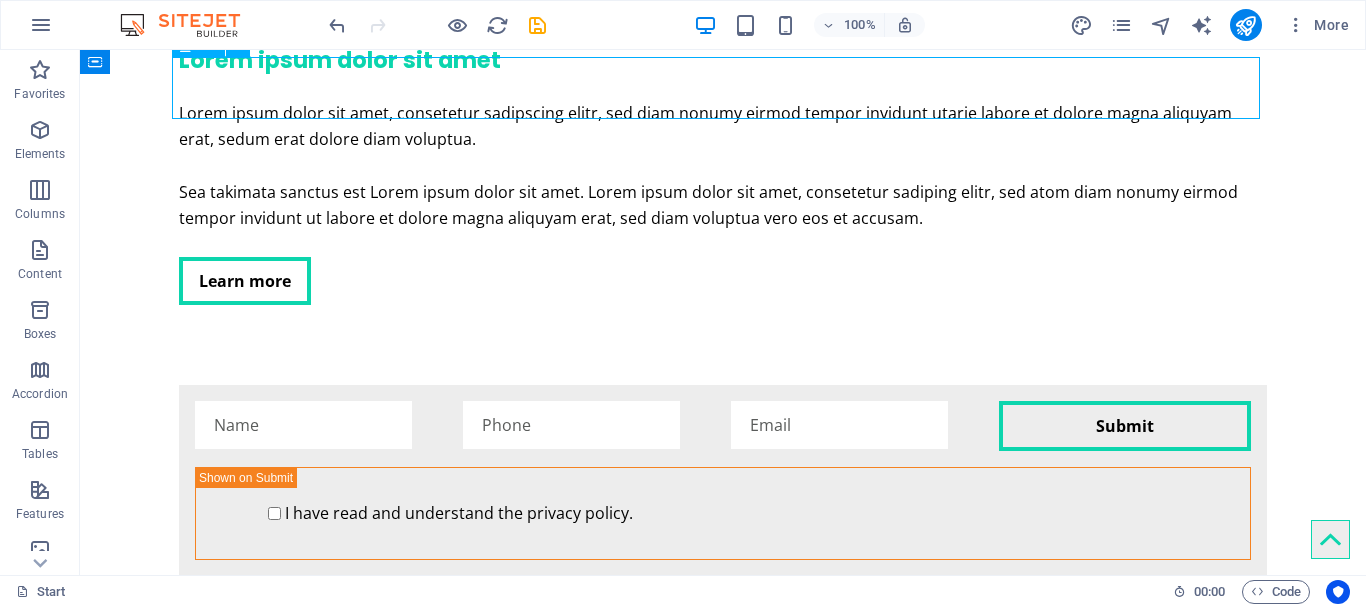 click on "Our clients" at bounding box center [723, 4420] 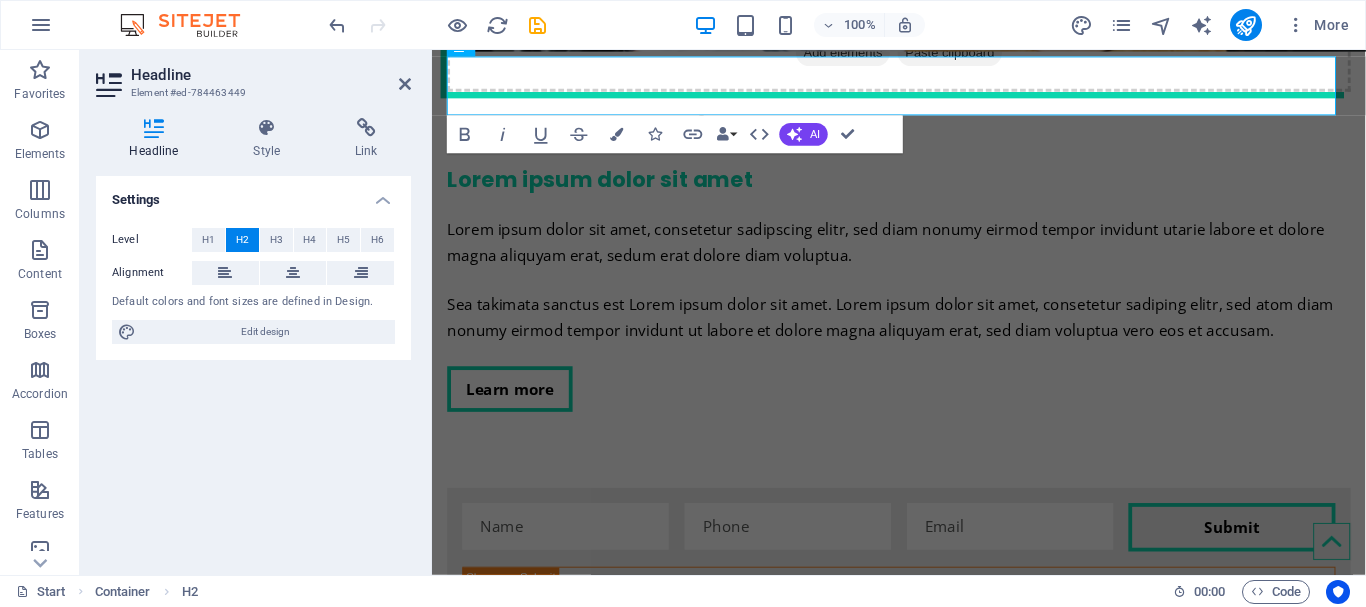 scroll, scrollTop: 3859, scrollLeft: 0, axis: vertical 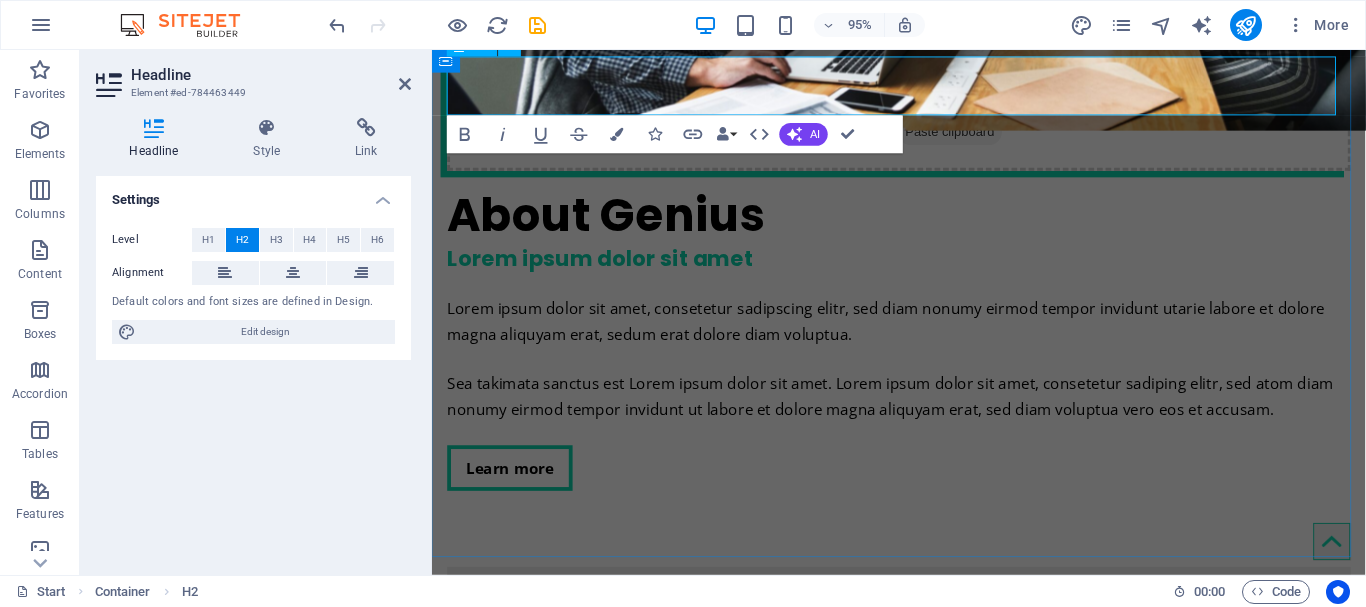 click on "Our clients" at bounding box center [923, 4446] 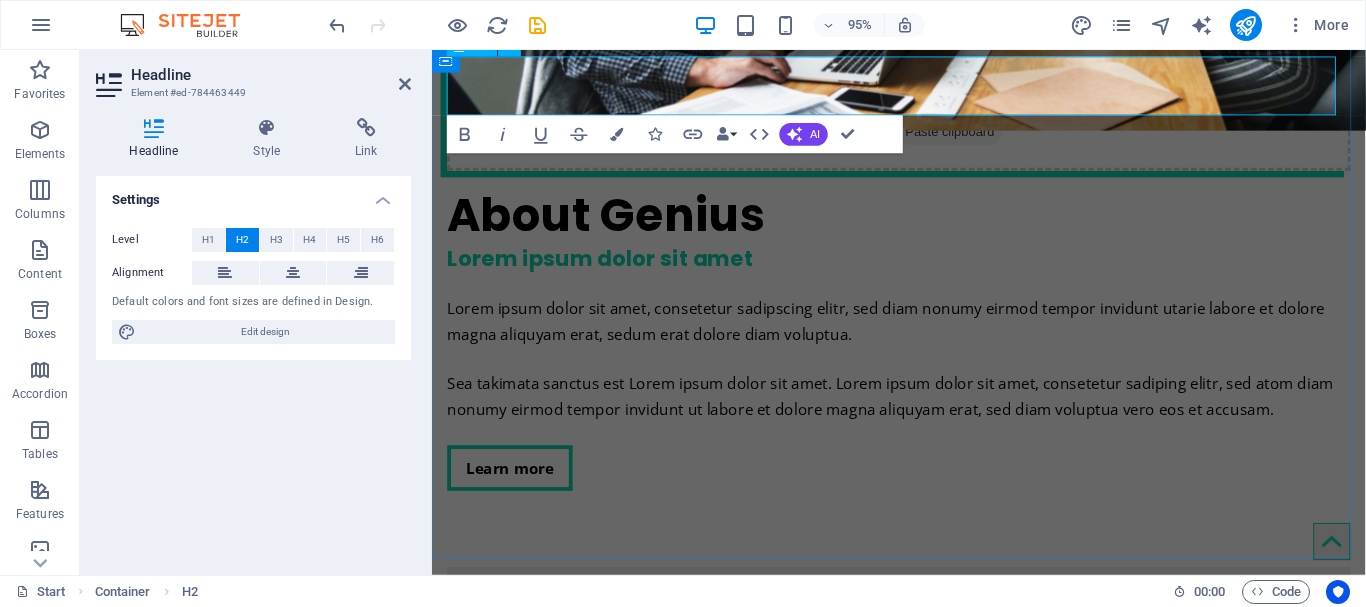 drag, startPoint x: 536, startPoint y: 87, endPoint x: 460, endPoint y: 92, distance: 76.1643 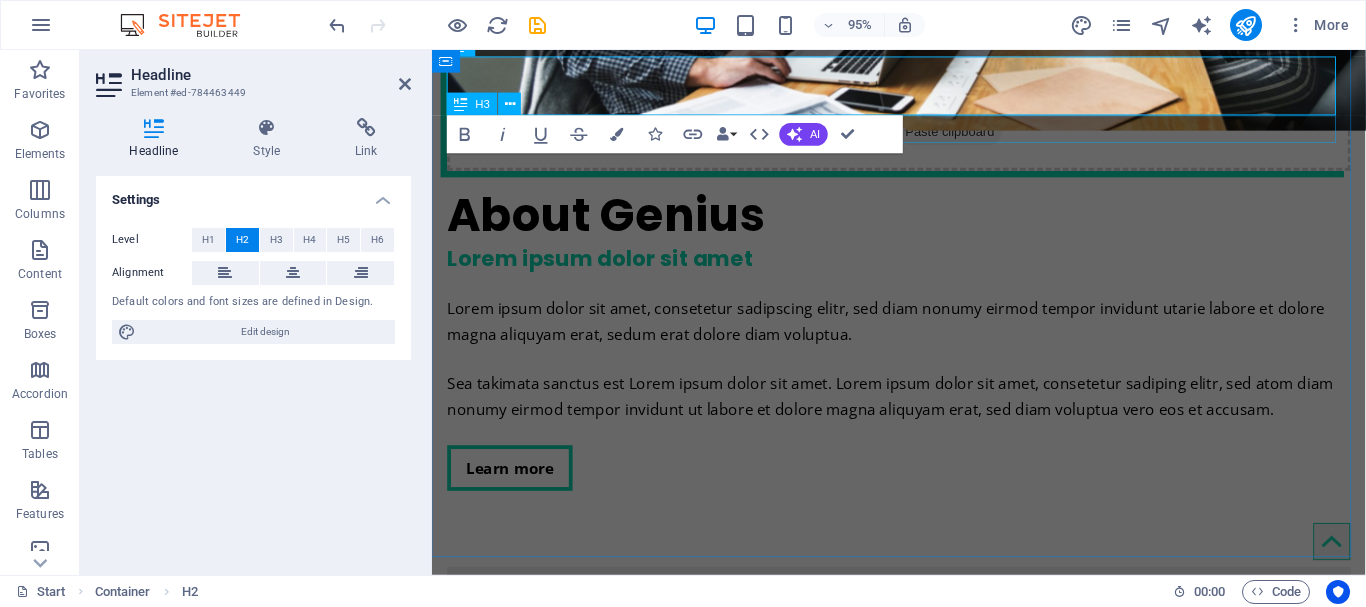 click on "Lorem ipsum dolor sit amet" at bounding box center (923, 4491) 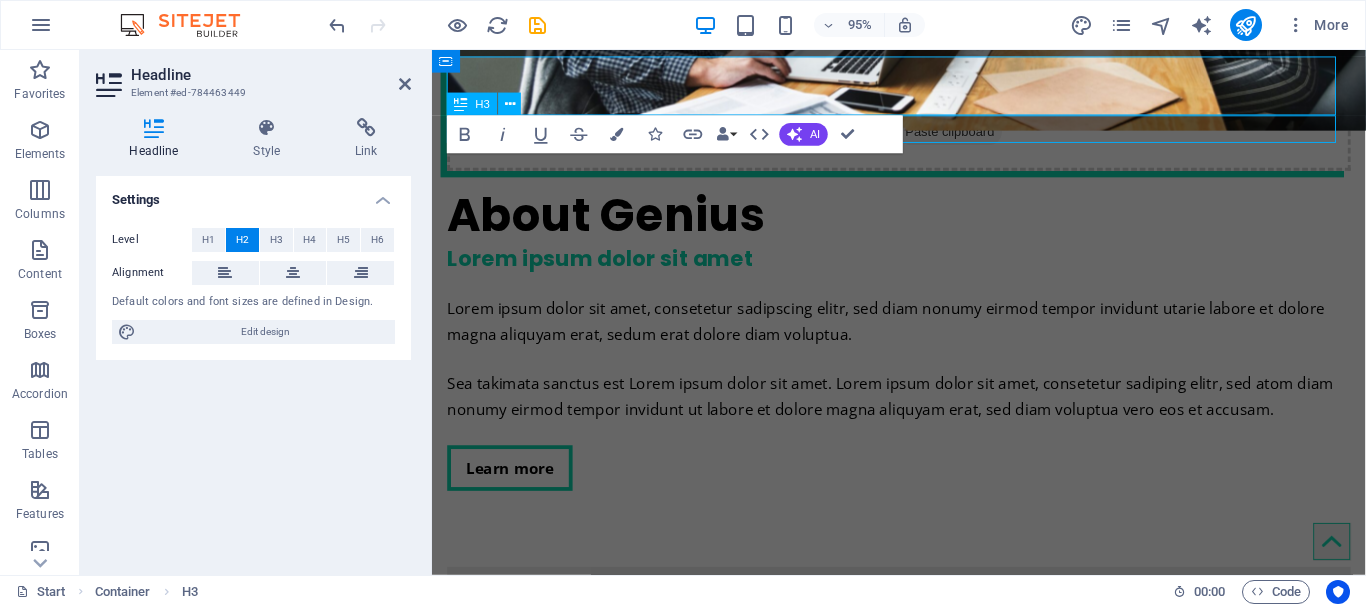 scroll, scrollTop: 3942, scrollLeft: 0, axis: vertical 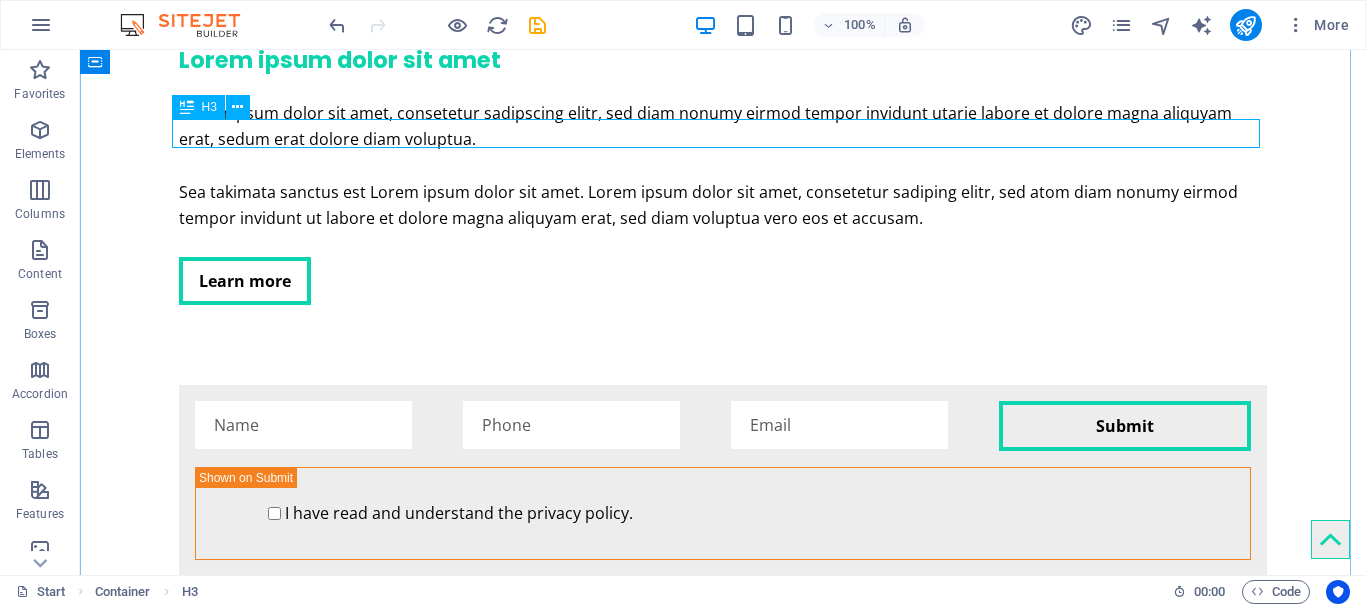 click on "Lorem ipsum dolor sit amet" at bounding box center [723, 4465] 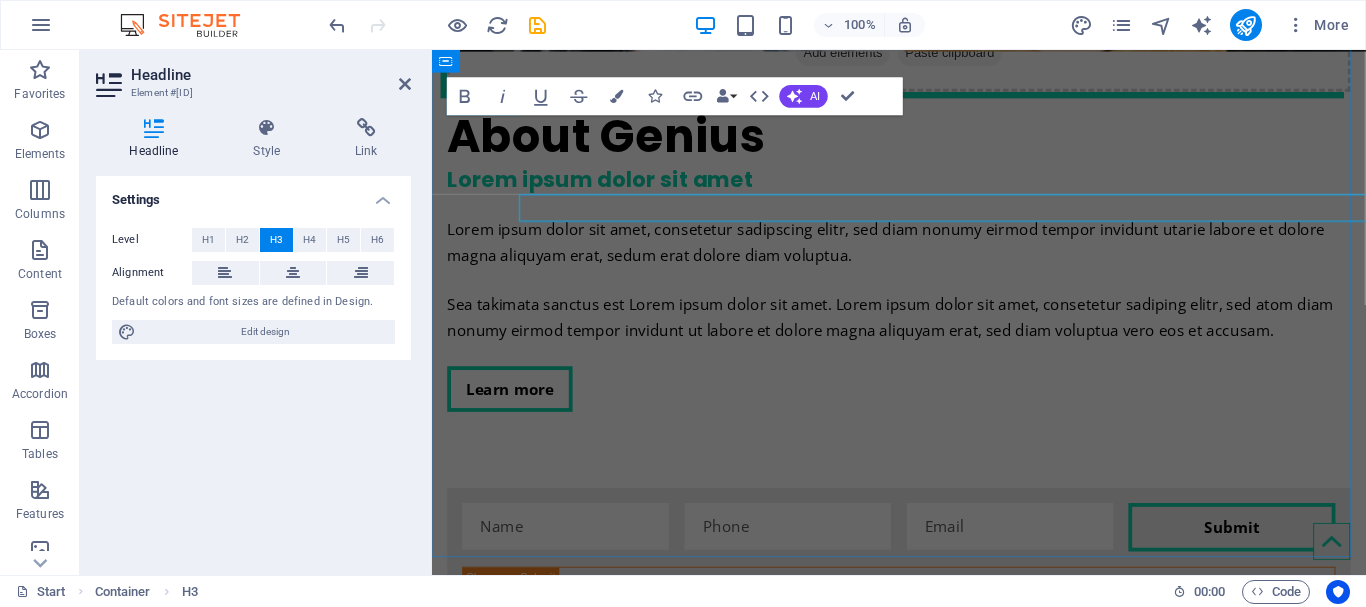scroll, scrollTop: 3859, scrollLeft: 0, axis: vertical 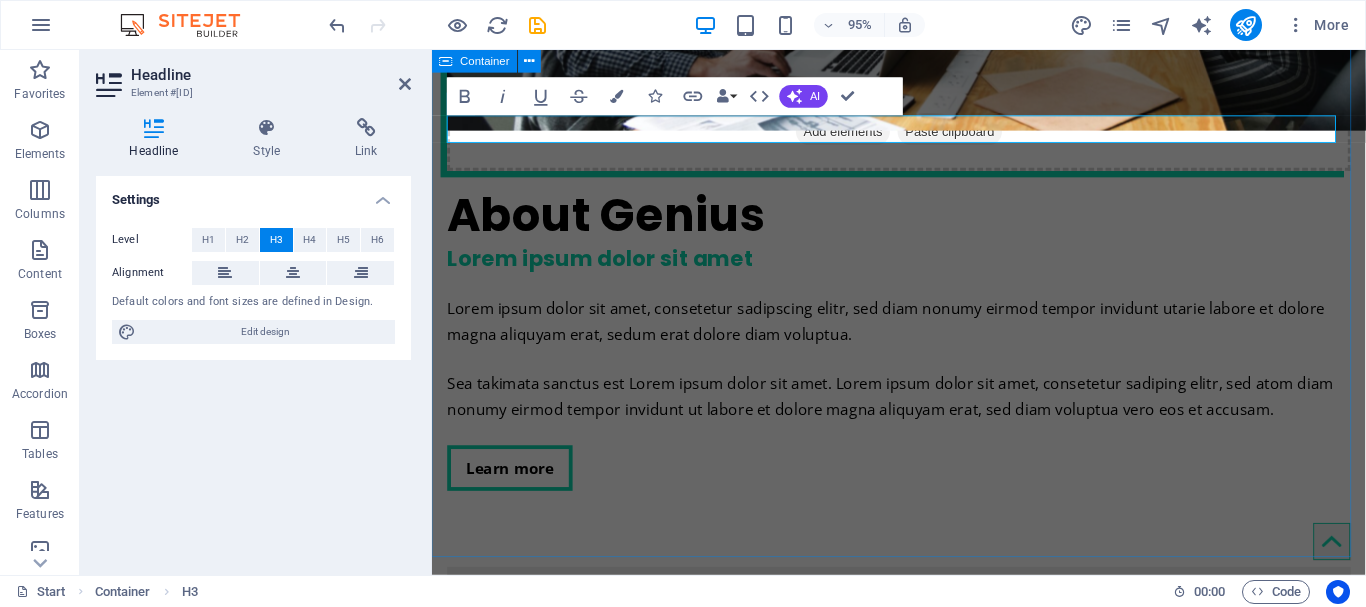 drag, startPoint x: 958, startPoint y: 133, endPoint x: 925, endPoint y: 164, distance: 45.276924 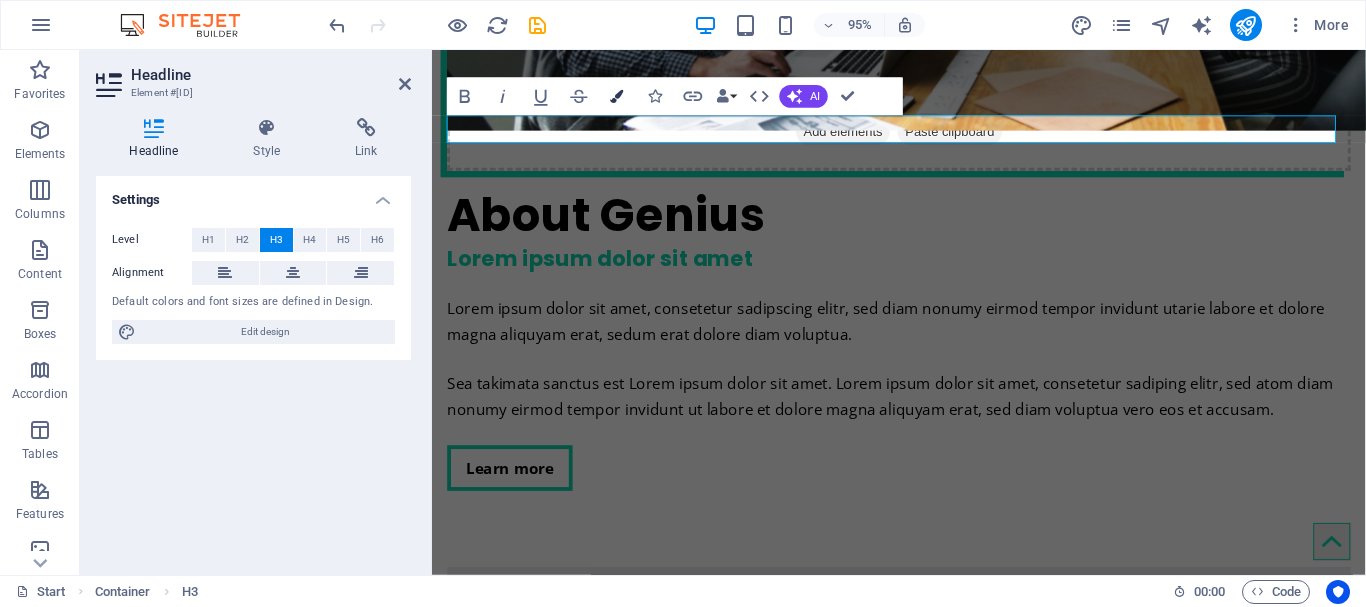 click at bounding box center [617, 96] 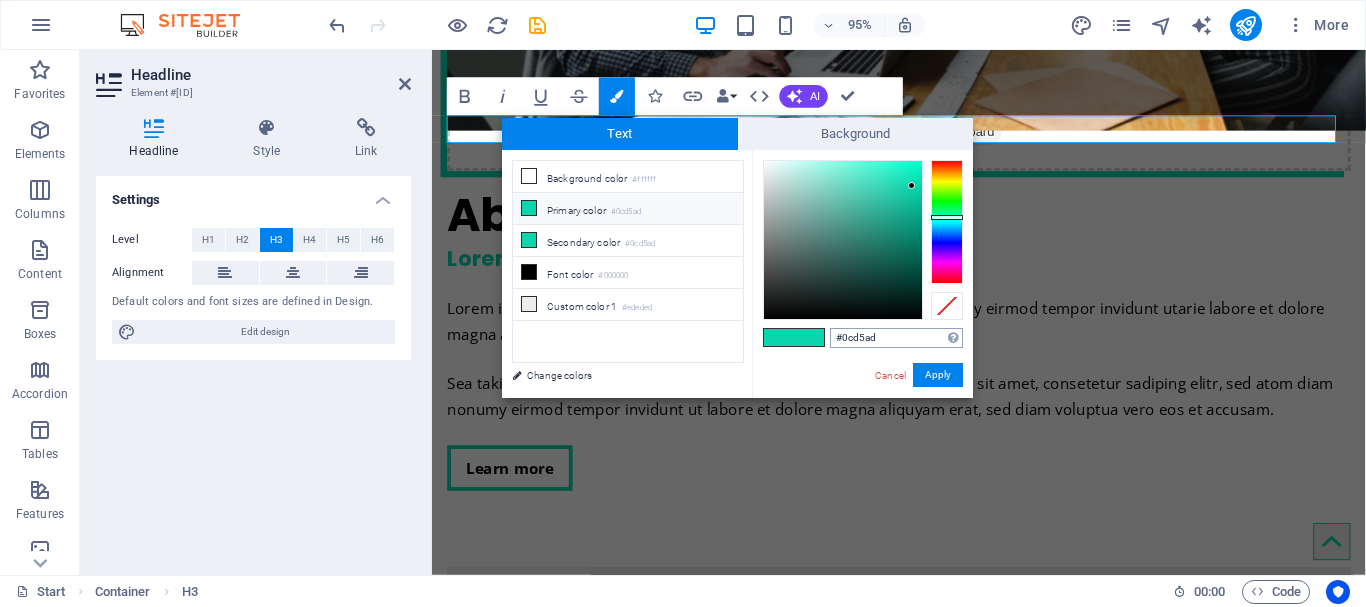 drag, startPoint x: 882, startPoint y: 343, endPoint x: 844, endPoint y: 338, distance: 38.327538 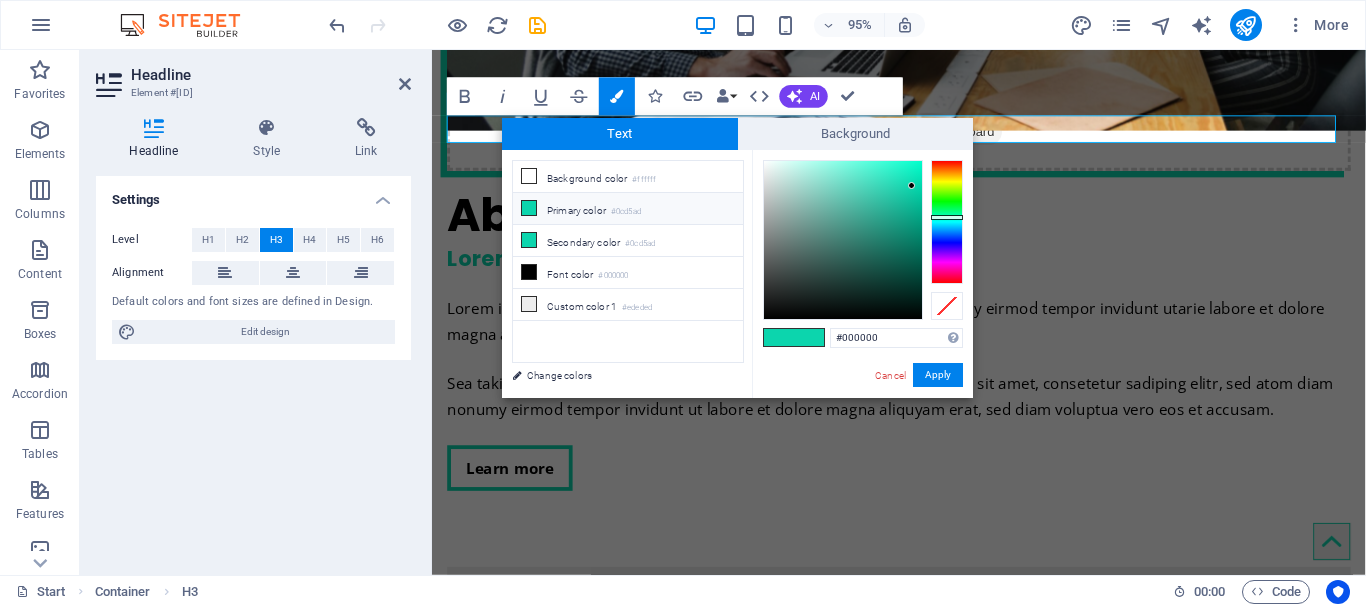click on "#000000 Supported formats #0852ed rgb(8, 82, 237) rgba(8, 82, 237, 90%) hsv(221,97,93) hsl(221, 93%, 48%) Cancel Apply" at bounding box center (862, 419) 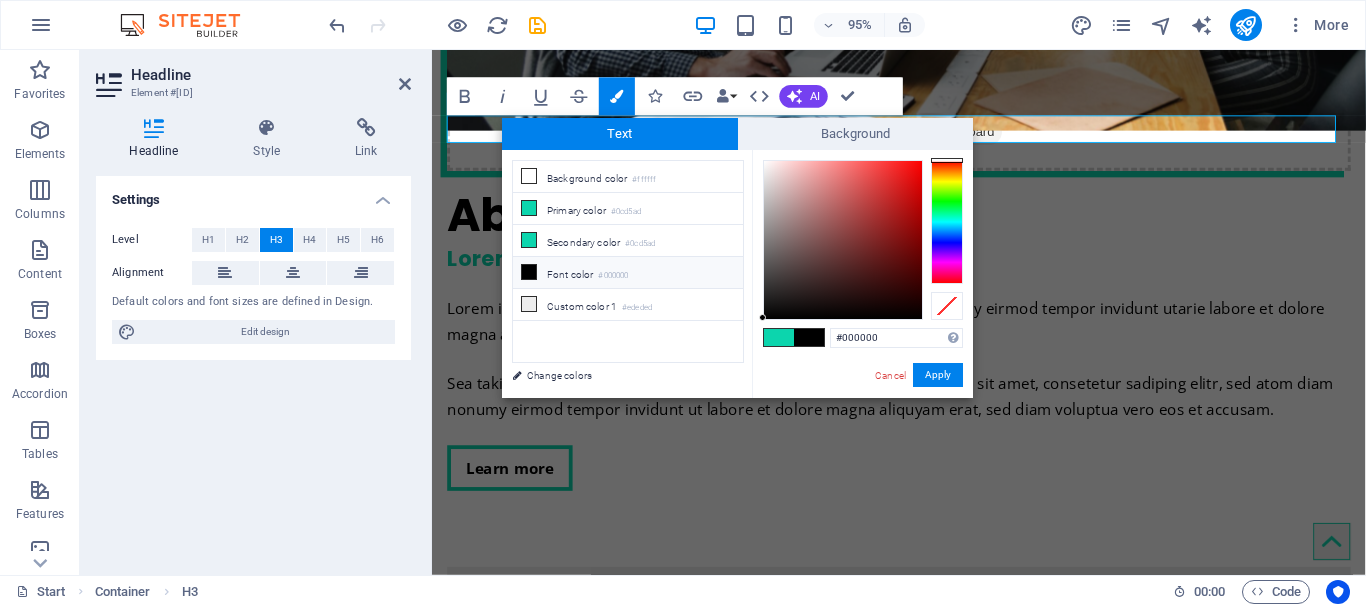 click at bounding box center (779, 337) 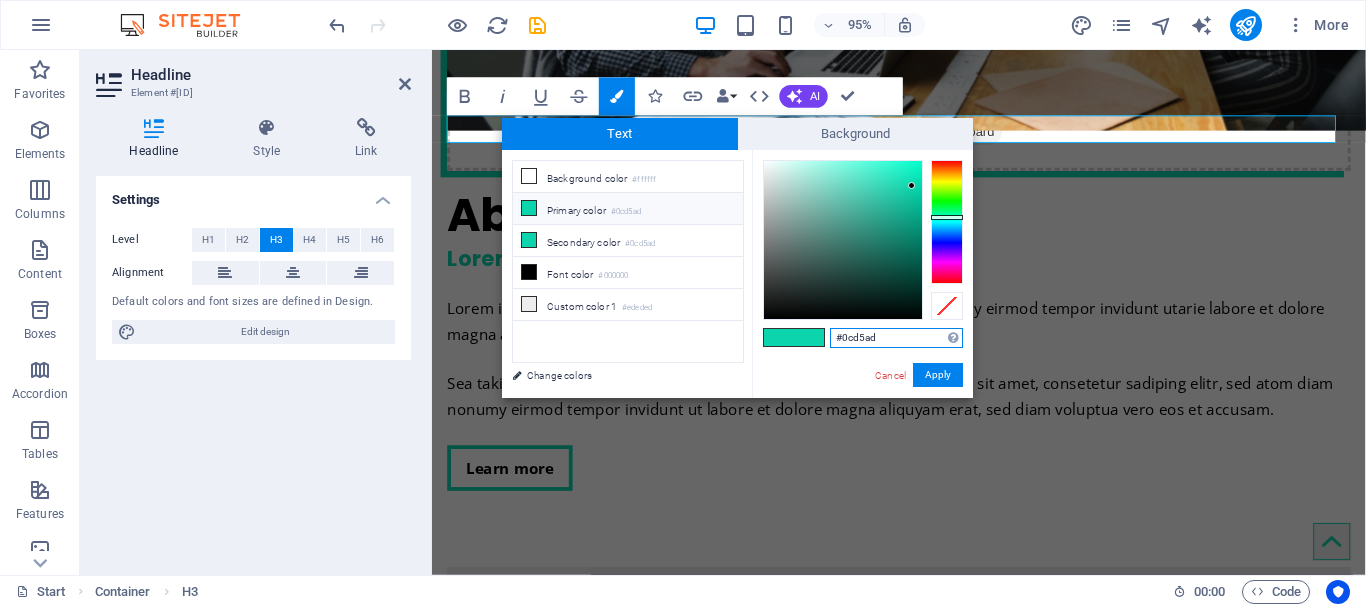 drag, startPoint x: 841, startPoint y: 338, endPoint x: 894, endPoint y: 340, distance: 53.037724 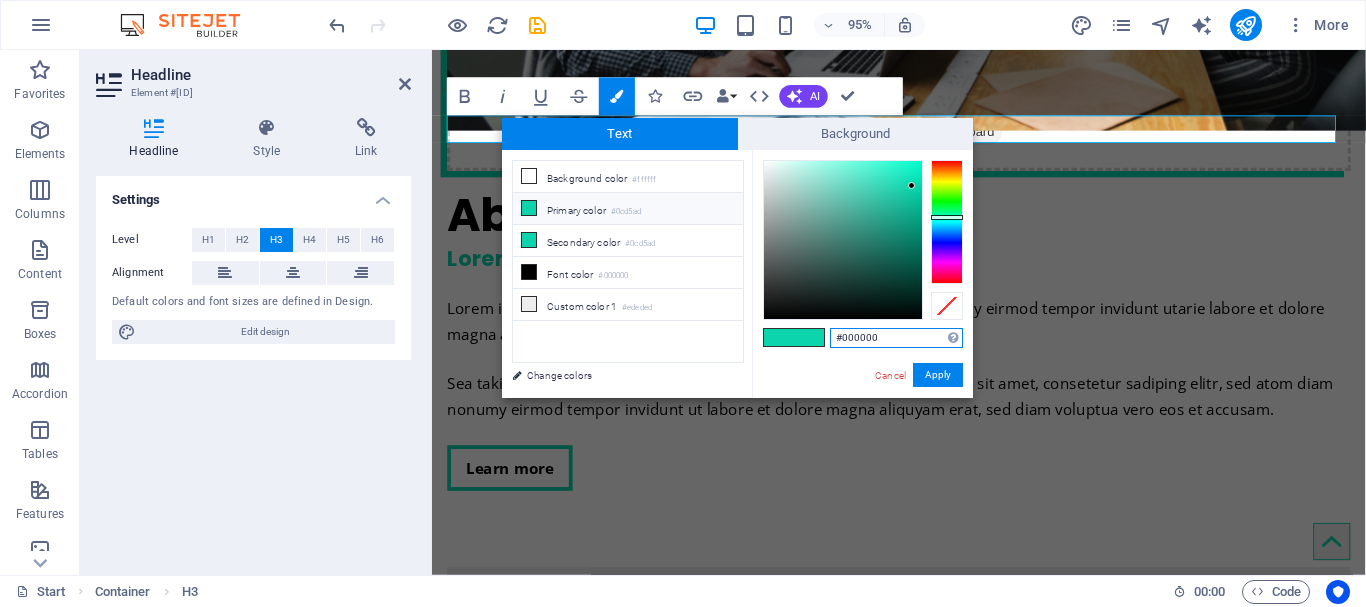 type on "#000000" 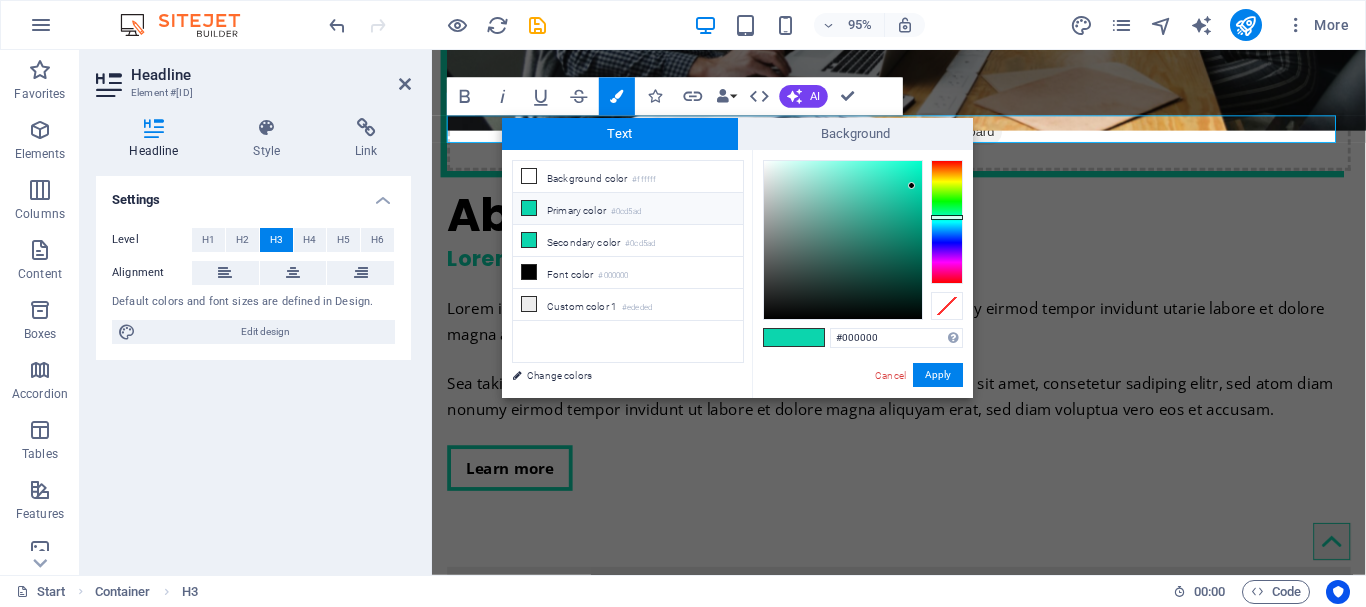 click on "#000000 Supported formats #0852ed rgb(8, 82, 237) rgba(8, 82, 237, 90%) hsv(221,97,93) hsl(221, 93%, 48%) Cancel Apply" at bounding box center [862, 419] 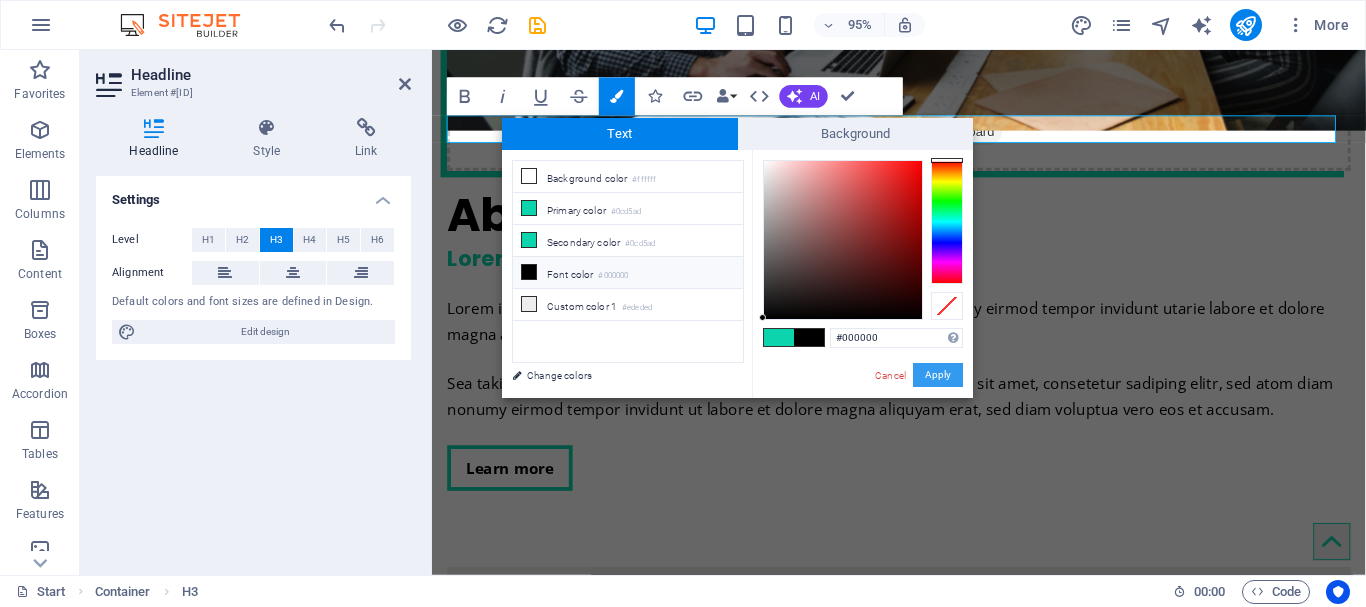 click on "Apply" at bounding box center [938, 375] 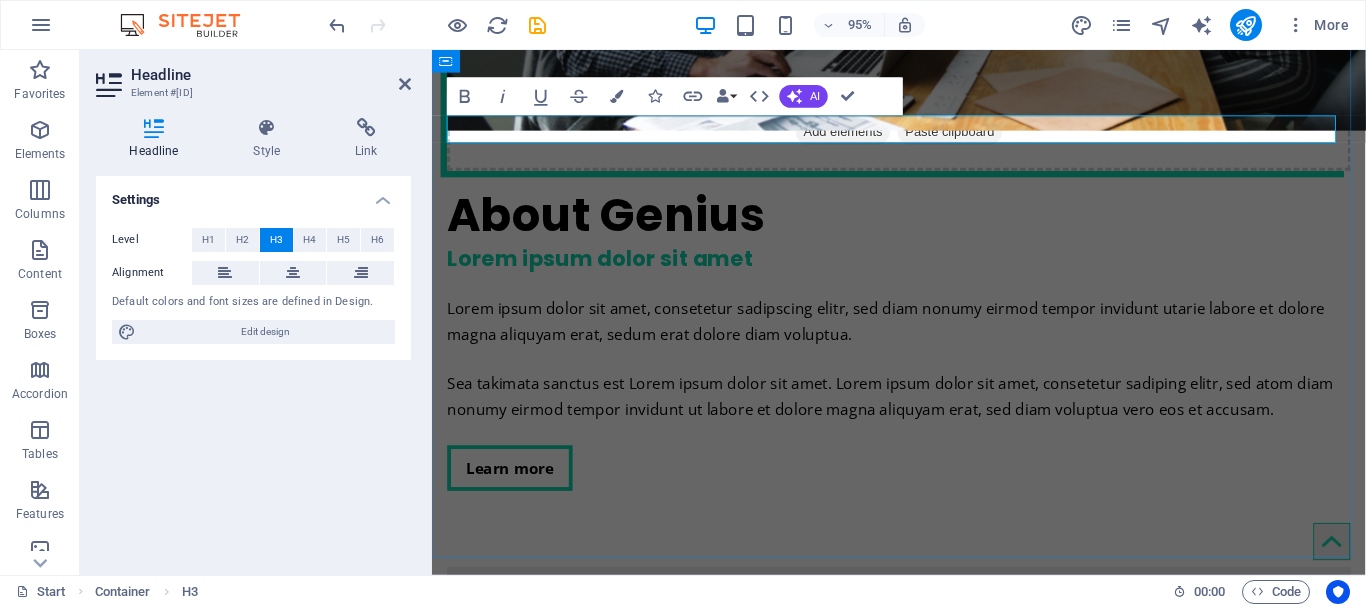click on "Clientes e parceiros que acreditam em mim" at bounding box center (923, 4491) 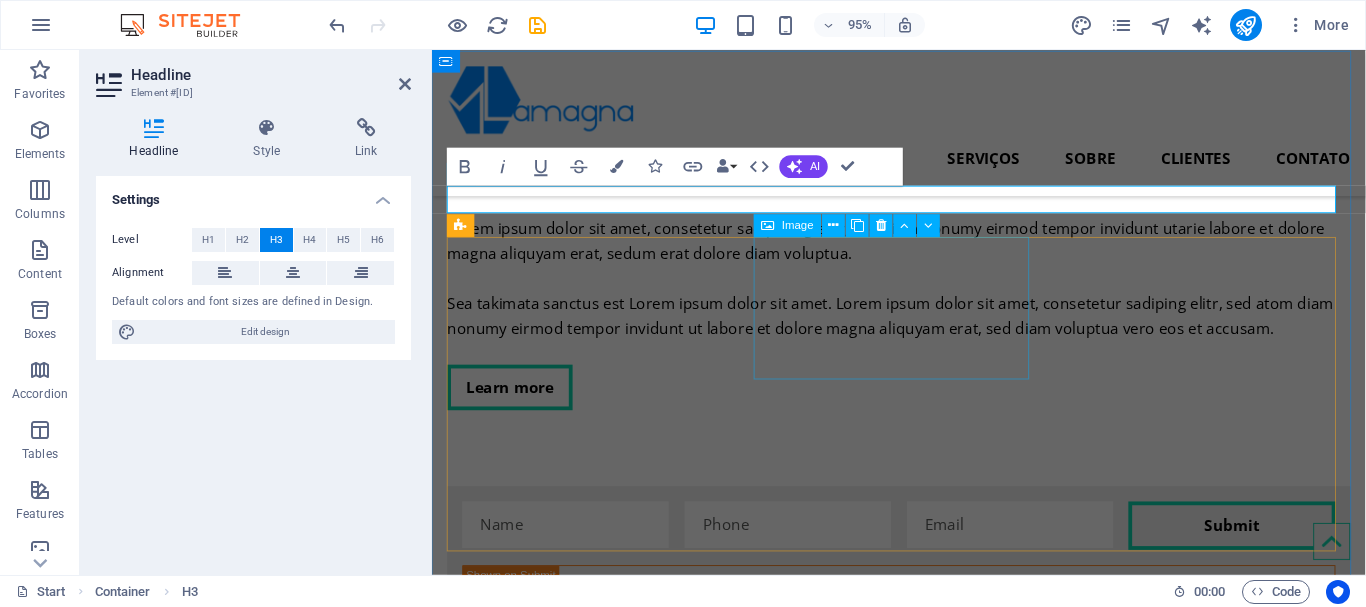 scroll, scrollTop: 3759, scrollLeft: 0, axis: vertical 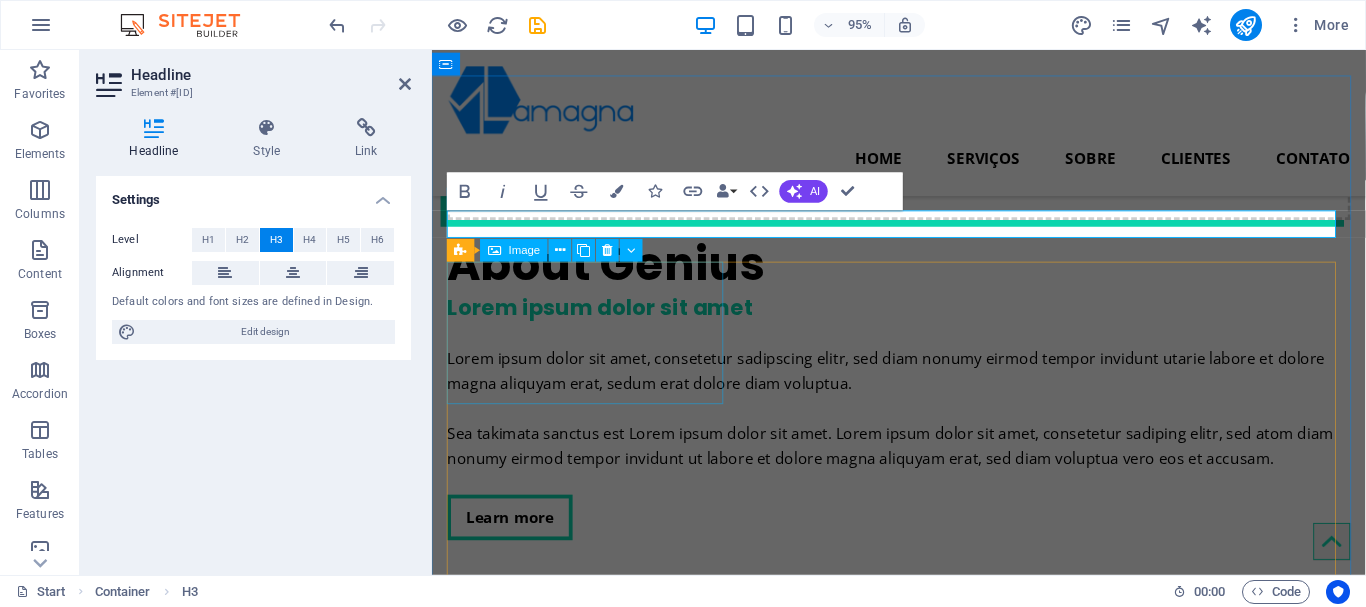 click at bounding box center (596, 4659) 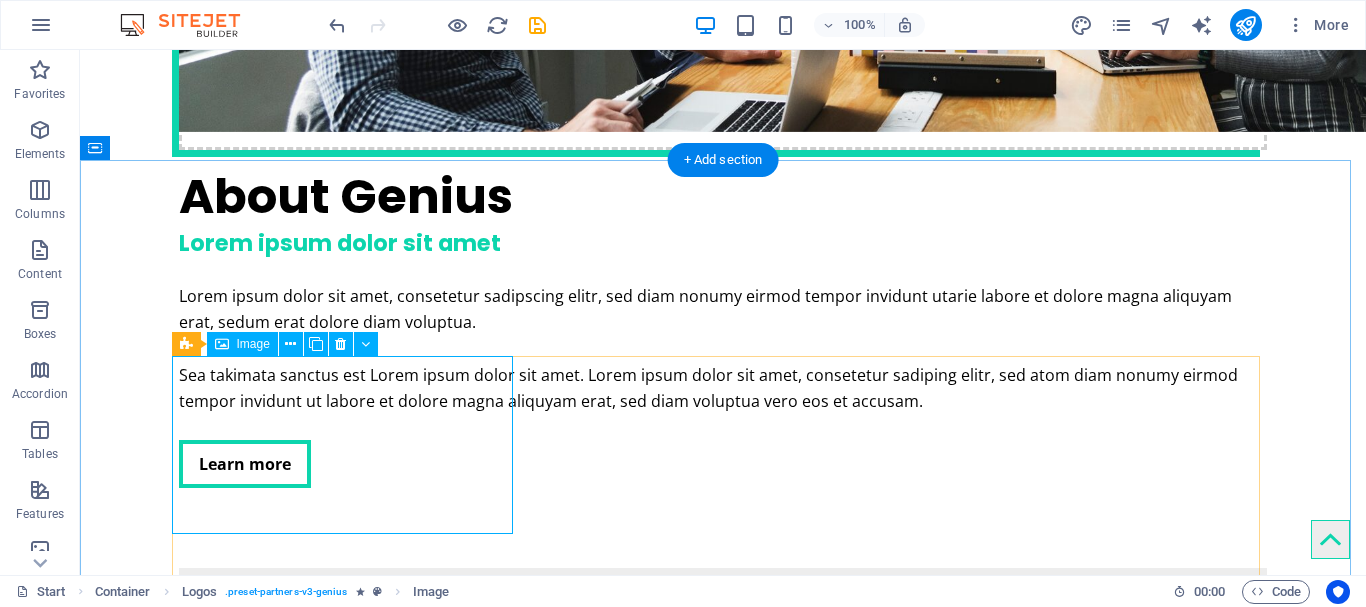 click at bounding box center [349, 4777] 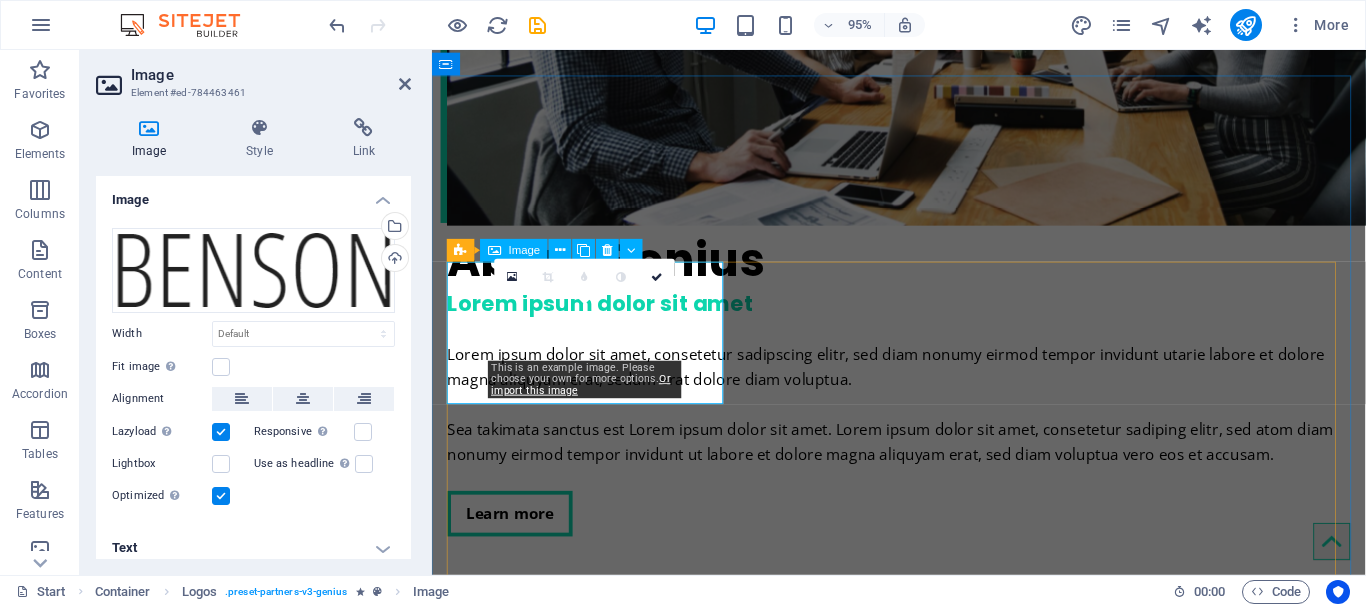 click at bounding box center [596, 4679] 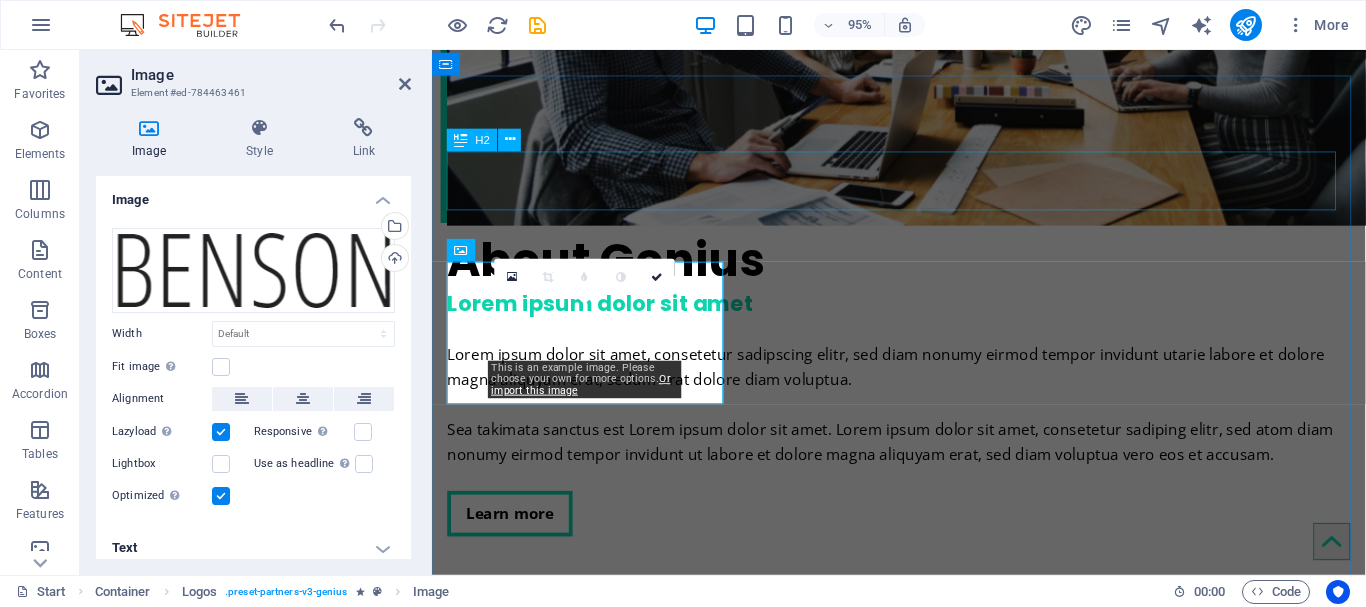 click on "MEUS CLIENTES" at bounding box center (923, 4518) 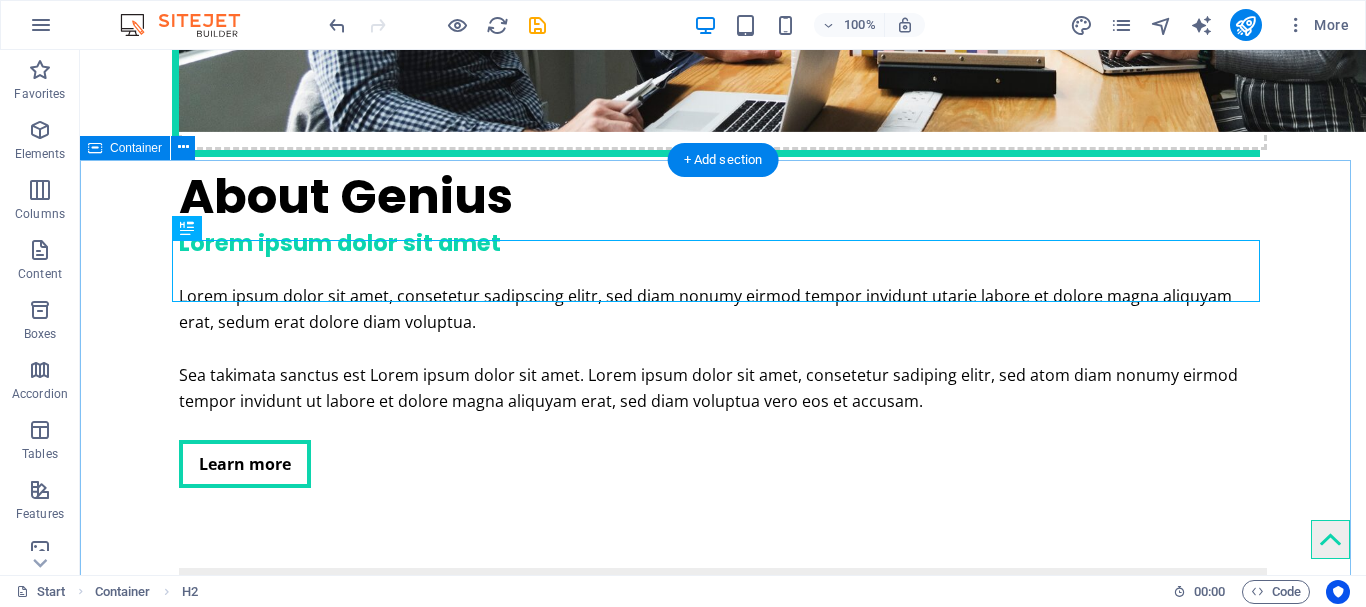 click on "MEUS CLIENTES Clientes e parceiros que acreditam em mim" at bounding box center [723, 5204] 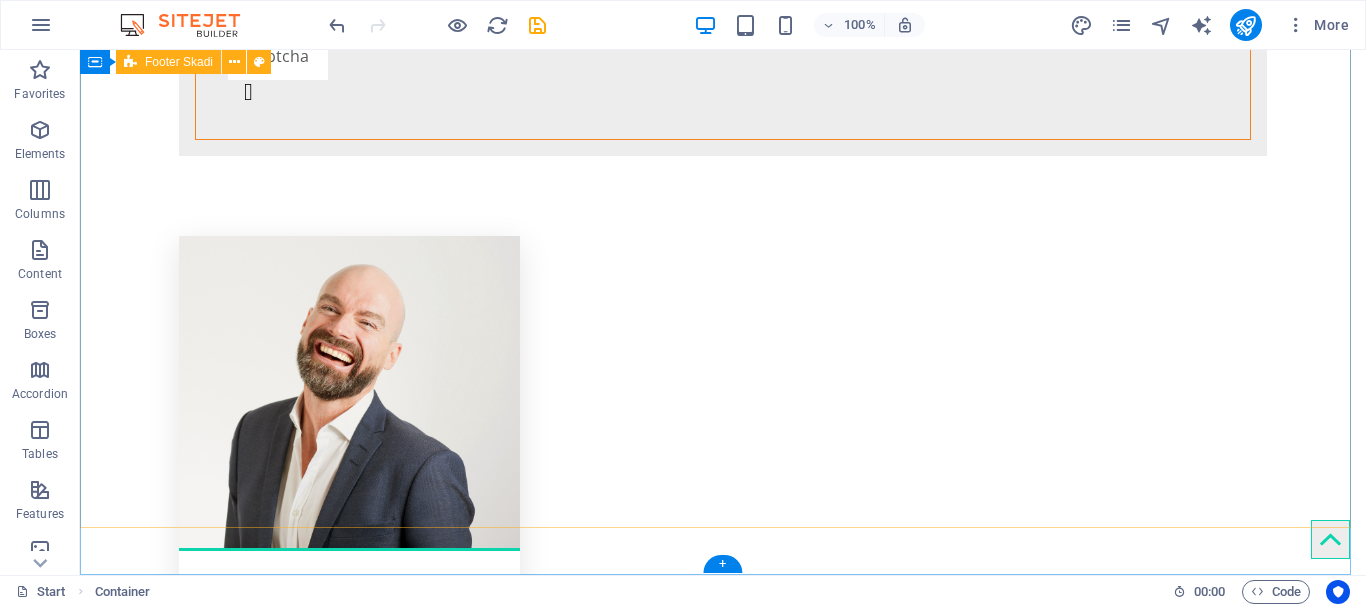 scroll, scrollTop: 4561, scrollLeft: 0, axis: vertical 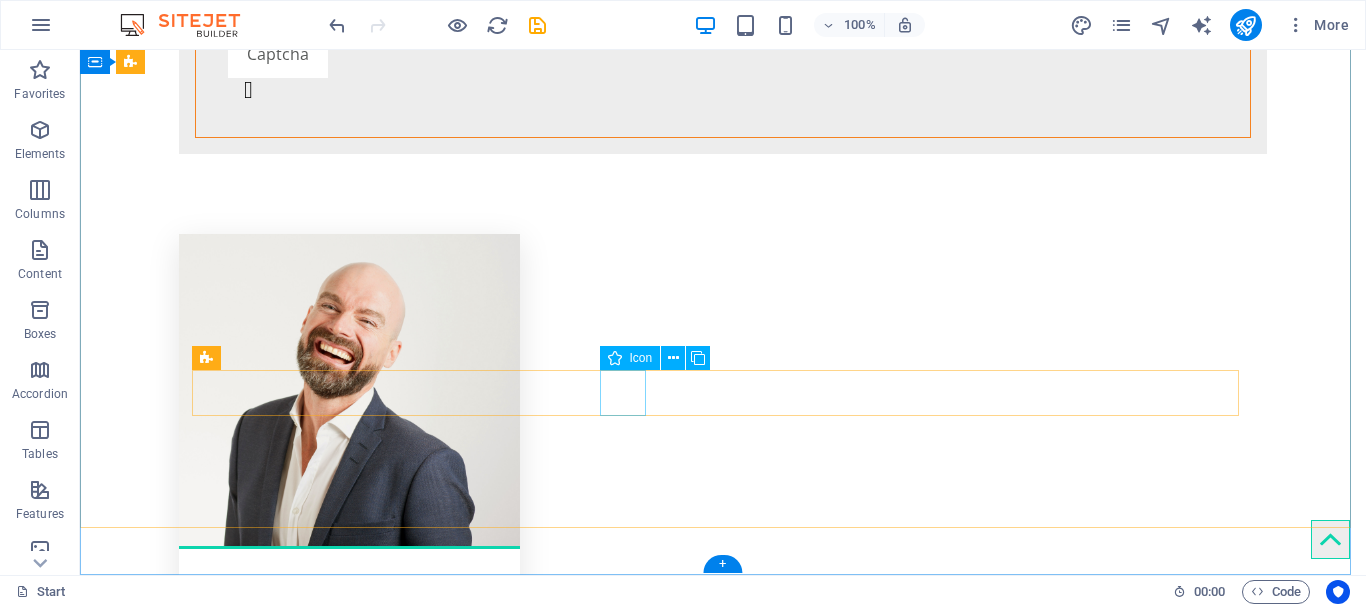 click at bounding box center (723, 5485) 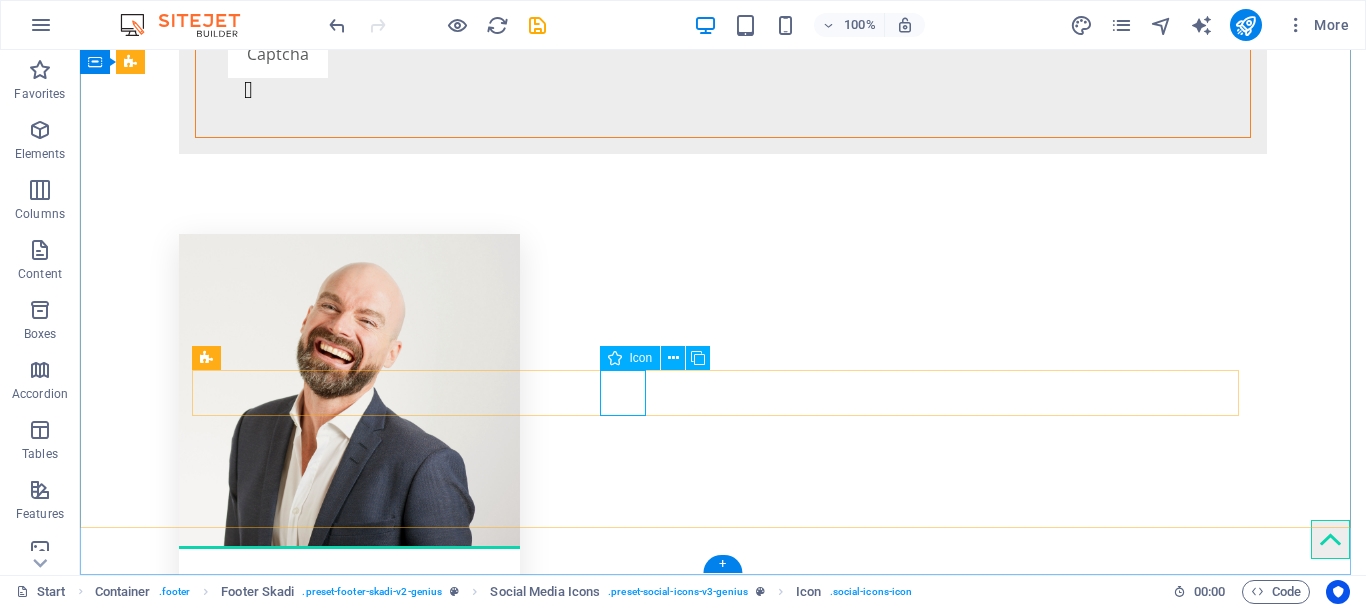 click at bounding box center [723, 5485] 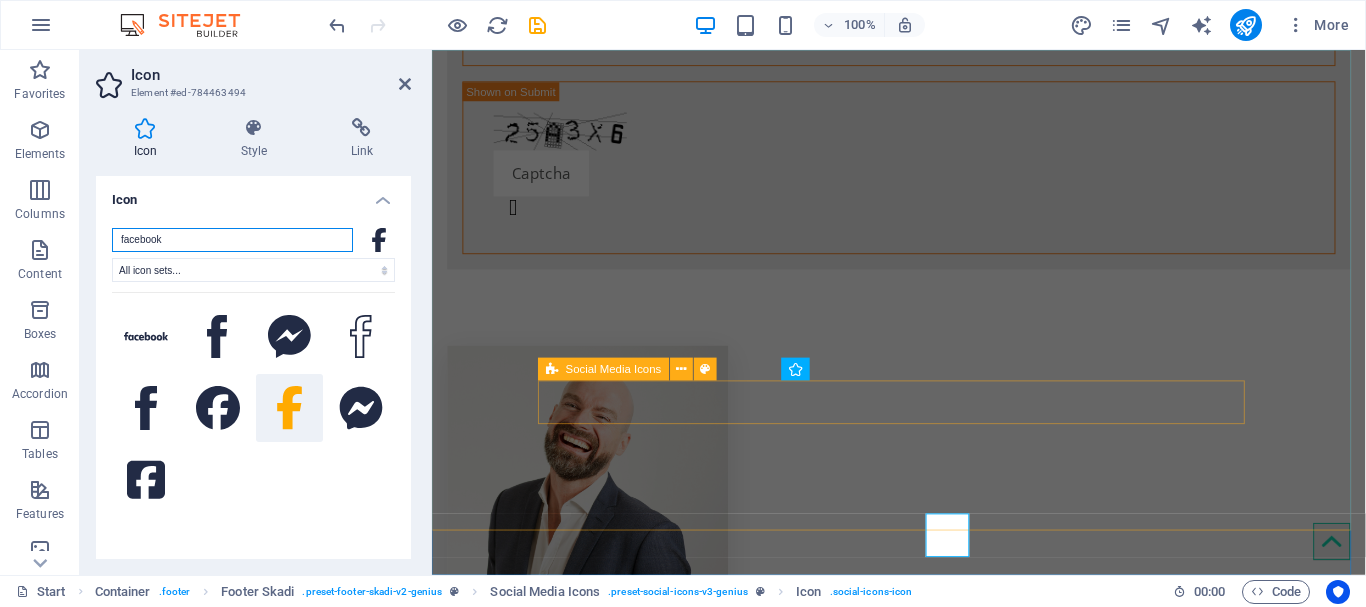 scroll, scrollTop: 4393, scrollLeft: 0, axis: vertical 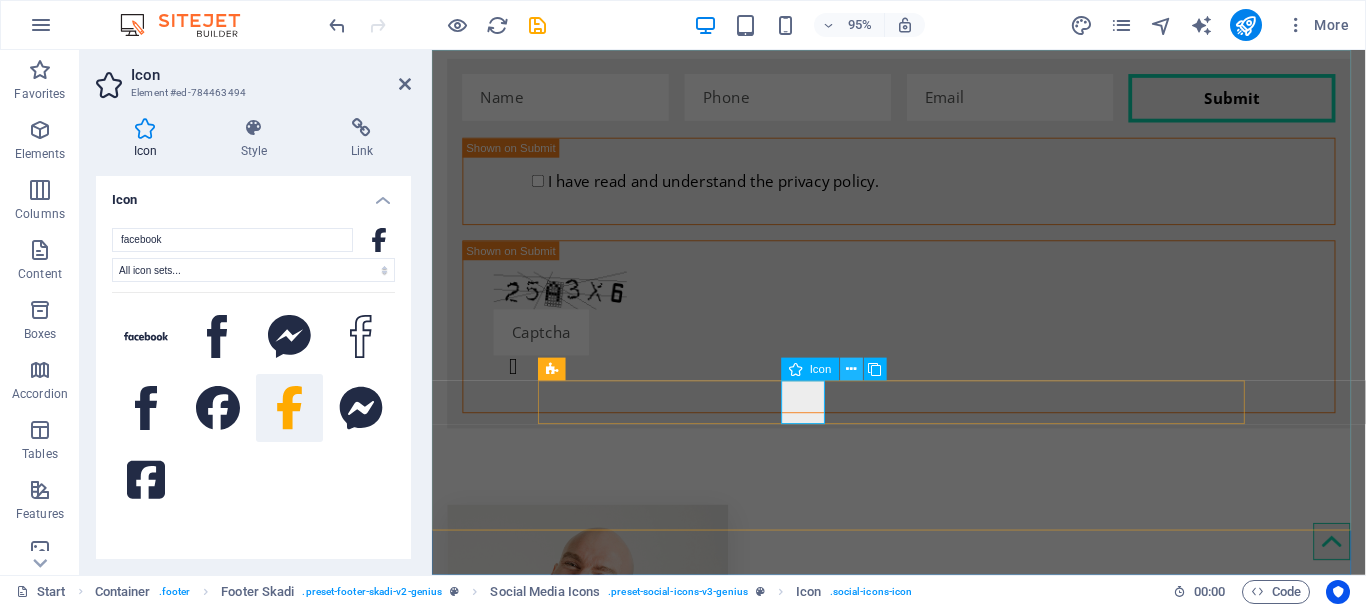 click at bounding box center [851, 369] 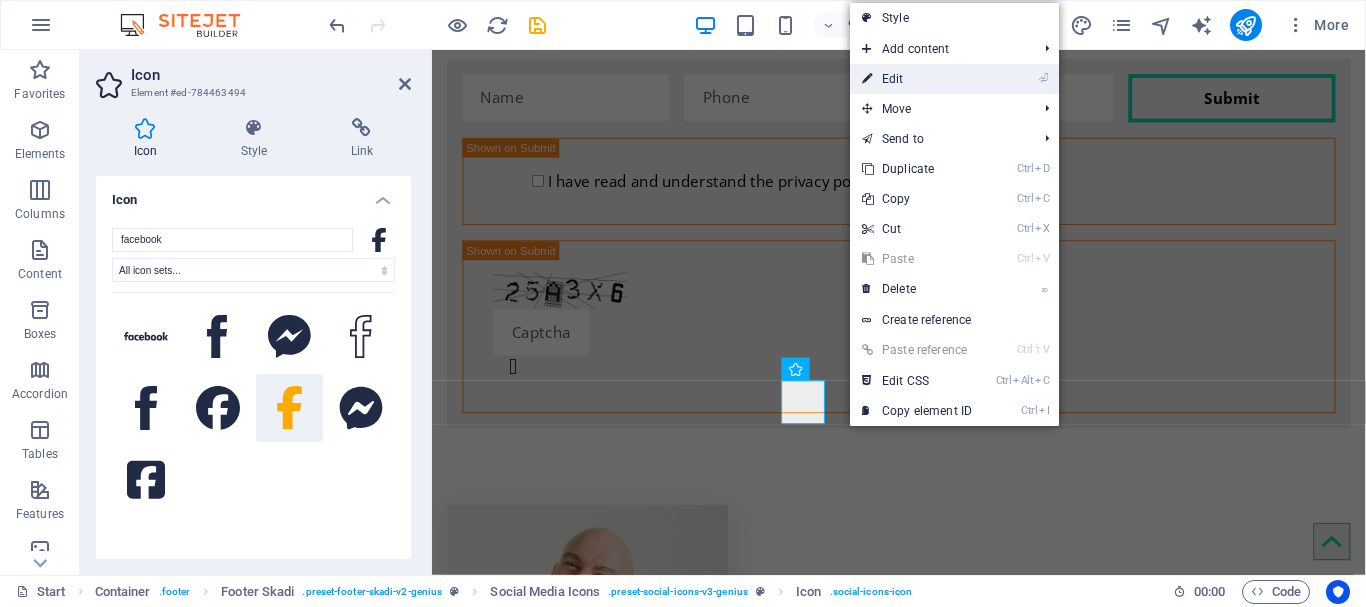 click on "⏎  Edit" at bounding box center (917, 79) 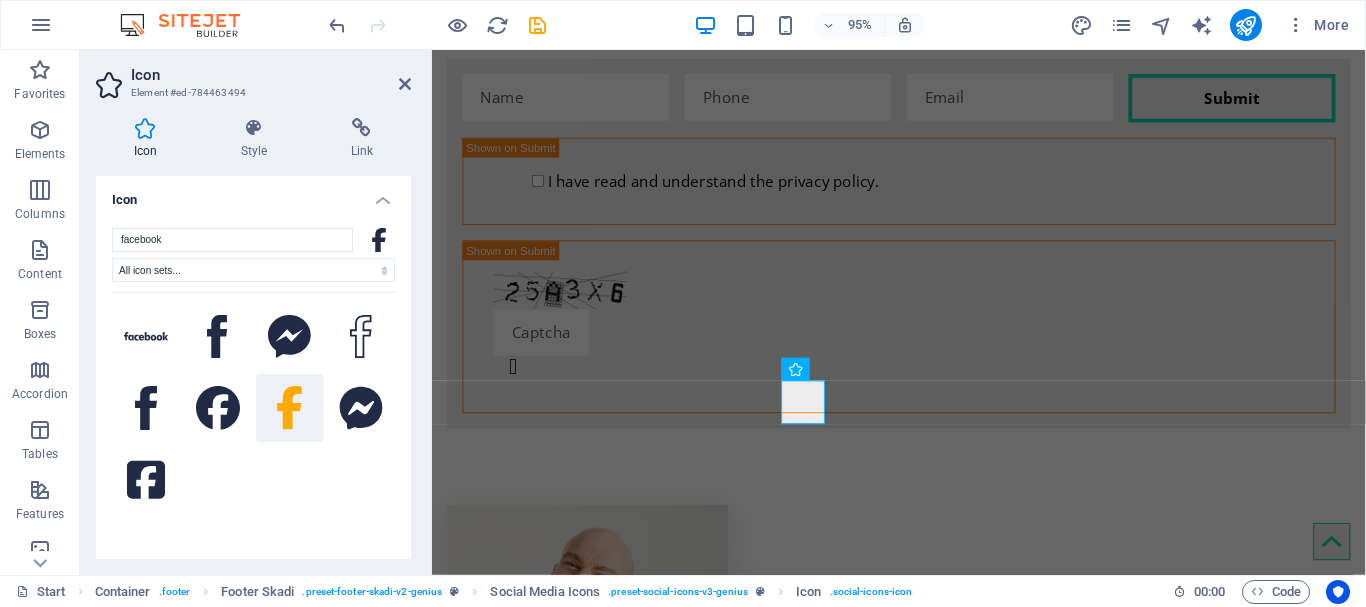 click on "Icon Style Link Icon facebook All icon sets... IcoFont Ionicons FontAwesome Brands FontAwesome Duotone FontAwesome Solid FontAwesome Regular FontAwesome Light FontAwesome Thin FontAwesome Sharp Solid FontAwesome Sharp Regular FontAwesome Sharp Light FontAwesome Sharp Thin Appearance Color Background Mode Scale Left Center Right Width Default auto px rem % em vh vw Height Default auto px rem em vh vw Padding Default px rem % em vh vw Stroke width Default px rem % em vh vw Stroke color Overflow Alignment Alignment Shadow Default None Outside Color X offset 0 px rem vh vw Y offset 0 px rem vh vw Blur 0 px rem % vh vw Text Alternative text The alternative text is used by devices that cannot display images (e.g. image search engines) and should be added to every image to improve website accessibility. Social Media Icons Element Layout How this element expands within the layout (Flexbox). Size Default auto px % 1/1 1/2 1/3 1/4 1/5 1/6 1/7 1/8 1/9 1/10 Grow Shrink Order Container layout Visible Visible Opacity 100 %" at bounding box center [253, 338] 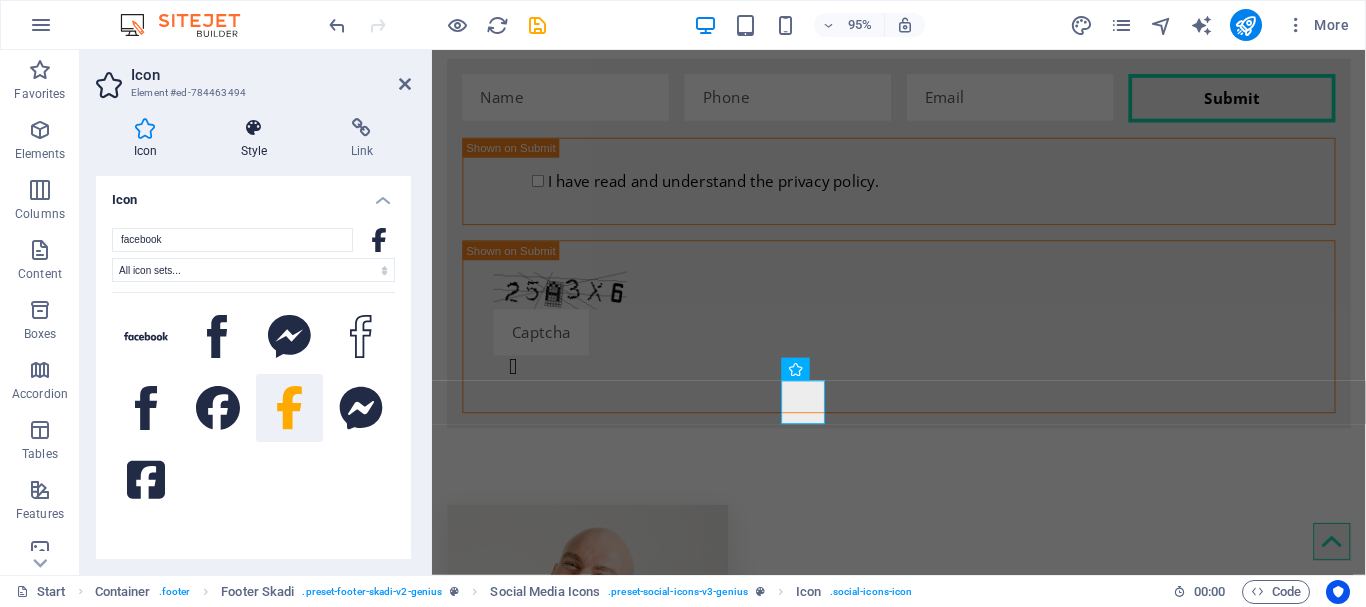 click at bounding box center [254, 128] 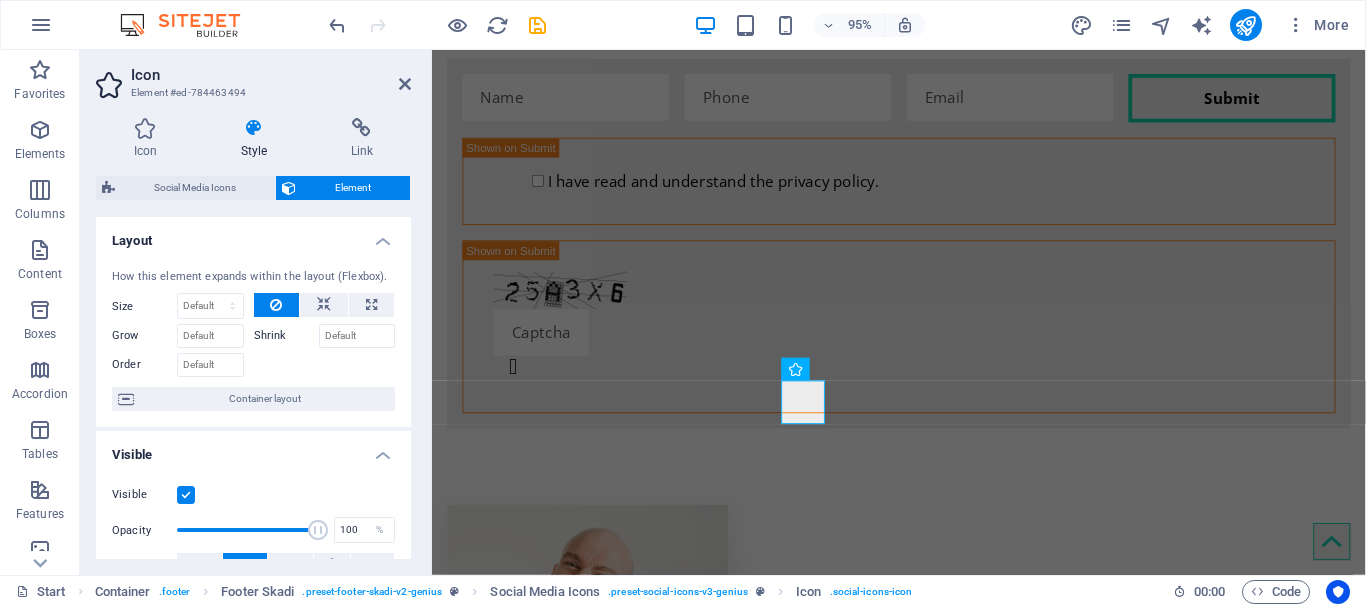 click on "Style" at bounding box center [258, 139] 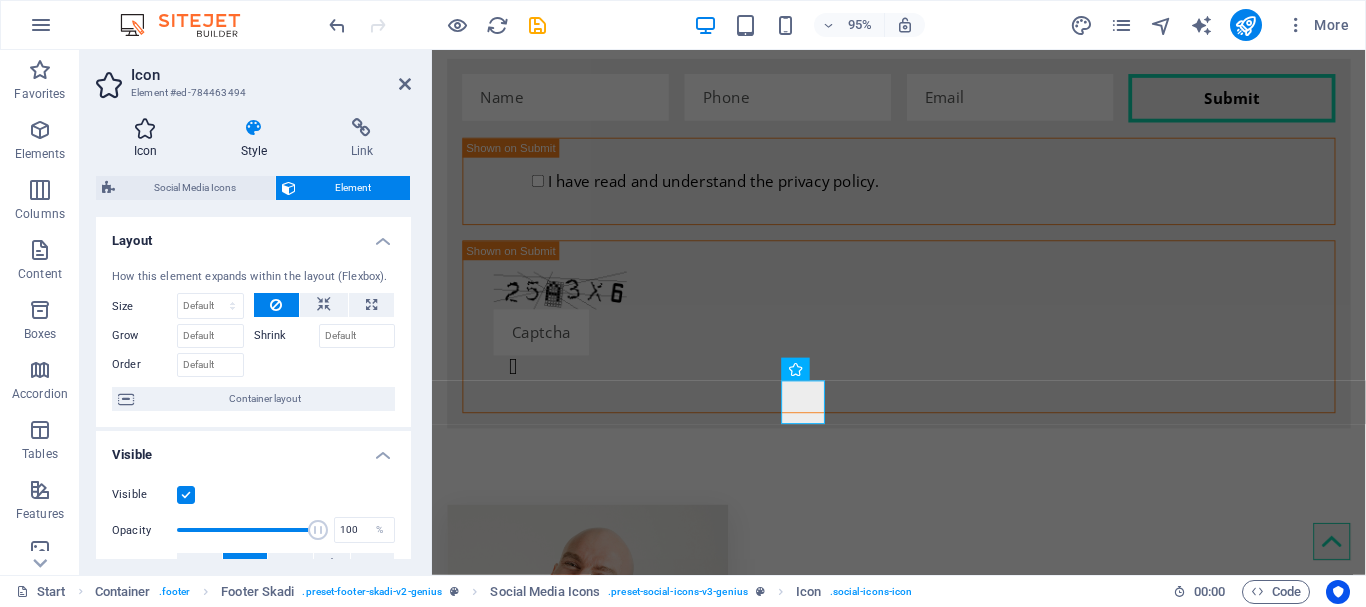 click on "Icon" at bounding box center [149, 139] 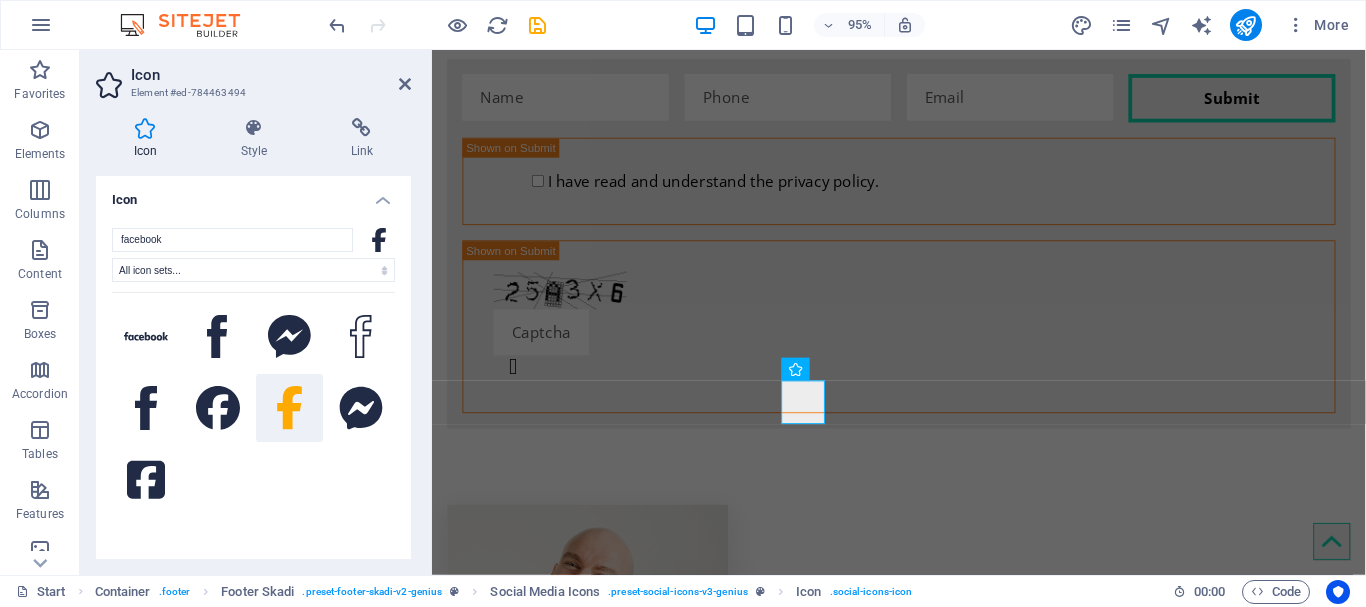 click on "Icon" at bounding box center [253, 194] 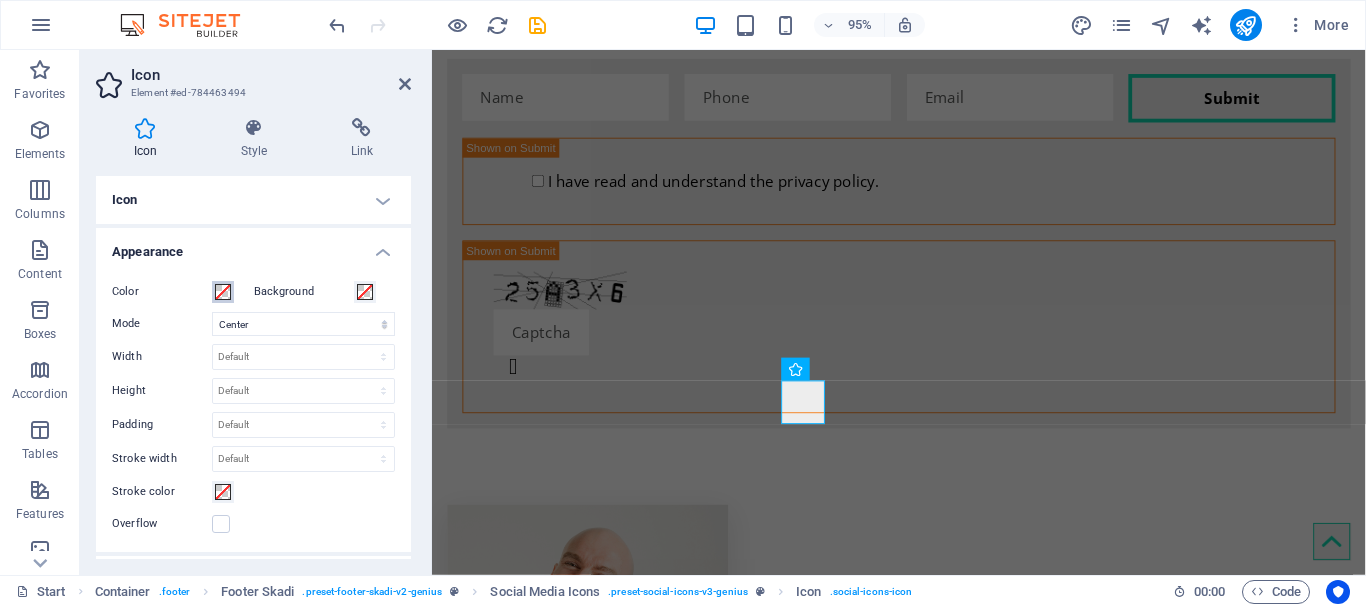 click at bounding box center [223, 292] 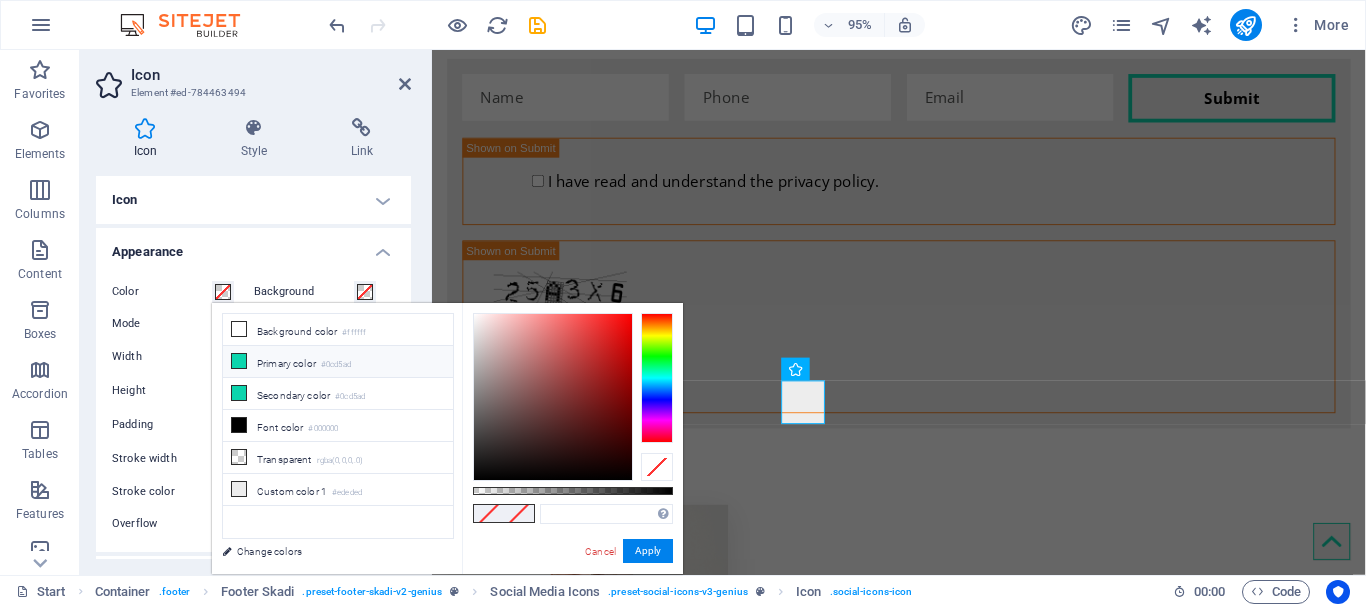 click at bounding box center (239, 361) 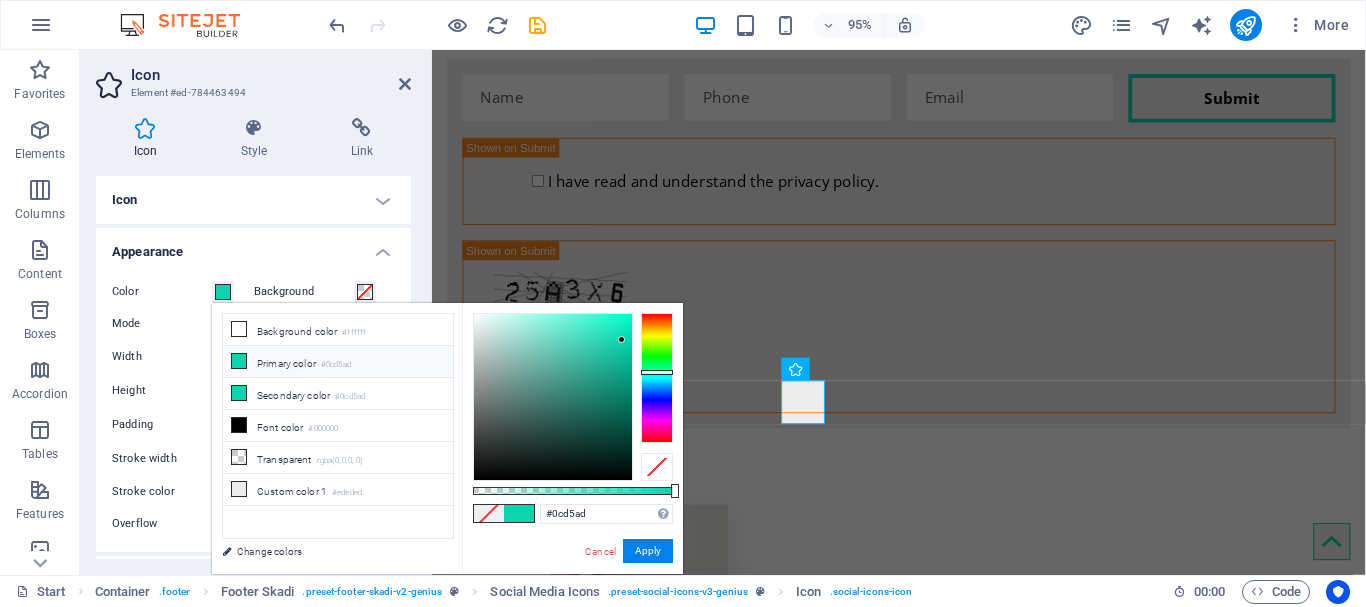 click at bounding box center (519, 513) 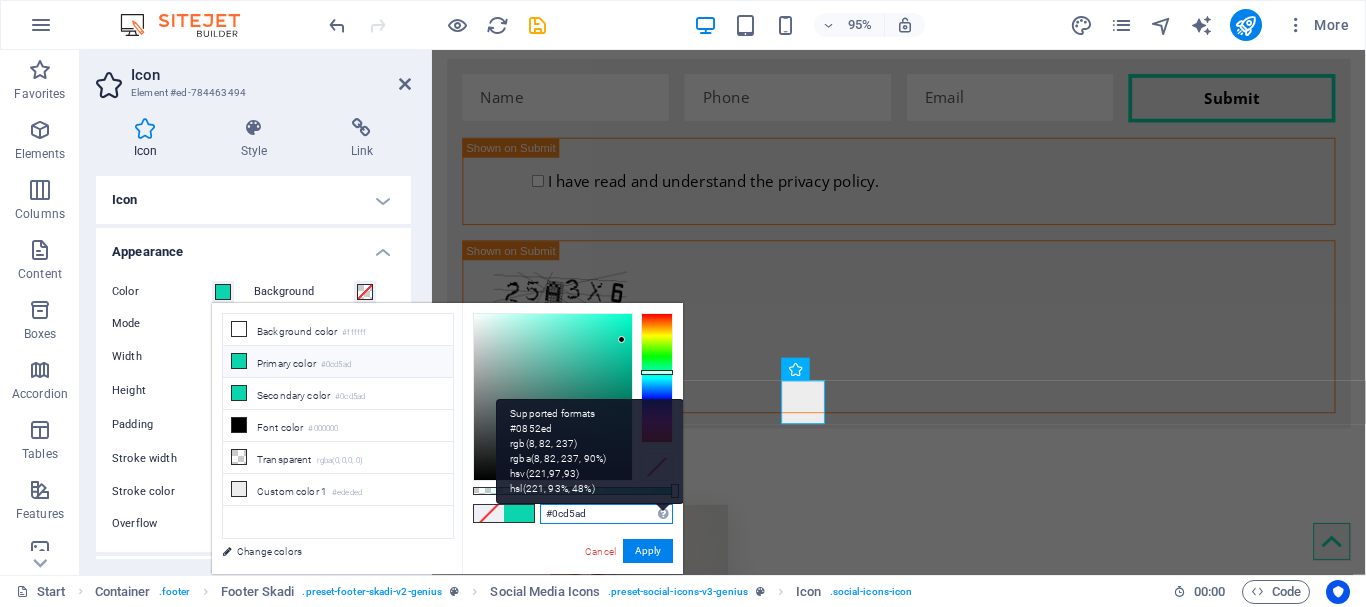 drag, startPoint x: 553, startPoint y: 514, endPoint x: 666, endPoint y: 522, distance: 113.28283 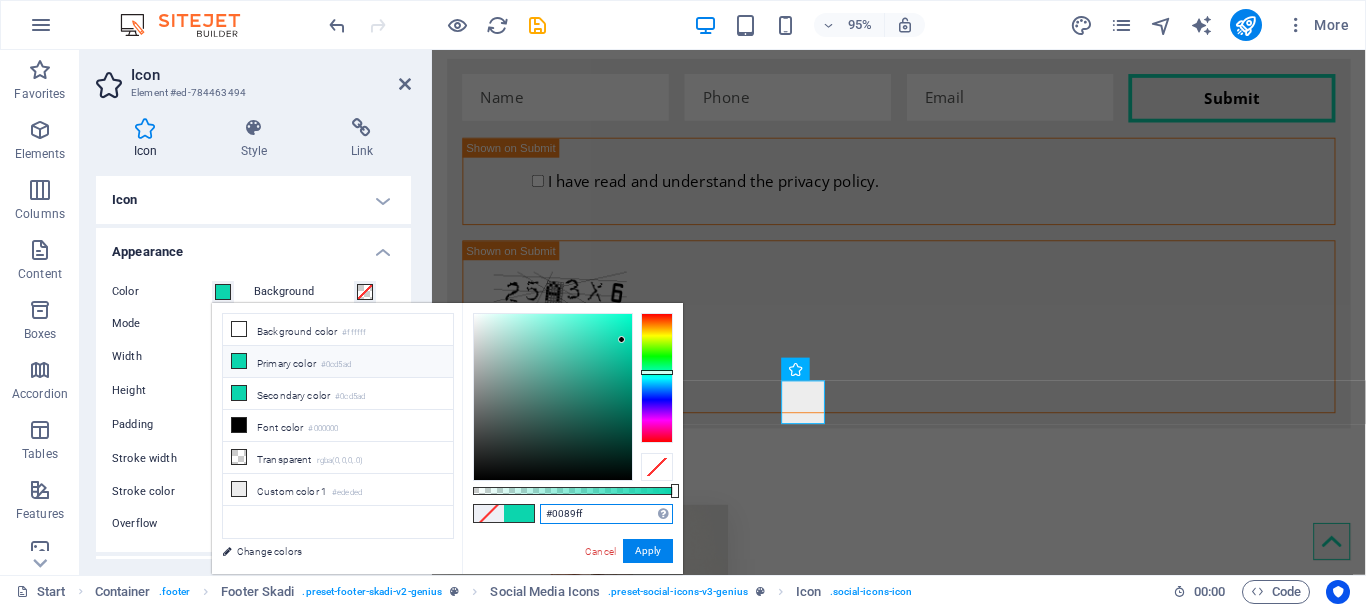 type on "#0089ff" 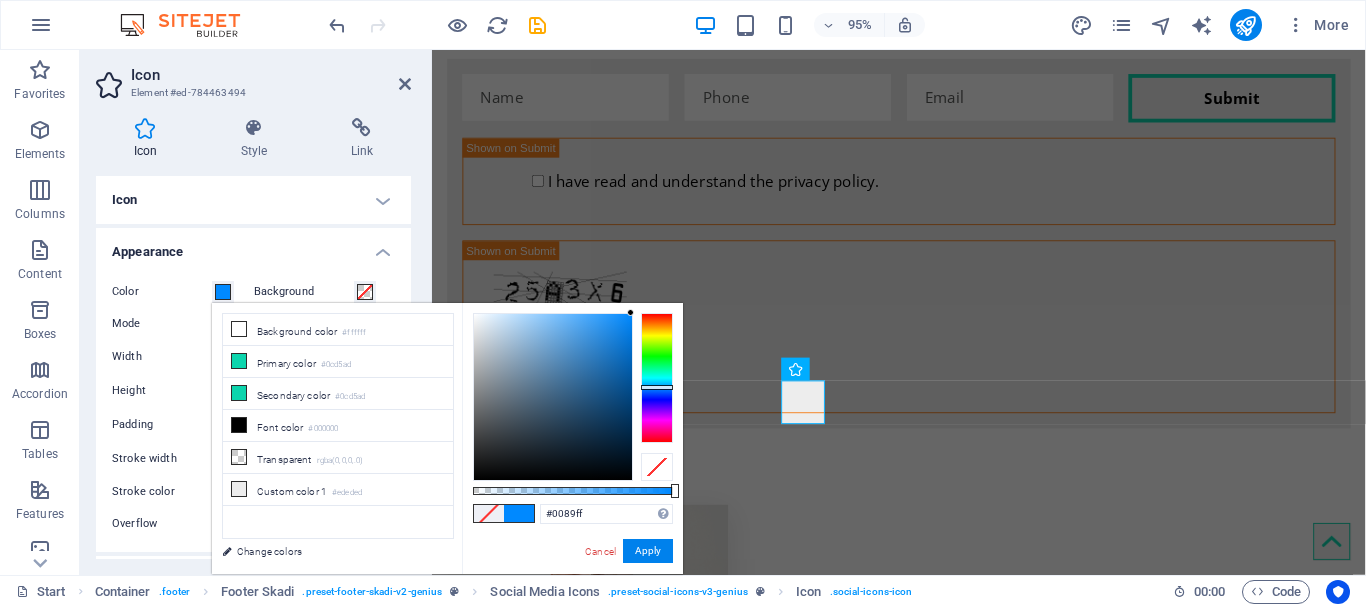 click on "#0089ff Supported formats #0852ed rgb(8, 82, 237) rgba(8, 82, 237, 90%) hsv(221,97,93) hsl(221, 93%, 48%) Cancel Apply" at bounding box center (572, 583) 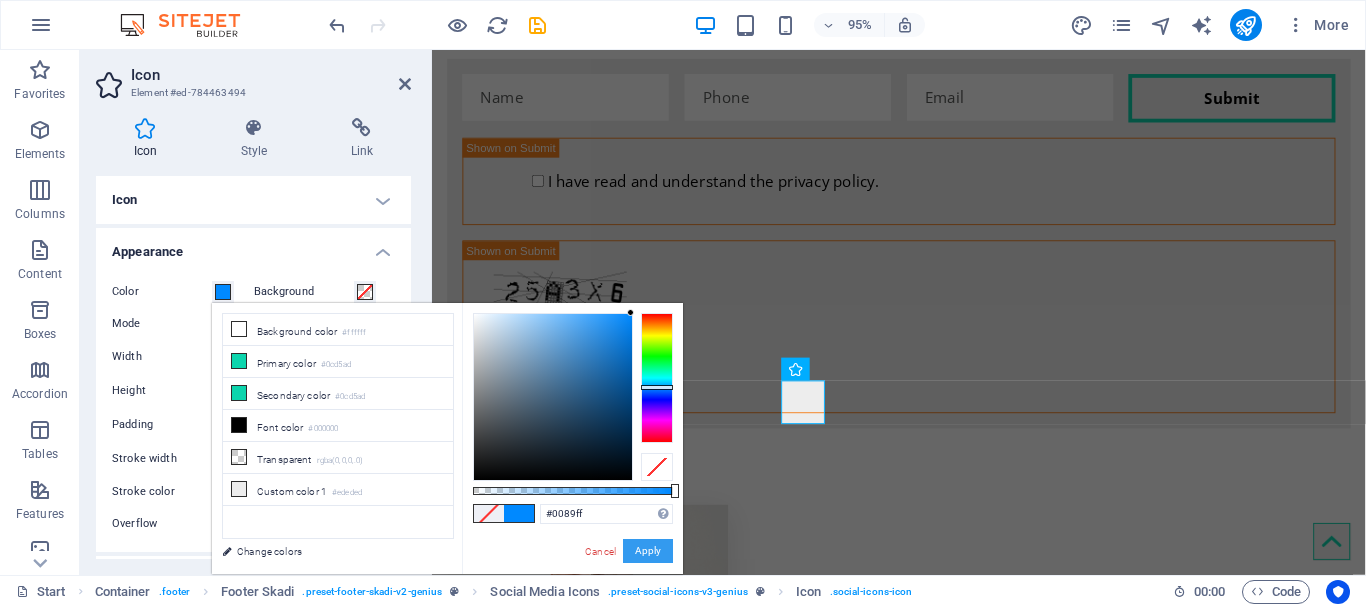 click on "Apply" at bounding box center (648, 551) 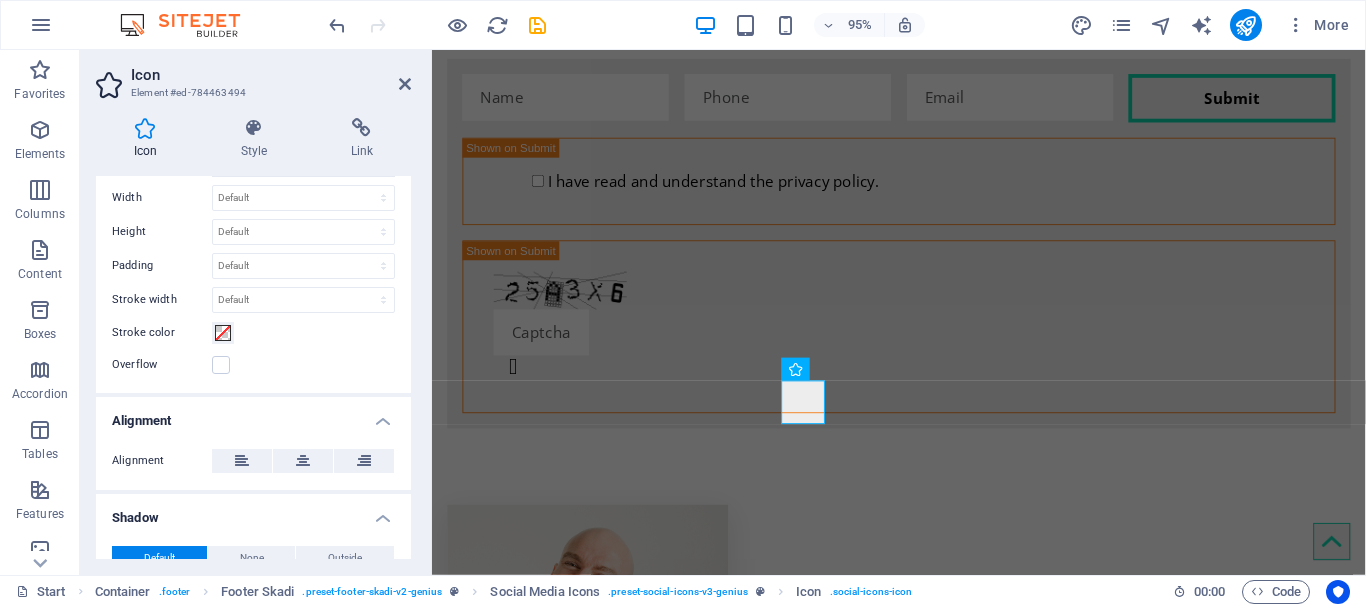 scroll, scrollTop: 0, scrollLeft: 0, axis: both 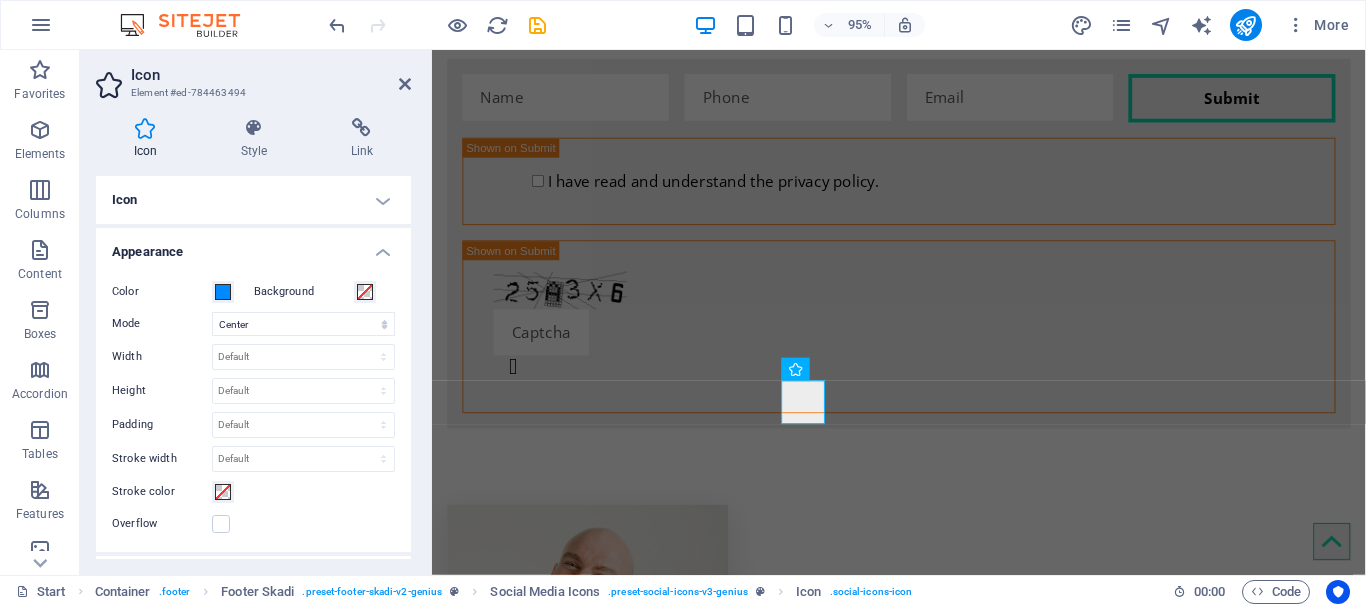 click on "Icon" at bounding box center (253, 200) 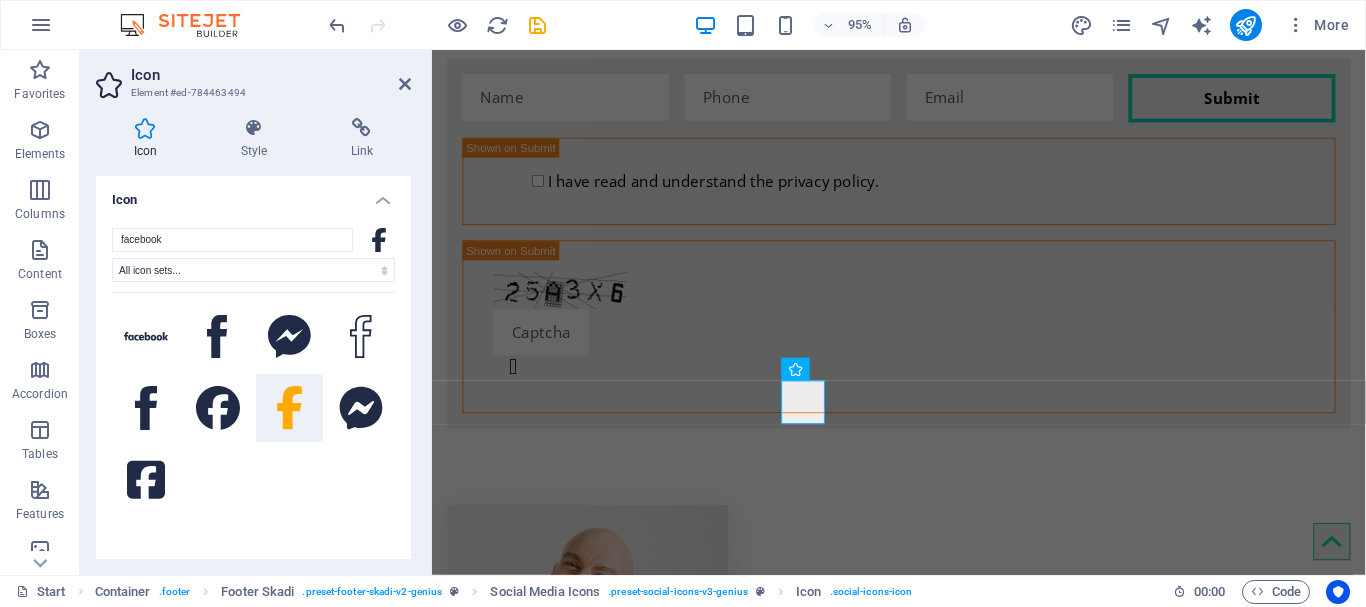 click on "Icon" at bounding box center (253, 194) 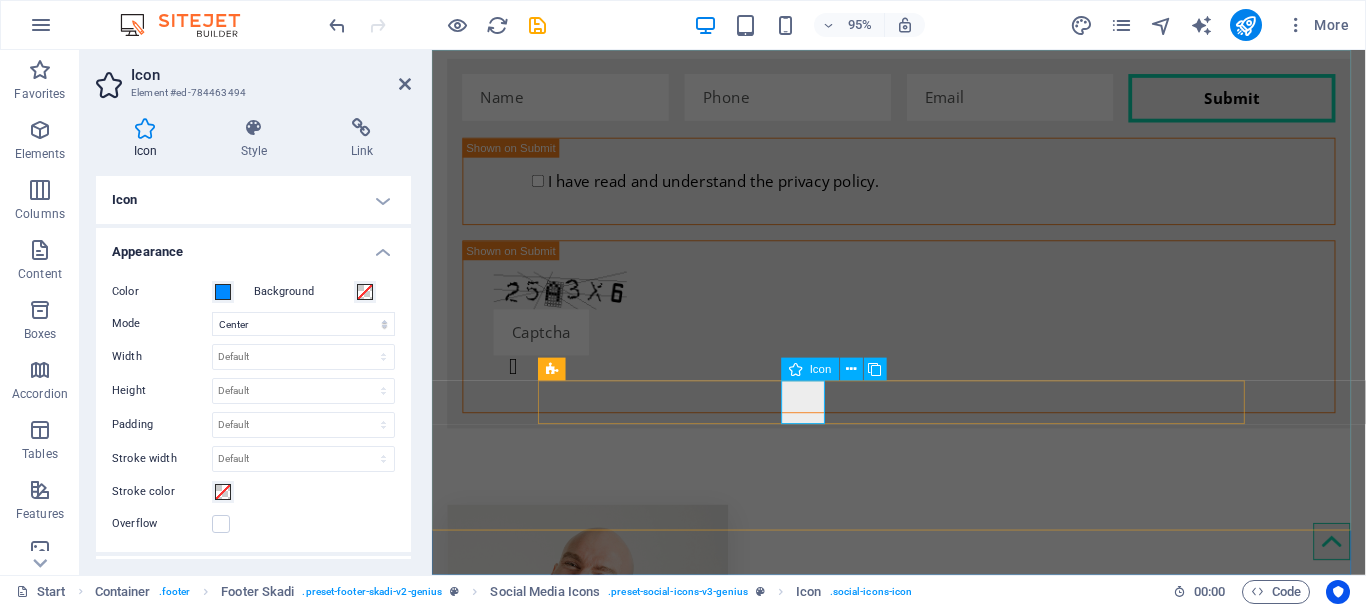 click at bounding box center [923, 5442] 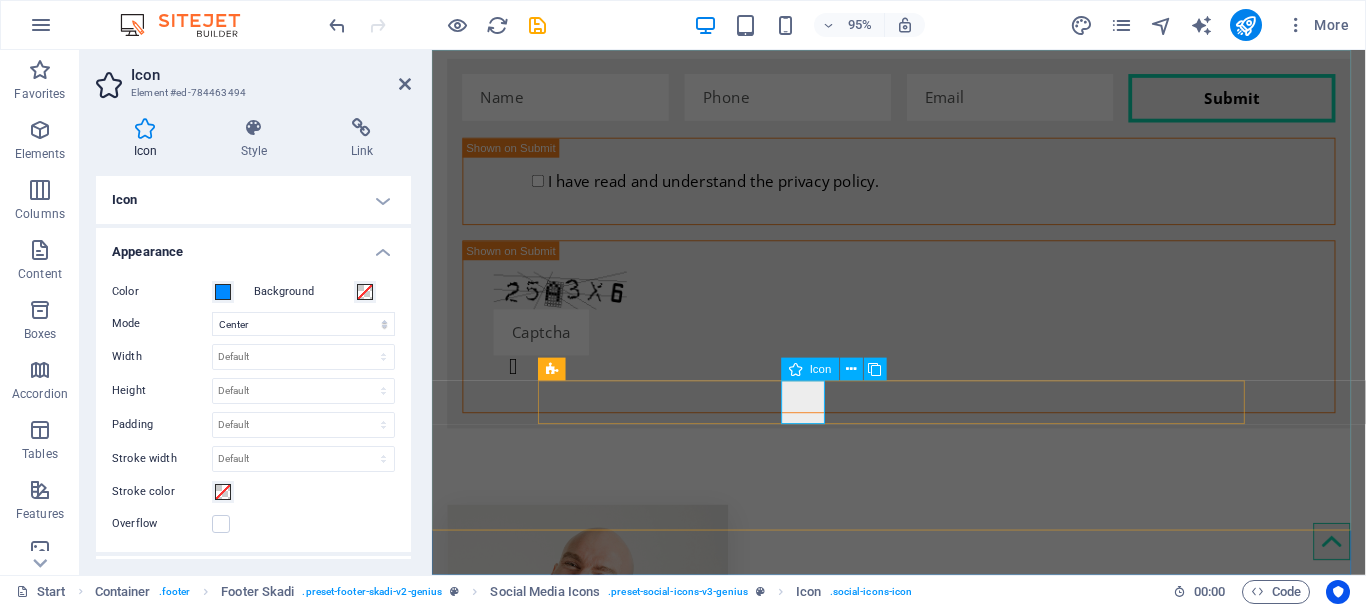 click at bounding box center (923, 5442) 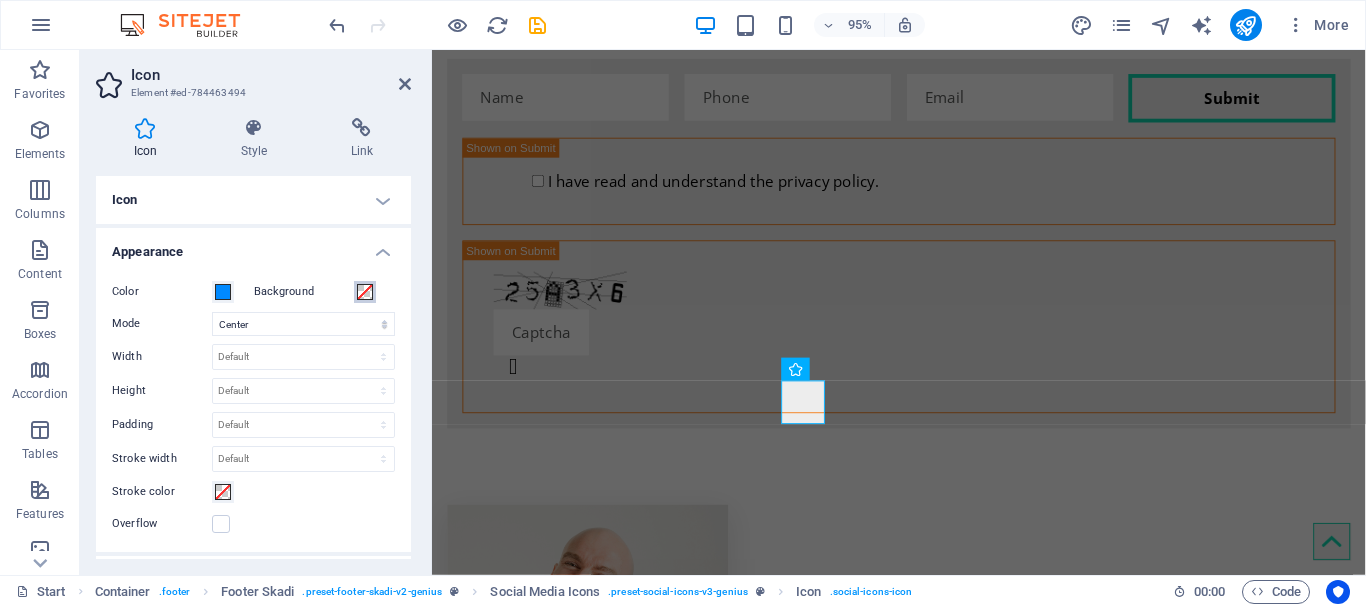 click at bounding box center [365, 292] 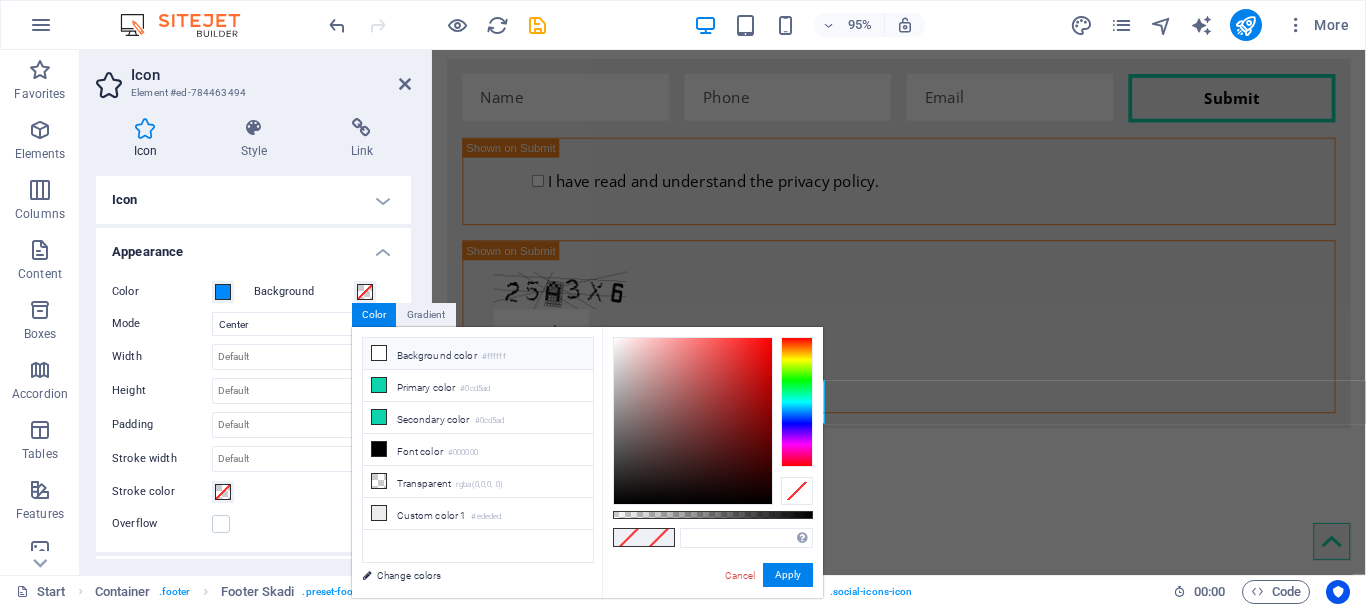 click at bounding box center (379, 353) 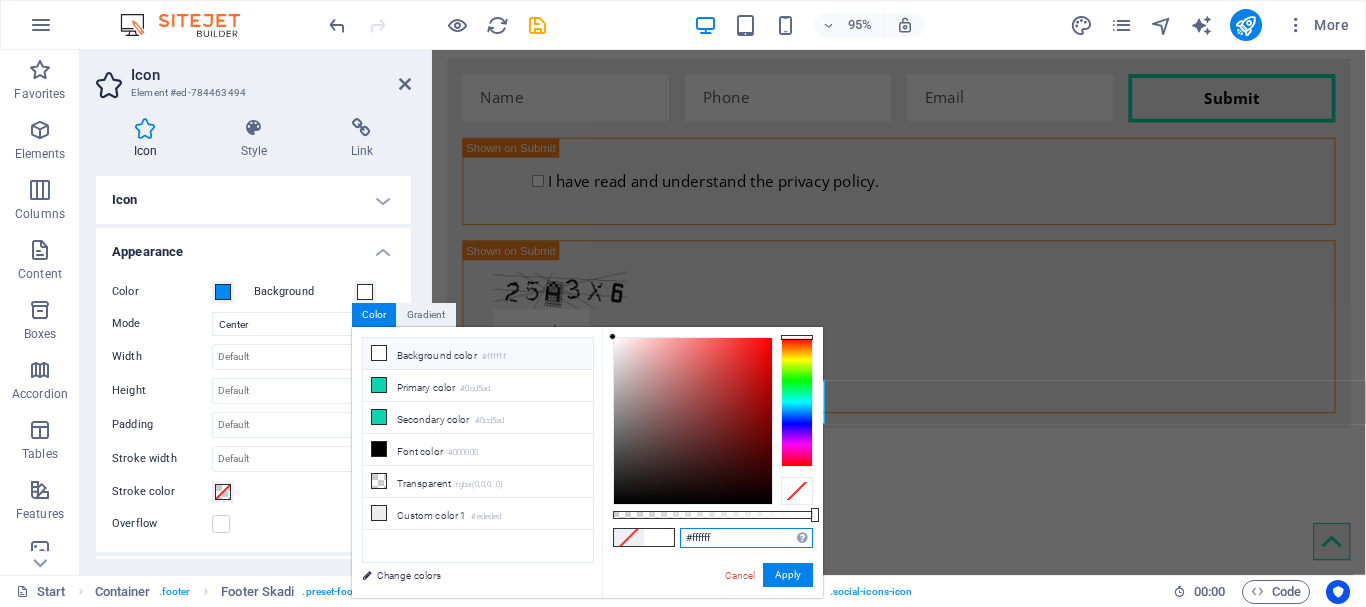 drag, startPoint x: 691, startPoint y: 537, endPoint x: 761, endPoint y: 537, distance: 70 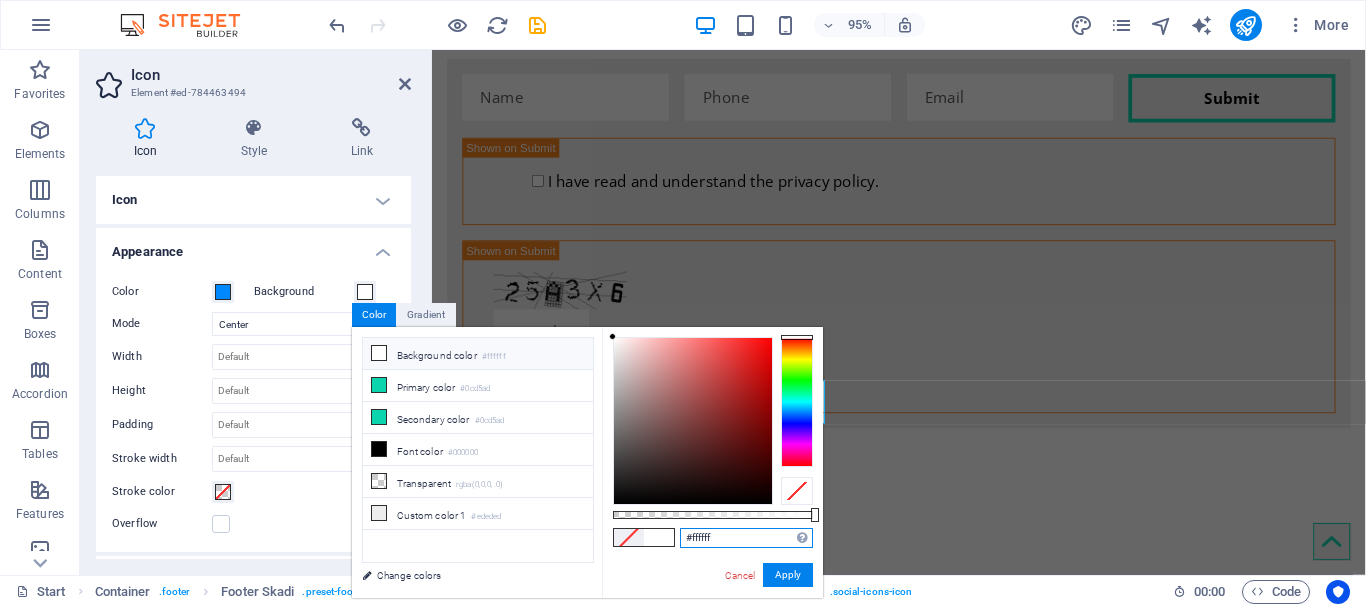 click on "#ffffff" at bounding box center (746, 538) 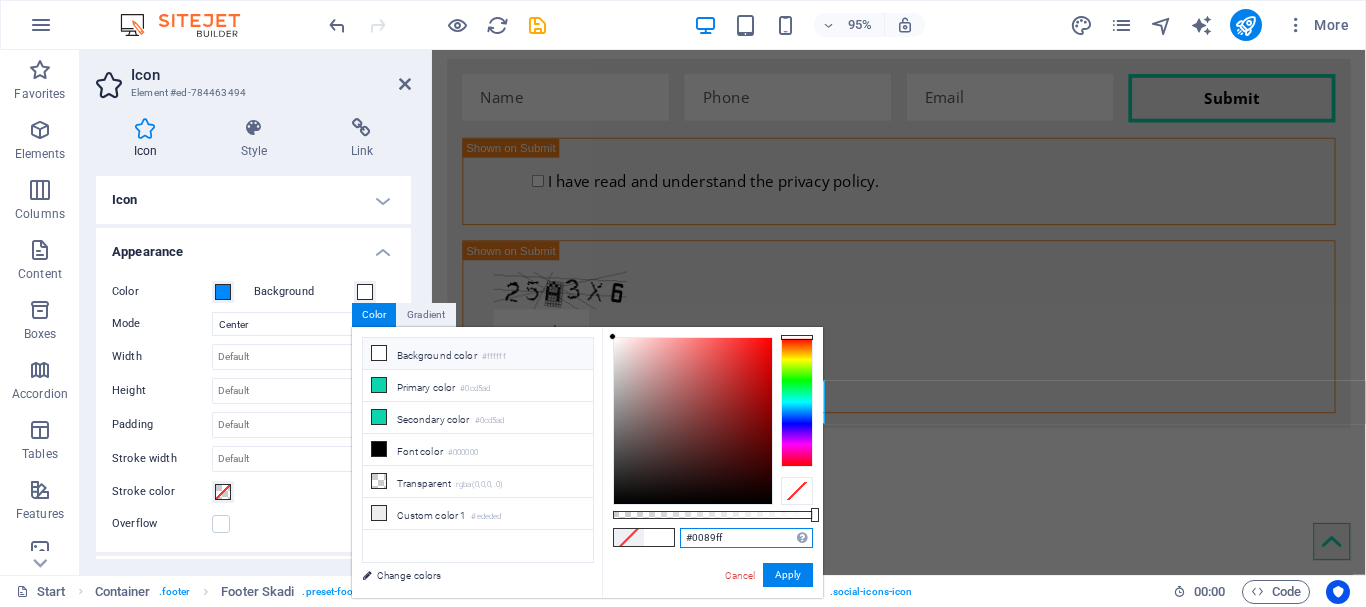 type on "#0089ff" 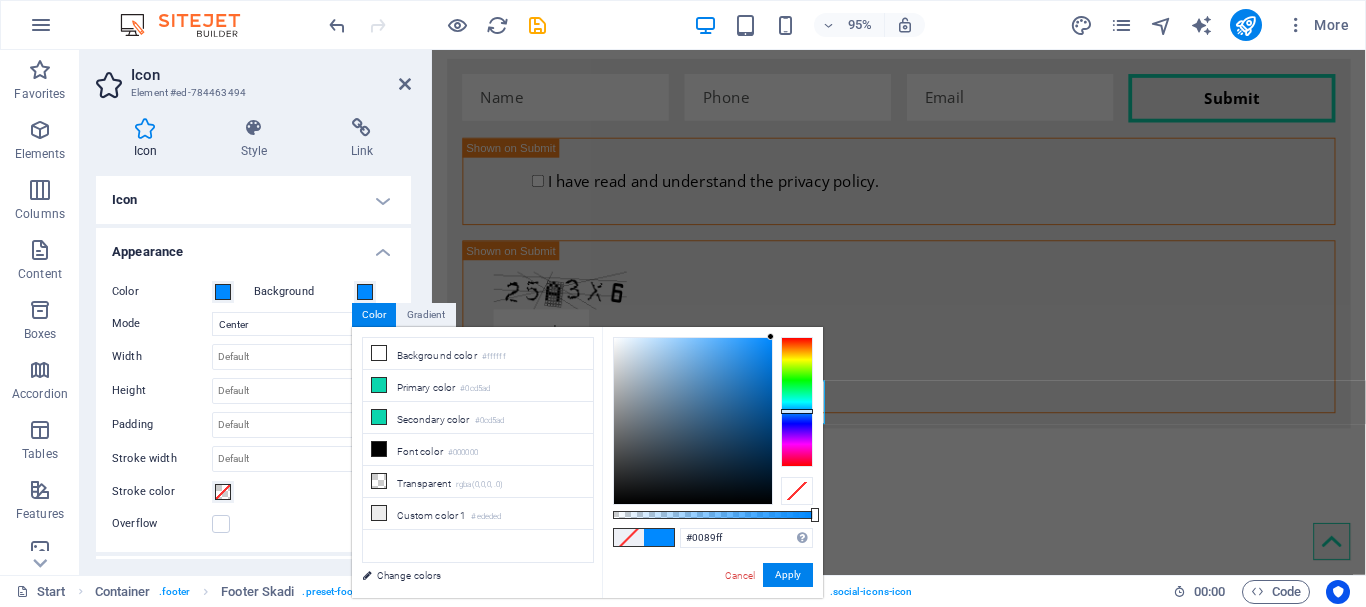 click on "#0089ff Supported formats #0852ed rgb(8, 82, 237) rgba(8, 82, 237, 90%) hsv(221,97,93) hsl(221, 93%, 48%) Cancel Apply" at bounding box center (712, 607) 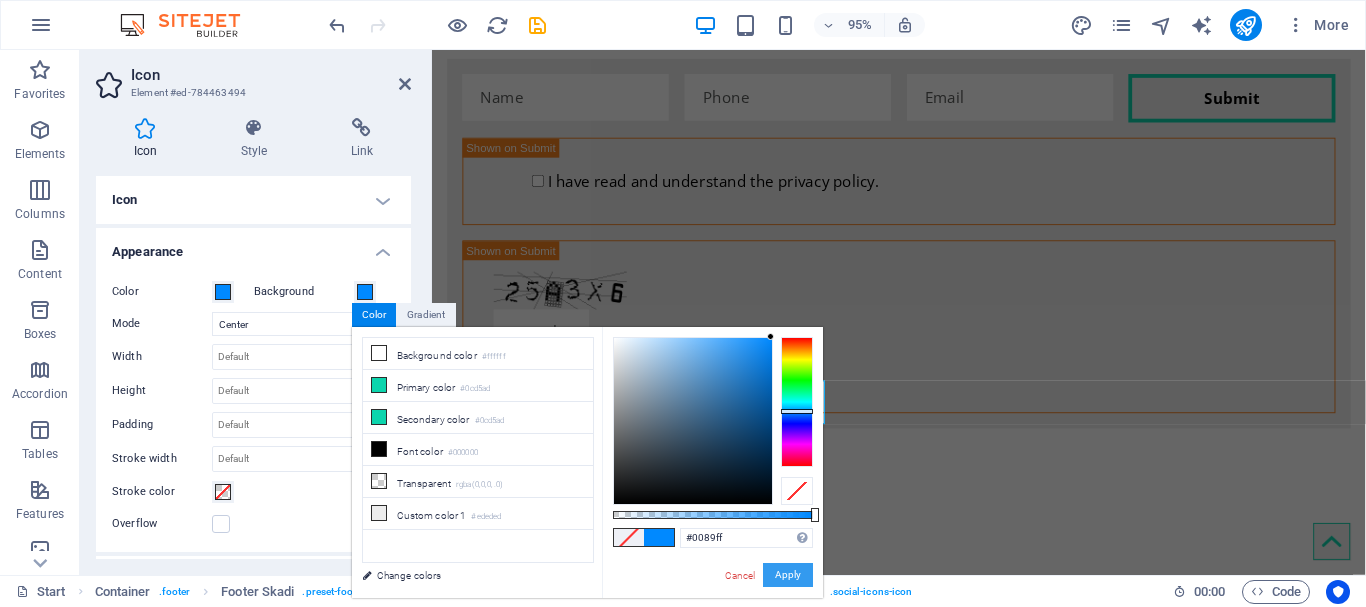 click on "Apply" at bounding box center [788, 575] 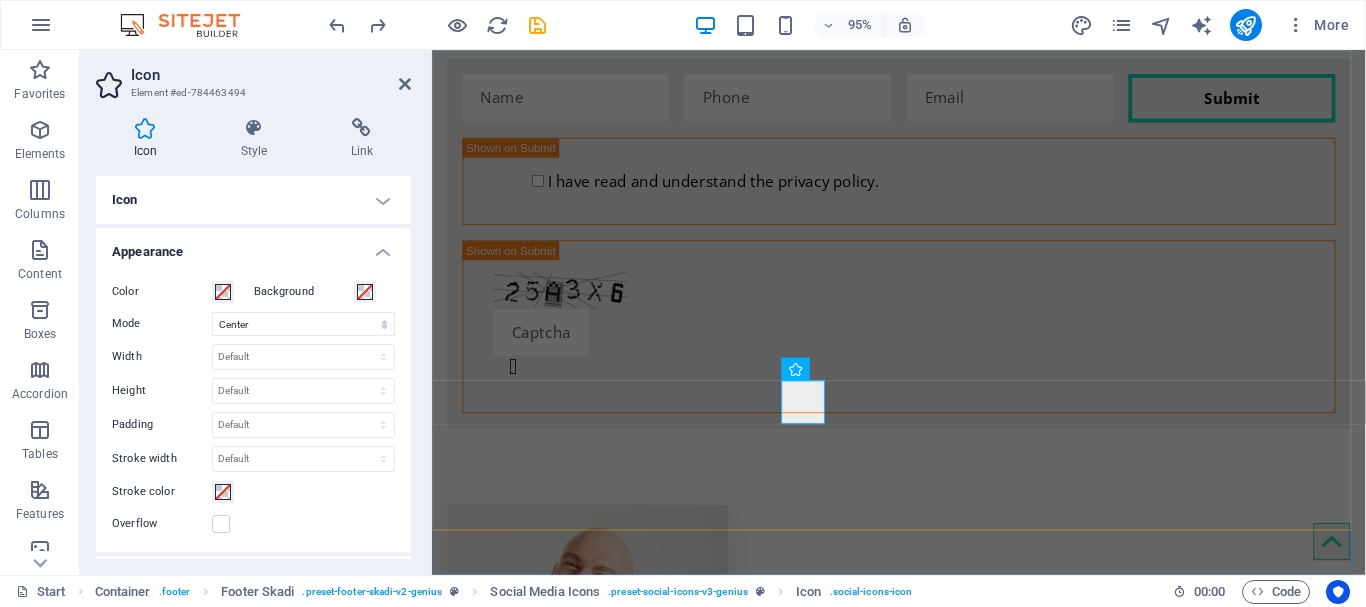 click at bounding box center [923, 5405] 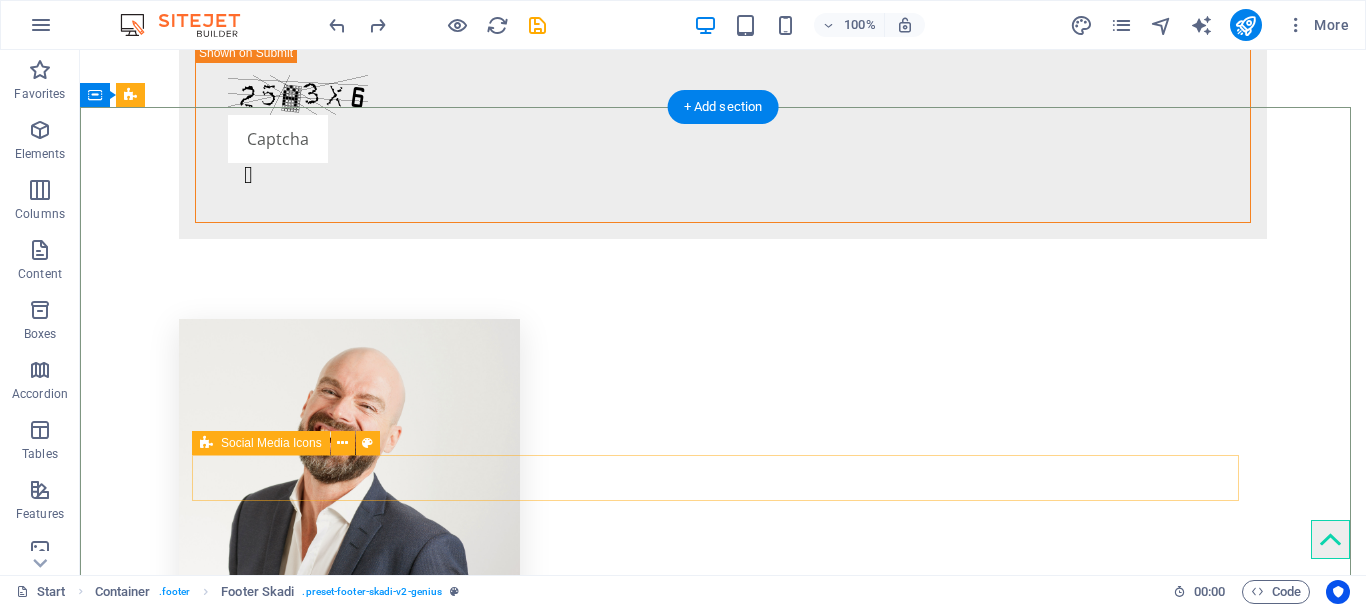 click at bounding box center (723, 5651) 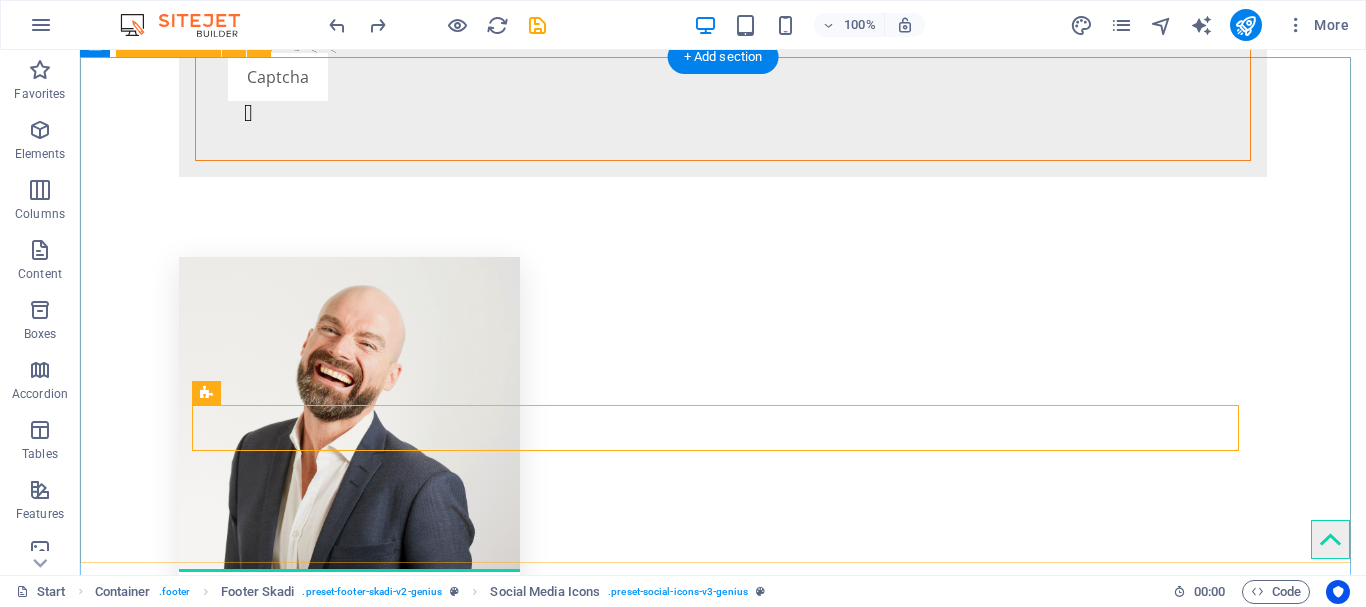 scroll, scrollTop: 4561, scrollLeft: 0, axis: vertical 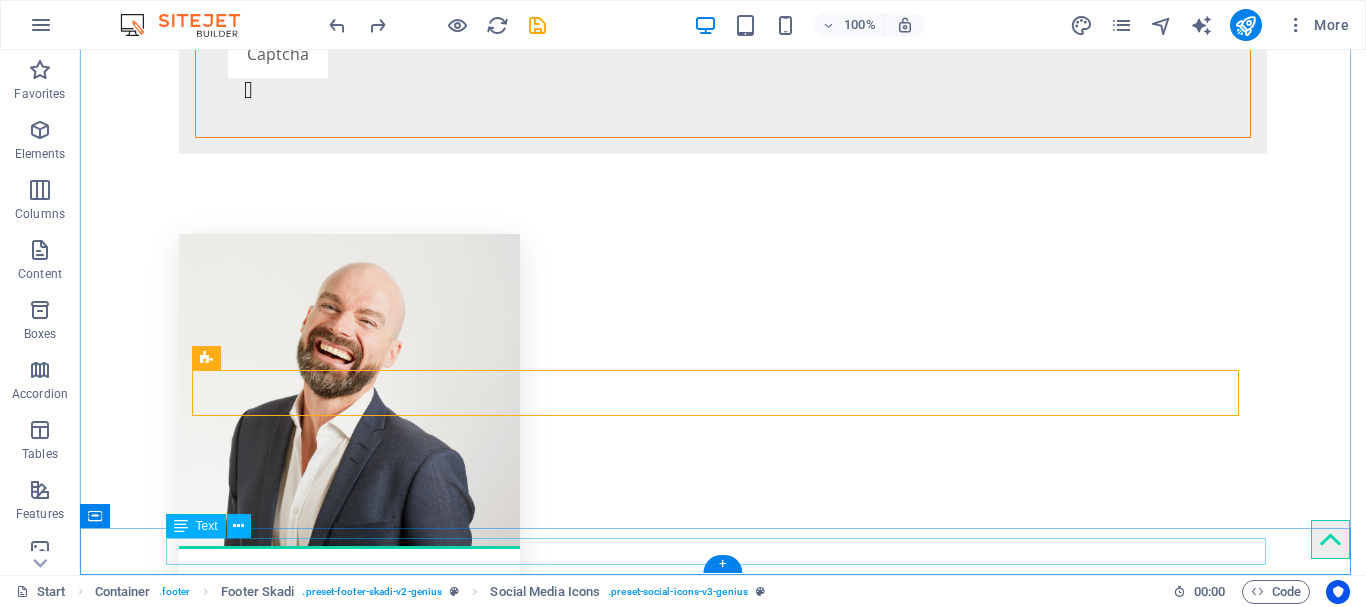 click on "[EMAIL] | Legal Notice | Privacy Policy" at bounding box center (723, 5805) 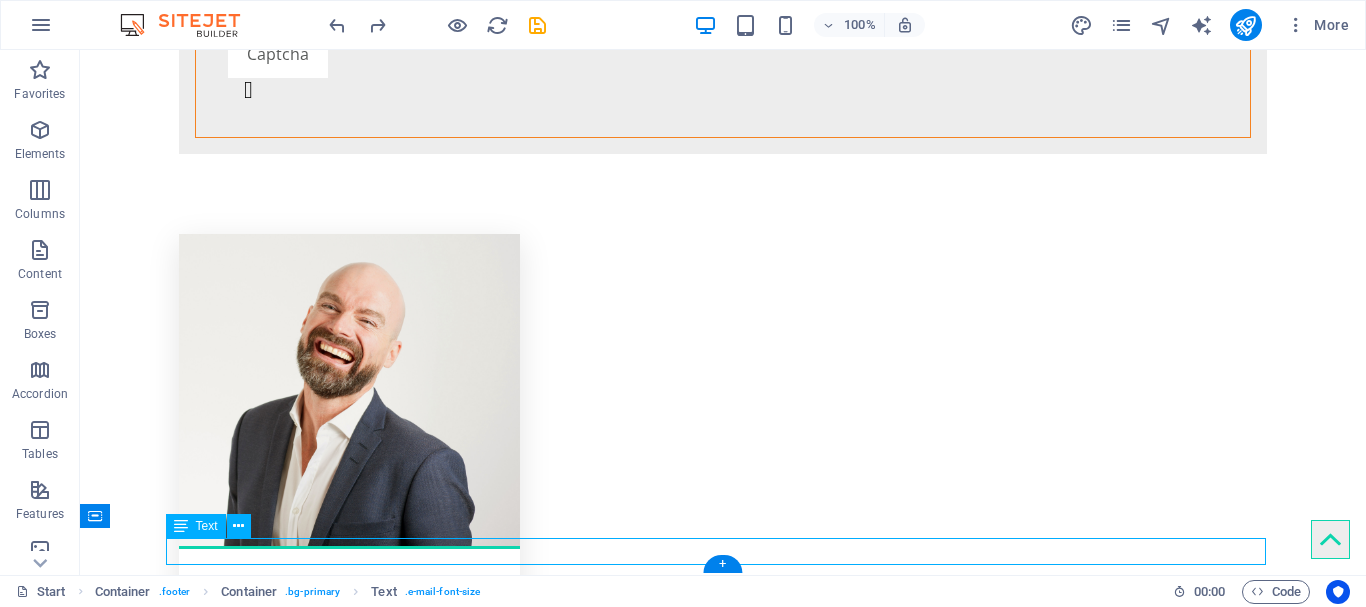 click on "[EMAIL] | Legal Notice | Privacy Policy" at bounding box center (723, 5805) 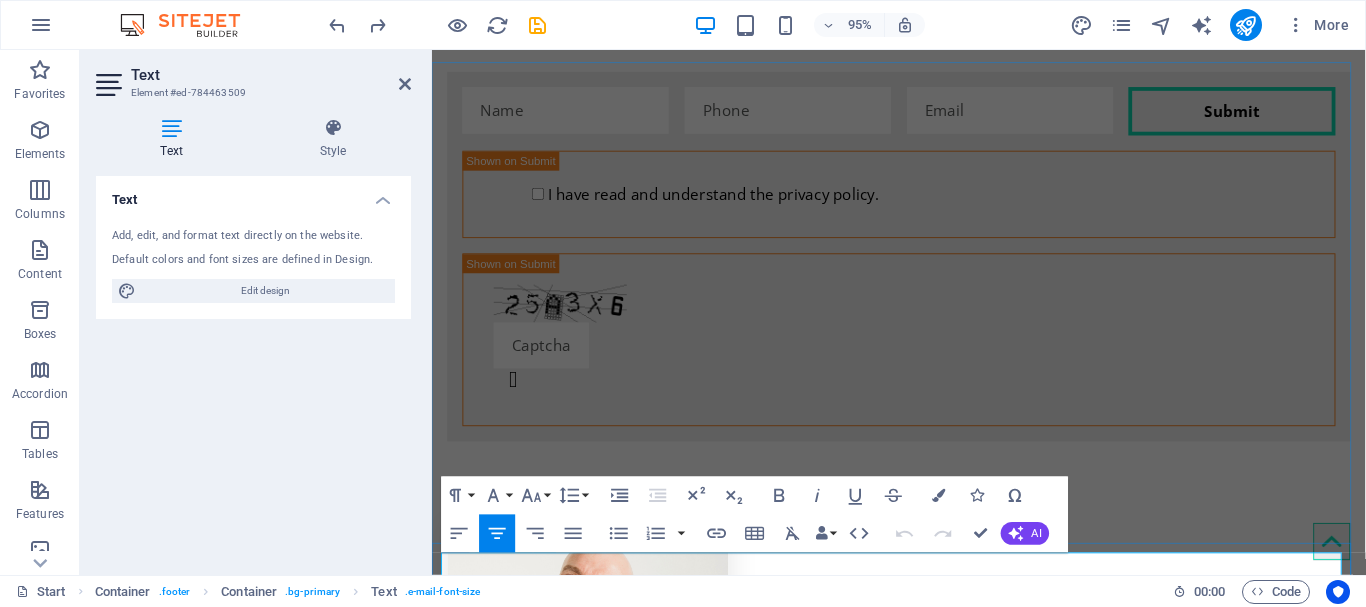 drag, startPoint x: 660, startPoint y: 595, endPoint x: 979, endPoint y: 598, distance: 319.0141 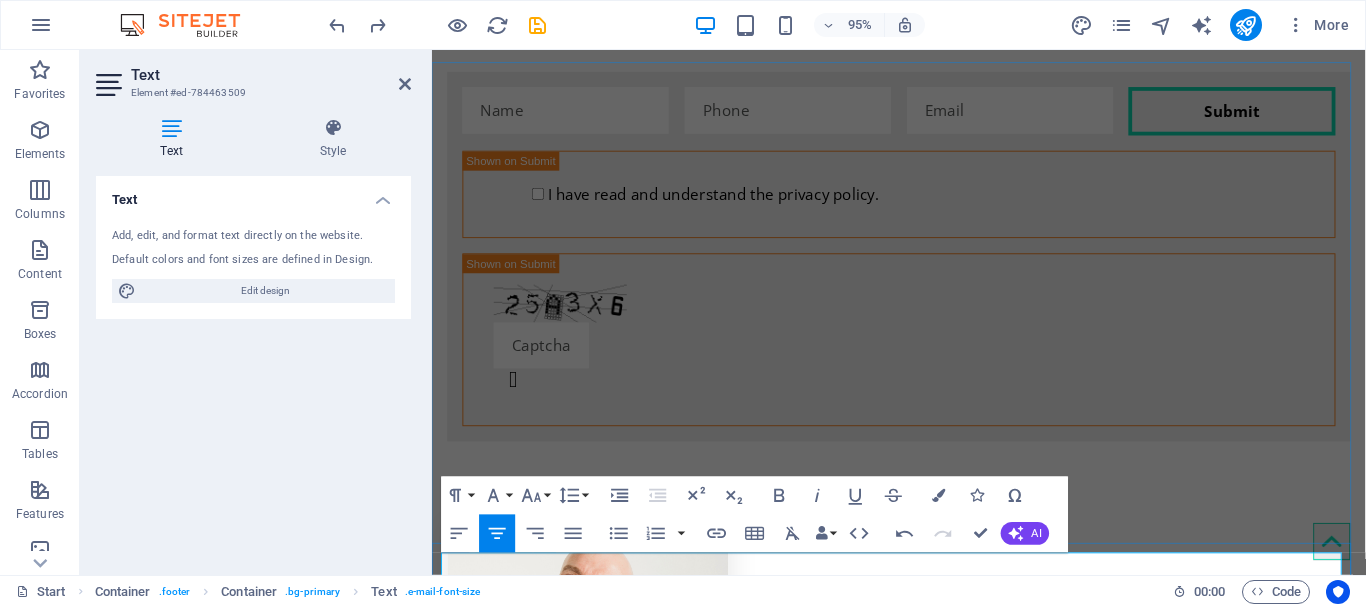 drag, startPoint x: 979, startPoint y: 598, endPoint x: 1379, endPoint y: 598, distance: 400 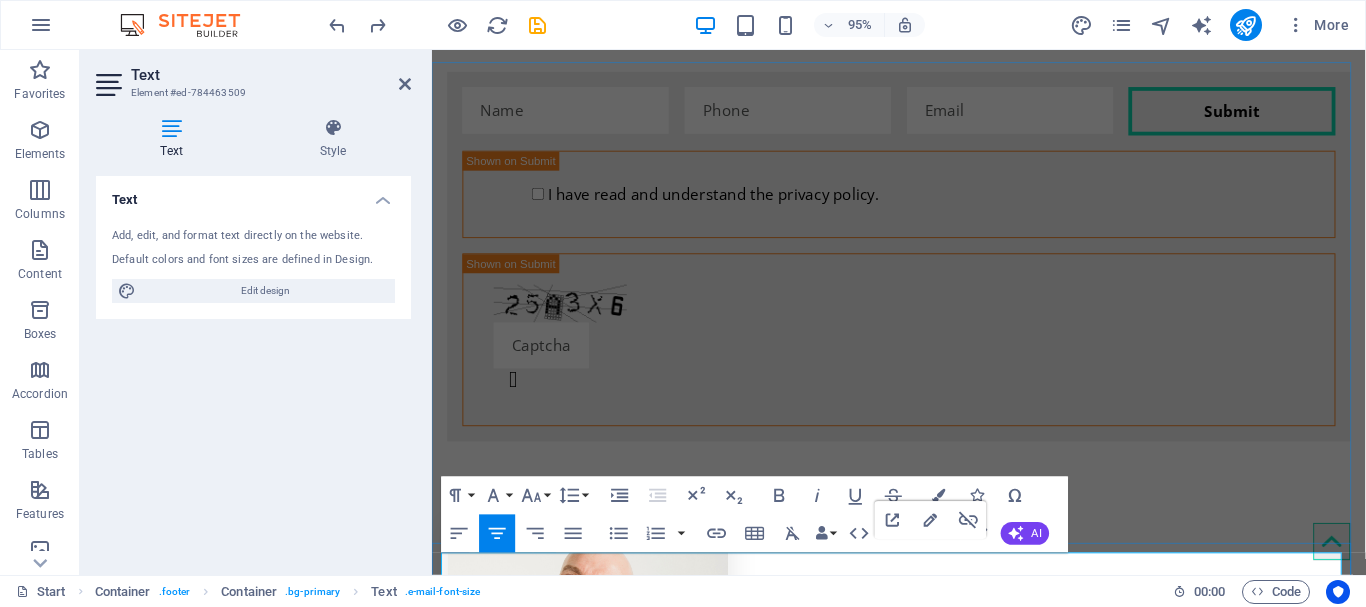 drag, startPoint x: 913, startPoint y: 595, endPoint x: 990, endPoint y: 591, distance: 77.10383 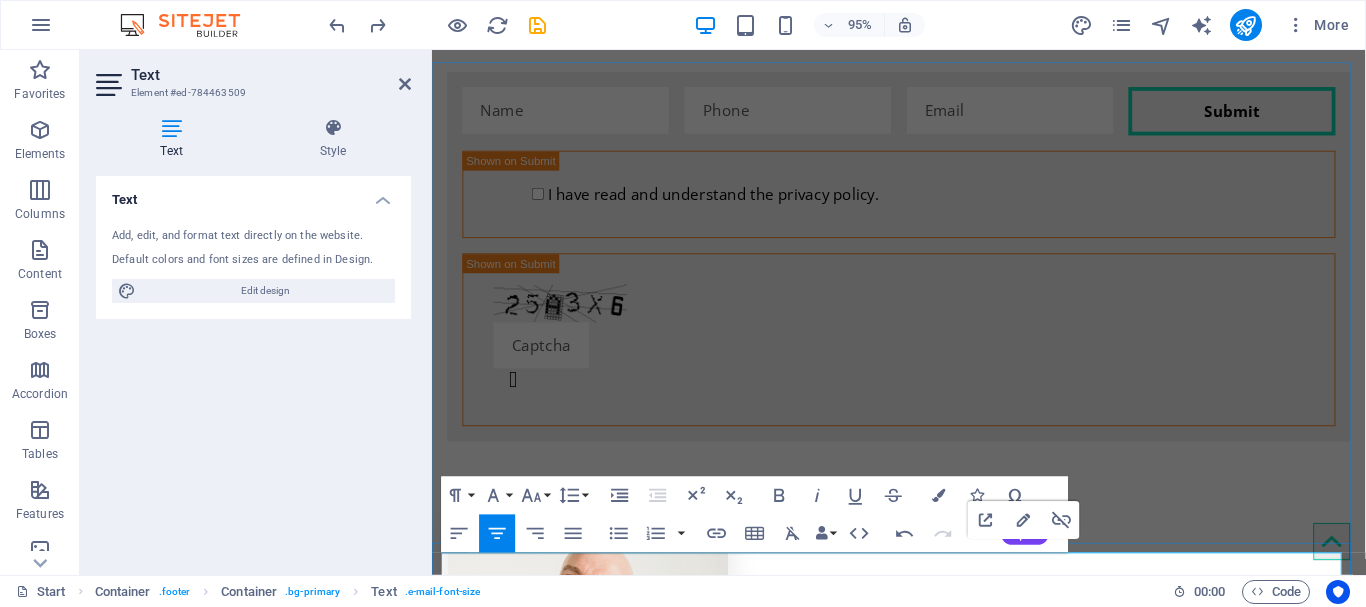 click on "Privacy Policy" at bounding box center [1060, 5775] 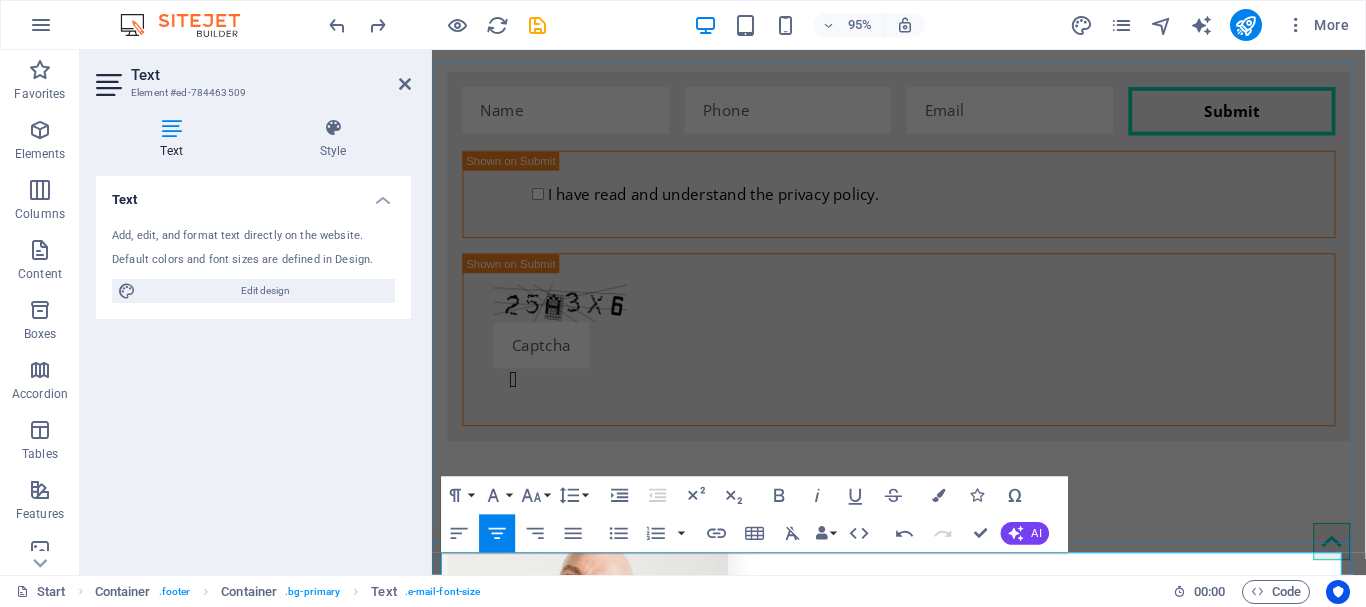 click on "Privacy Policy" at bounding box center (1060, 5775) 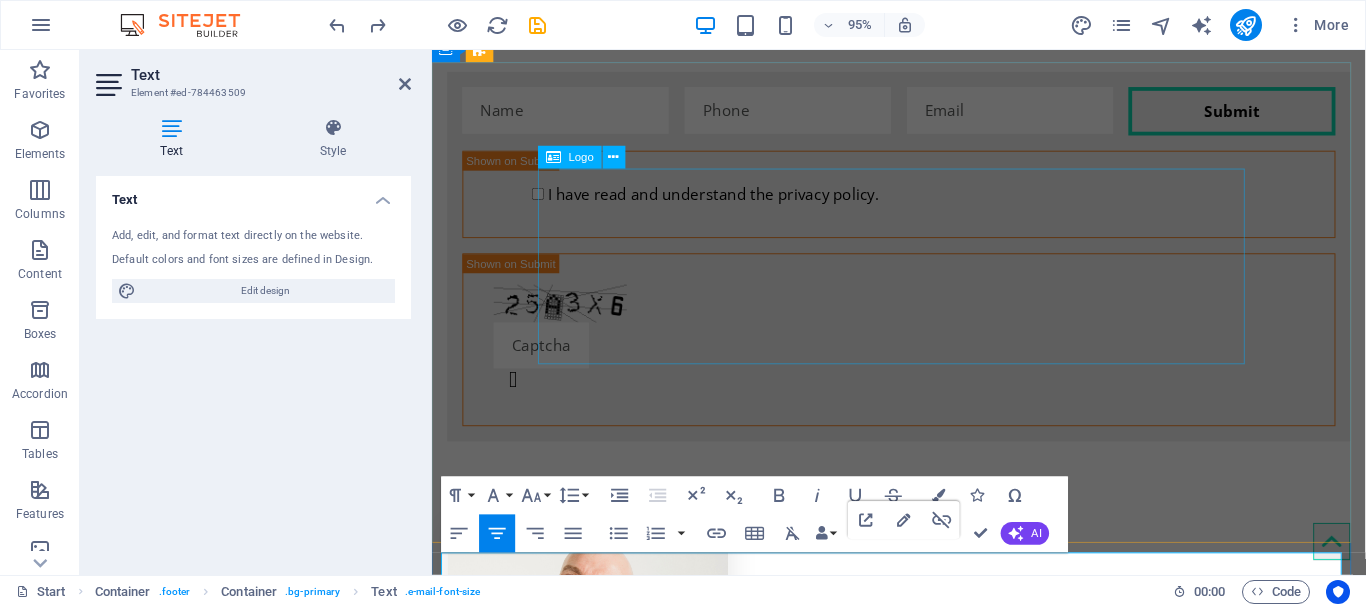 click at bounding box center (923, 5299) 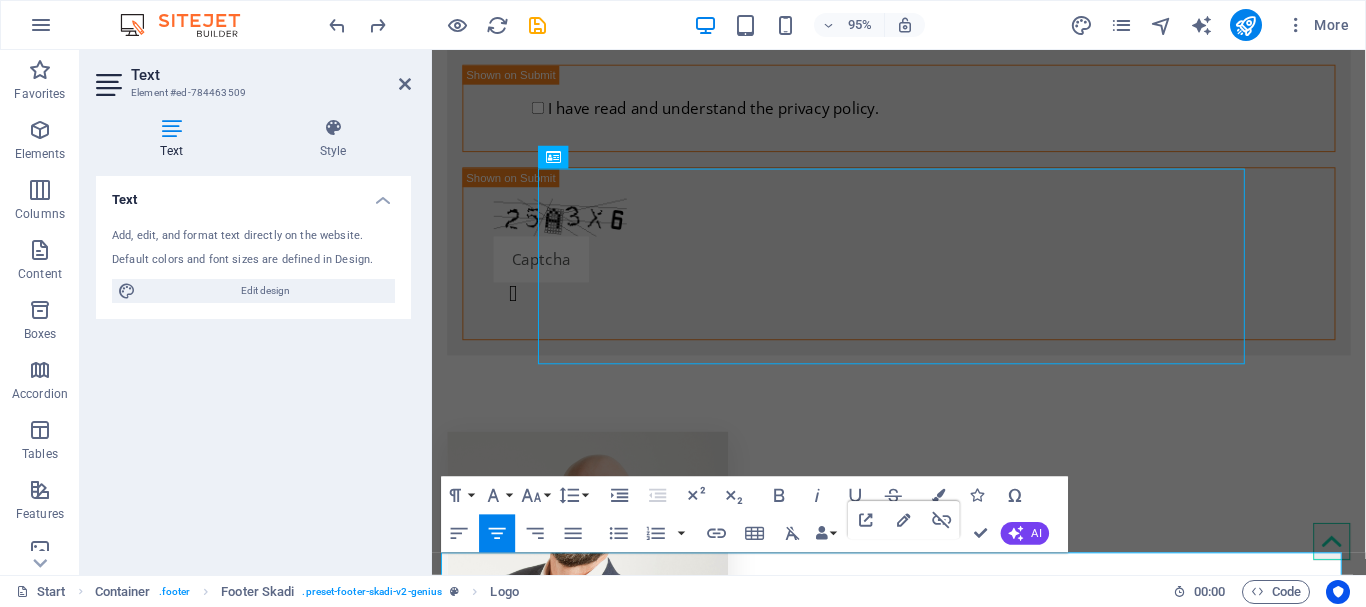 scroll, scrollTop: 4561, scrollLeft: 0, axis: vertical 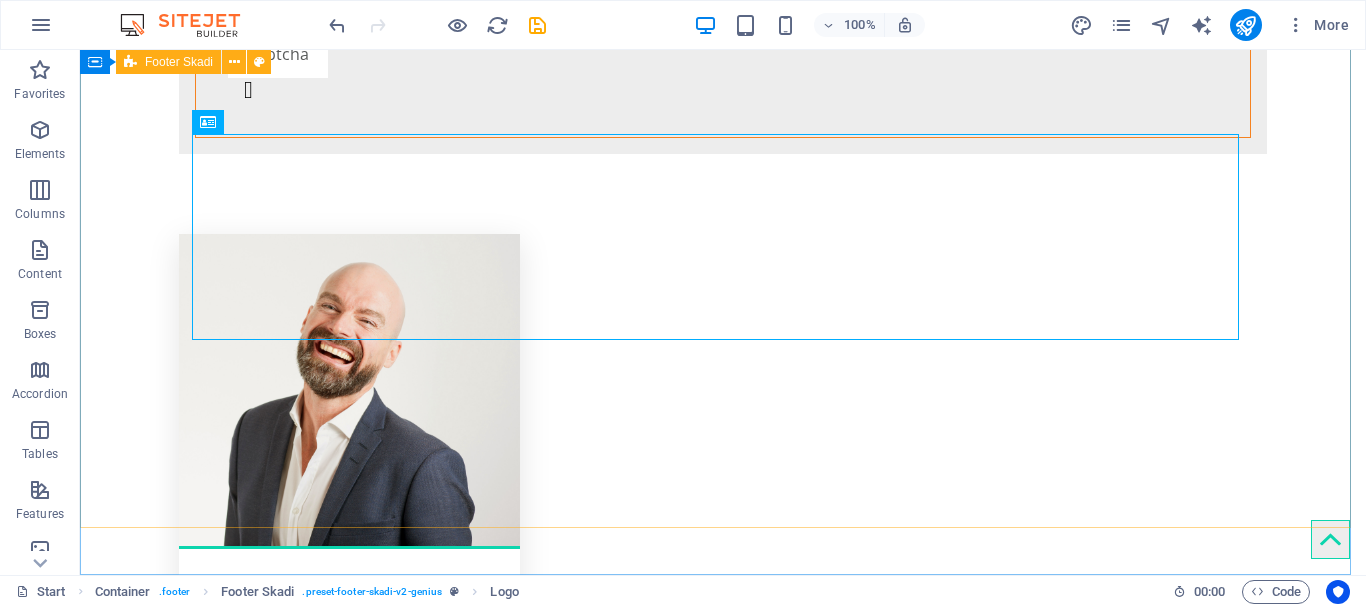 click at bounding box center (723, 5448) 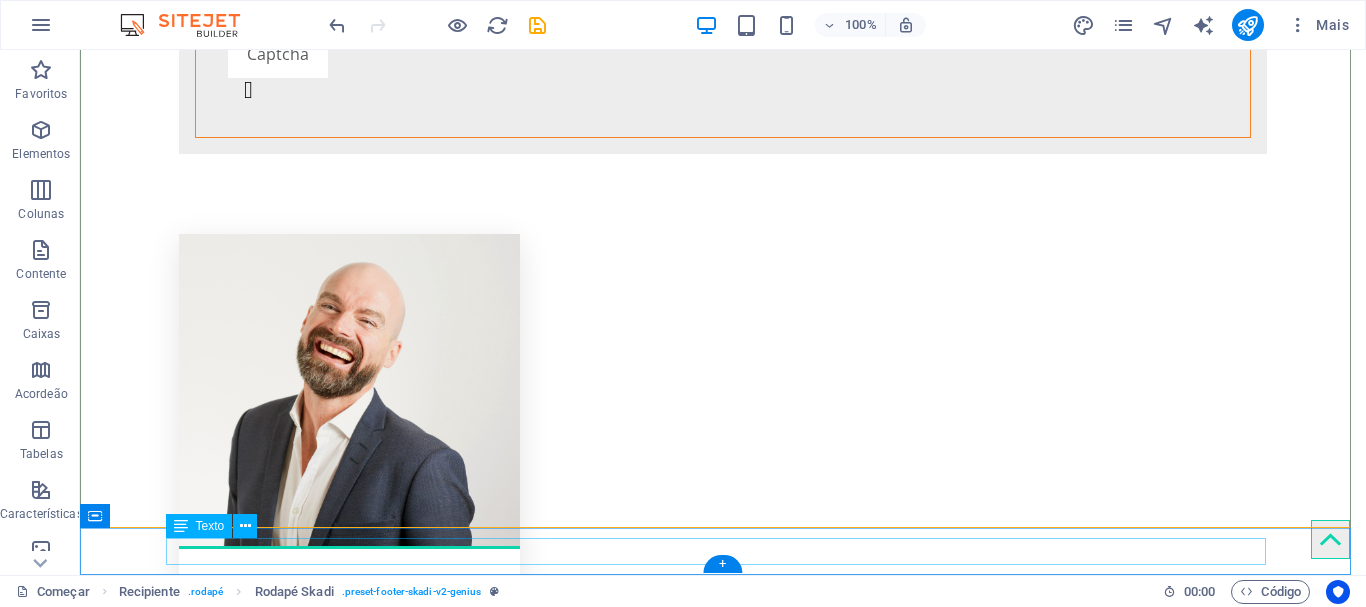 click on "[FIRST][LAST] Suporte de TI | Aviso Legal | Política de Pricavidade" at bounding box center [723, 5805] 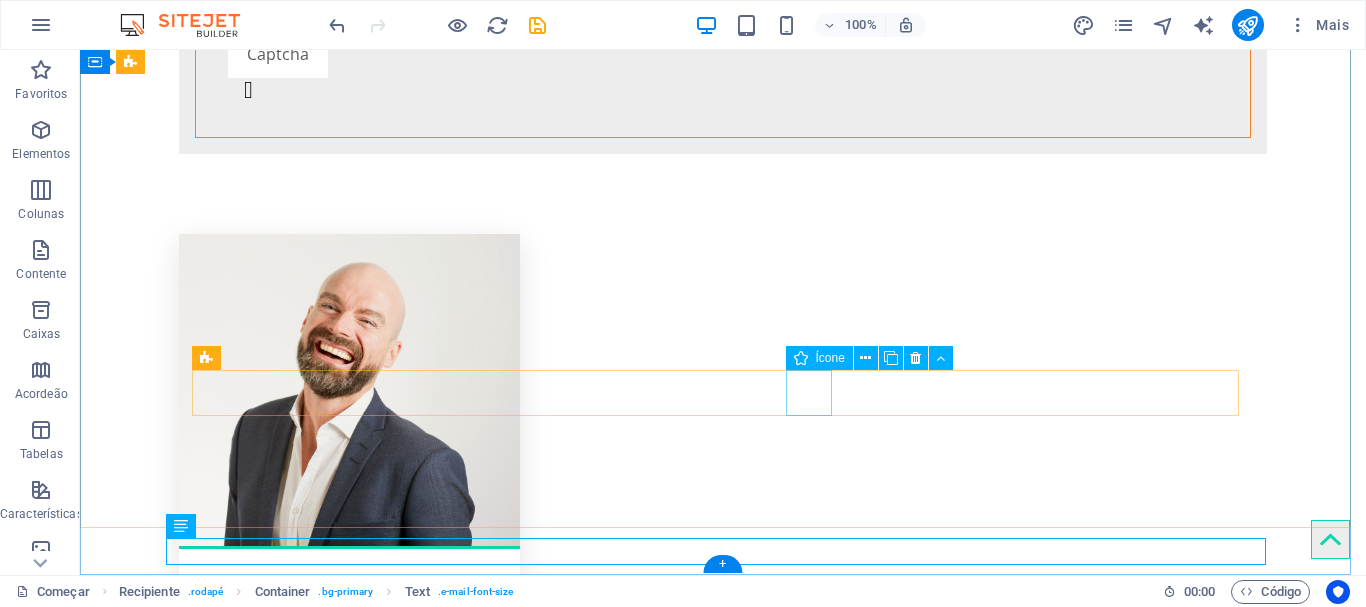 click at bounding box center [723, 5647] 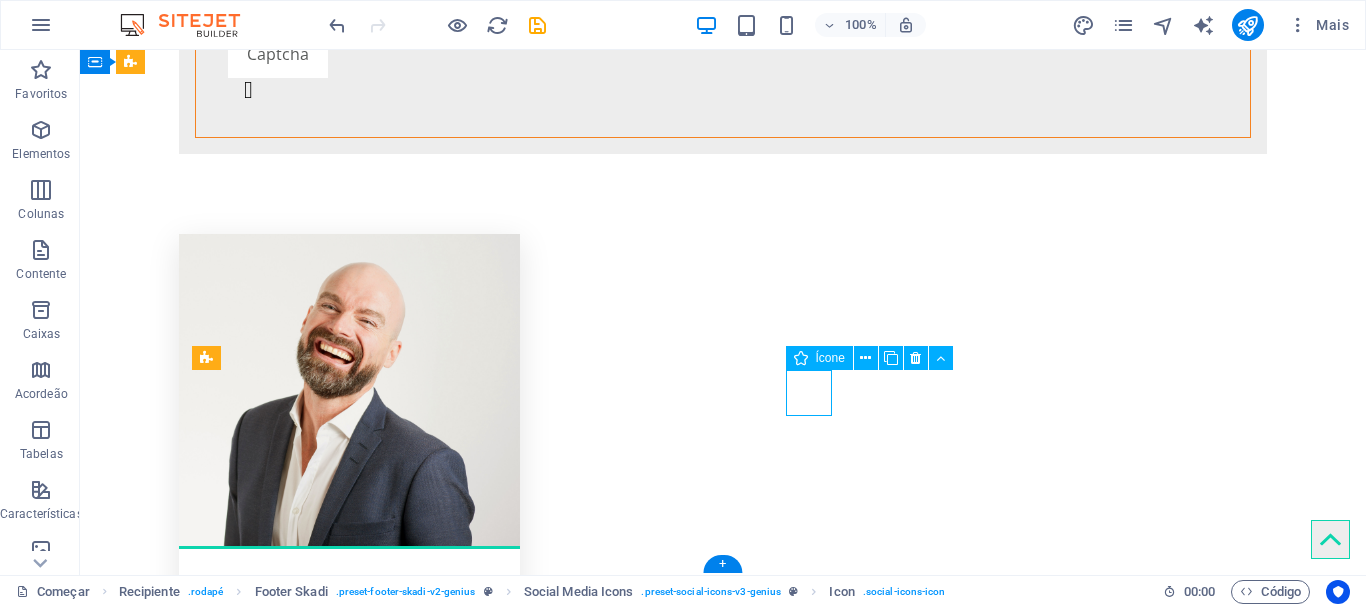click at bounding box center [723, 5647] 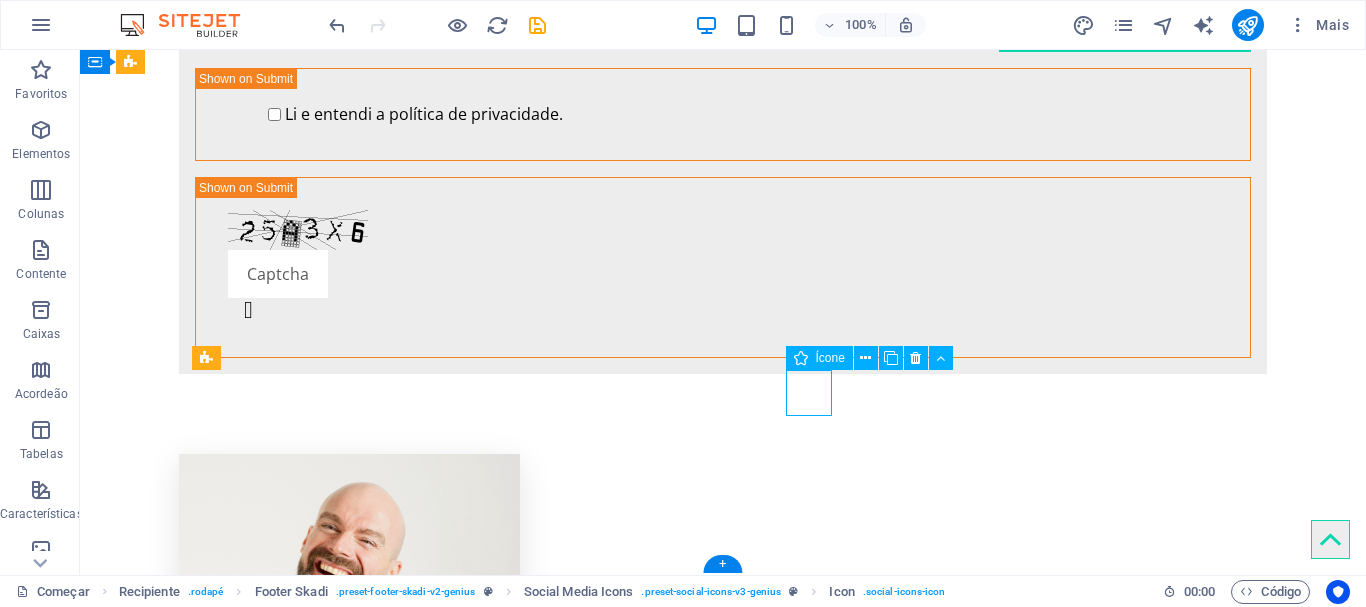 select on "xMidYMid" 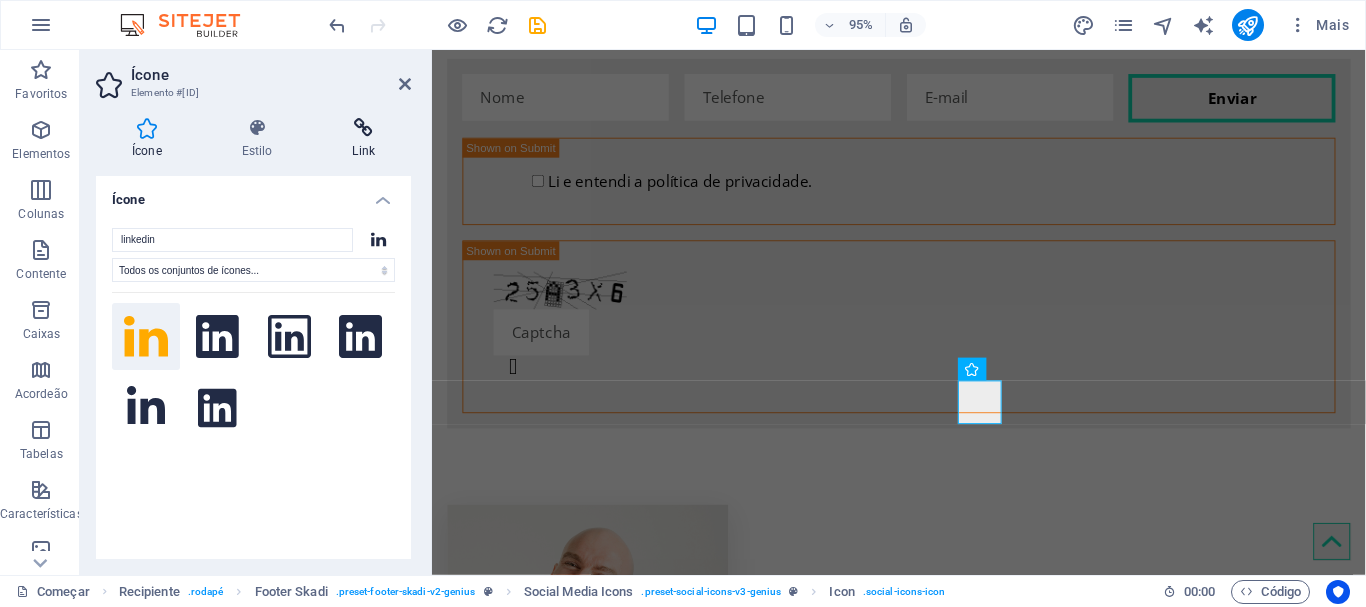 click on "Link" at bounding box center (363, 151) 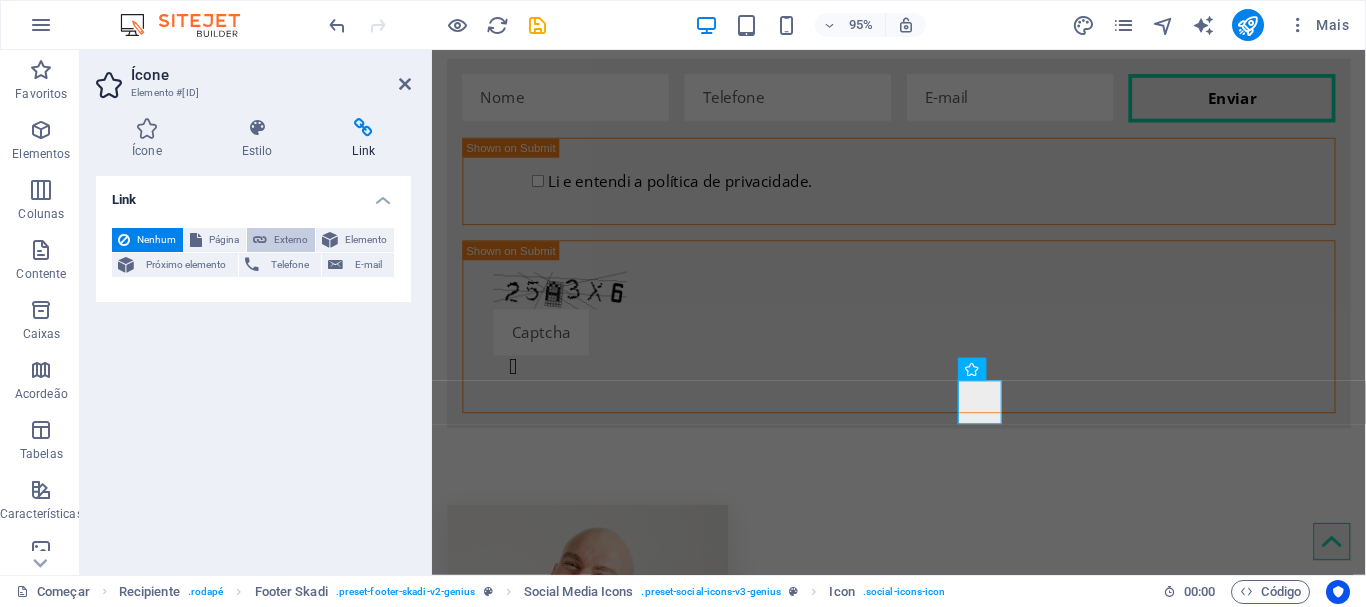 click on "Externo" at bounding box center (291, 239) 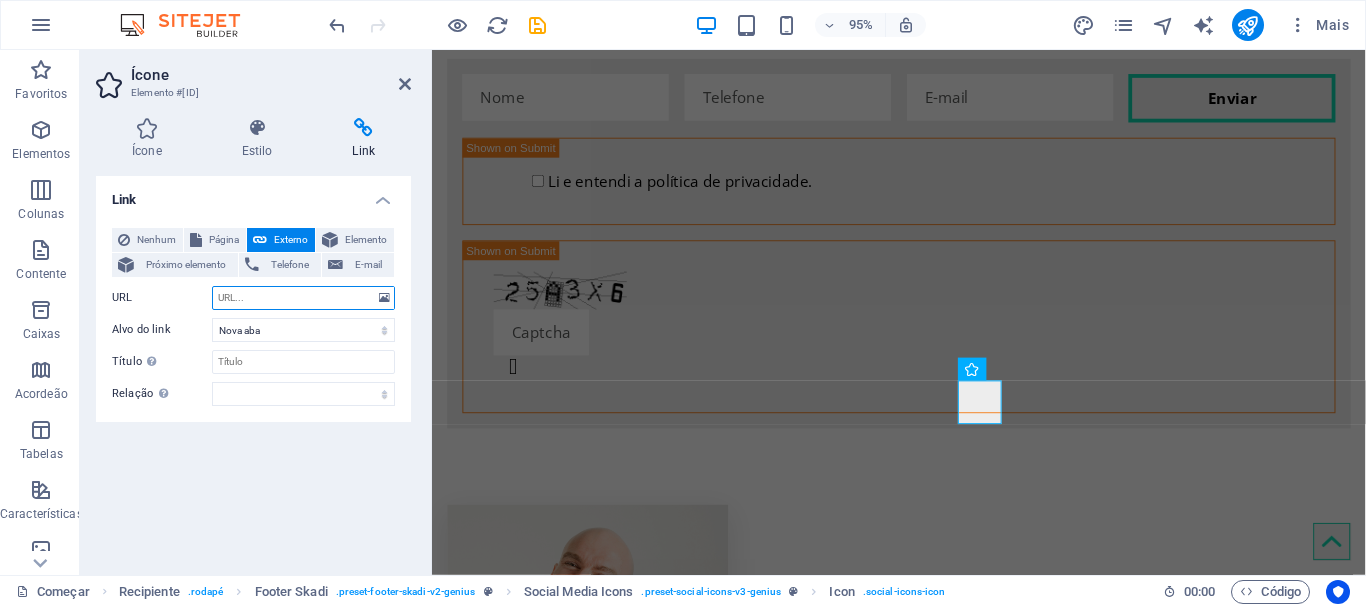 paste on "https://www.linkedin.com/in/[FULLNAME]/" 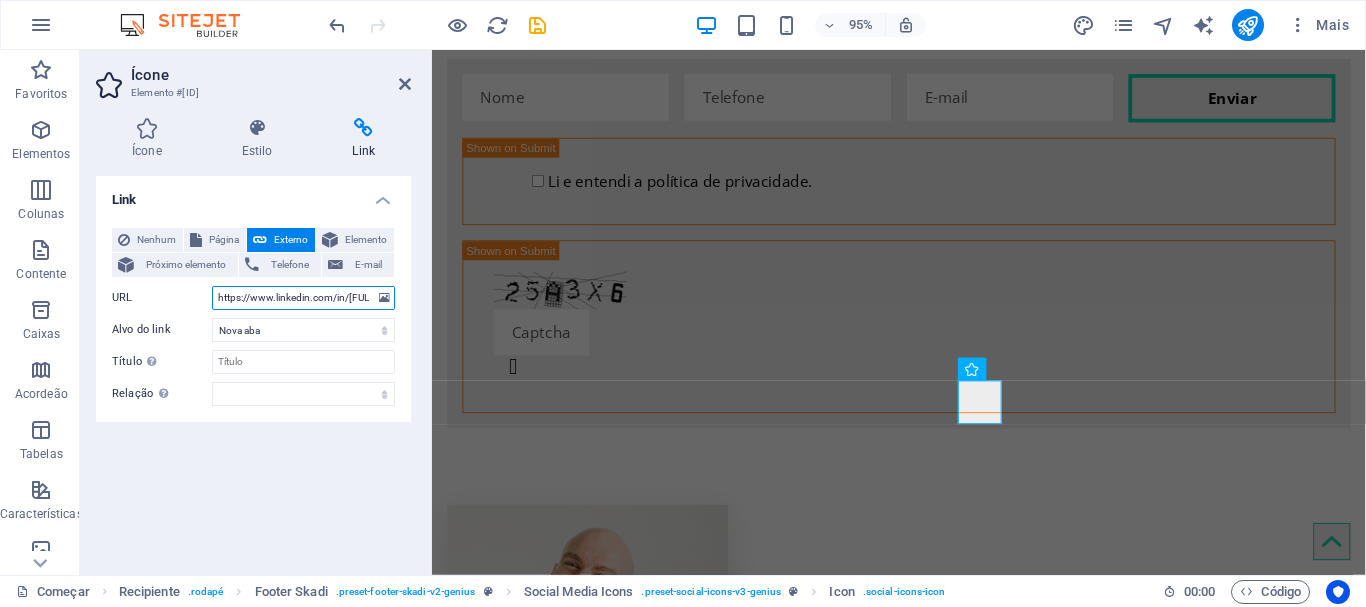 scroll, scrollTop: 0, scrollLeft: 54, axis: horizontal 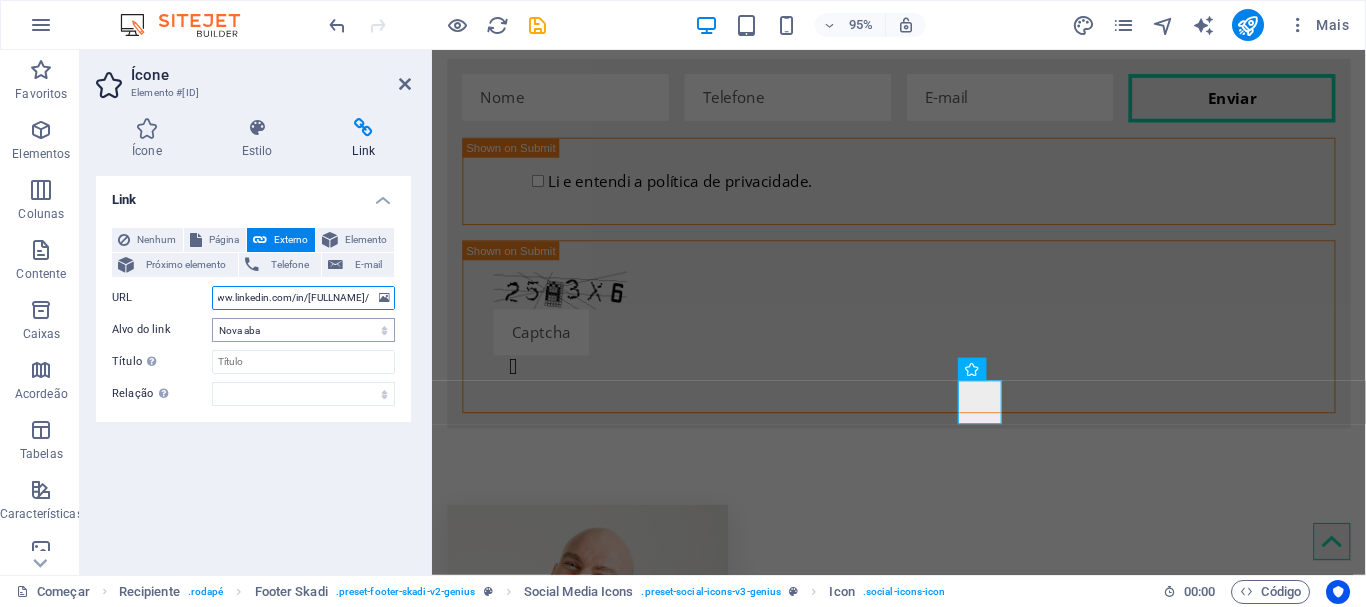 type on "https://www.linkedin.com/in/[FULLNAME]/" 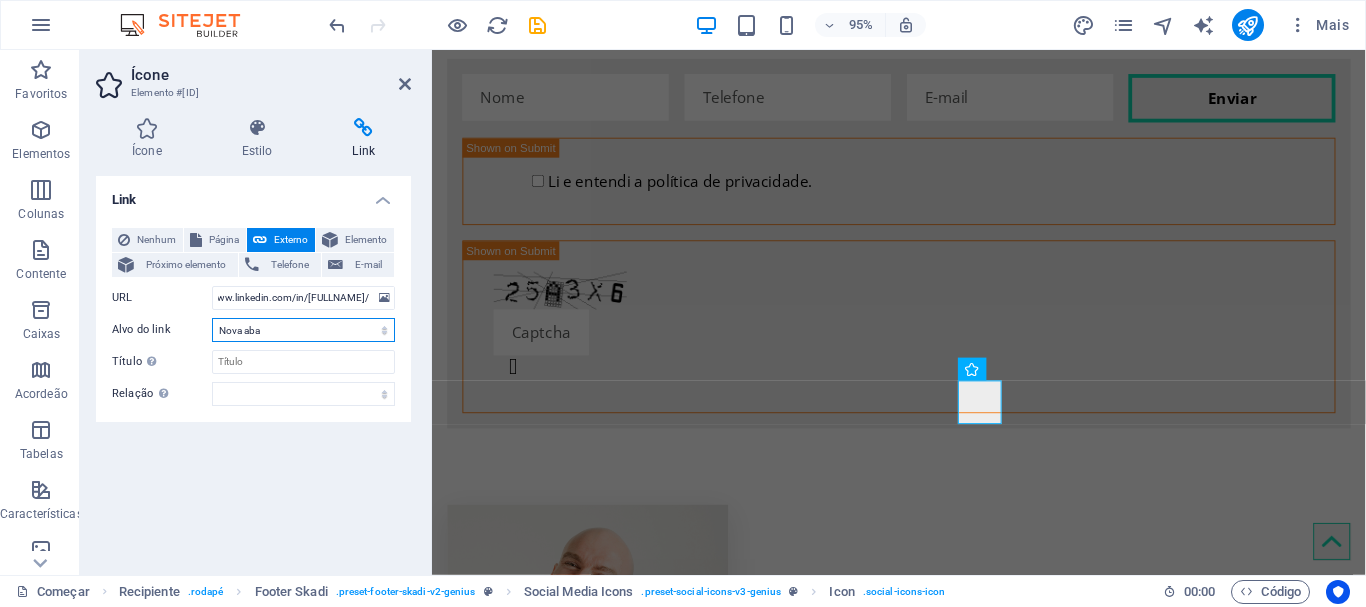 scroll, scrollTop: 0, scrollLeft: 0, axis: both 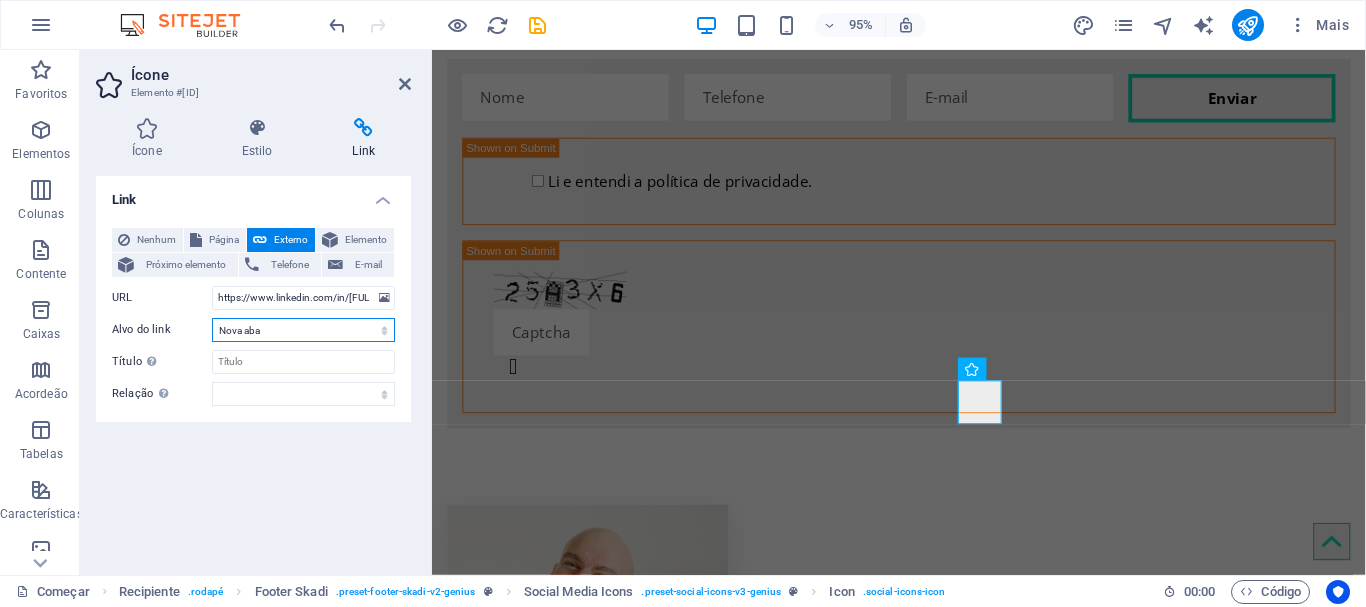 click on "Nova aba Mesma aba Sobreposição" at bounding box center (303, 330) 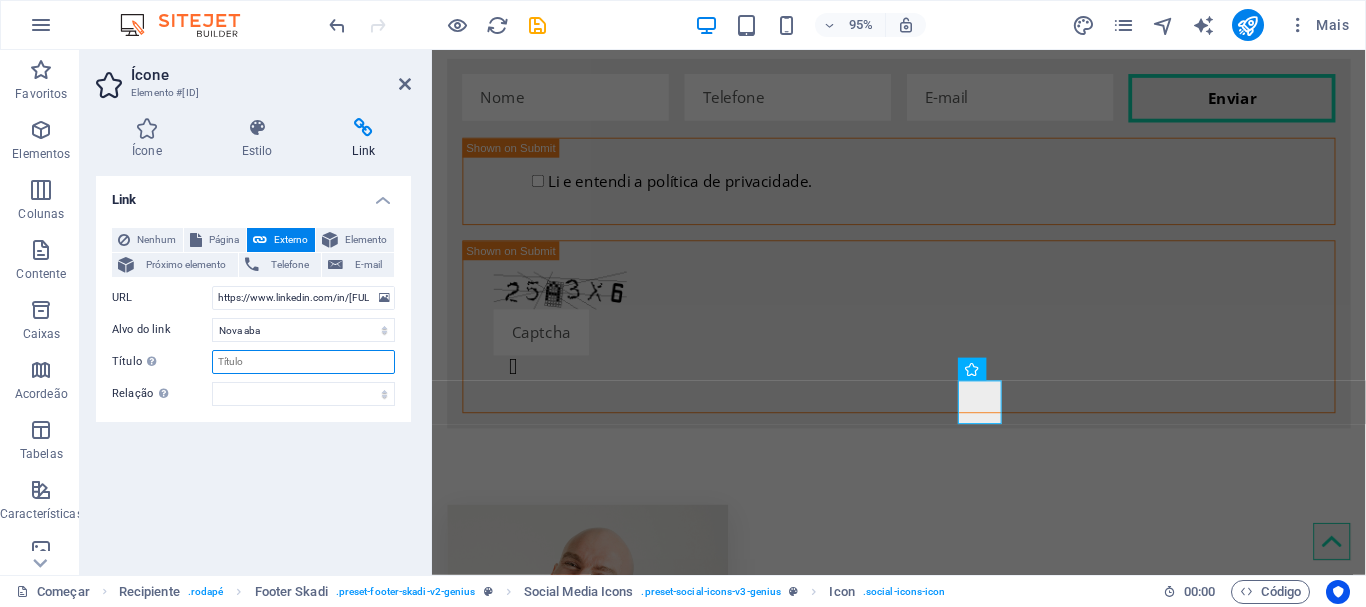 click on "Título A descrição adicional do link não deve ser igual ao texto do link. O título geralmente é exibido como um texto de dica de ferramenta quando o mouse passa sobre o elemento. Deixe em branco se não tiver certeza." at bounding box center [303, 362] 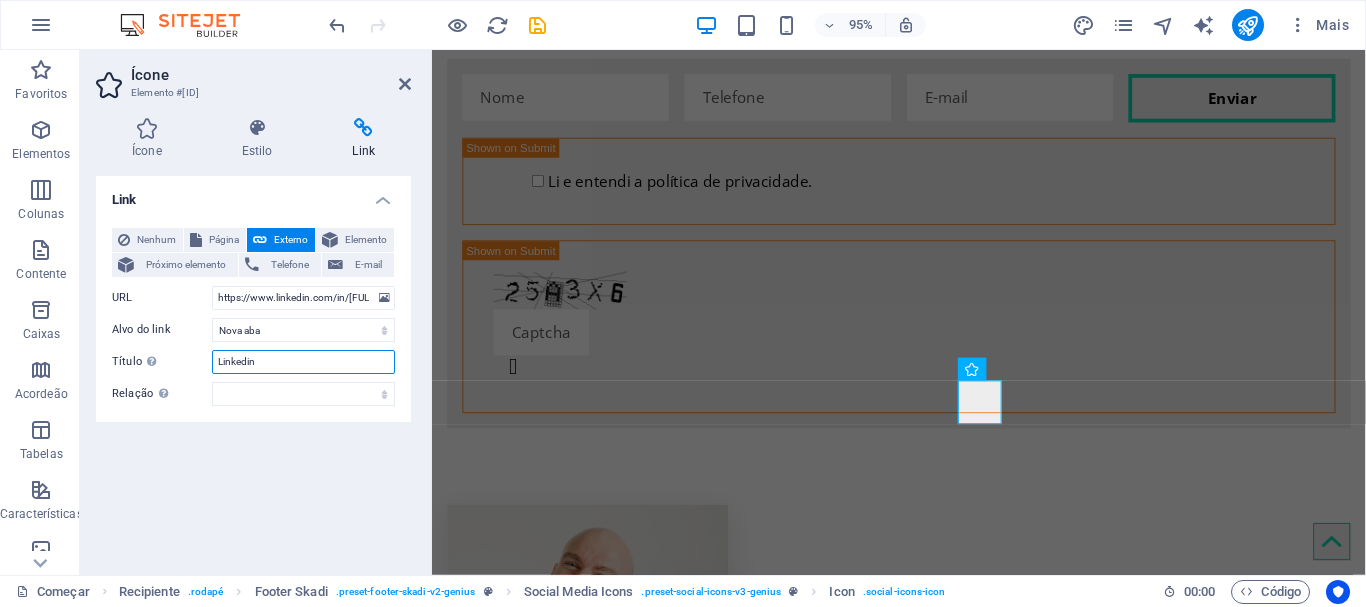 type on "Linkedin" 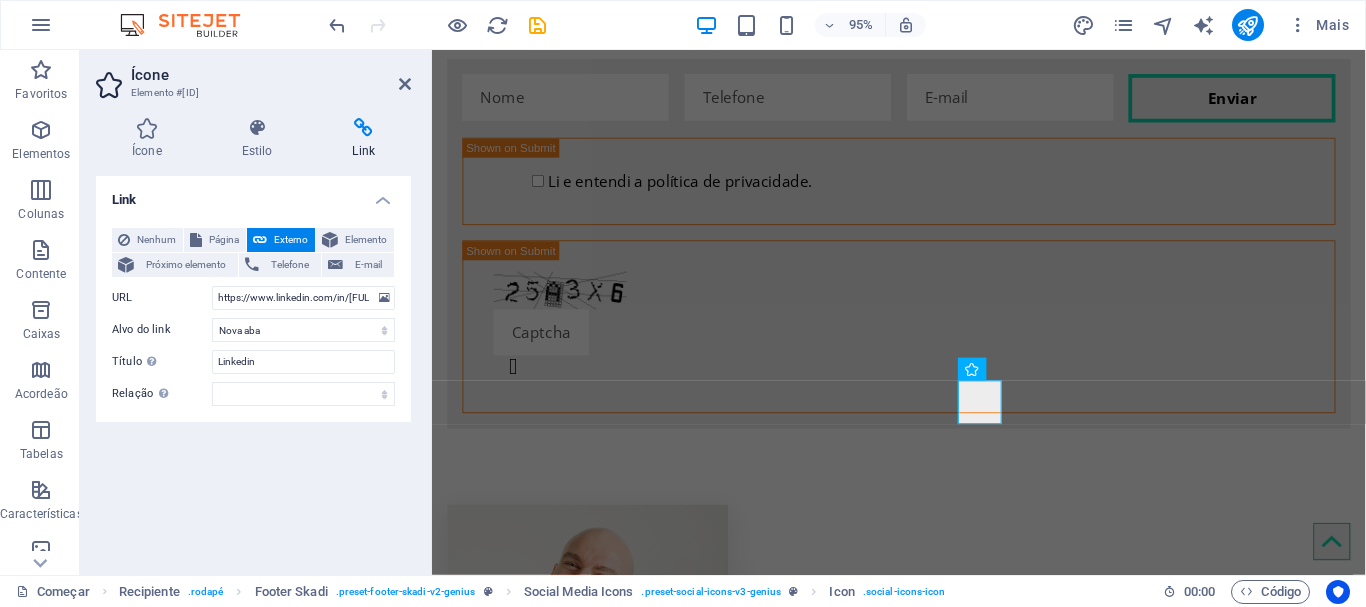 click on "Alvo do link" at bounding box center (162, 330) 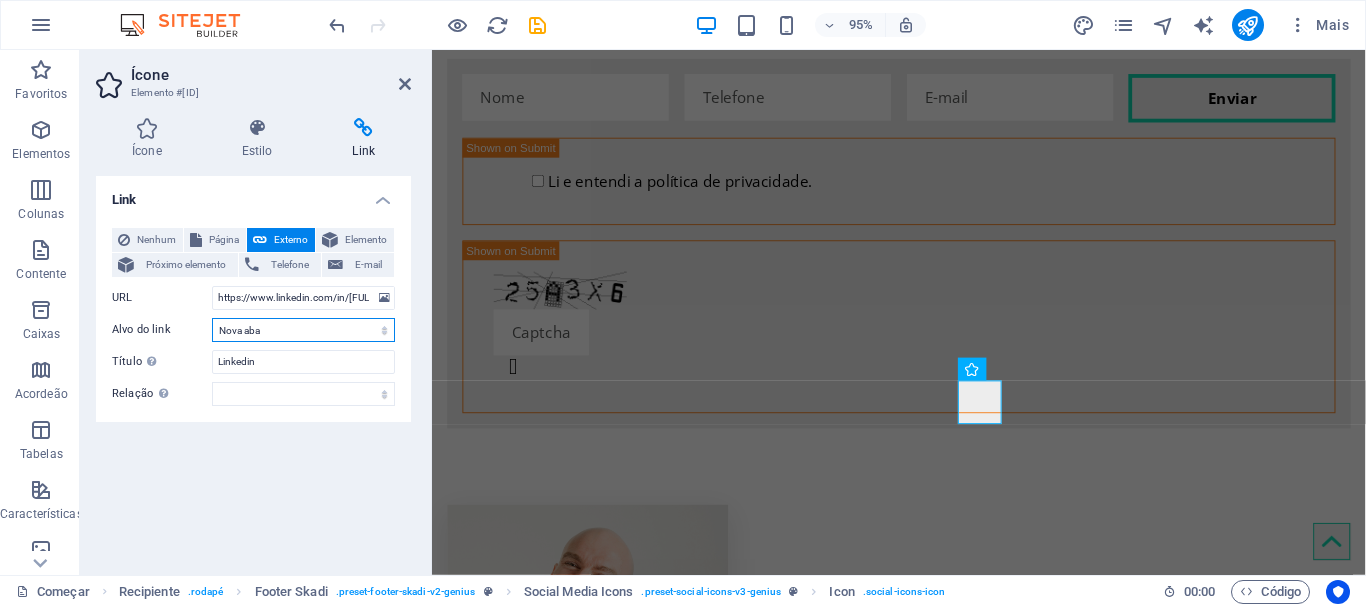 click on "Nova aba Mesma aba Sobreposição" at bounding box center [303, 330] 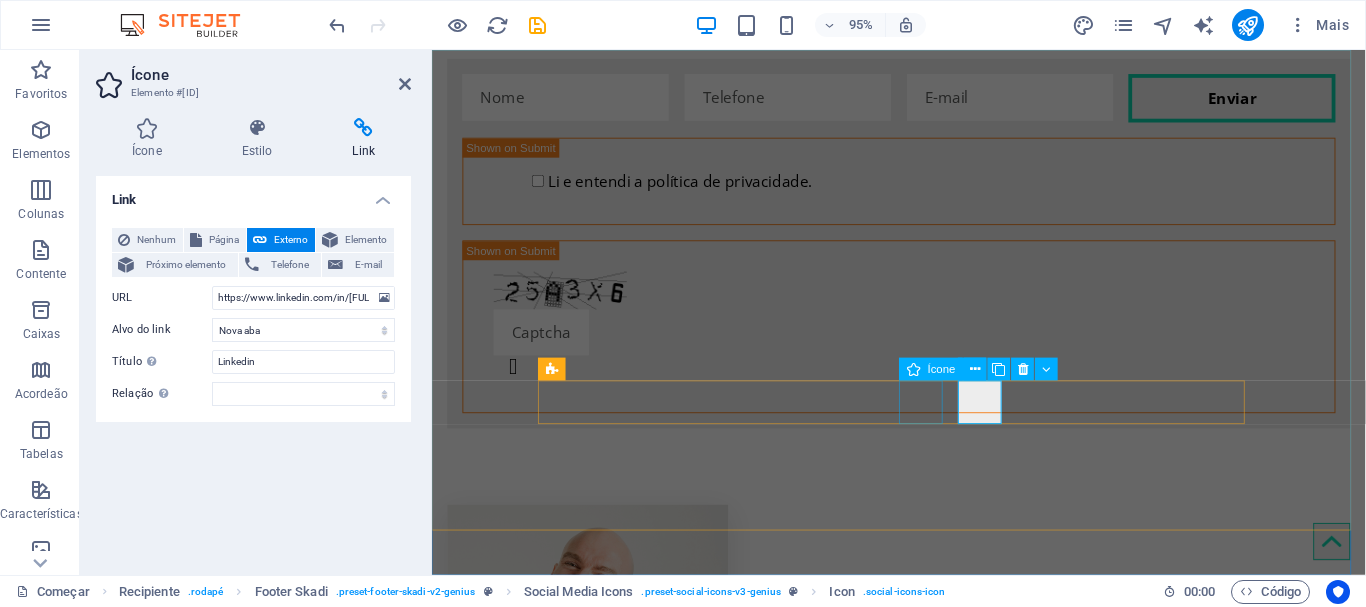 click at bounding box center [923, 5550] 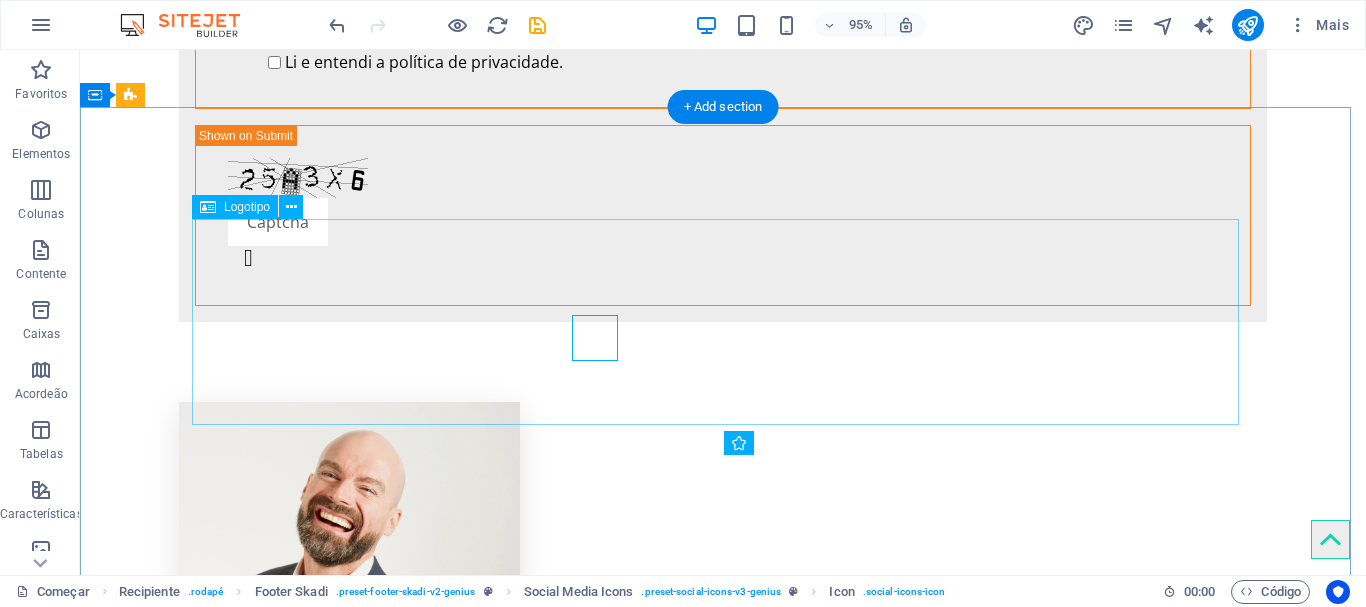 scroll, scrollTop: 4476, scrollLeft: 0, axis: vertical 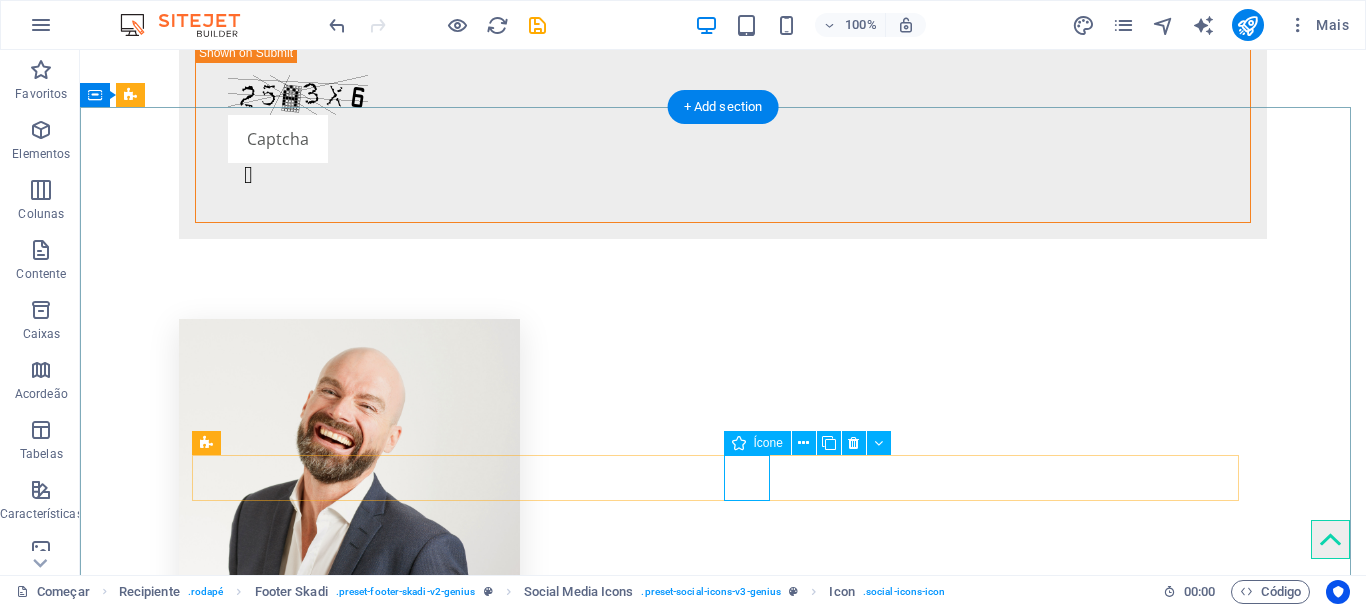 click at bounding box center [723, 5678] 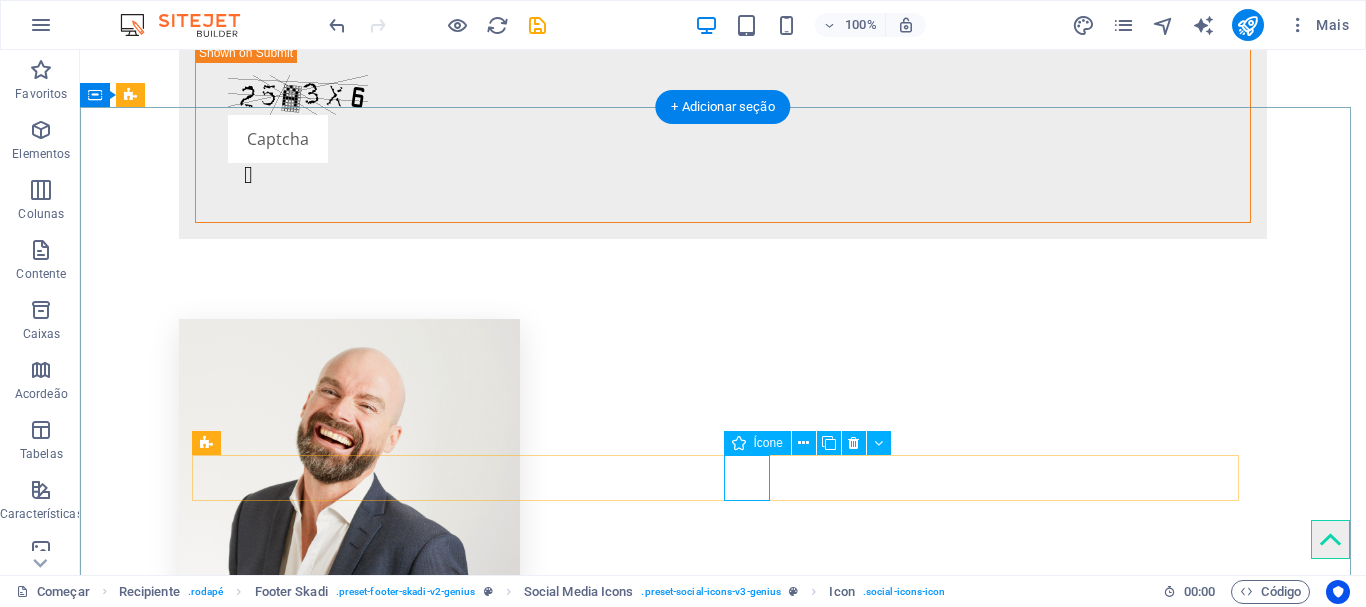 click at bounding box center (723, 5678) 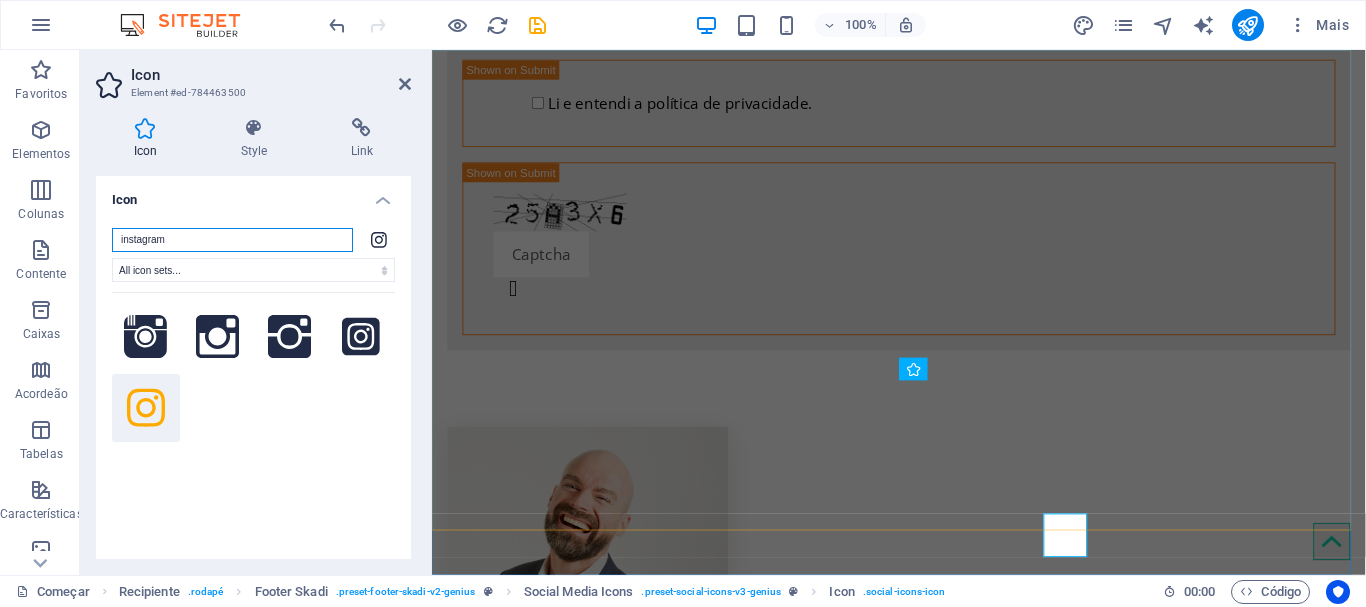 scroll, scrollTop: 4393, scrollLeft: 0, axis: vertical 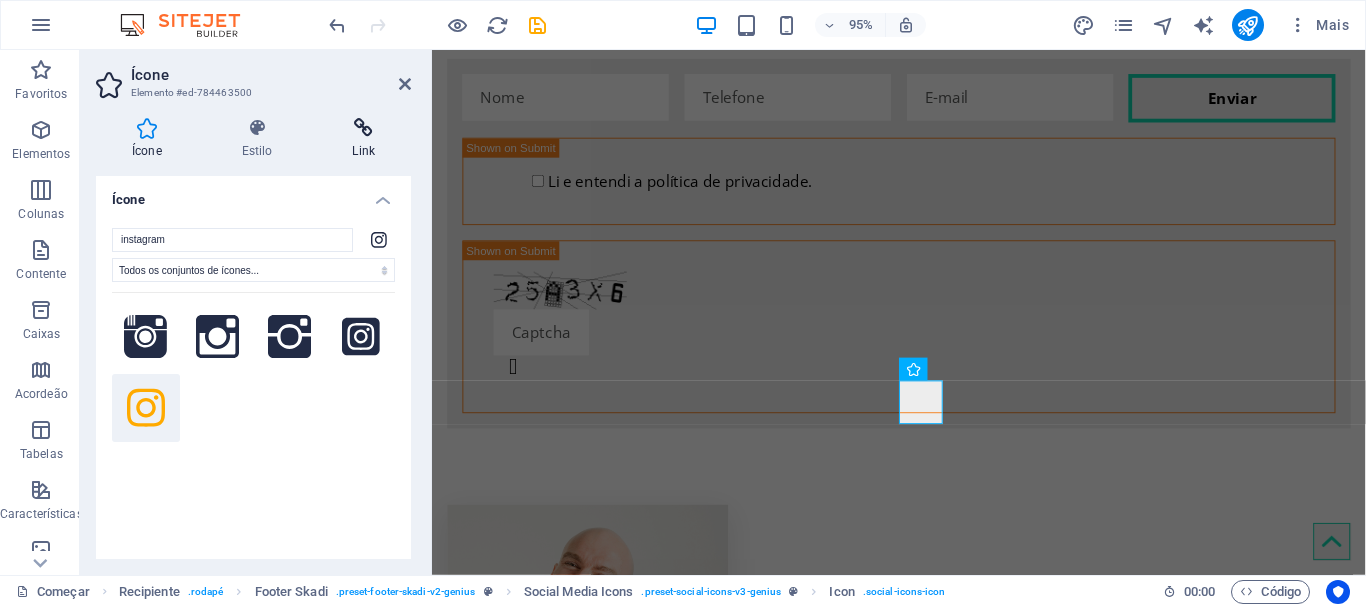 click at bounding box center (363, 128) 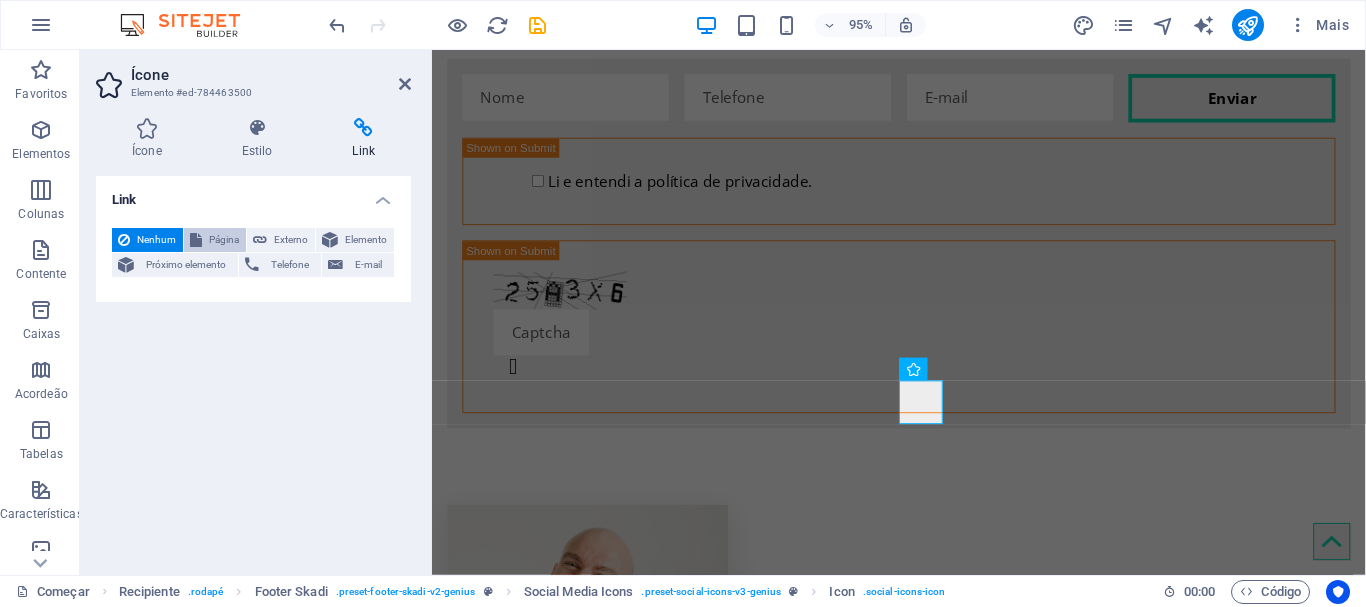 click on "Página" at bounding box center (224, 239) 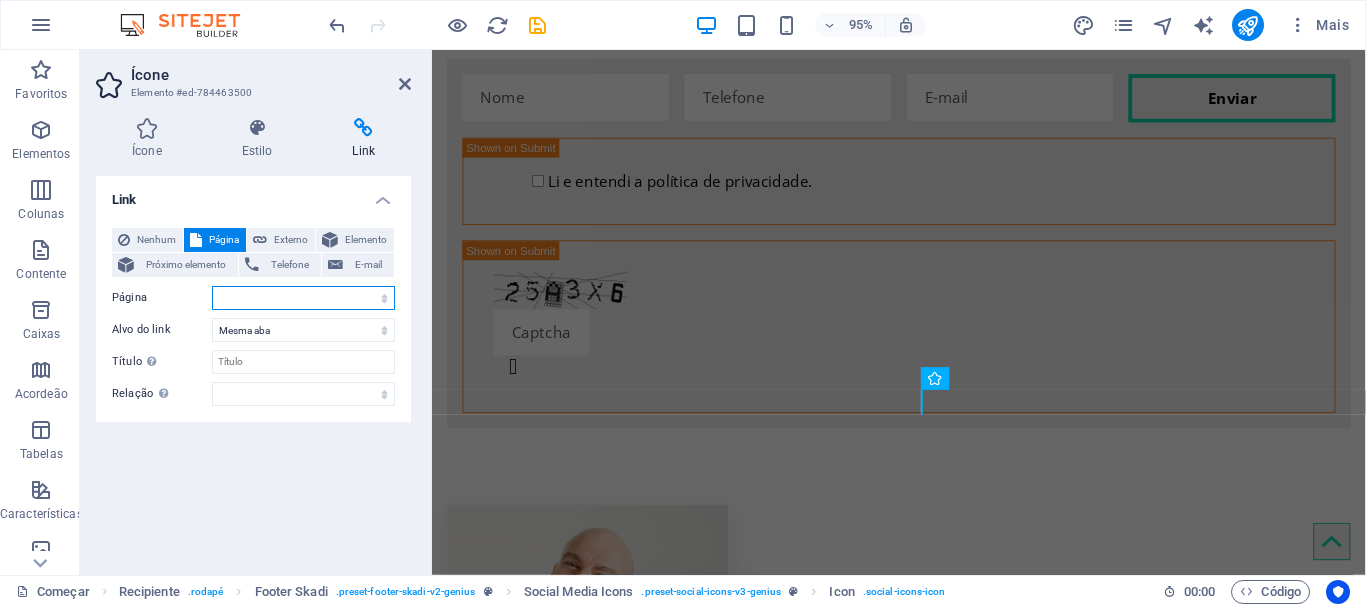 click on "Começar Subpágina Aviso Legal Privacidade" at bounding box center [303, 298] 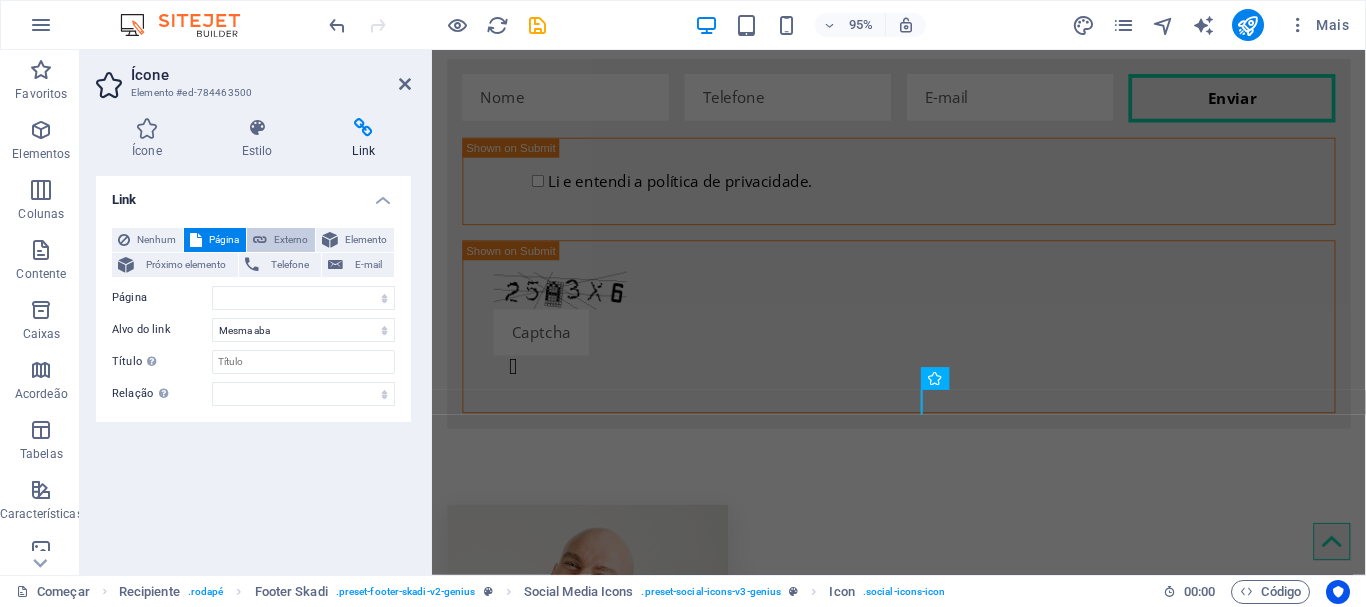 click on "Externo" at bounding box center [291, 239] 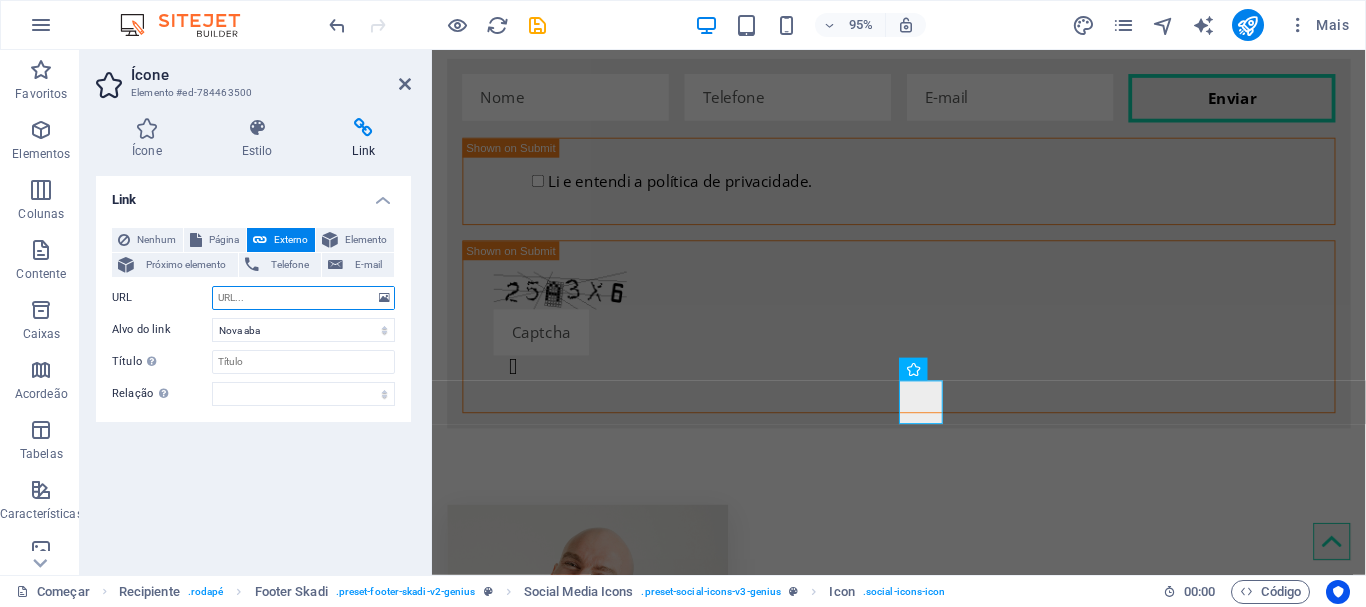click on "URL" at bounding box center (303, 298) 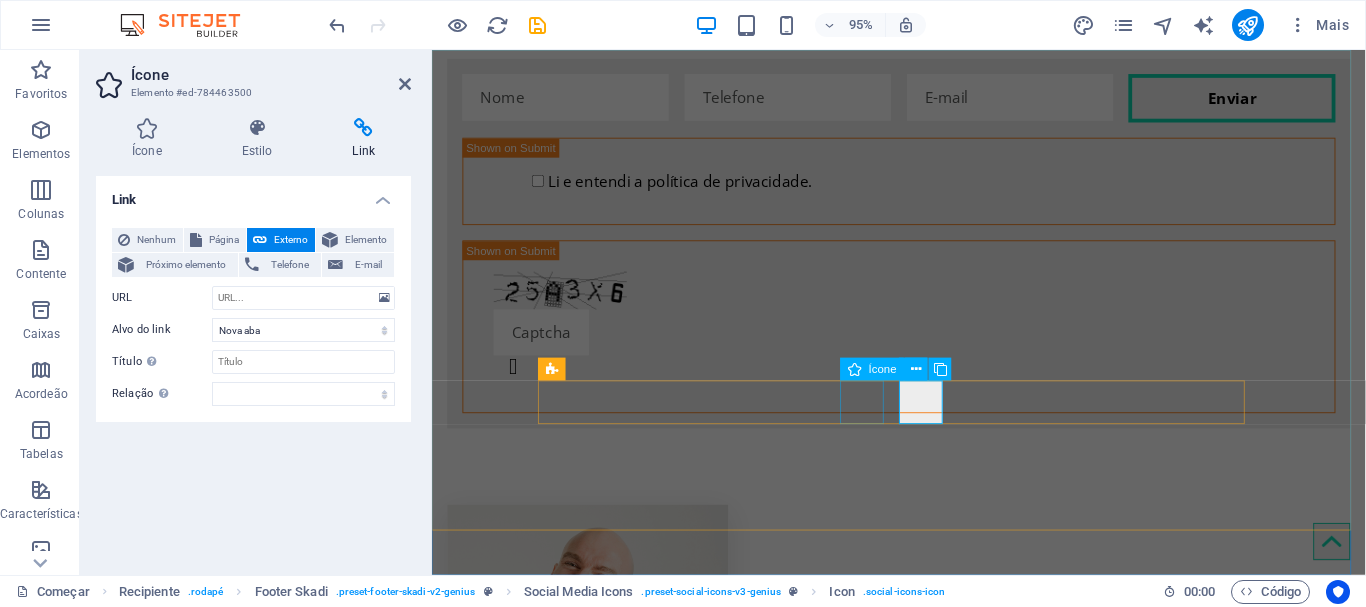 click at bounding box center [923, 5496] 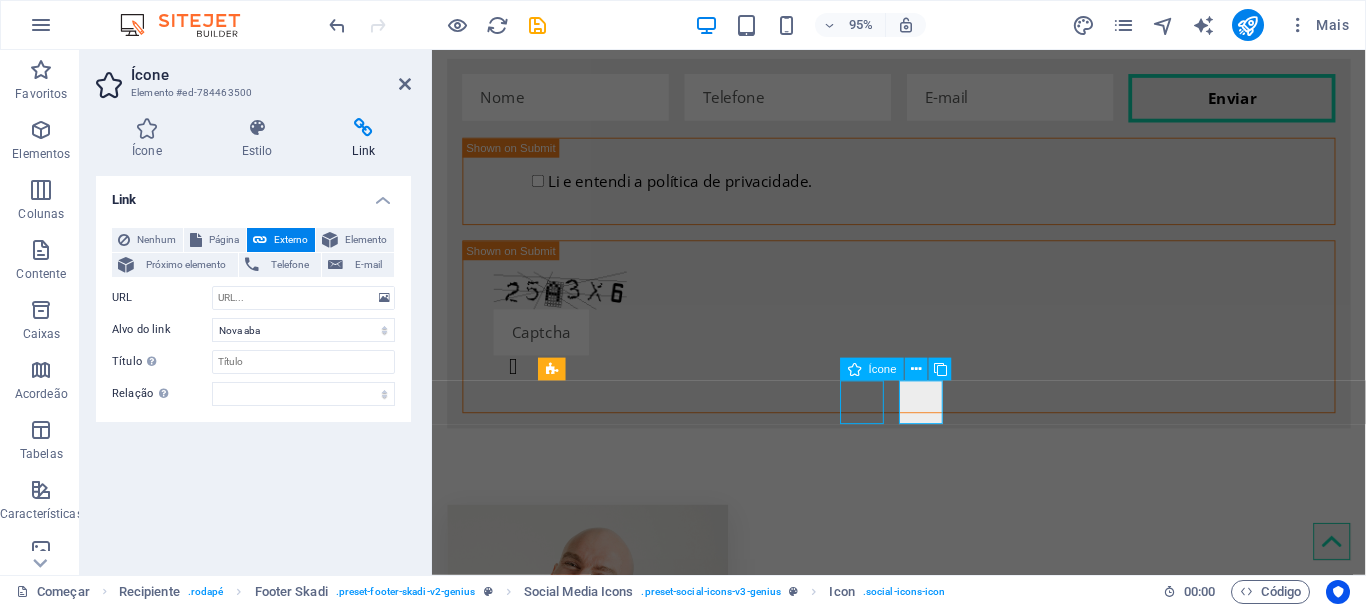 scroll, scrollTop: 4476, scrollLeft: 0, axis: vertical 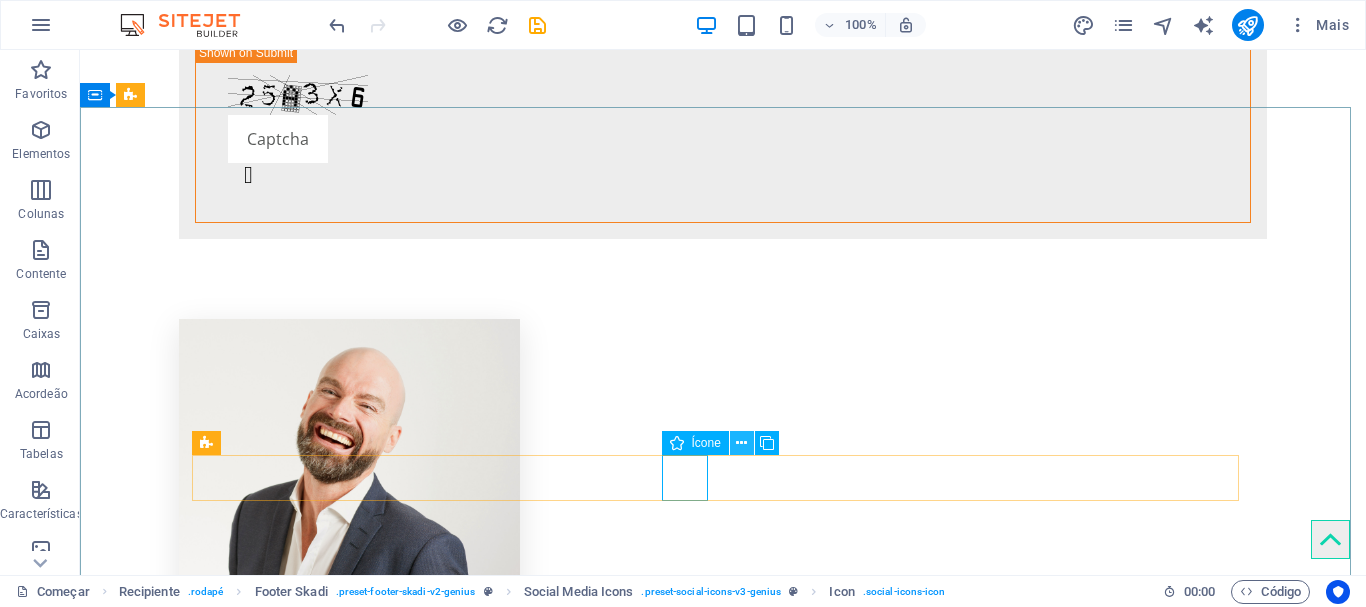 click at bounding box center (741, 443) 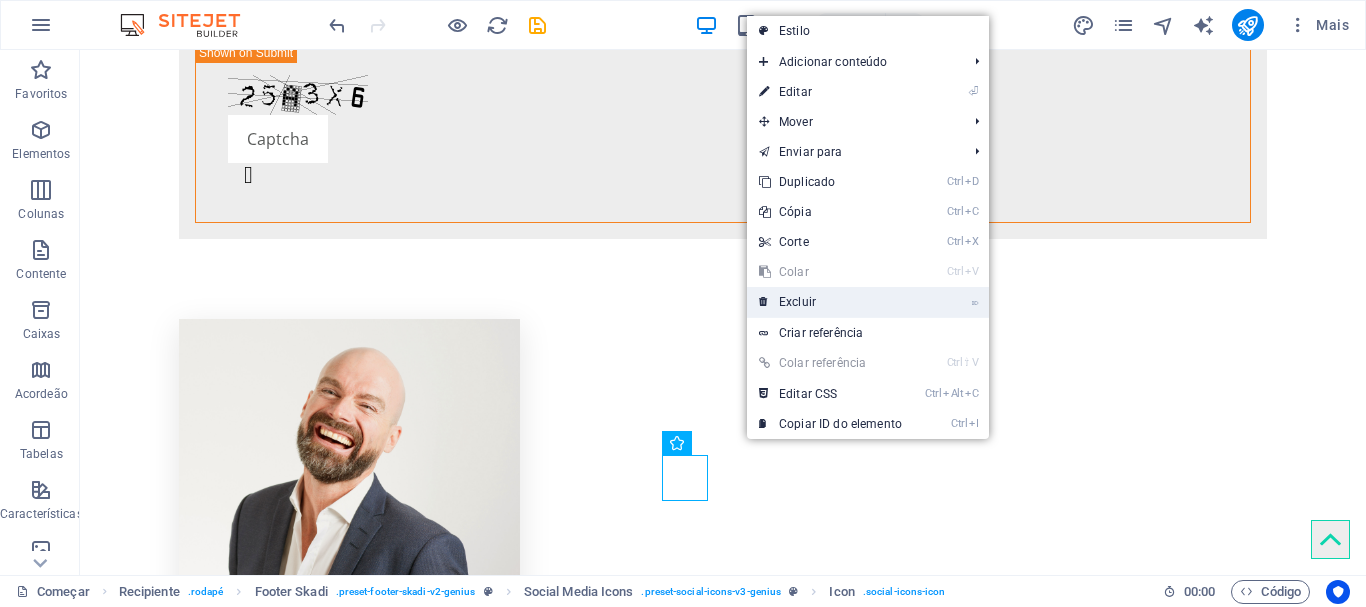 click on "⌦ Excluir" at bounding box center [830, 302] 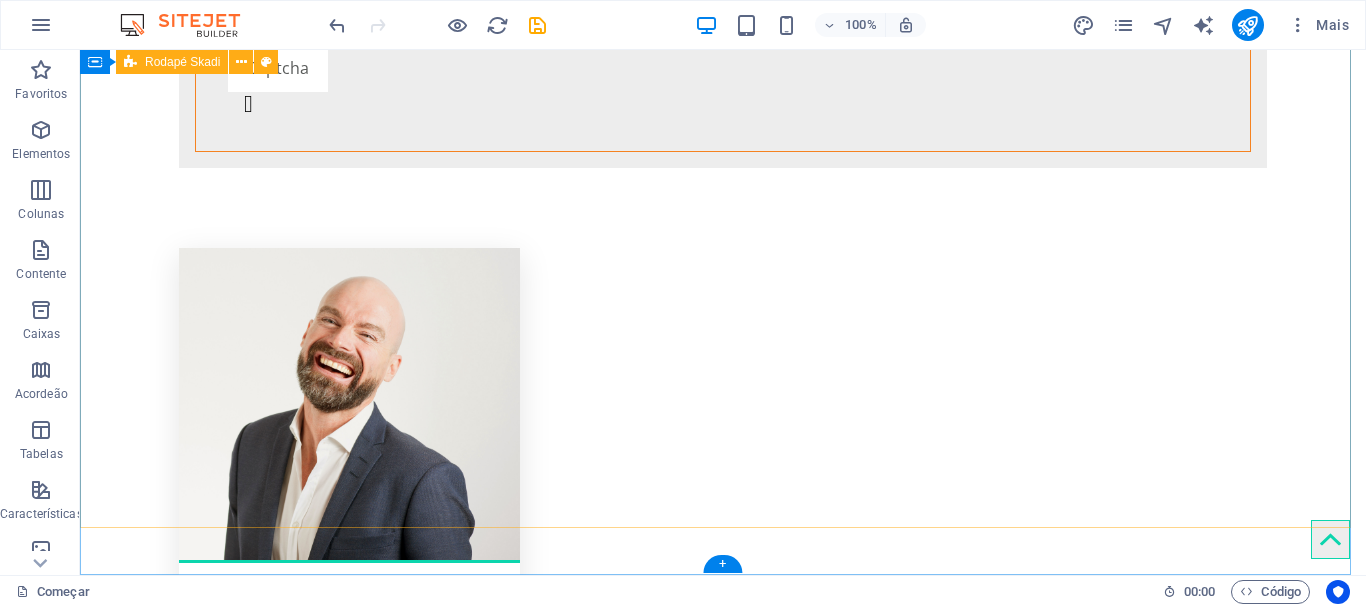 scroll, scrollTop: 4561, scrollLeft: 0, axis: vertical 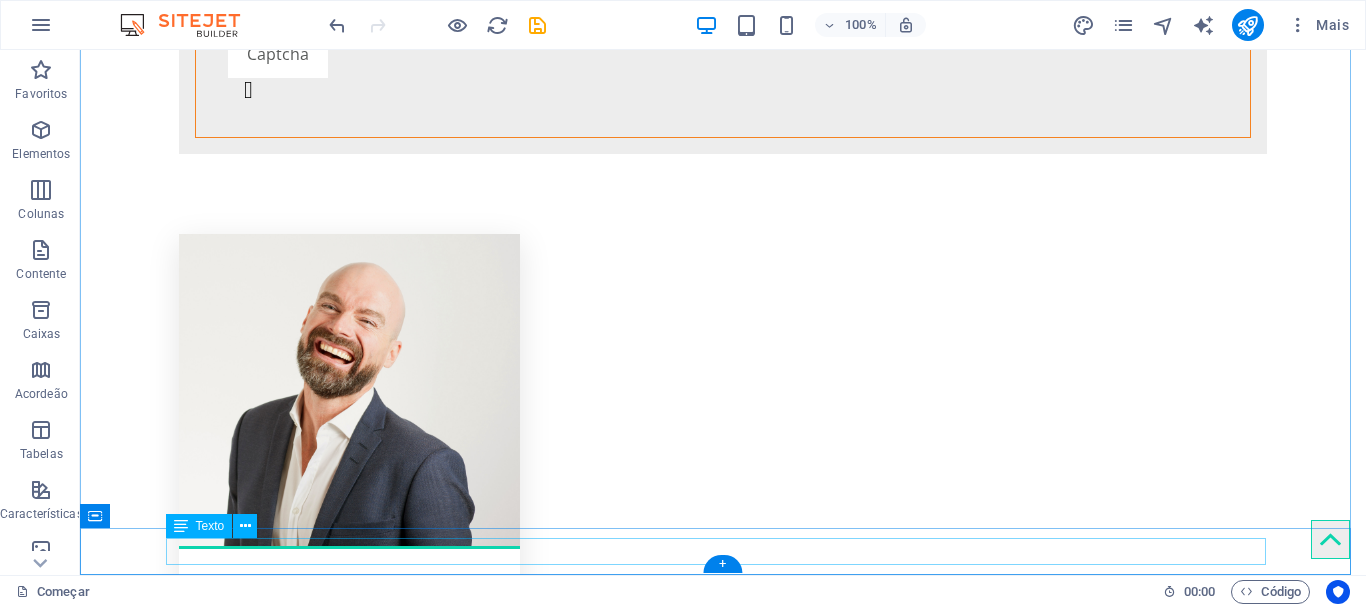 click on "[FIRST][LAST] Suporte de TI | Aviso Legal | Política de Pricavidade" at bounding box center (723, 5751) 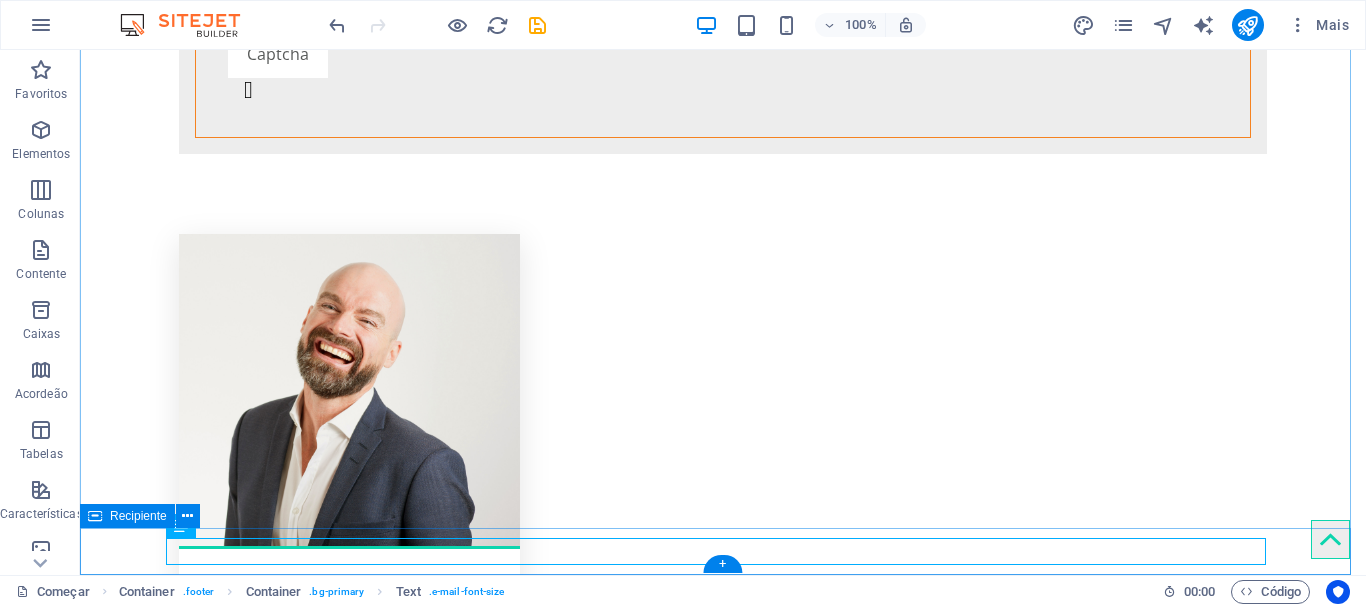 click on "[FIRST][LAST] Suporte de TI | Aviso Legal | Política de Pricavidade" at bounding box center [723, 5751] 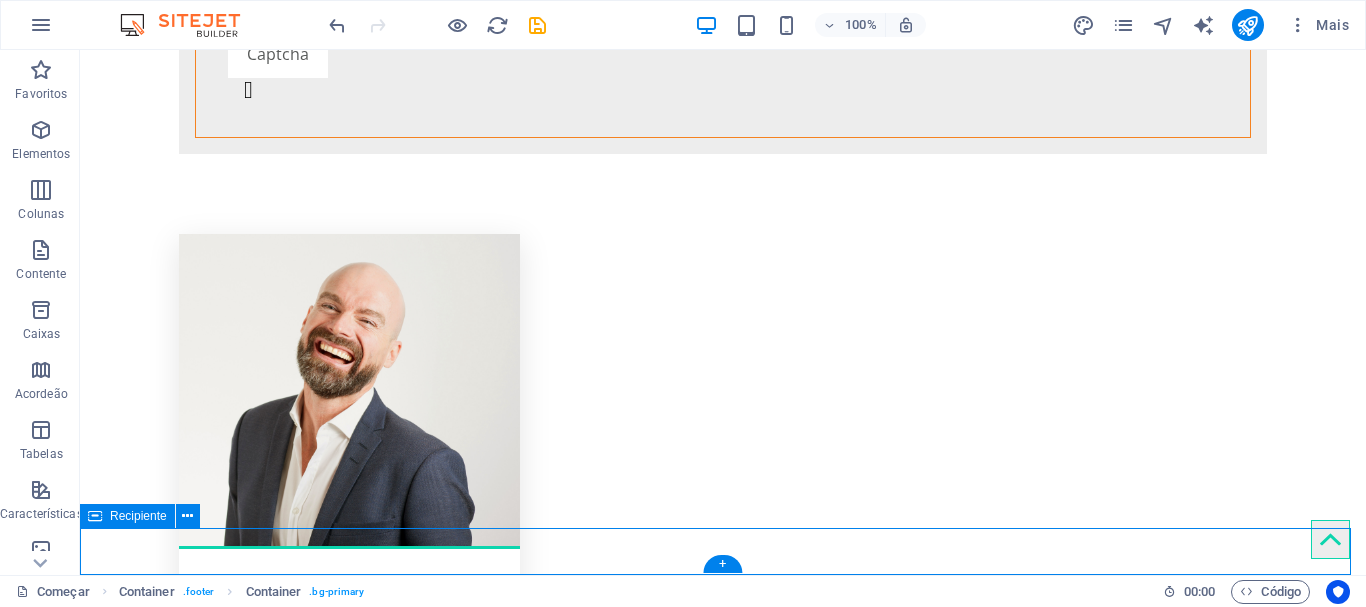 click on "[FIRST][LAST] Suporte de TI | Aviso Legal | Política de Pricavidade" at bounding box center (723, 5751) 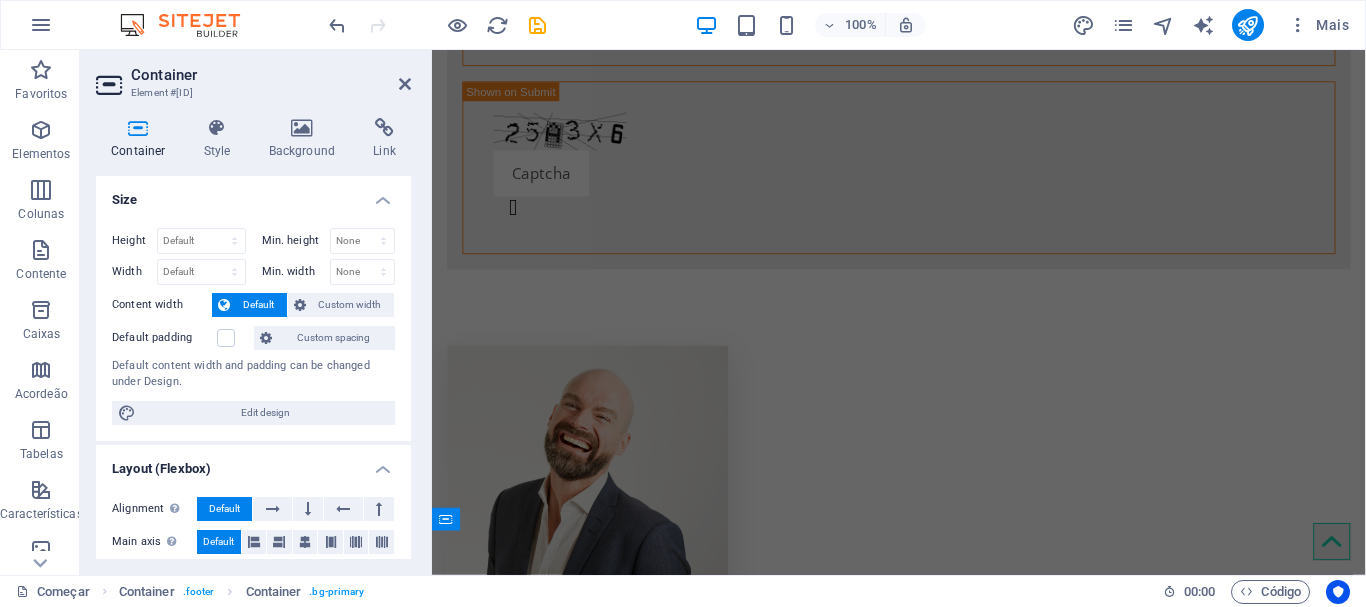 scroll, scrollTop: 4393, scrollLeft: 0, axis: vertical 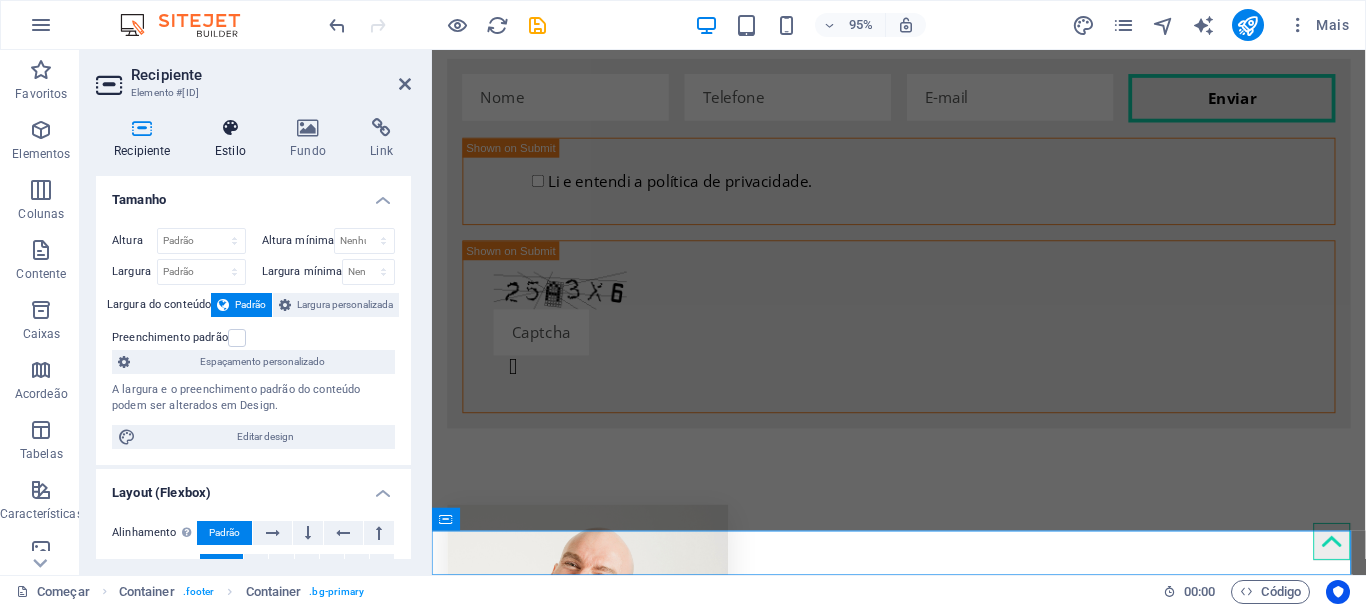 click at bounding box center (230, 128) 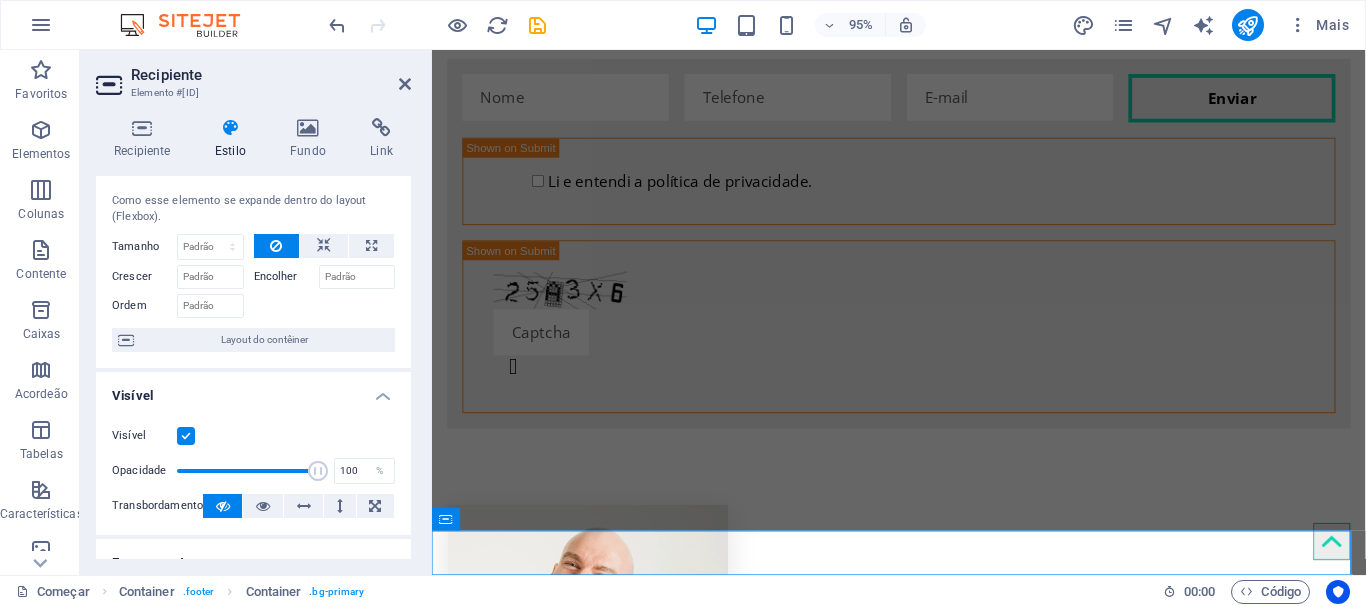 scroll, scrollTop: 0, scrollLeft: 0, axis: both 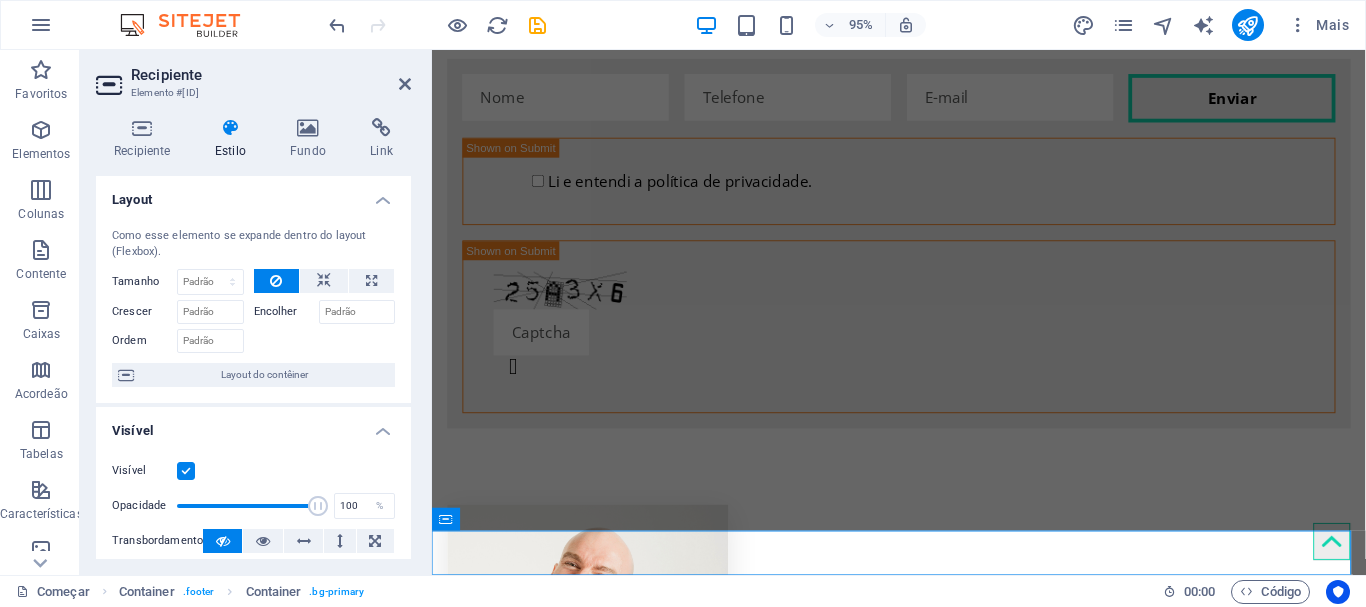 click on "Layout" at bounding box center (253, 194) 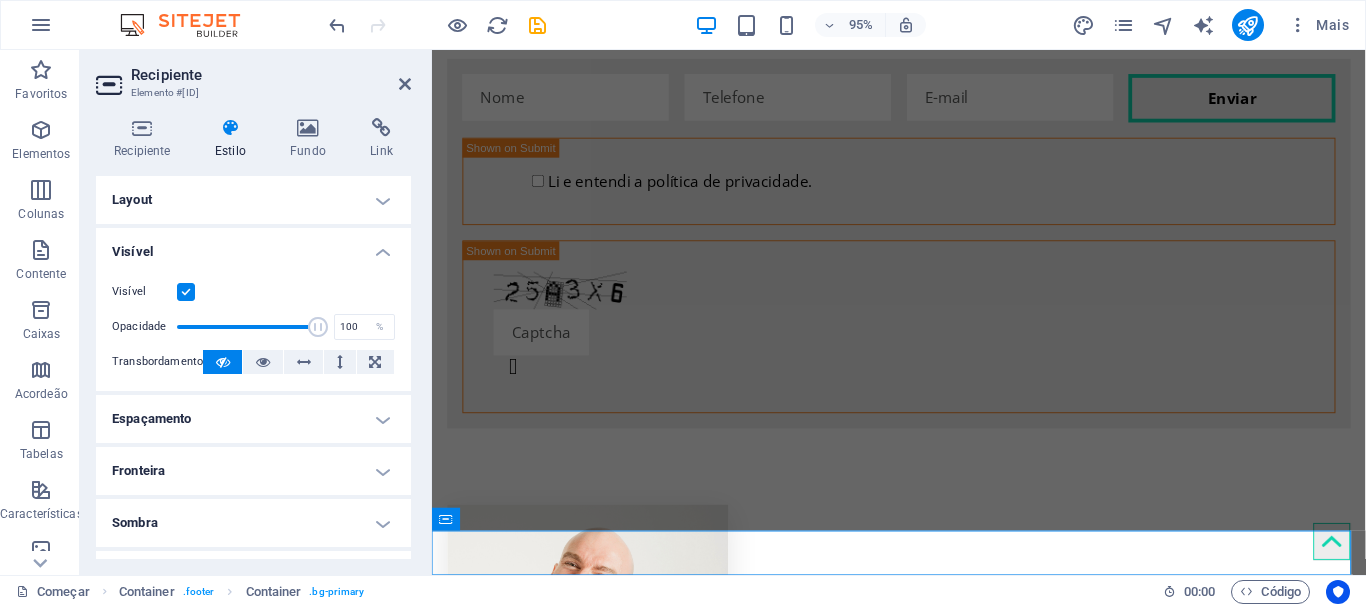 click on "Visível" at bounding box center [253, 246] 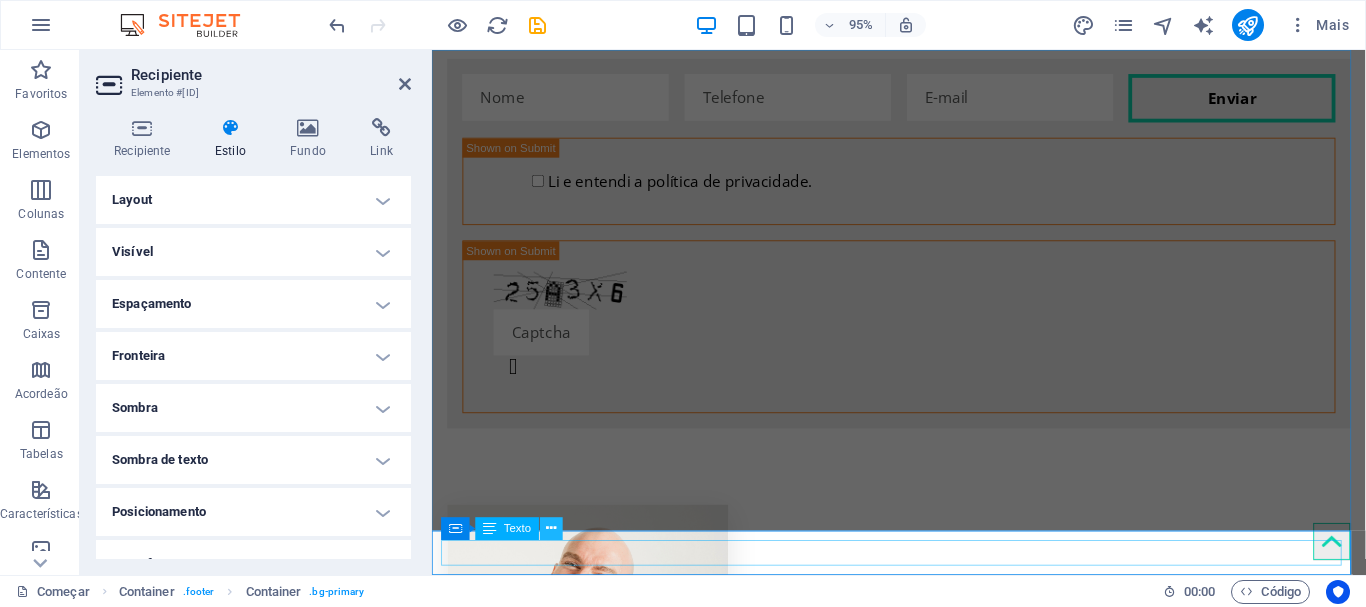 click at bounding box center (551, 529) 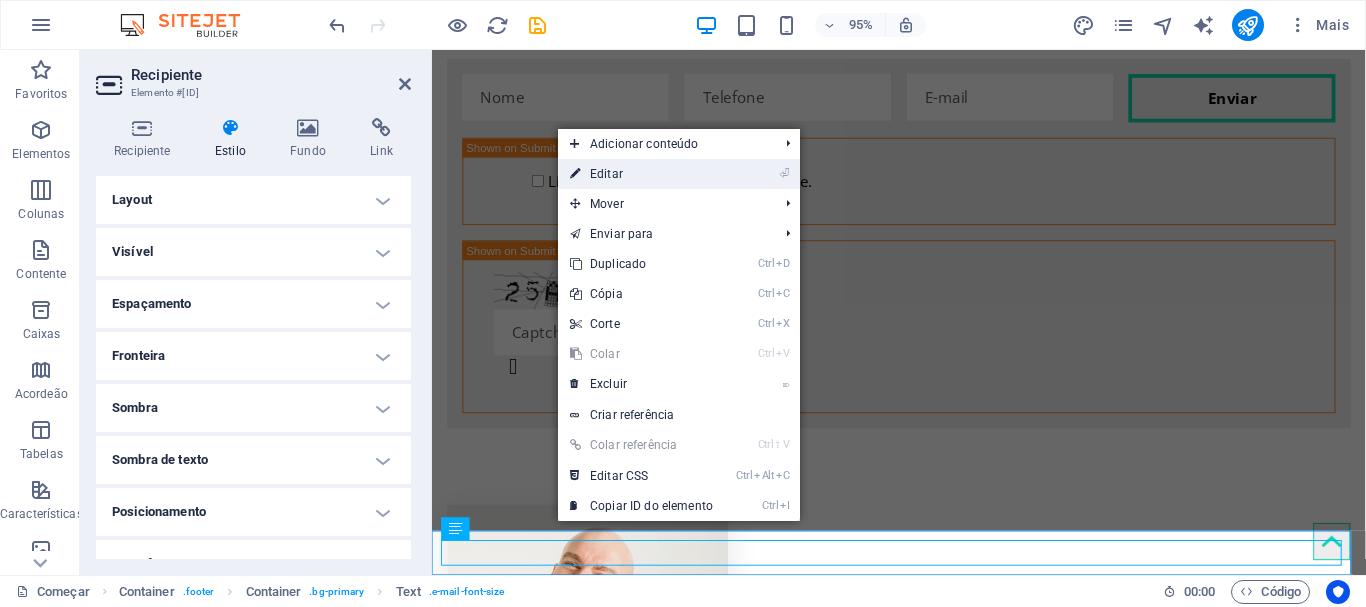 click on "Editar" at bounding box center [606, 174] 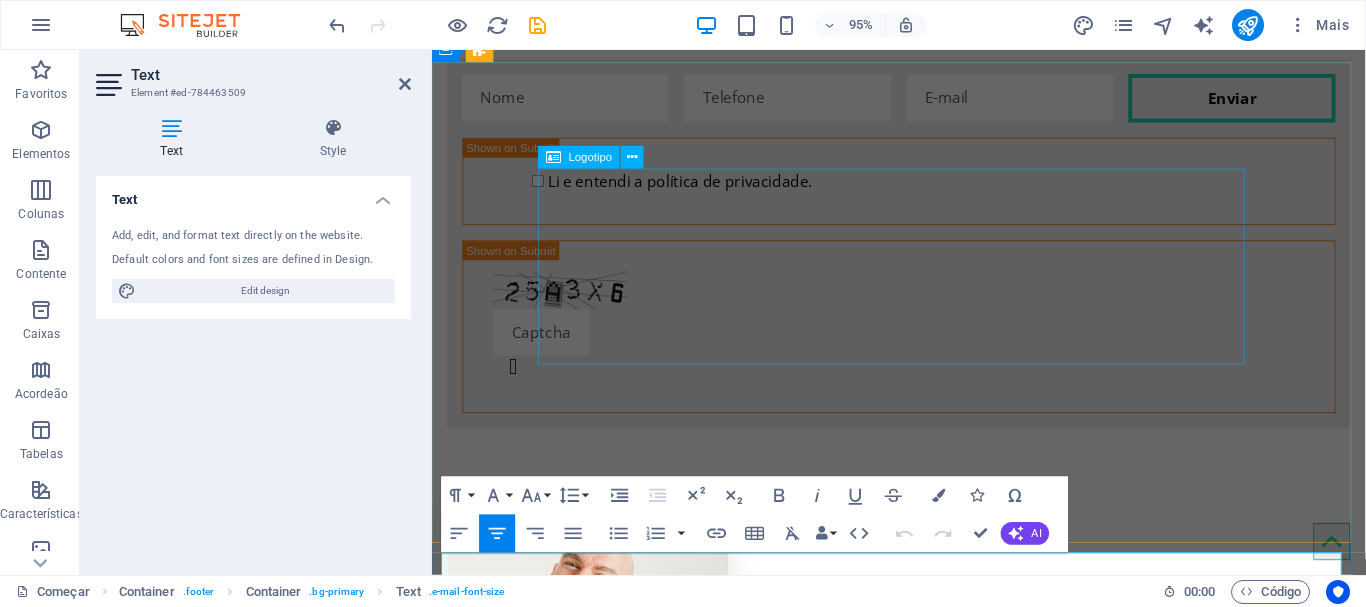 scroll, scrollTop: 4380, scrollLeft: 0, axis: vertical 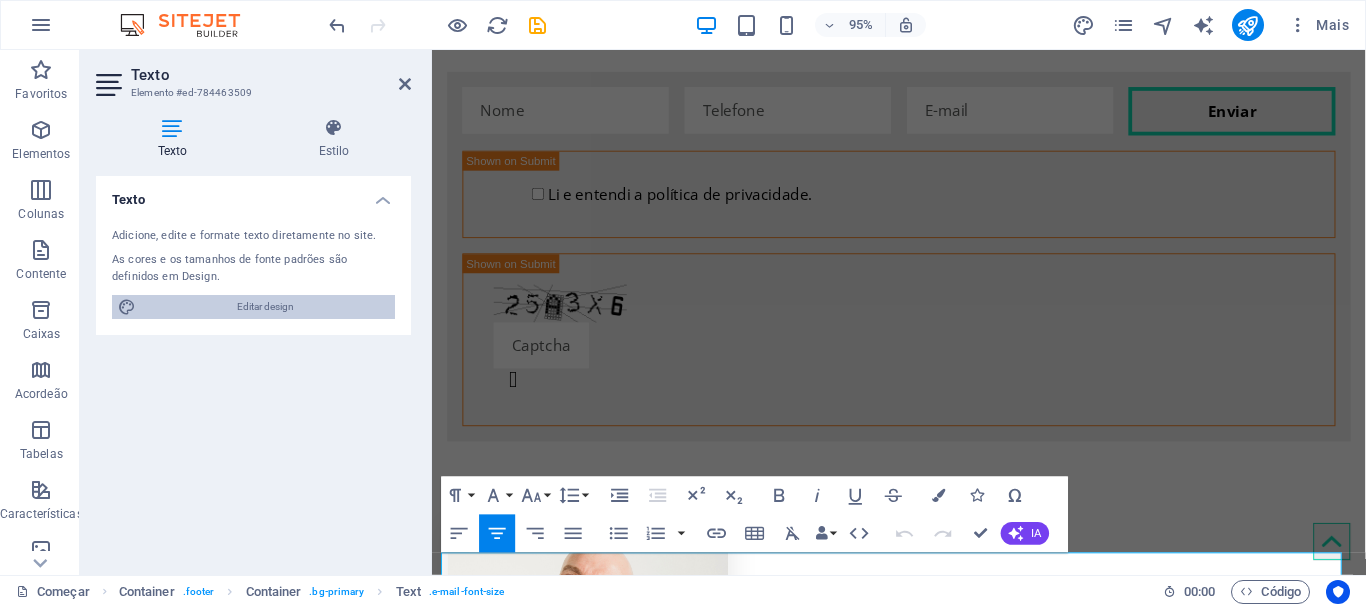 click on "Editar design" at bounding box center [265, 306] 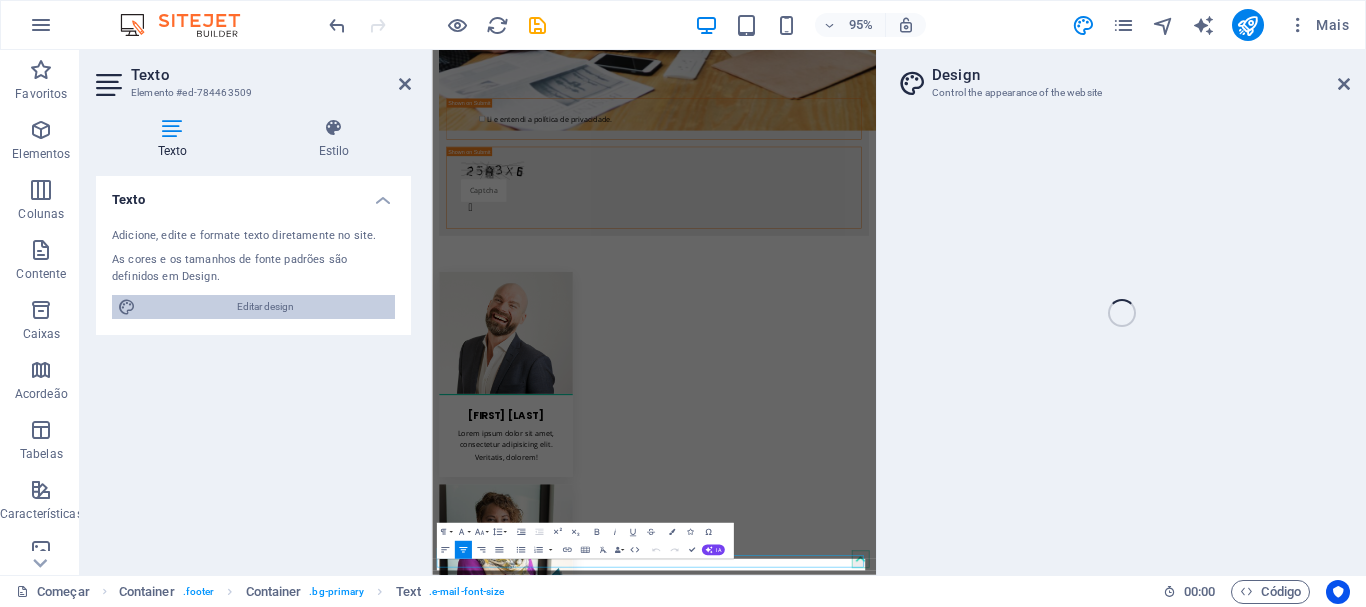 select on "px" 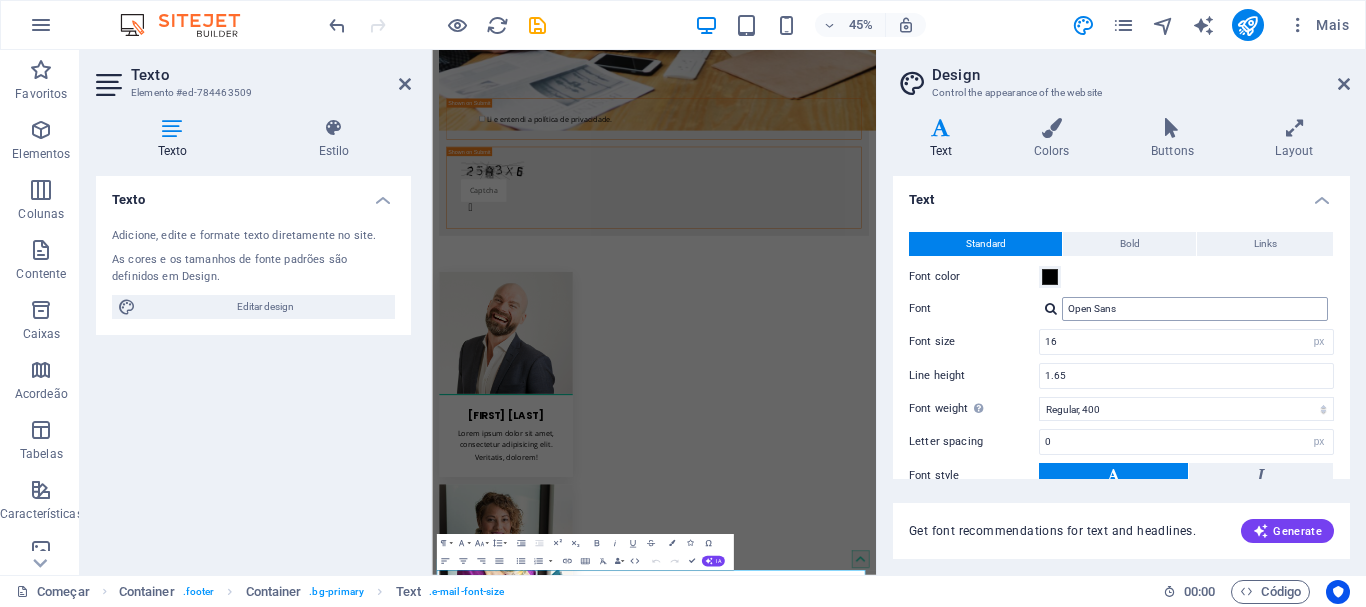 scroll, scrollTop: 3786, scrollLeft: 0, axis: vertical 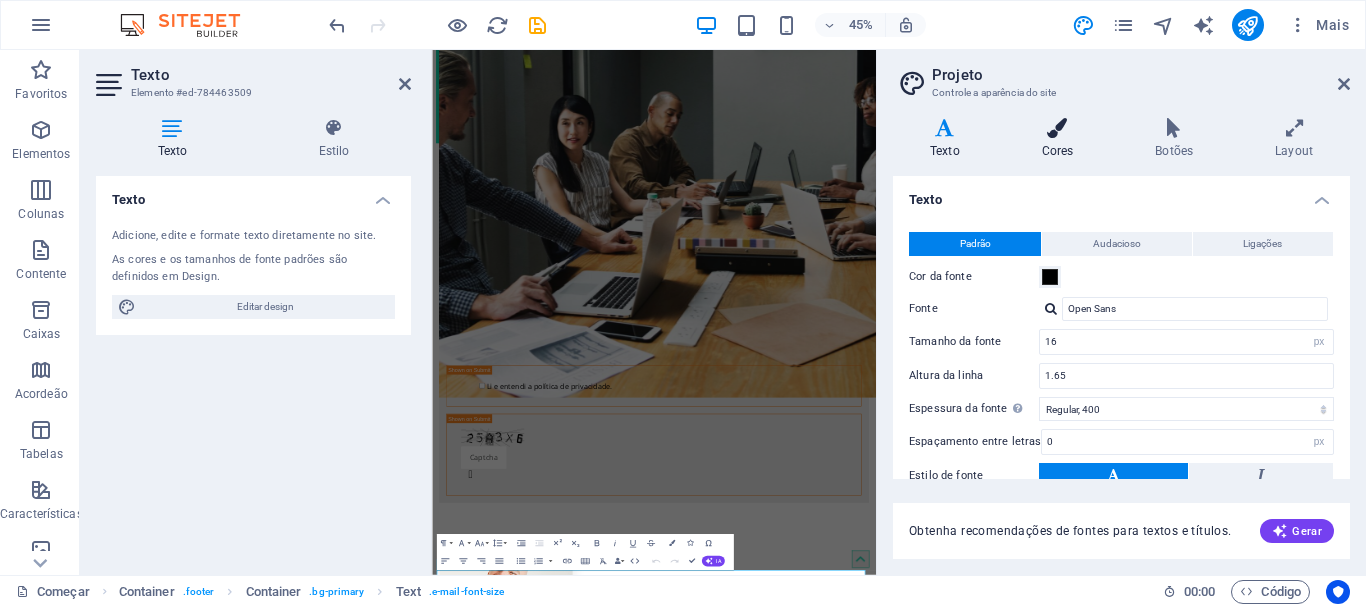 click at bounding box center [1058, 128] 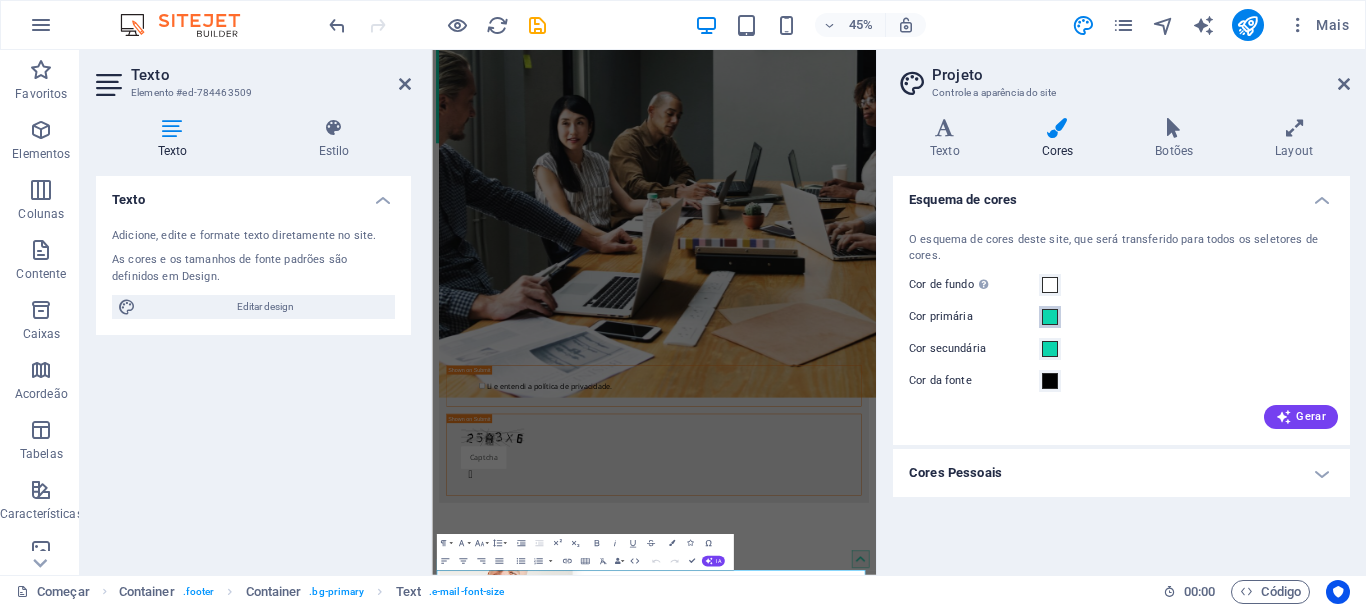 click at bounding box center [1050, 317] 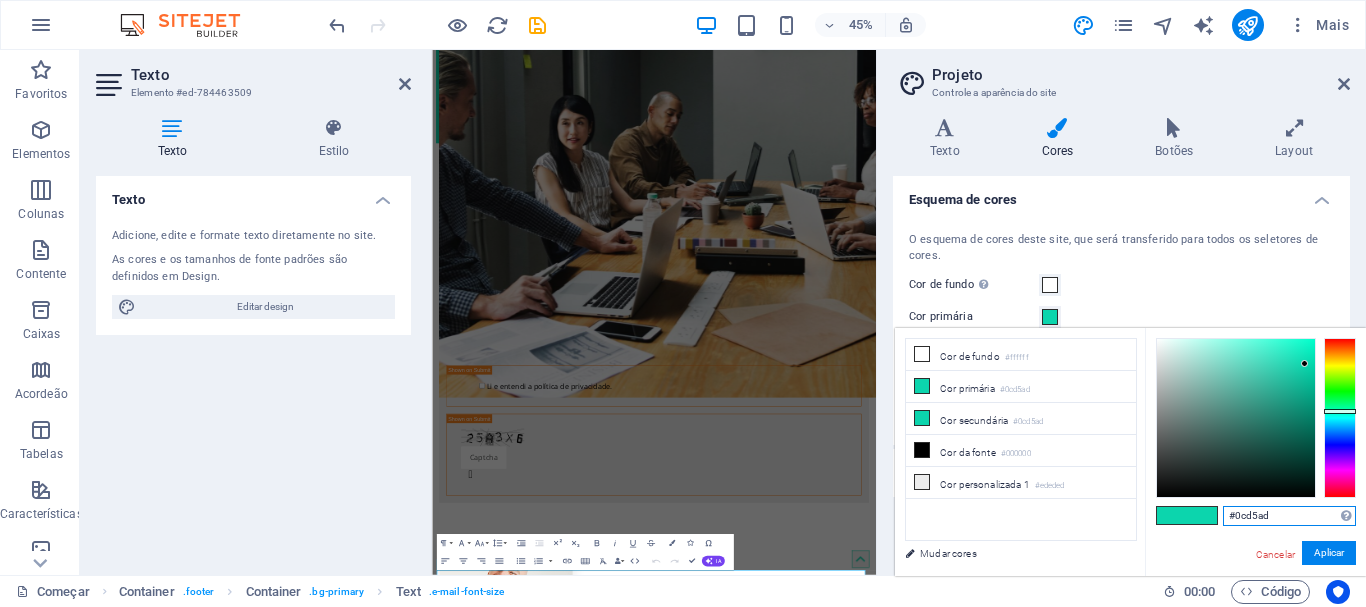 drag, startPoint x: 1235, startPoint y: 517, endPoint x: 1316, endPoint y: 519, distance: 81.02469 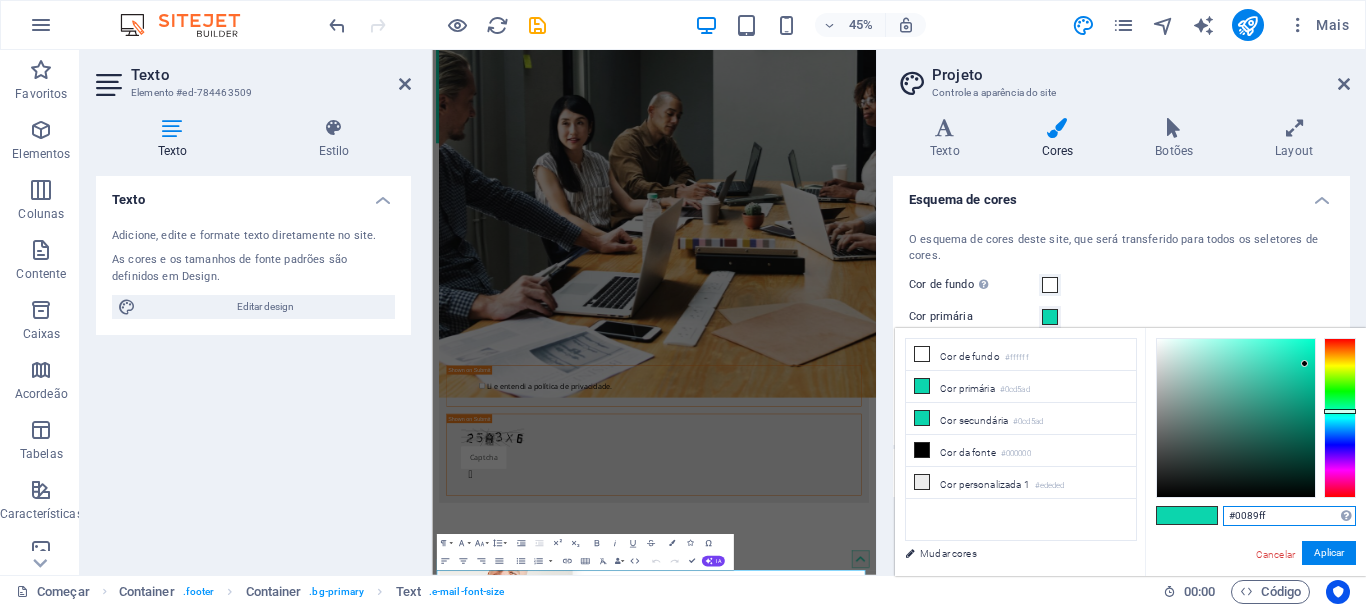 type on "#0089ff" 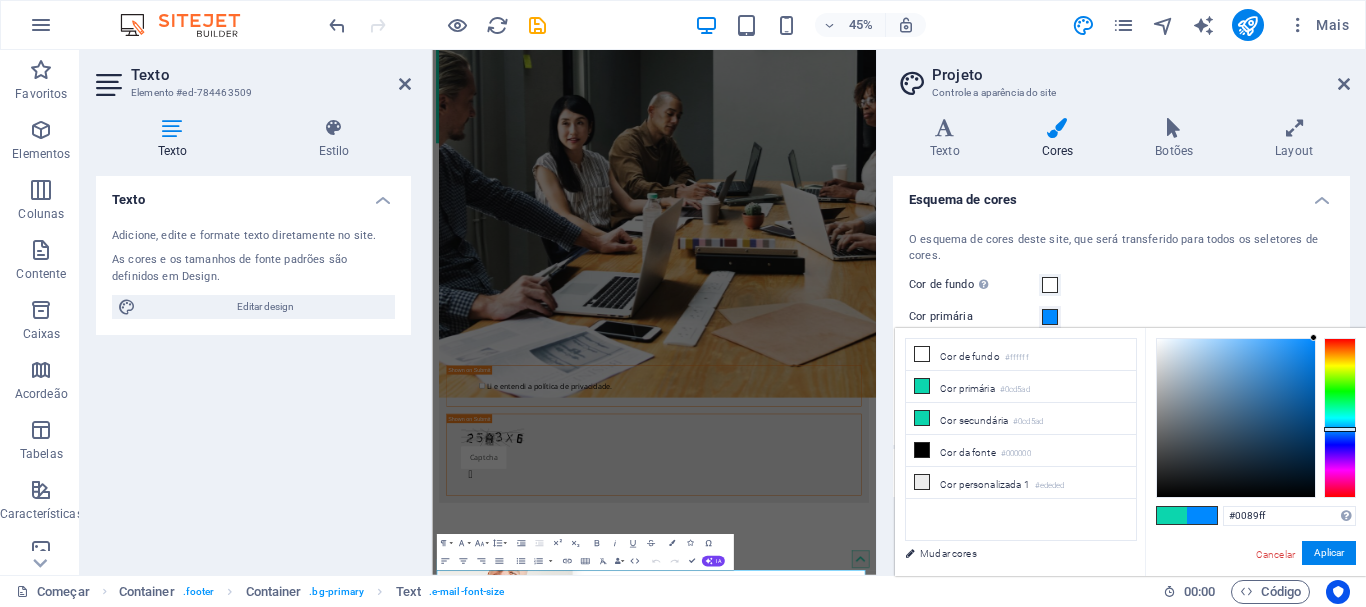 click on "#0089ff Formatos suportados  #0852ed  rgb(8, 82, 237)  rgba(8, 82, 237, 90%)  hsv(221,97,93)  hsl(221, 93%, 48%) Cancelar Aplicar" at bounding box center [1255, 597] 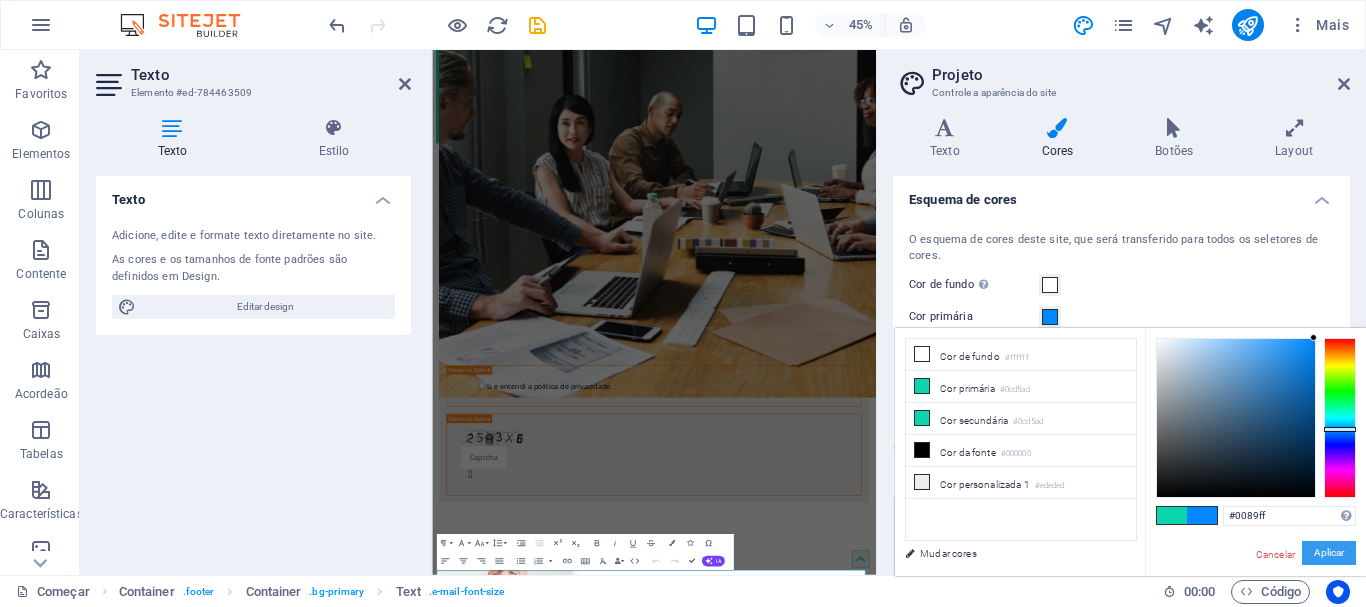 click on "Aplicar" at bounding box center [1329, 552] 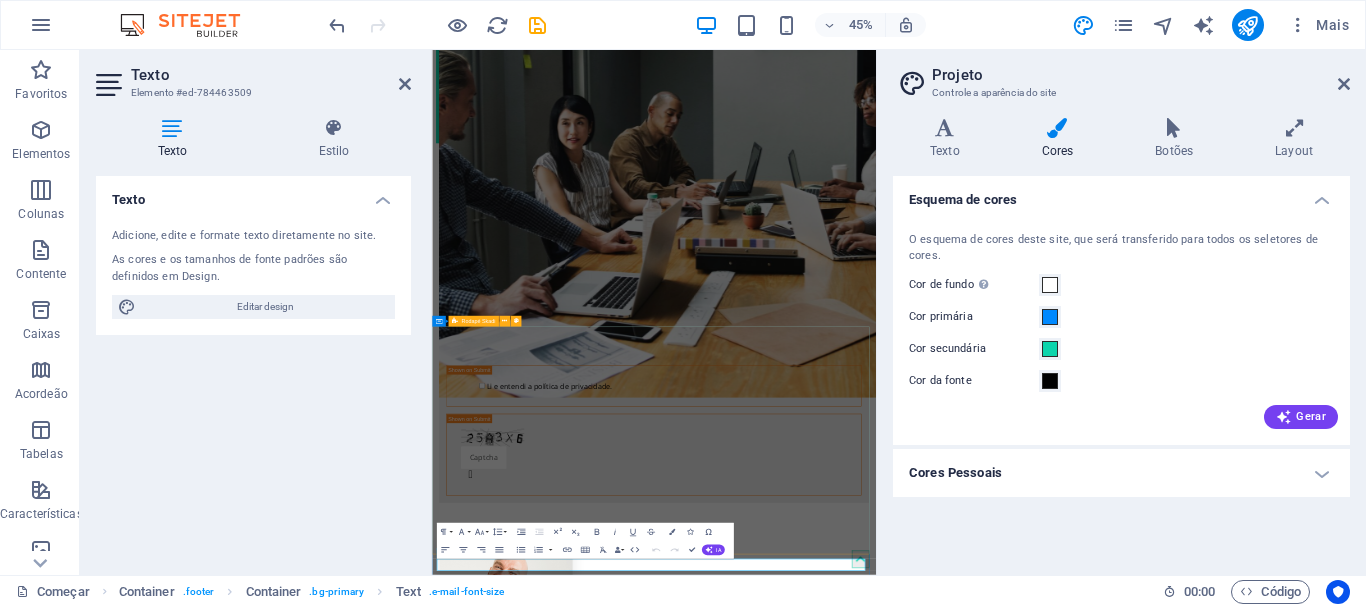 scroll, scrollTop: 3812, scrollLeft: 0, axis: vertical 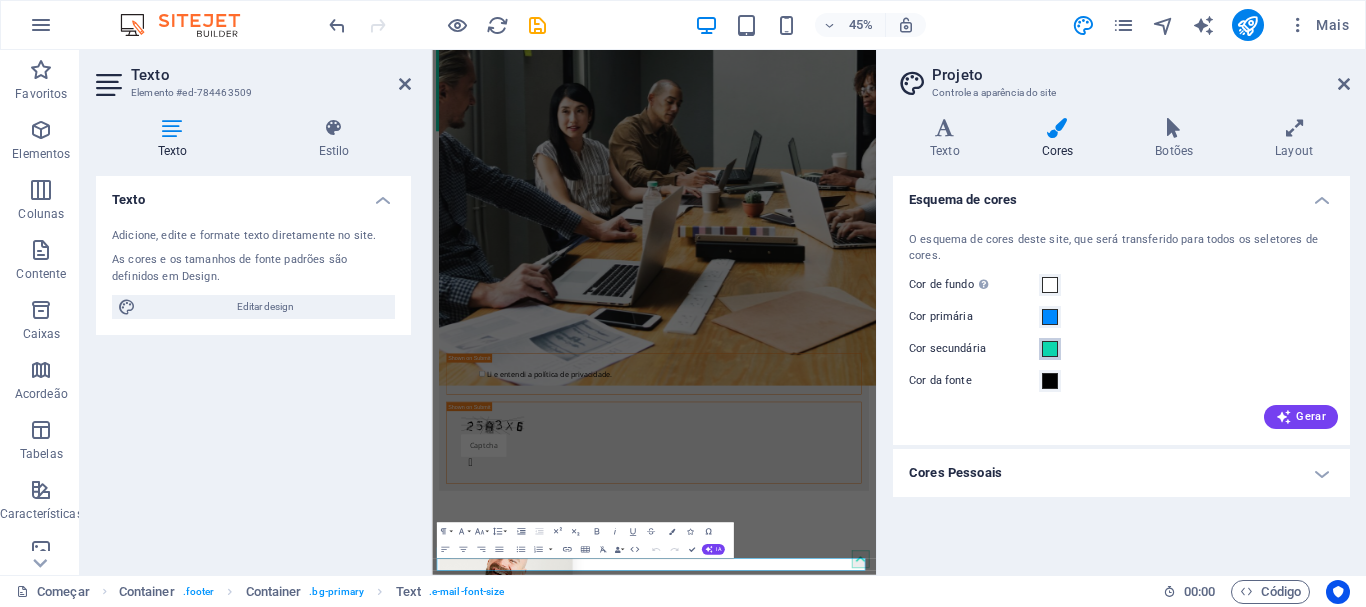 click at bounding box center (1050, 349) 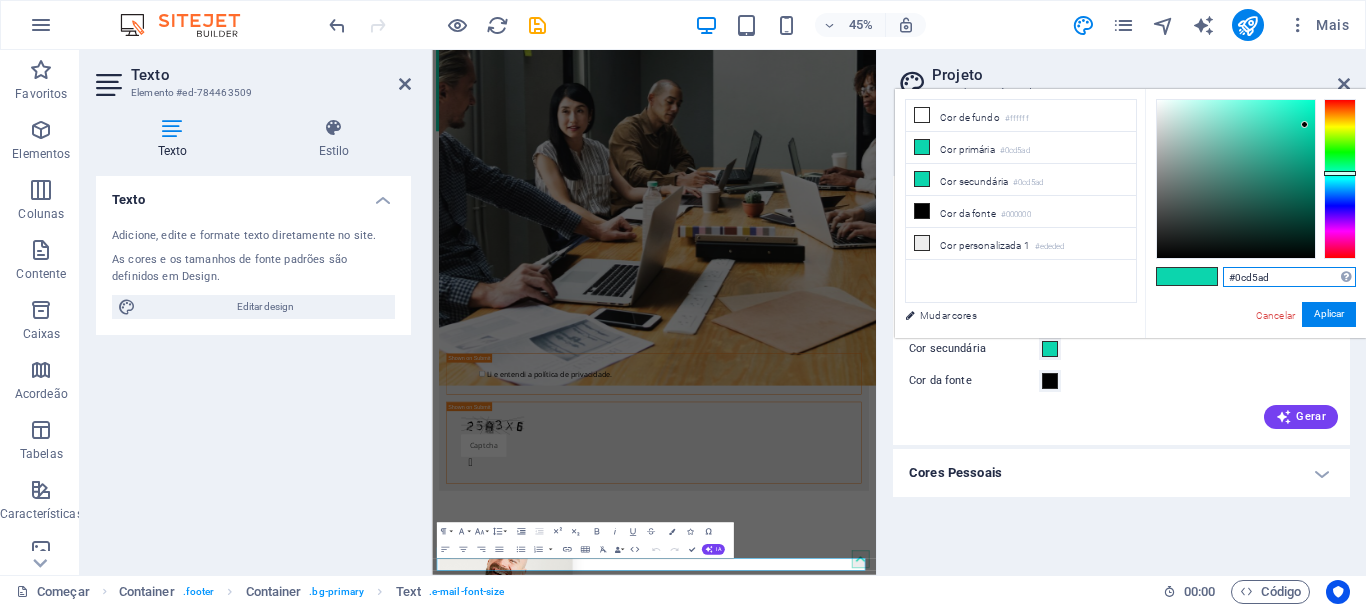 drag, startPoint x: 1235, startPoint y: 283, endPoint x: 1330, endPoint y: 281, distance: 95.02105 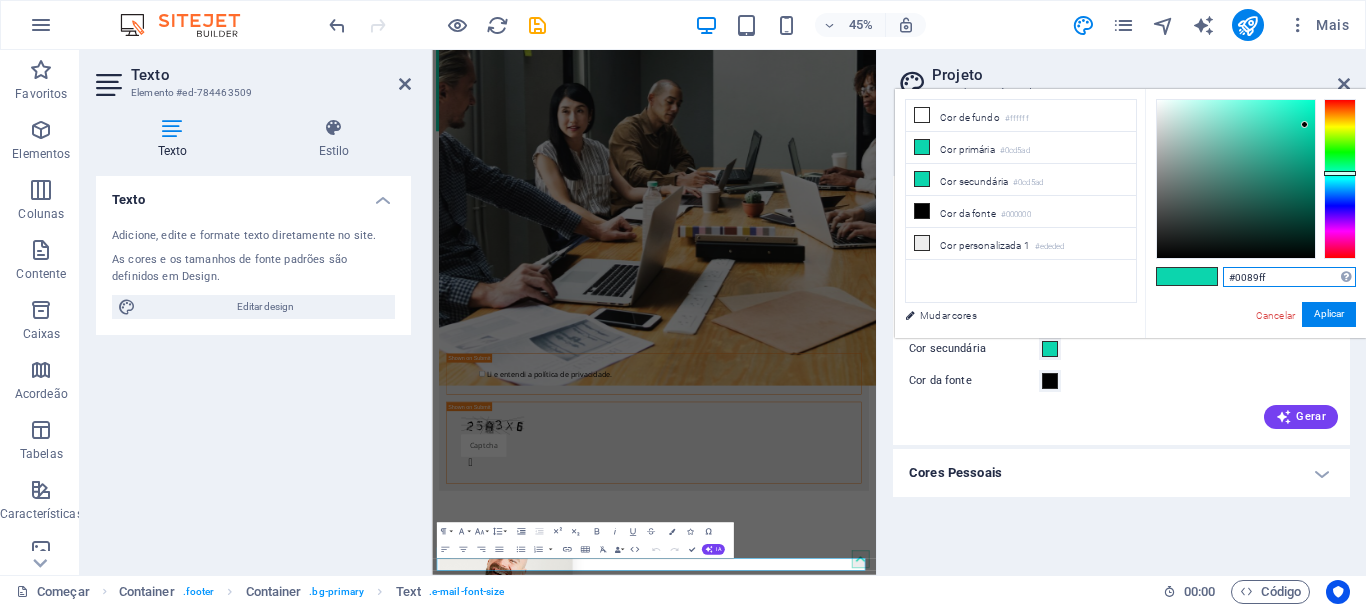 type on "#0089ff" 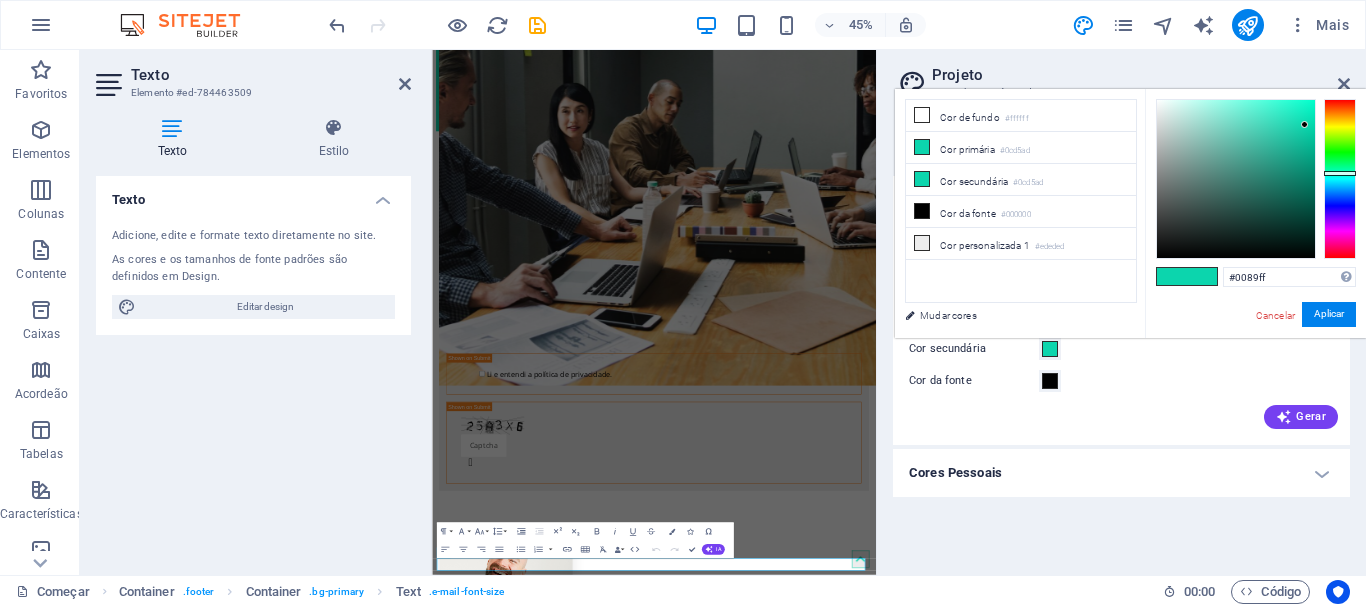 click on "#0089ff Formatos suportados  #0852ed  rgb(8, 82, 237)  rgba(8, 82, 237, 90%)  hsv(221,97,93)  hsl(221, 93%, 48%) Cancelar Aplicar" at bounding box center (1255, 358) 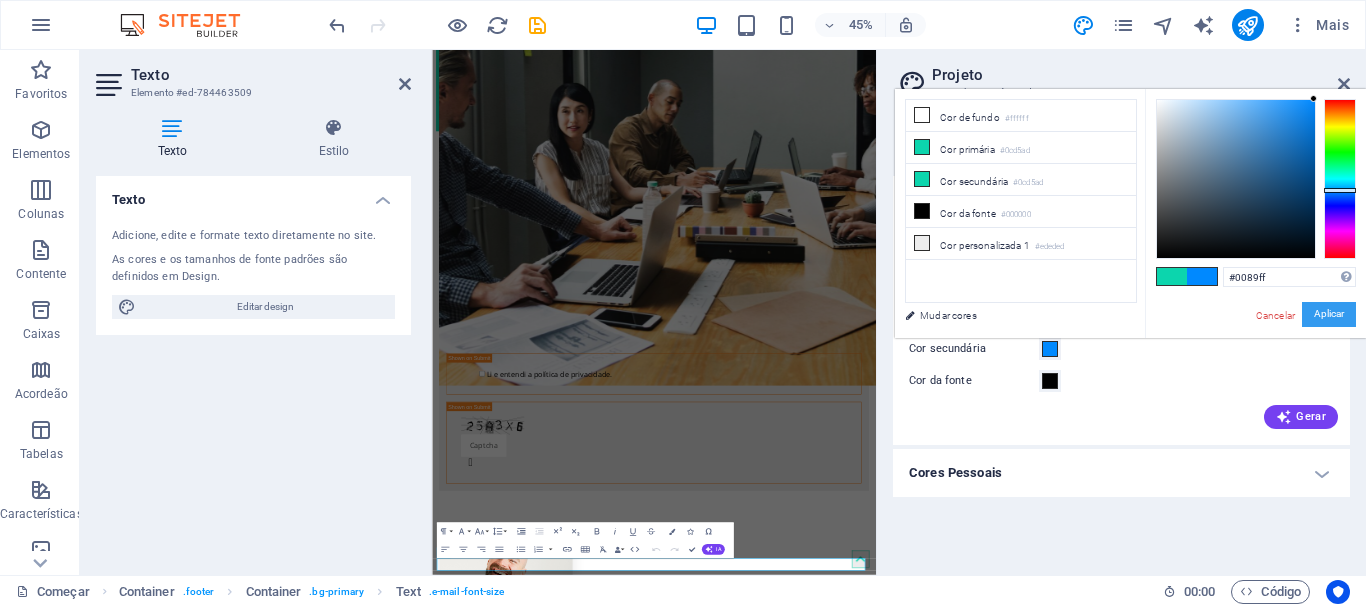 click on "Aplicar" at bounding box center [1329, 314] 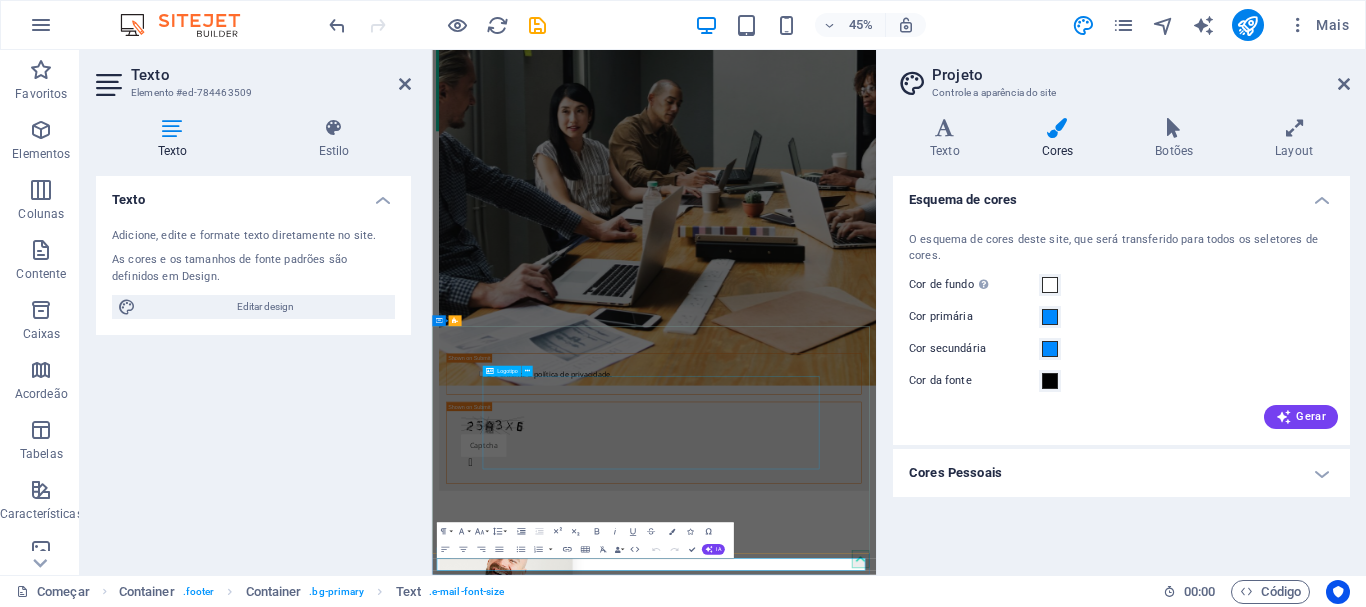 click at bounding box center [925, 5877] 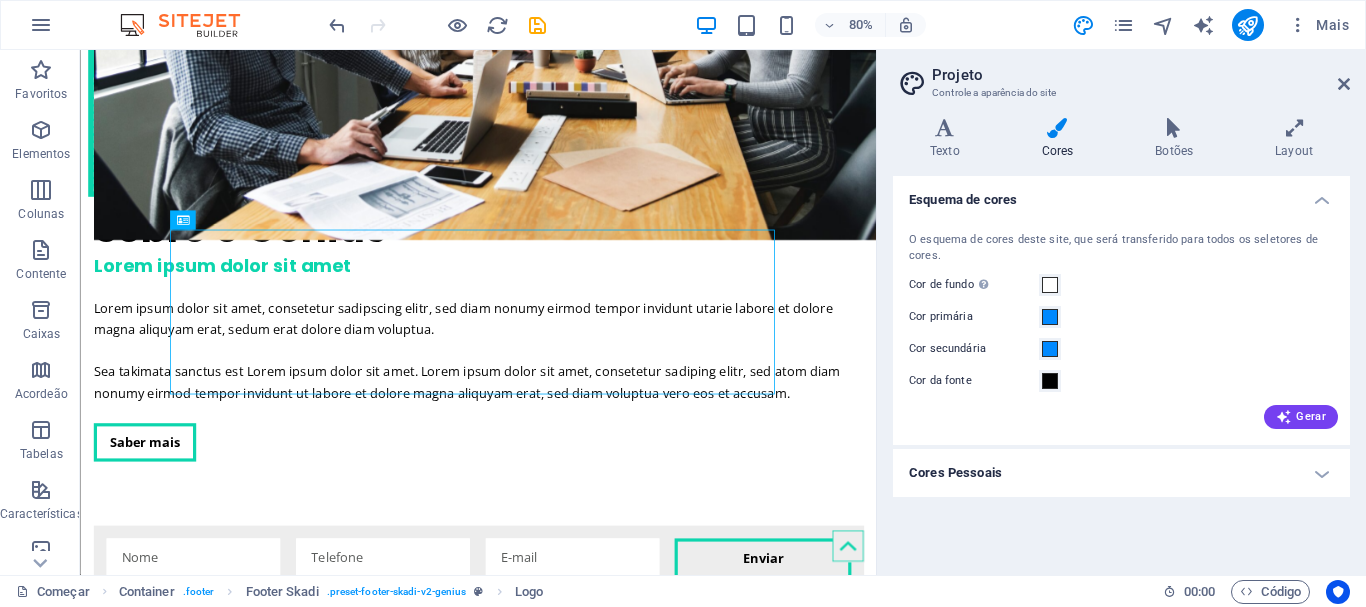 scroll, scrollTop: 4303, scrollLeft: 0, axis: vertical 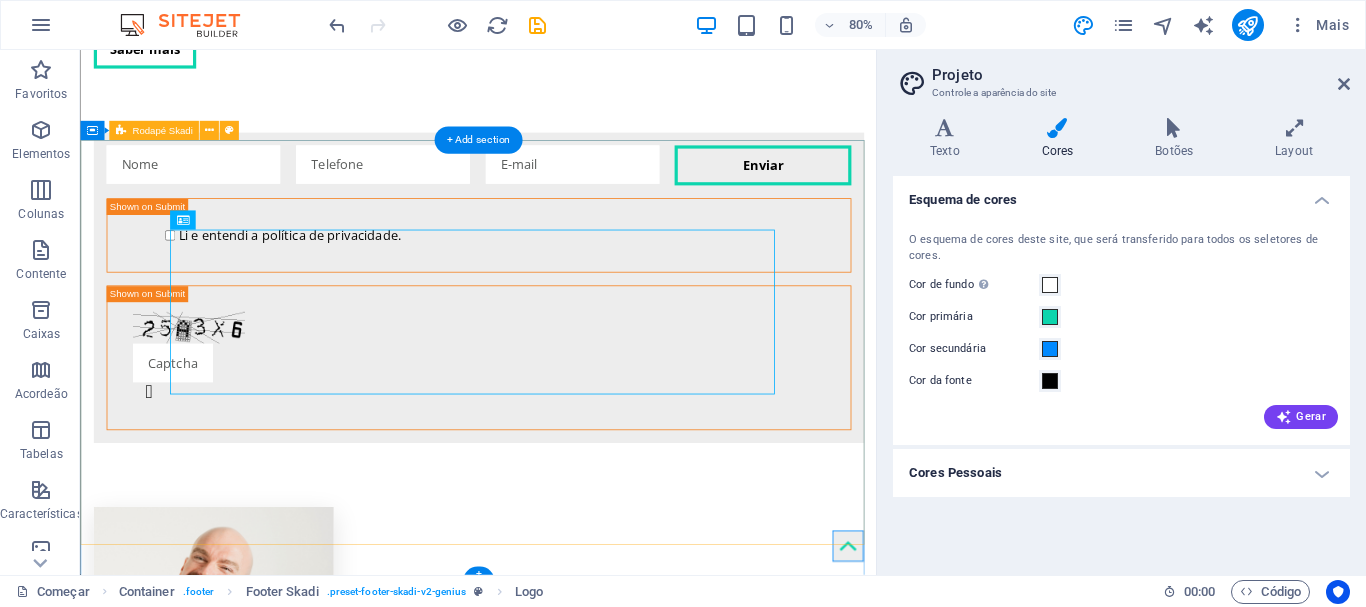click at bounding box center [577, 5498] 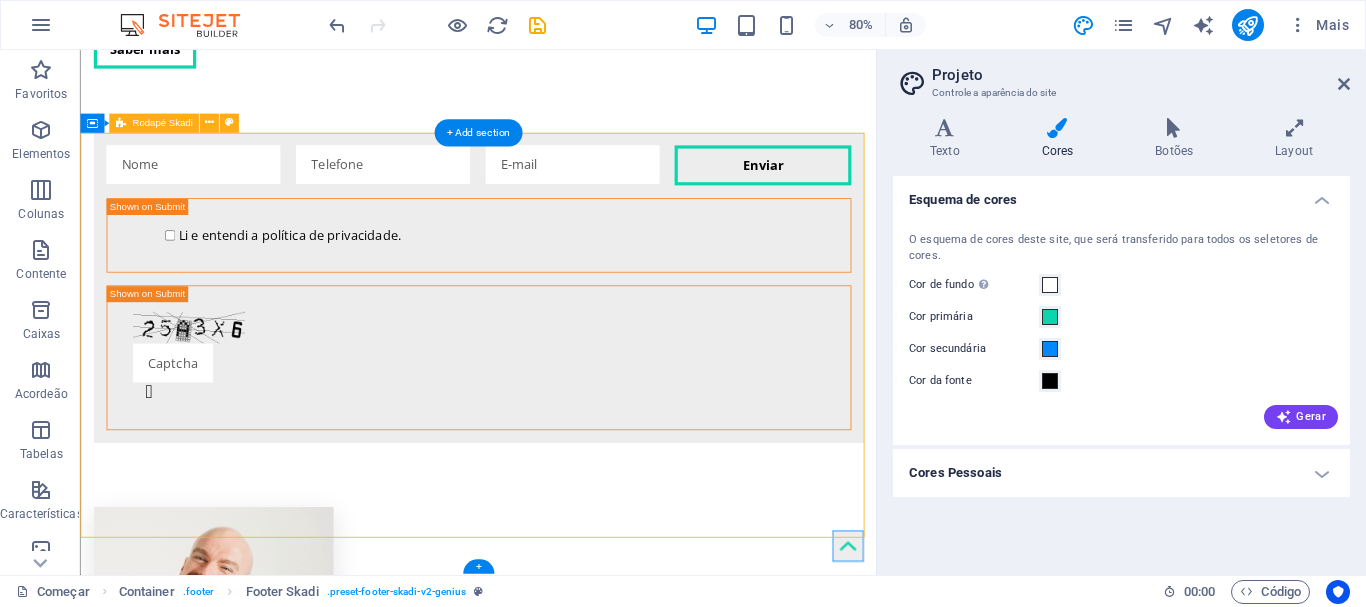 scroll, scrollTop: 4312, scrollLeft: 0, axis: vertical 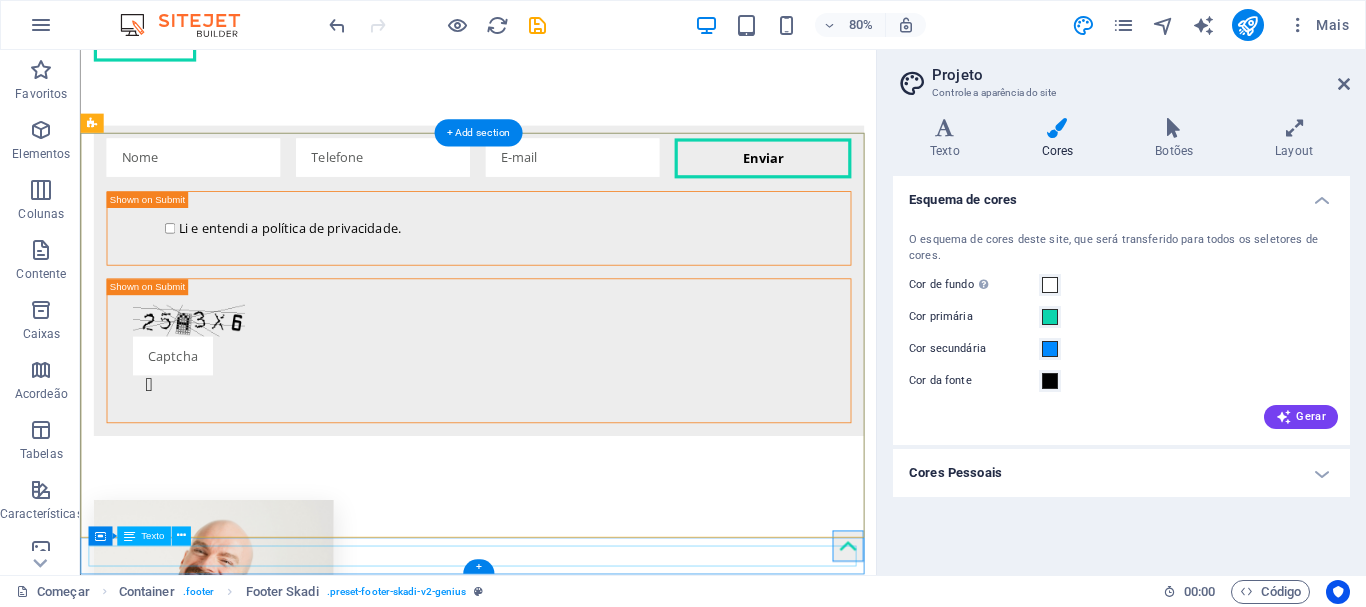 click on "[FIRST][LAST] Suporte de TI | Aviso Legal | Política de Pricavidade" at bounding box center [577, 5819] 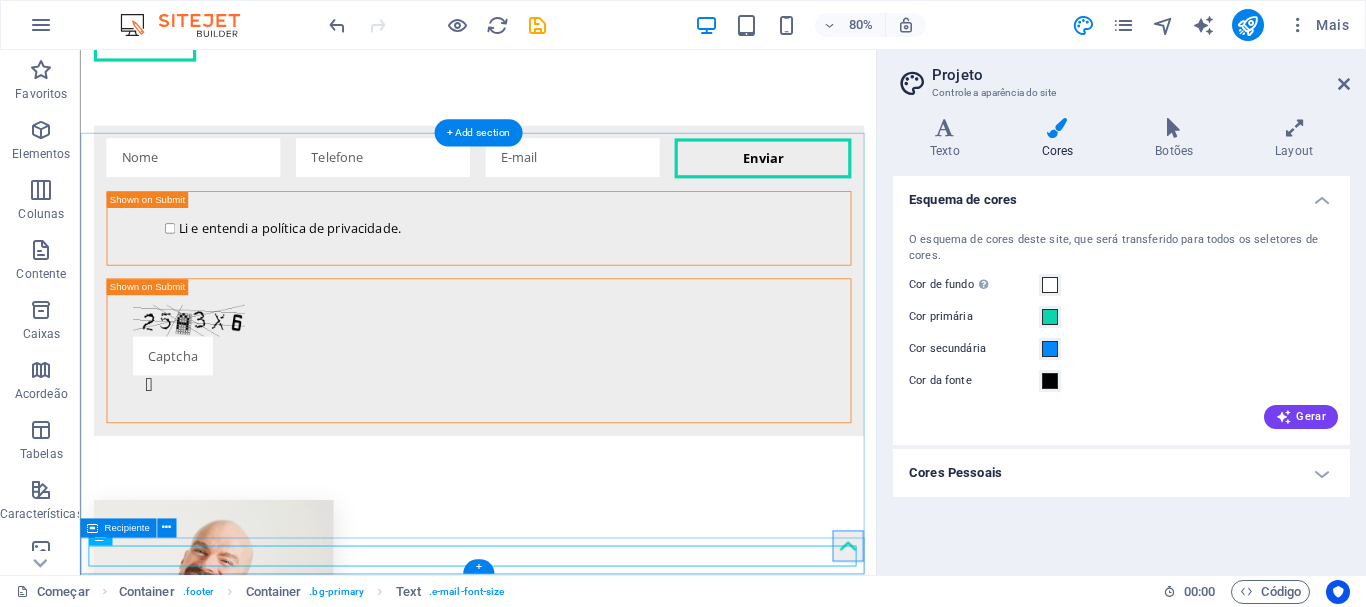 click on "[FIRST][LAST] Suporte de TI | Aviso Legal | Política de Pricavidade" at bounding box center [577, 5819] 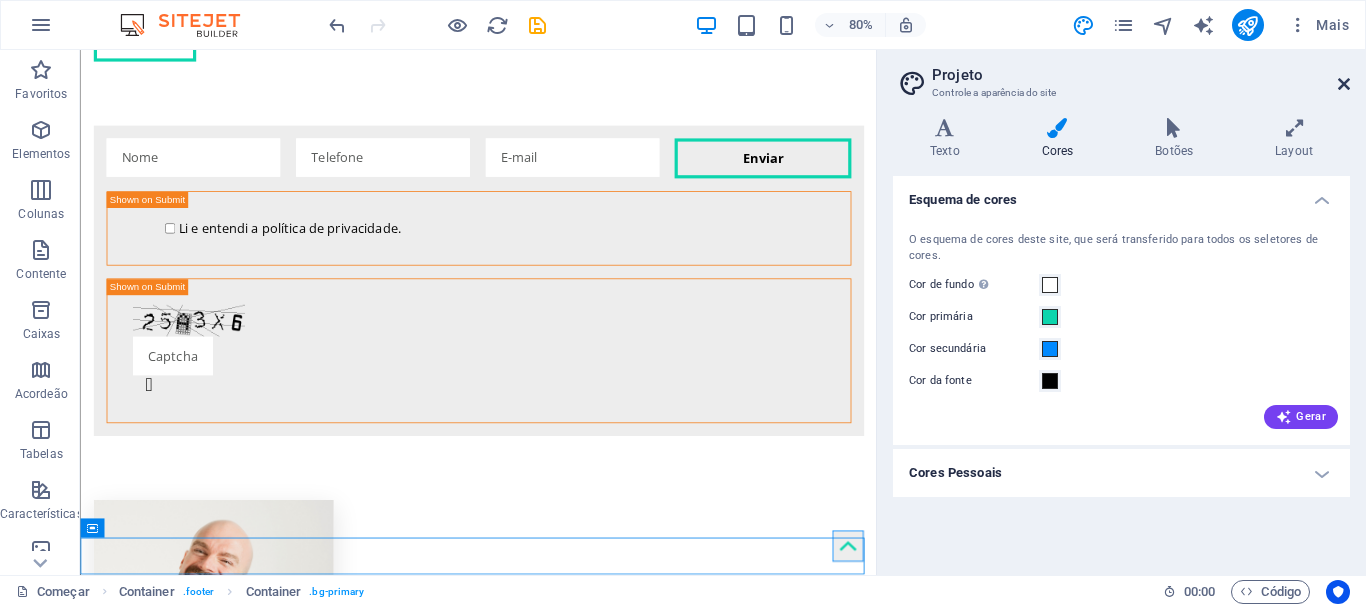 click at bounding box center [1344, 84] 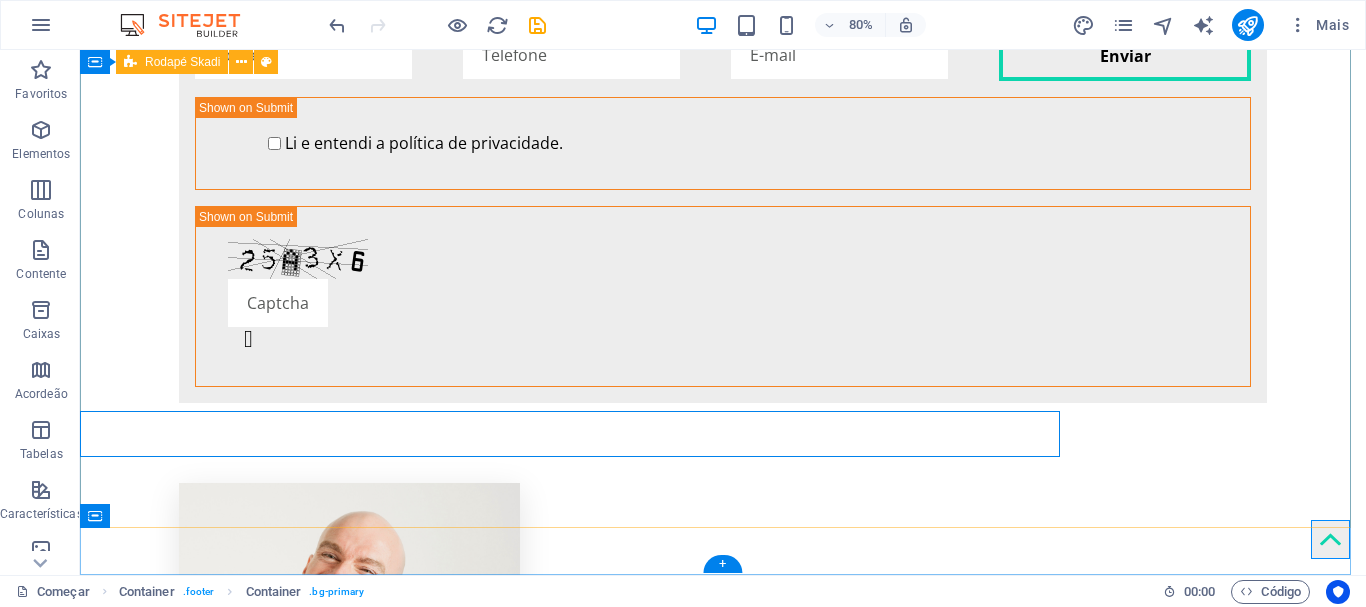 scroll, scrollTop: 4561, scrollLeft: 0, axis: vertical 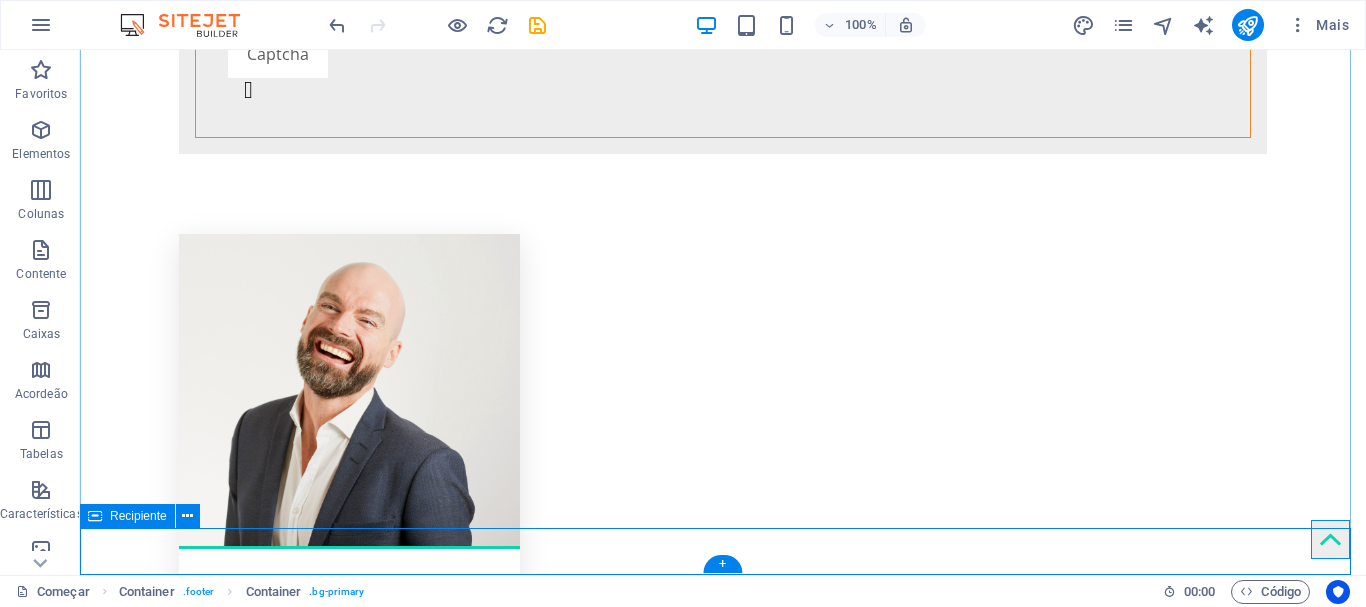 click on "[FIRST][LAST] Suporte de TI | Aviso Legal | Política de Pricavidade" at bounding box center [723, 5751] 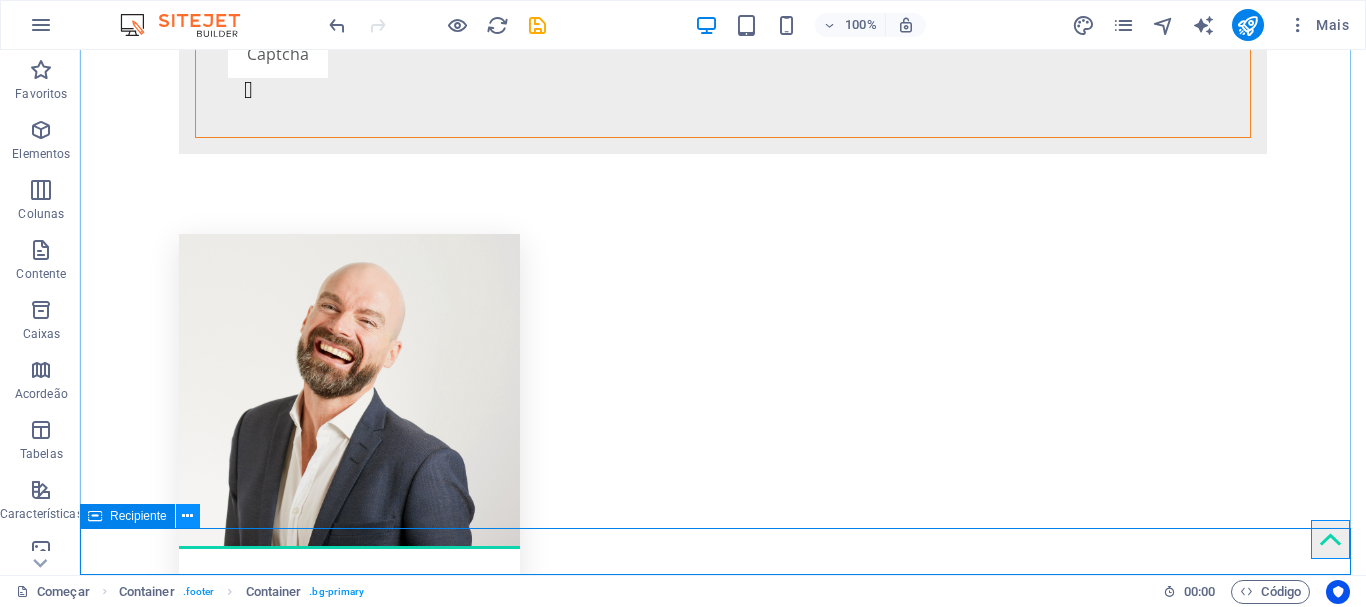 click at bounding box center (187, 516) 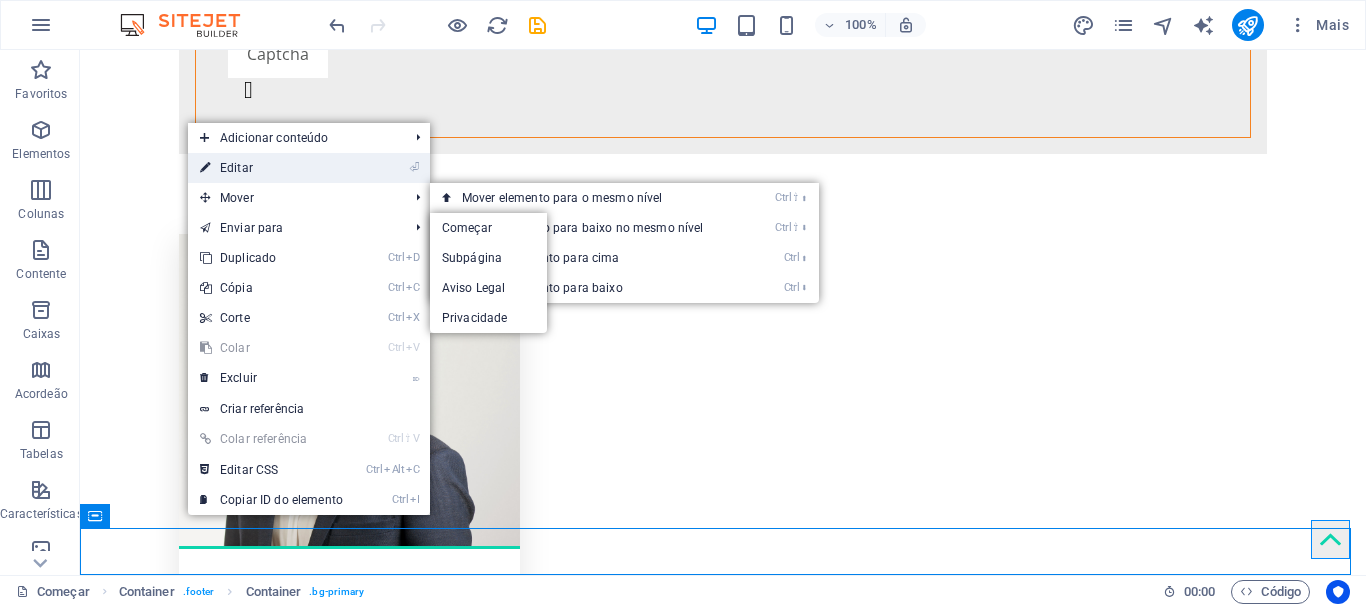 click on "Editar" at bounding box center (236, 168) 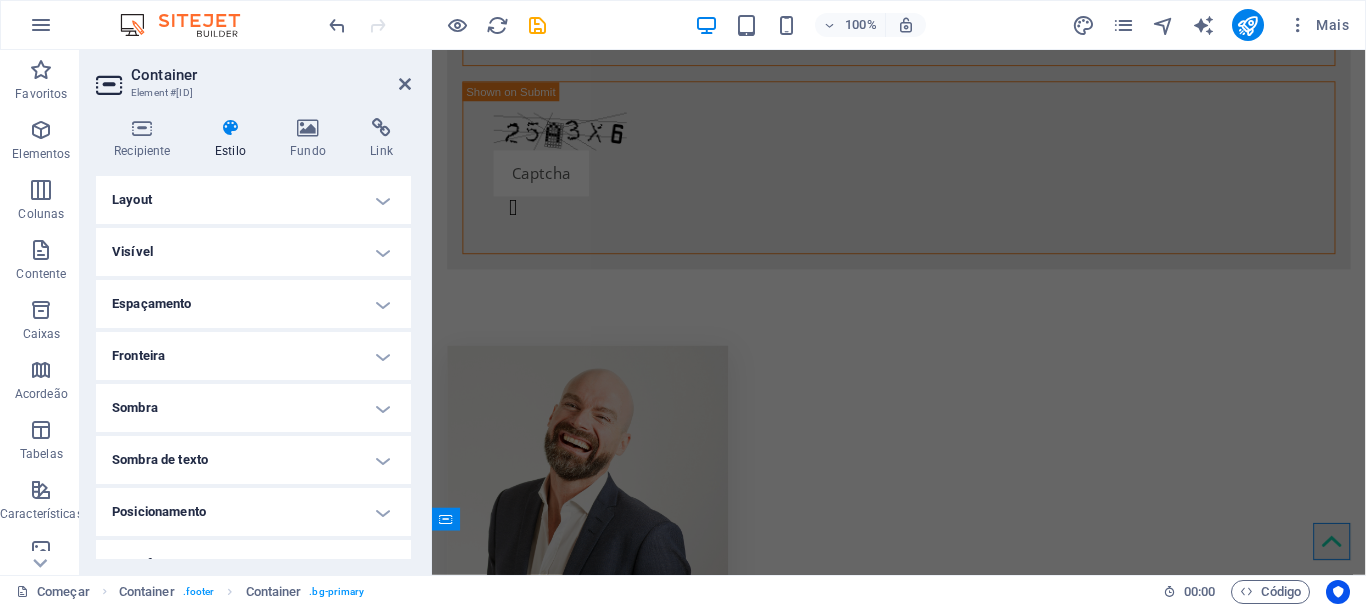 scroll, scrollTop: 4393, scrollLeft: 0, axis: vertical 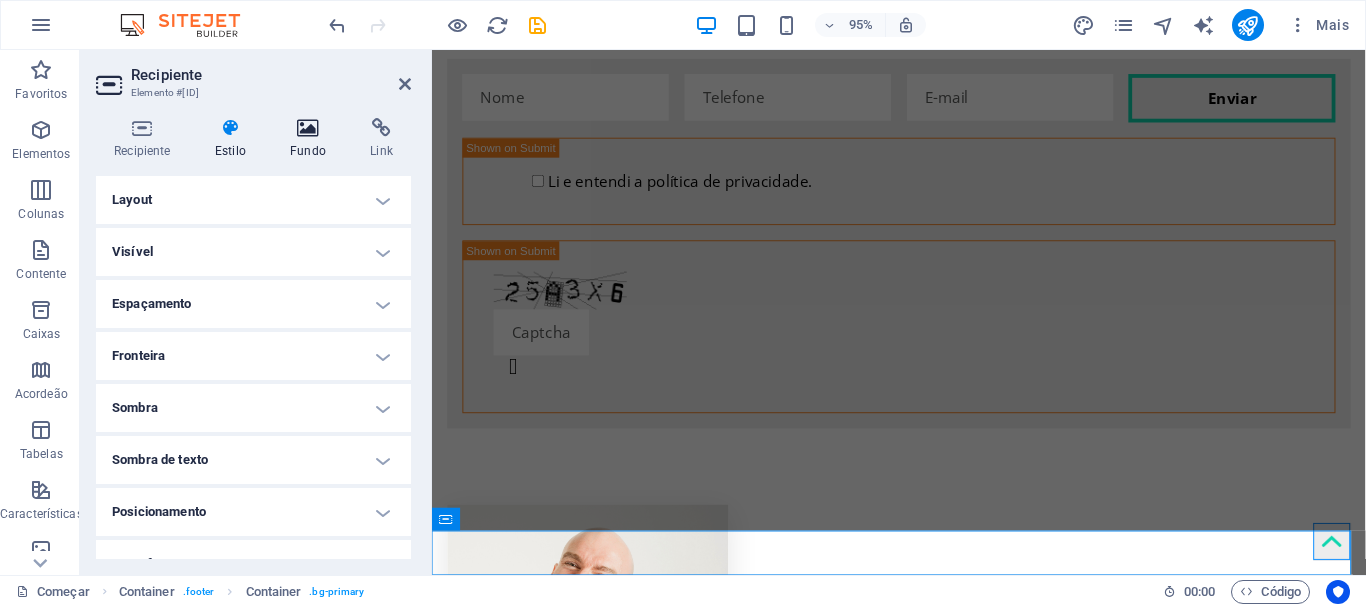 click at bounding box center (308, 128) 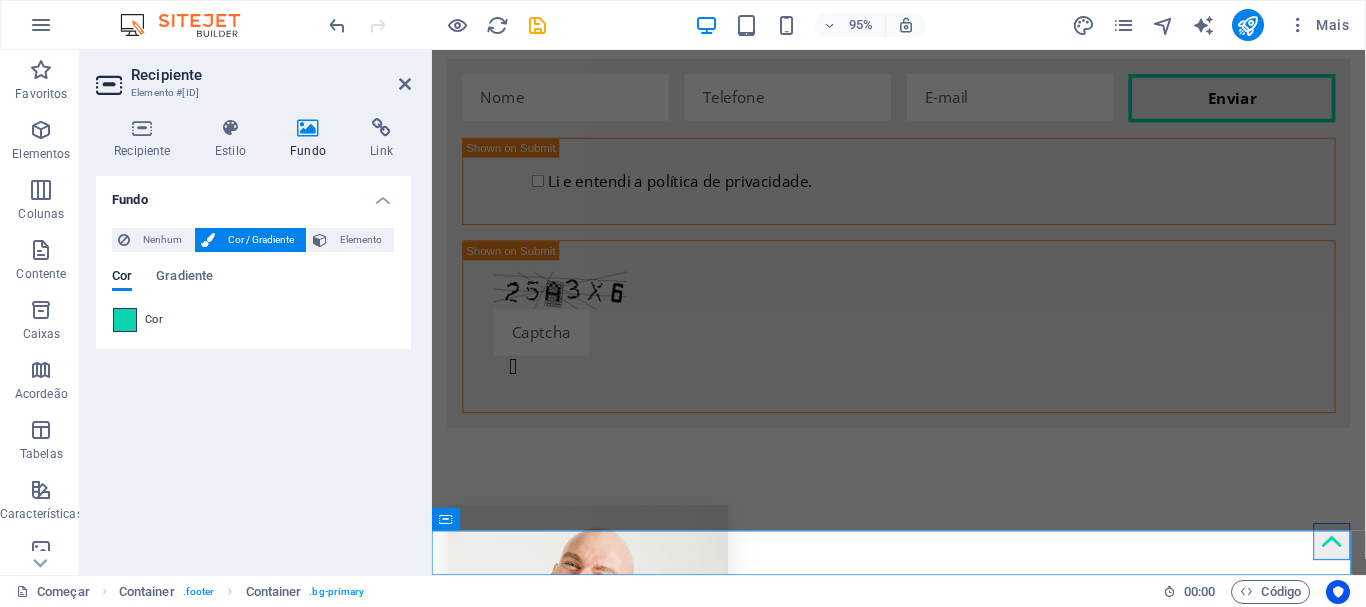 click at bounding box center (125, 320) 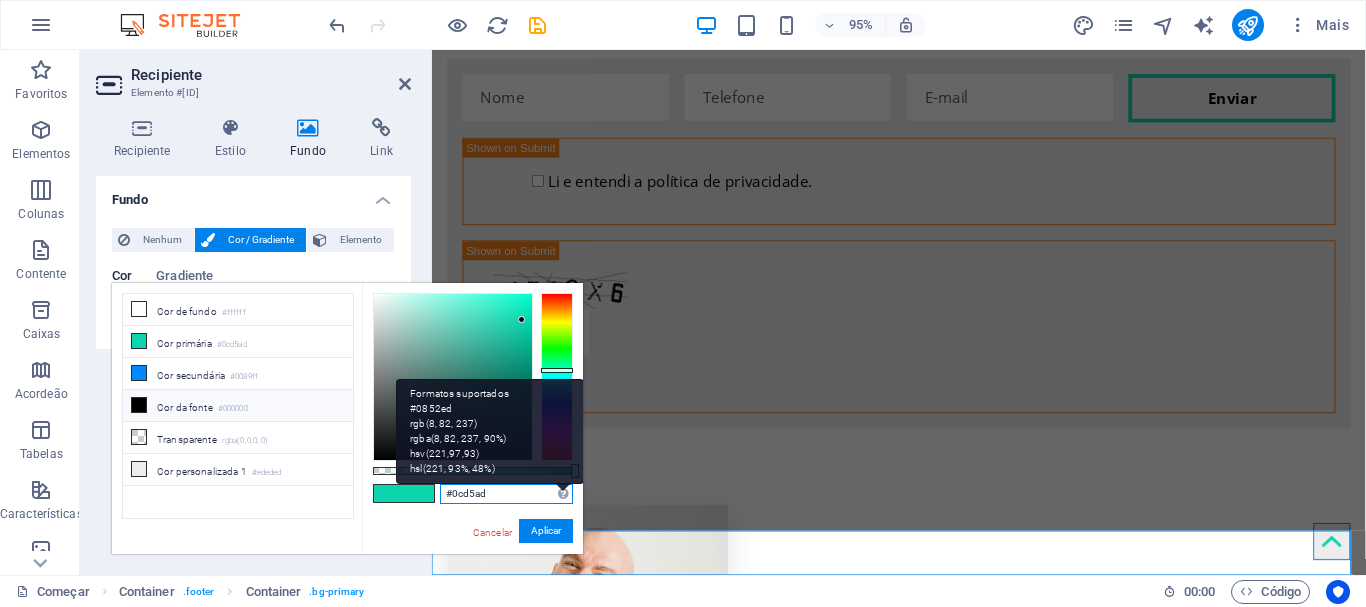 drag, startPoint x: 450, startPoint y: 493, endPoint x: 567, endPoint y: 493, distance: 117 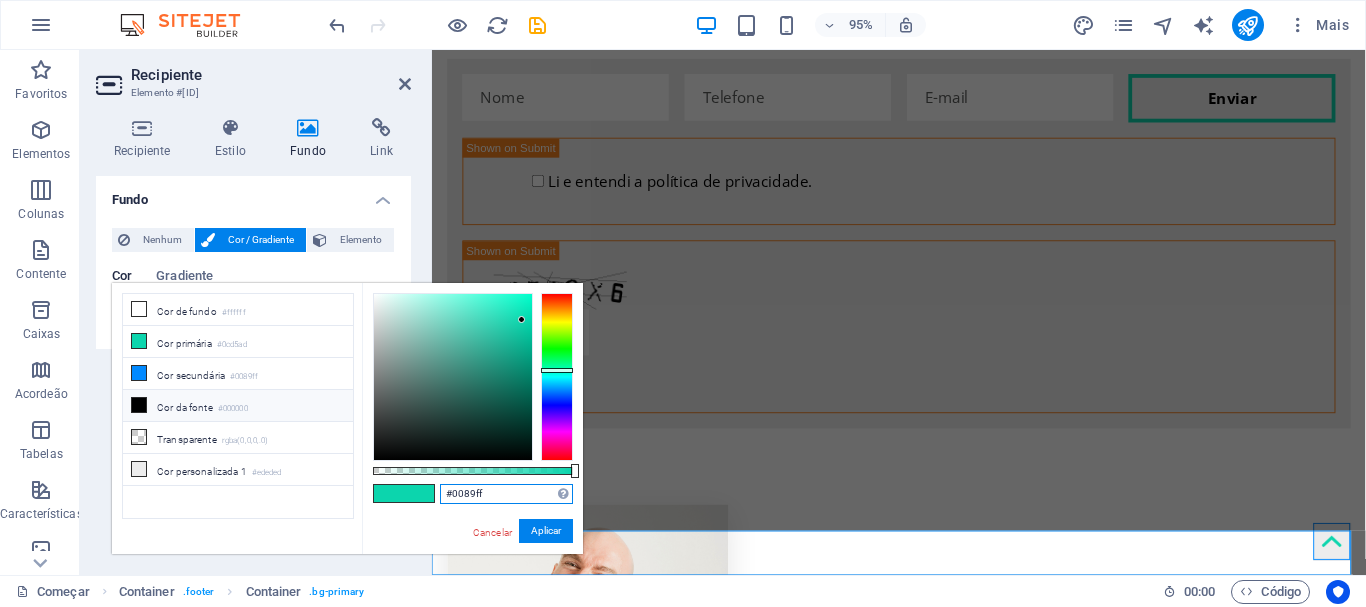 type on "#0089ff" 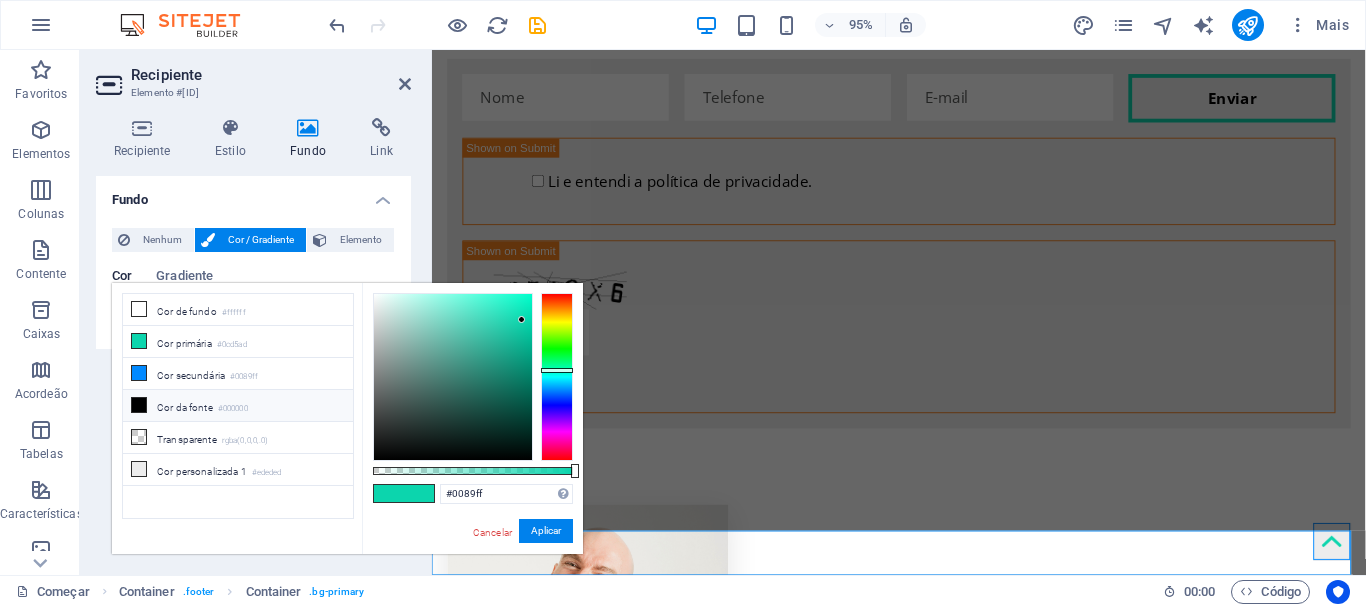click on "#0089ff Formatos suportados  #0852ed  rgb(8, 82, 237)  rgba(8, 82, 237, 90%)  hsv(221,97,93)  hsl(221, 93%, 48%) Cancelar Aplicar" at bounding box center (472, 564) 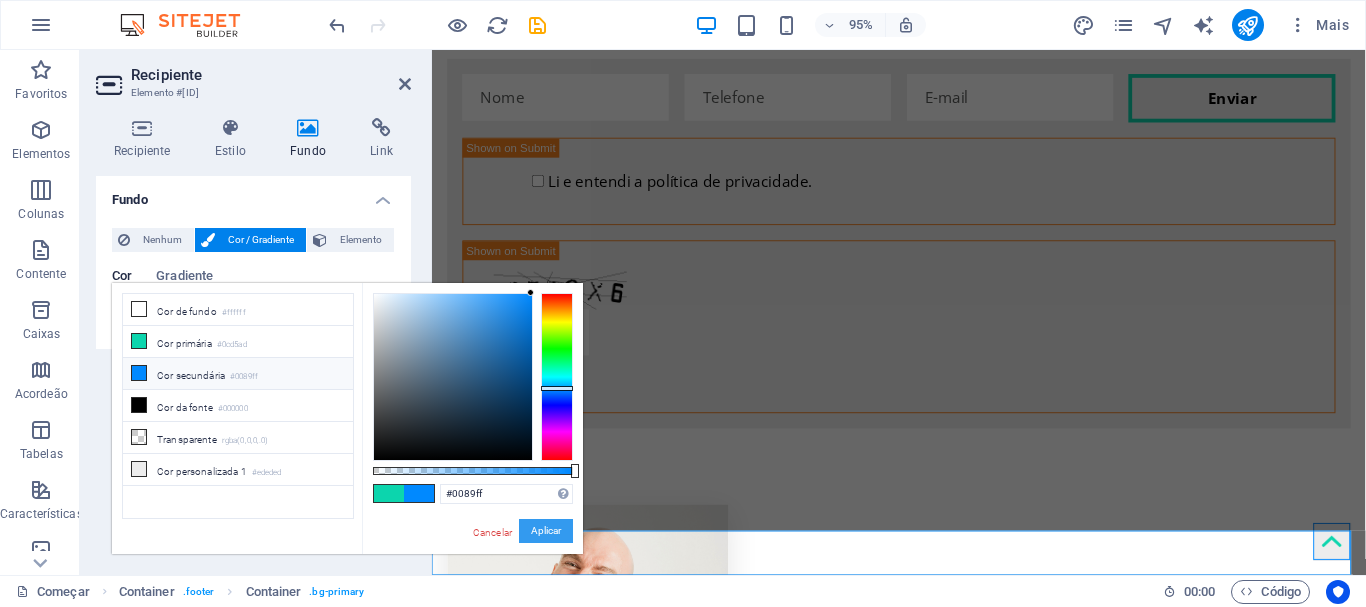 click on "Aplicar" at bounding box center [546, 530] 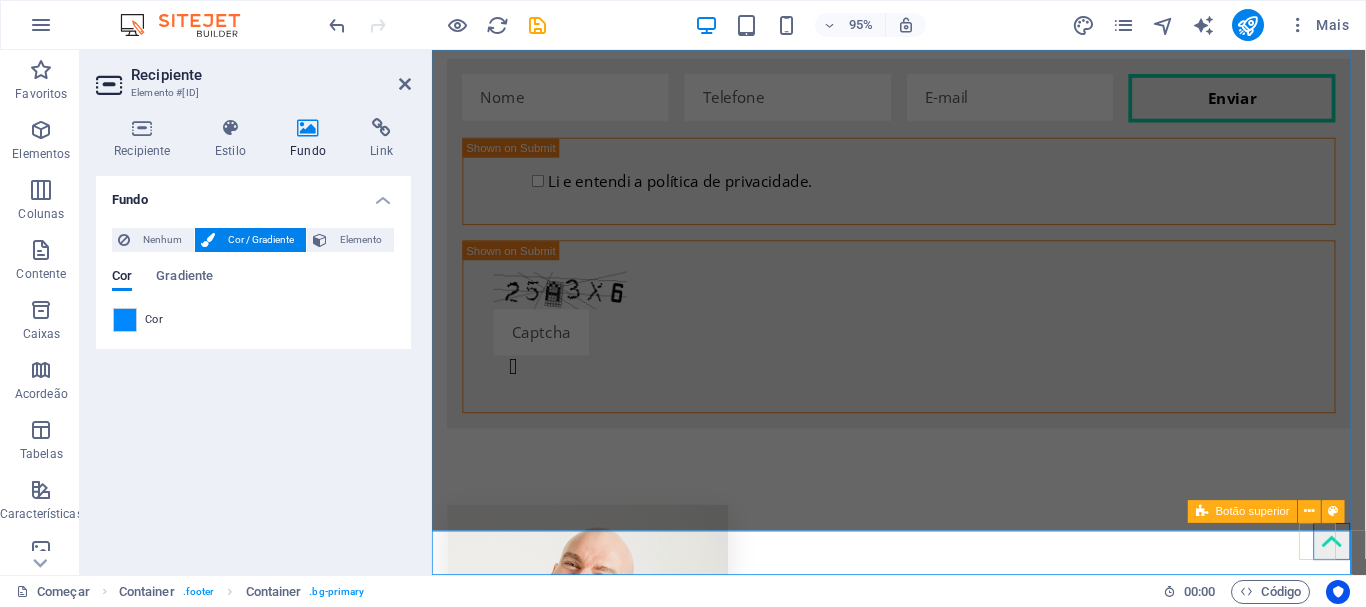 click at bounding box center (1379, 567) 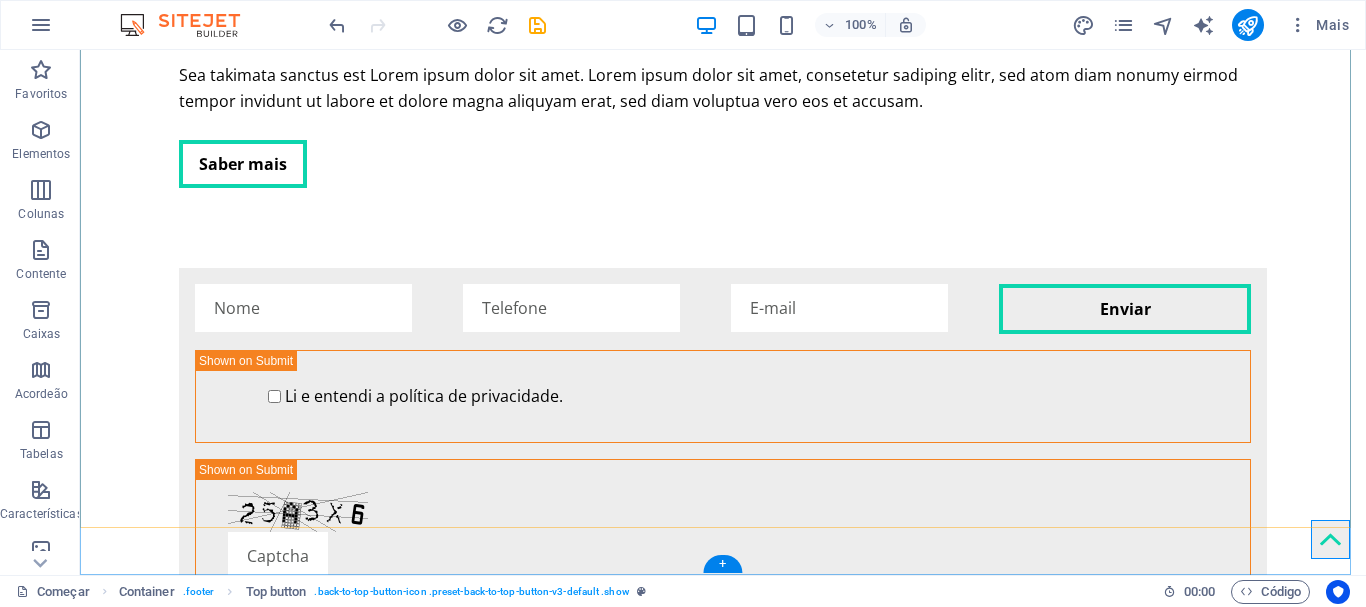 scroll, scrollTop: 4561, scrollLeft: 0, axis: vertical 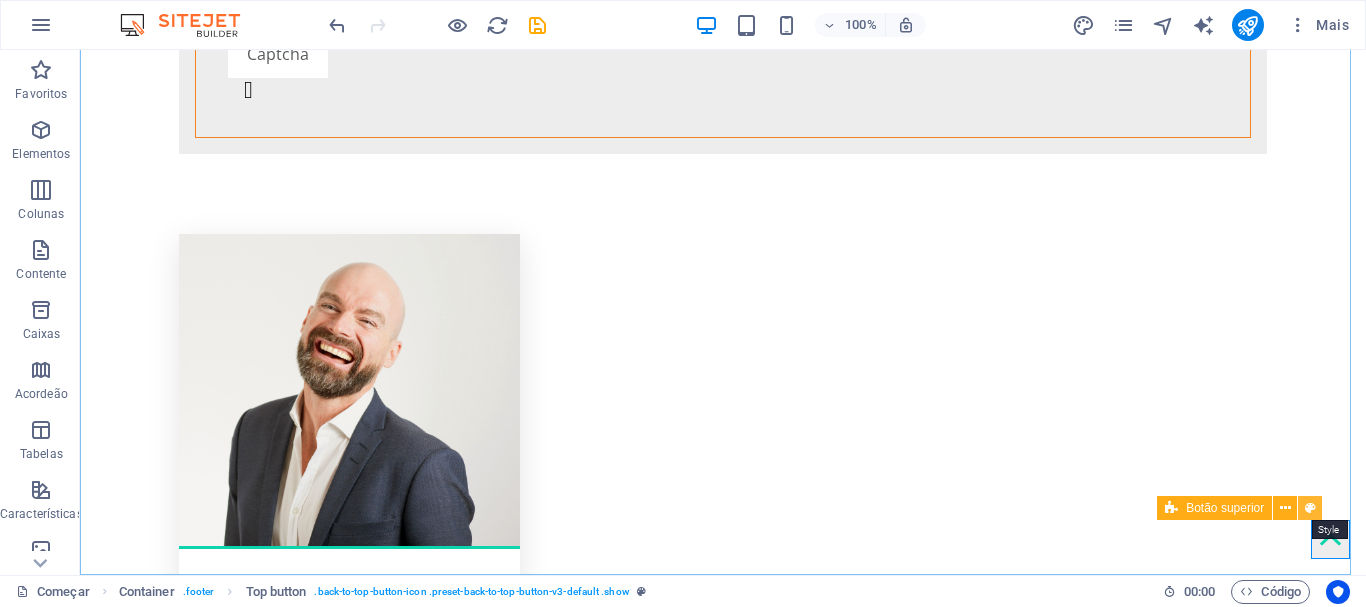 click at bounding box center (1310, 508) 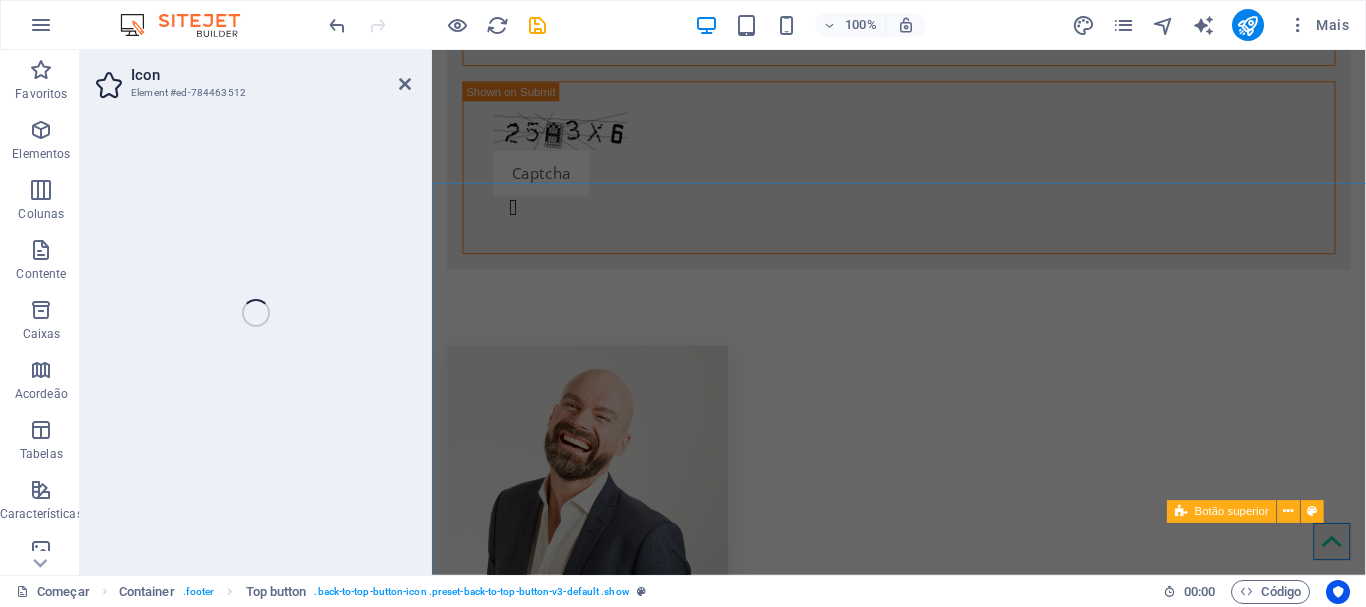 select on "rem" 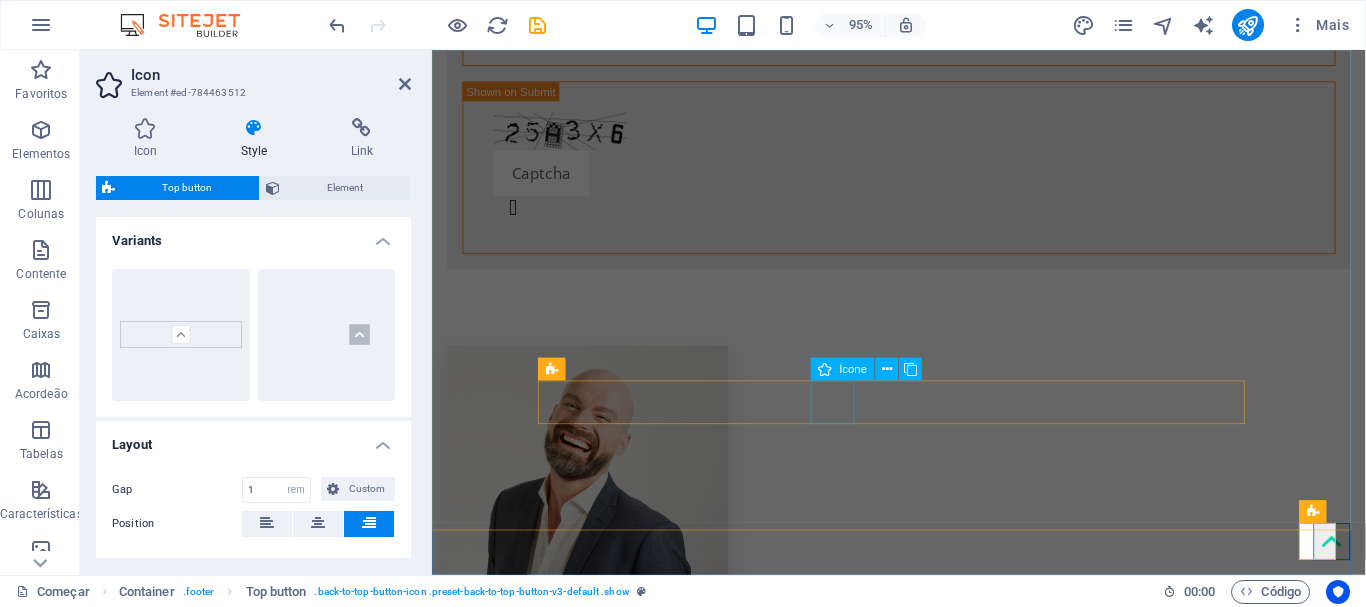 scroll, scrollTop: 4393, scrollLeft: 0, axis: vertical 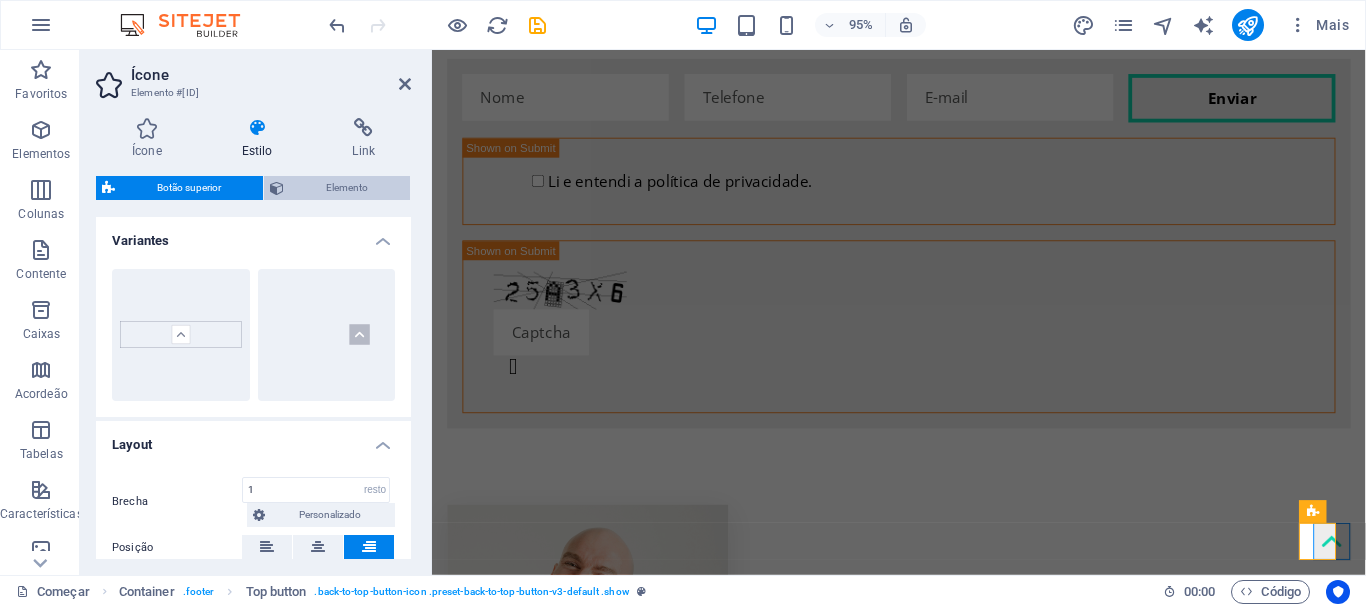 click on "Elemento" at bounding box center (347, 188) 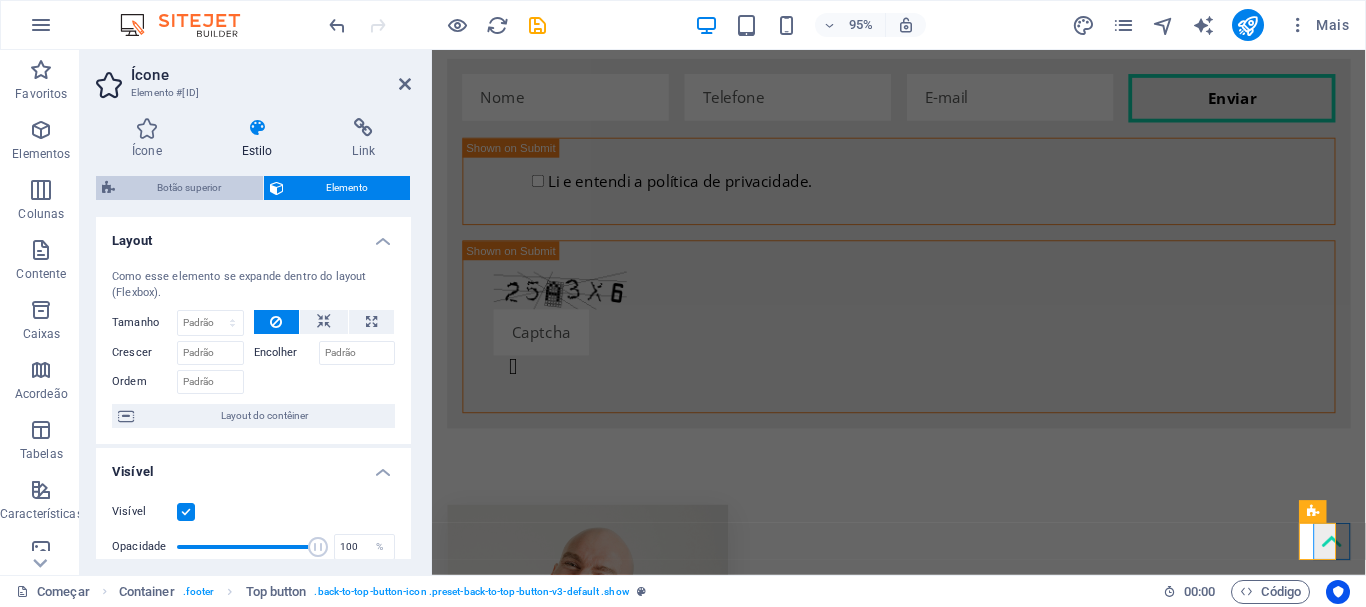 click on "Botão superior" at bounding box center (189, 187) 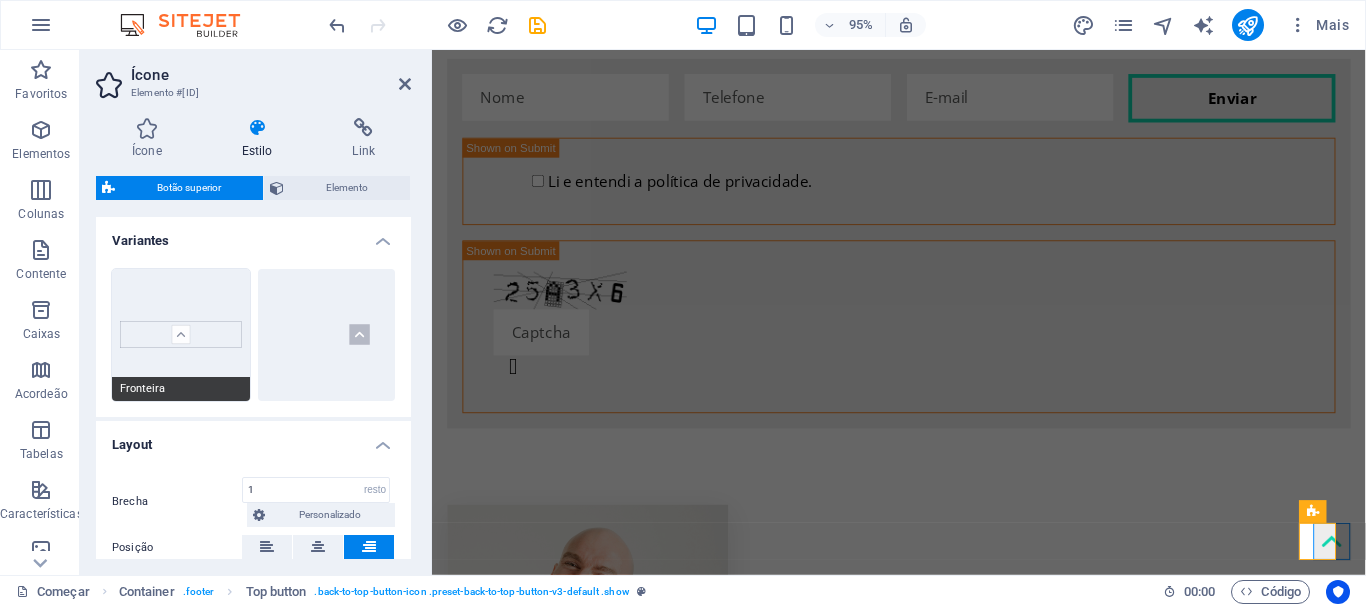 click on "Fronteira" at bounding box center (181, 335) 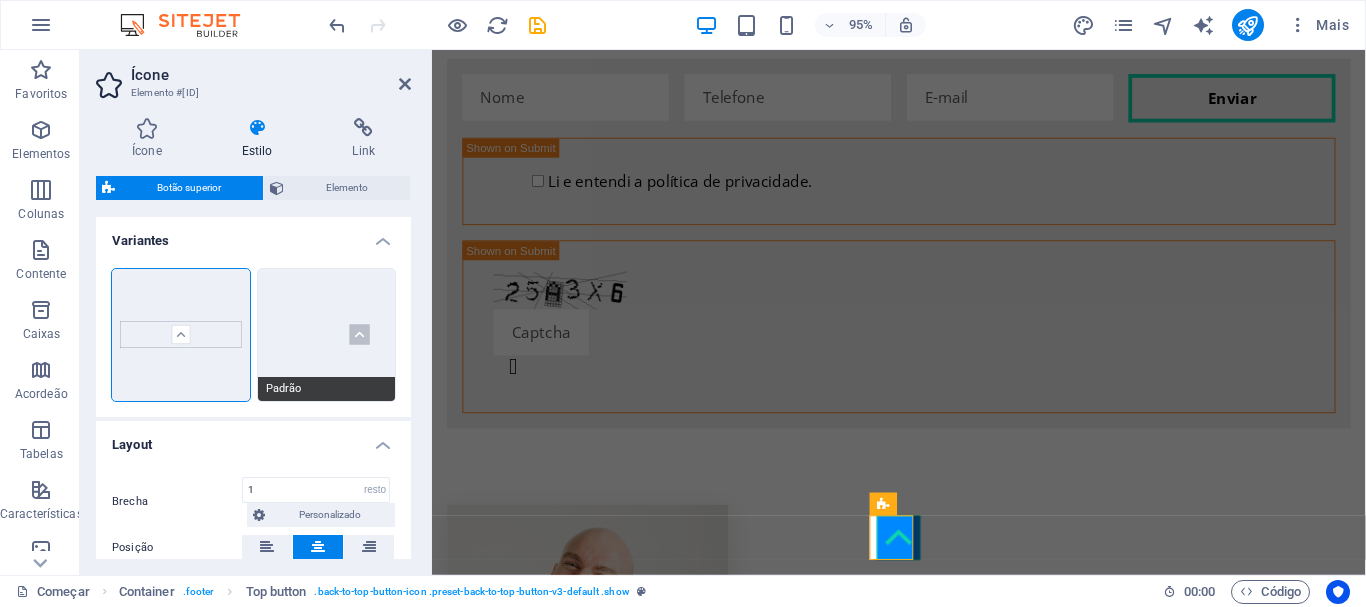 click on "Padrão" at bounding box center [327, 335] 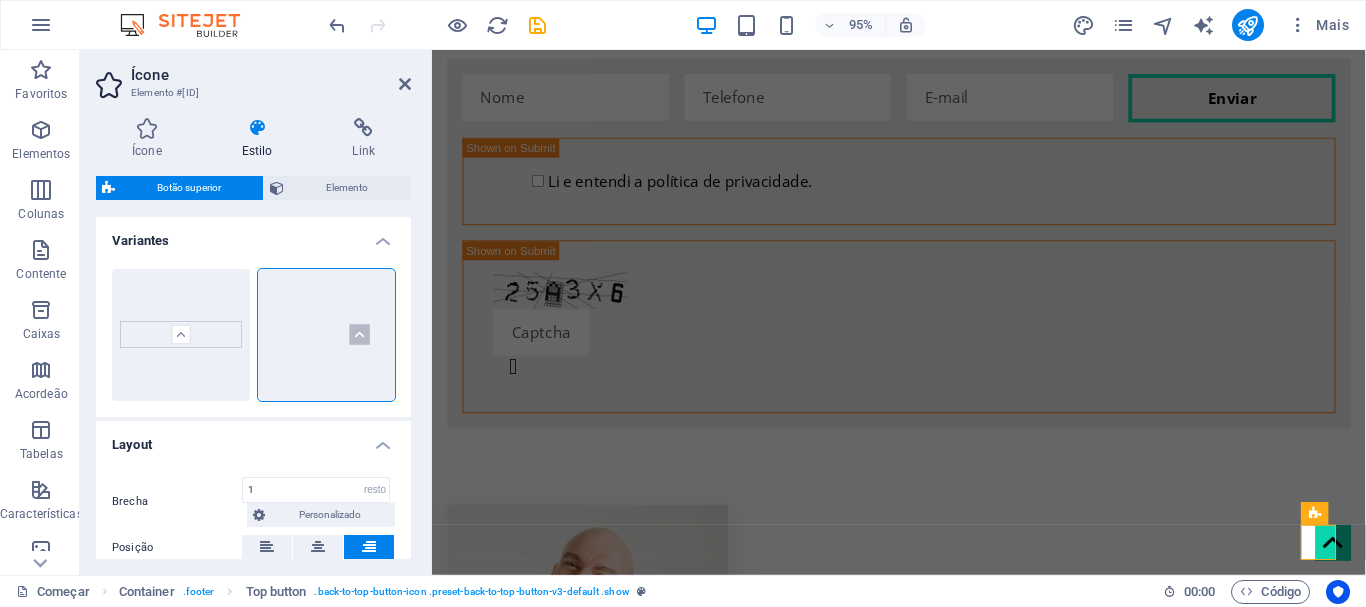 click on "Variantes" at bounding box center (253, 235) 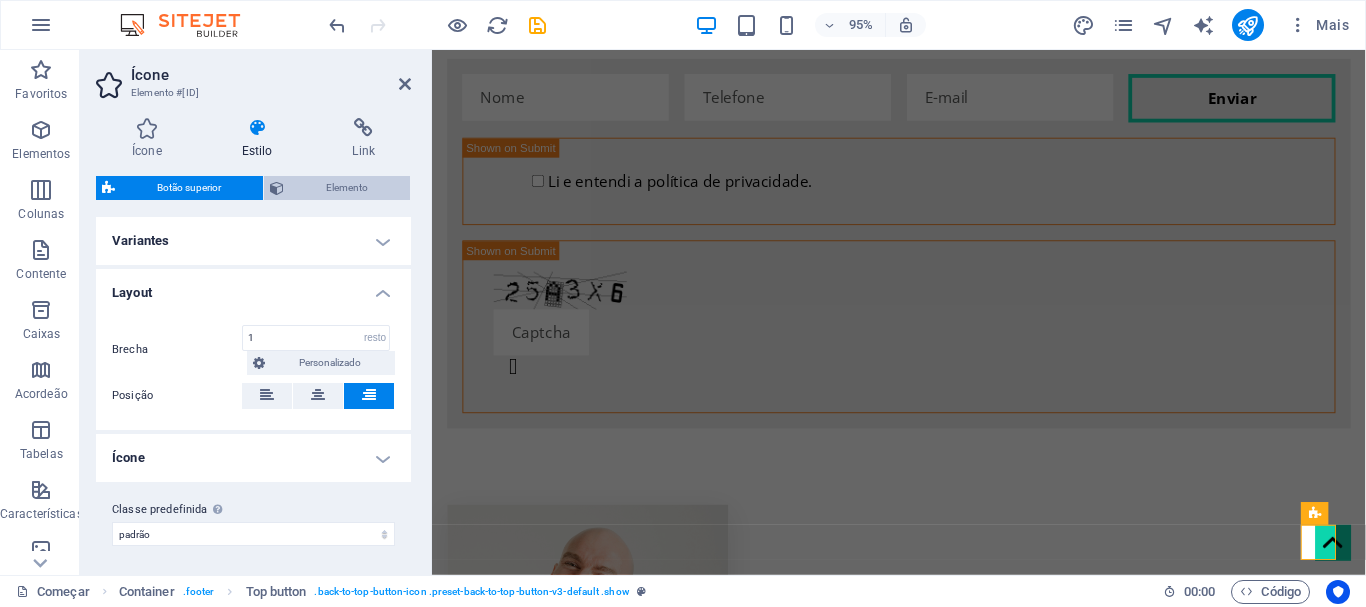 click at bounding box center [277, 188] 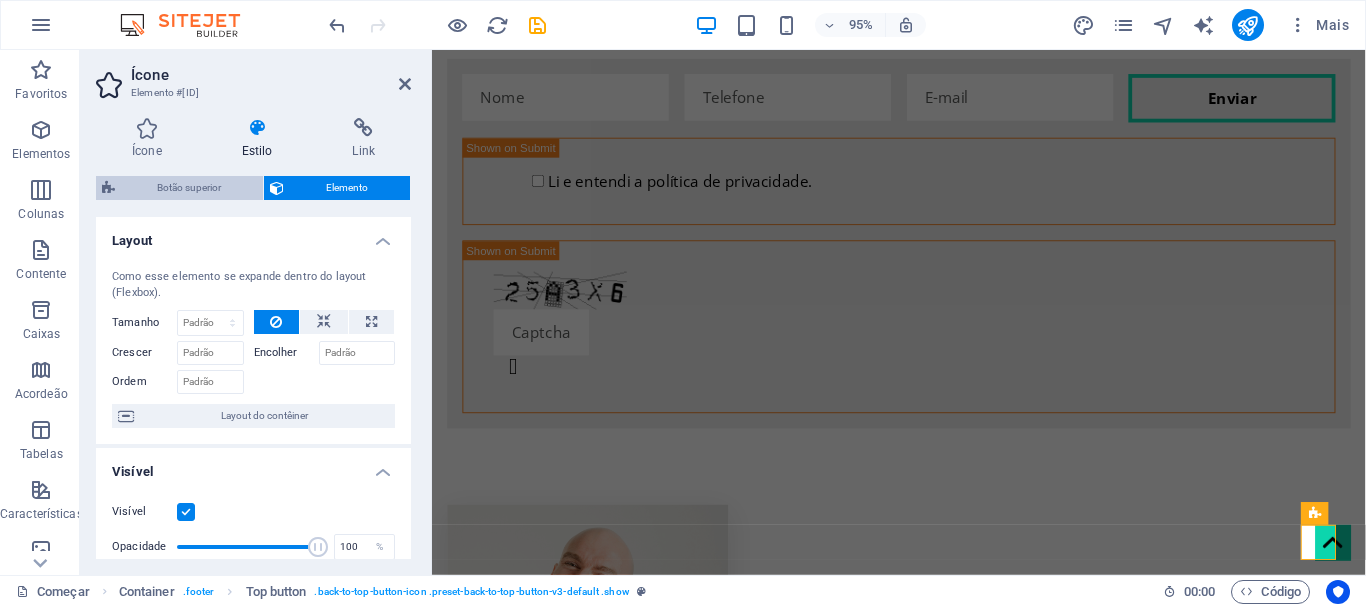 click on "Botão superior" at bounding box center (189, 187) 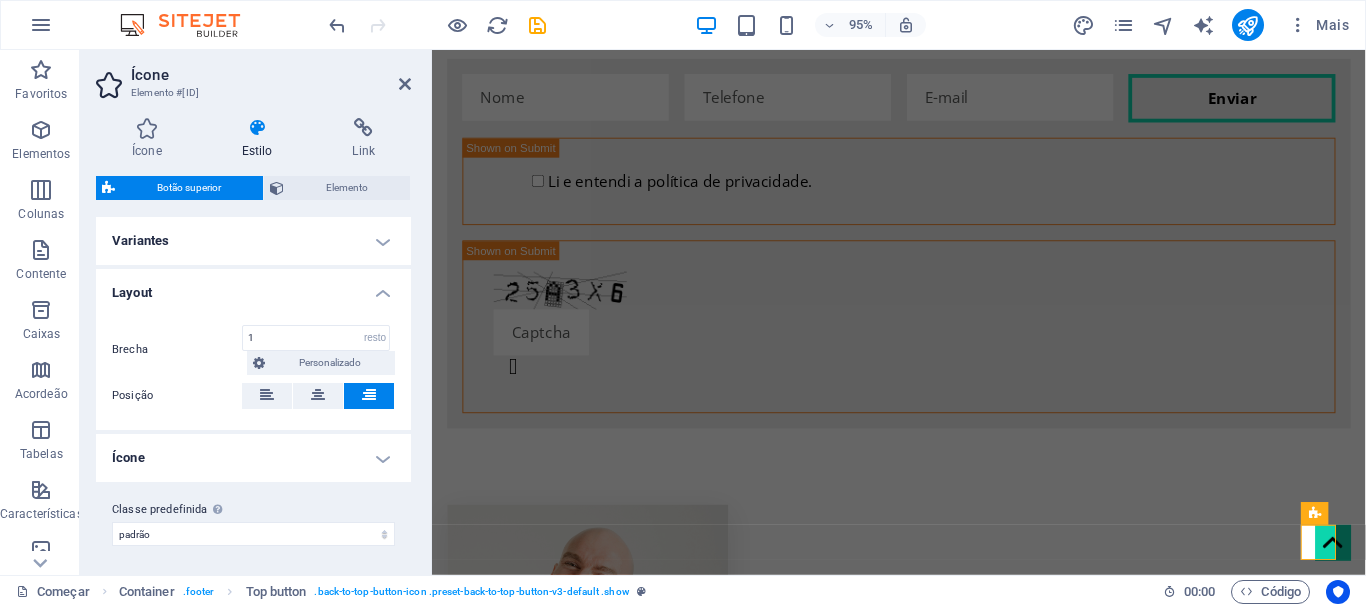 click at bounding box center (257, 128) 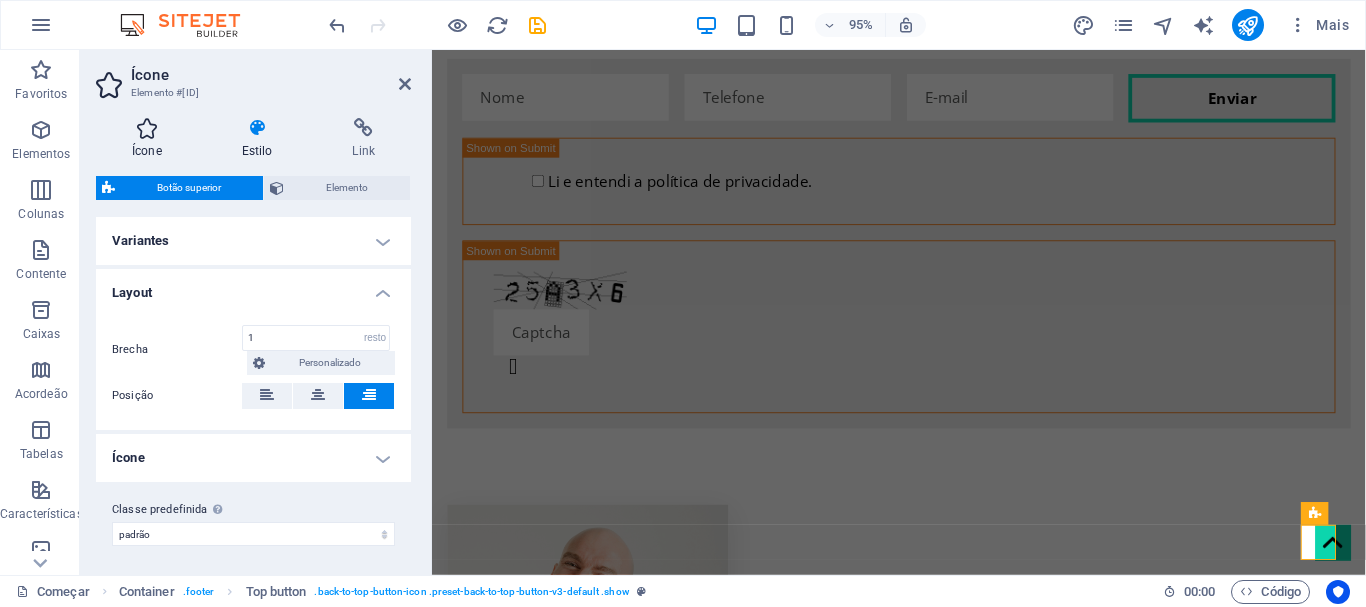 click at bounding box center [147, 128] 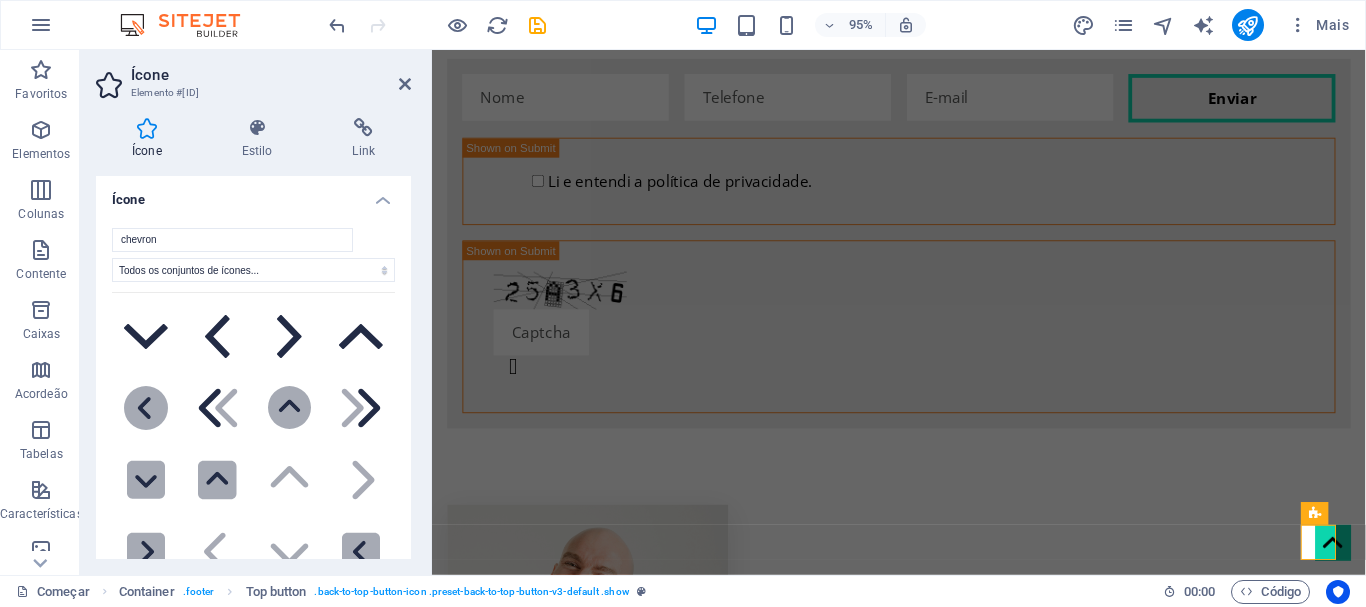 click on "Ícone" at bounding box center [253, 194] 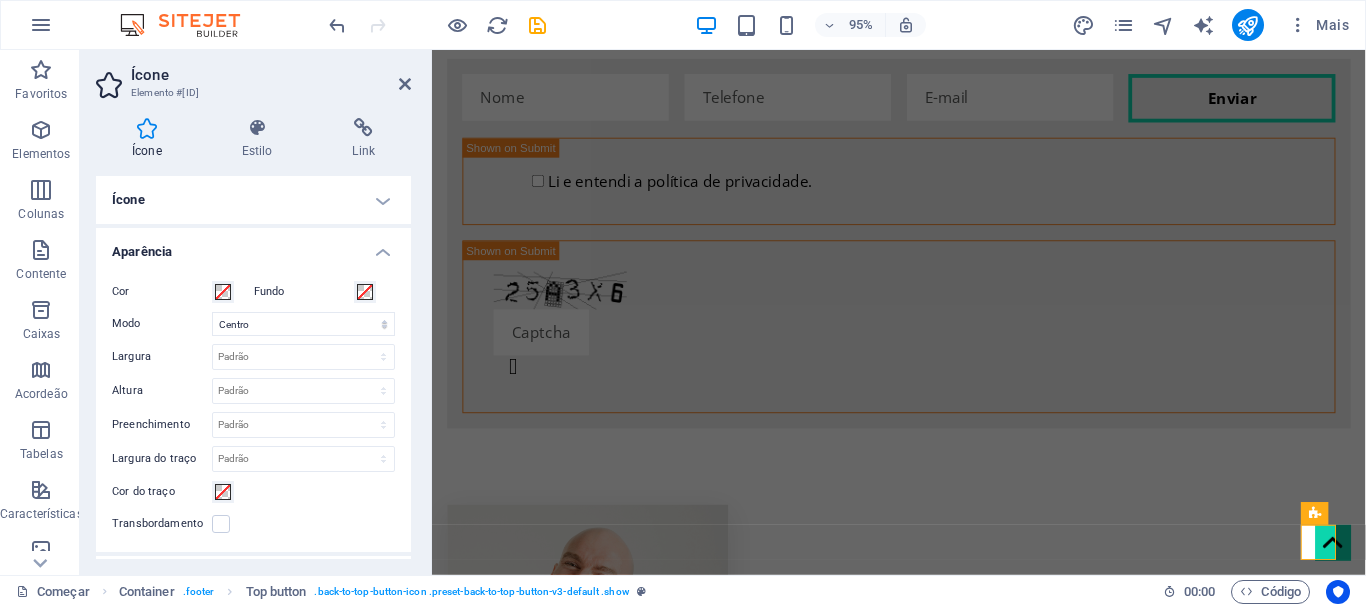 click on "Aparência" at bounding box center (253, 246) 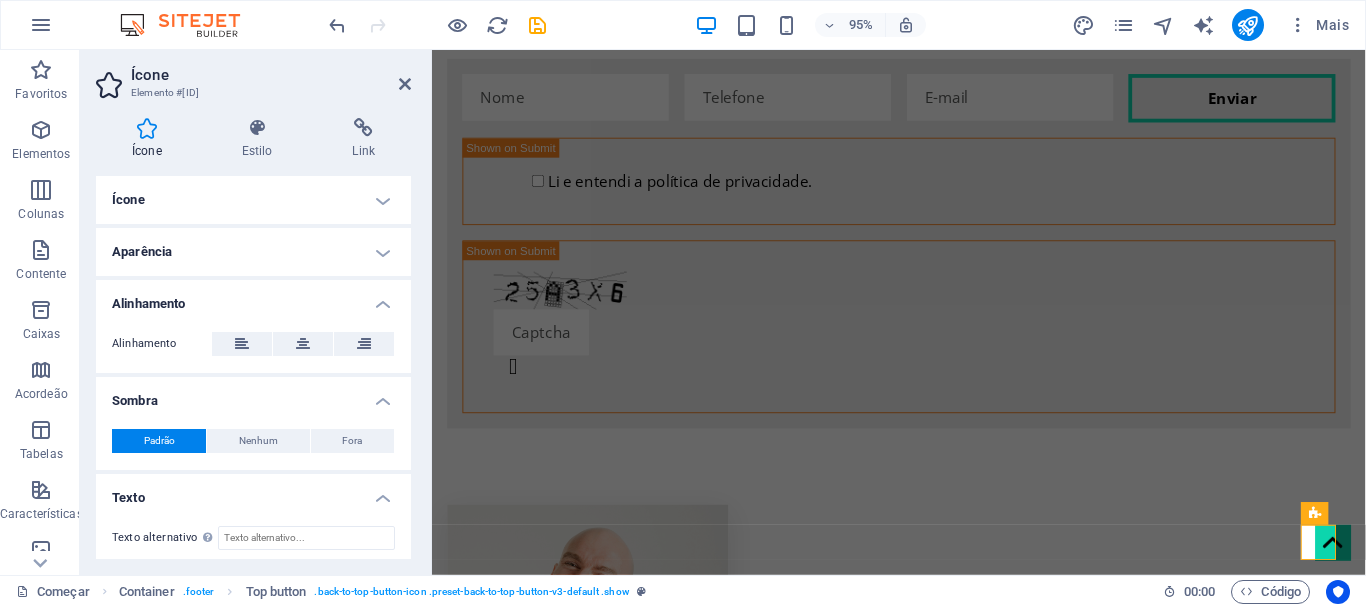 click on "Alinhamento" at bounding box center (253, 298) 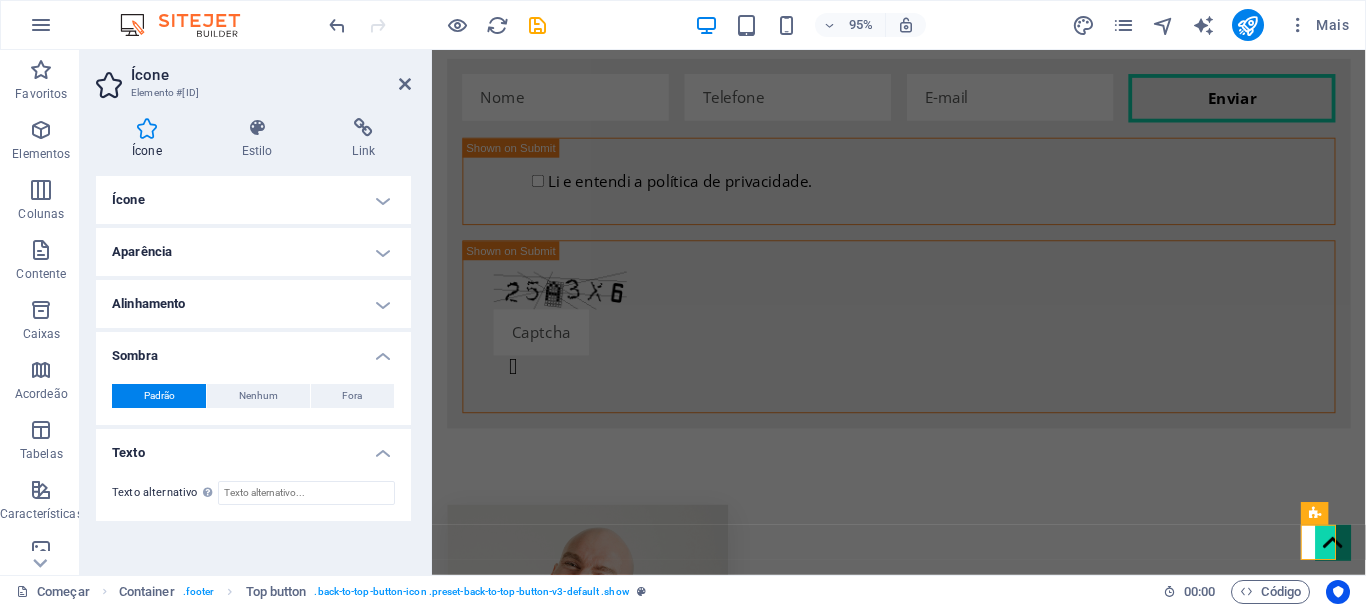 click on "Sombra" at bounding box center (253, 350) 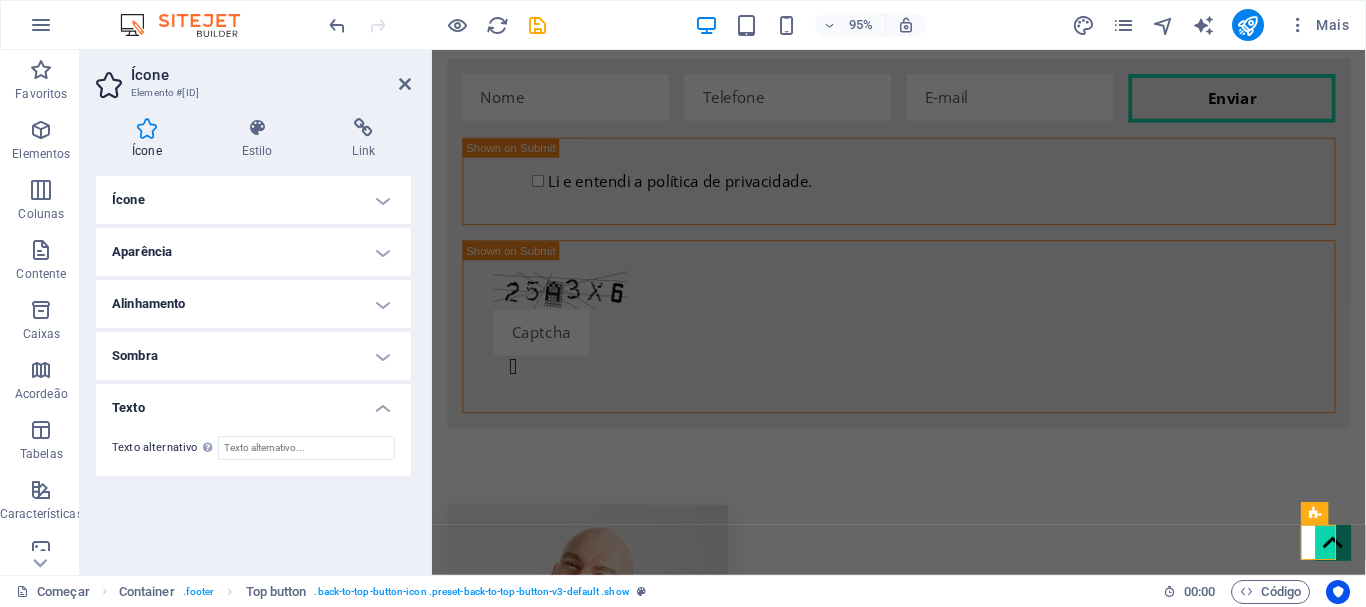 click on "Aparência" at bounding box center [253, 252] 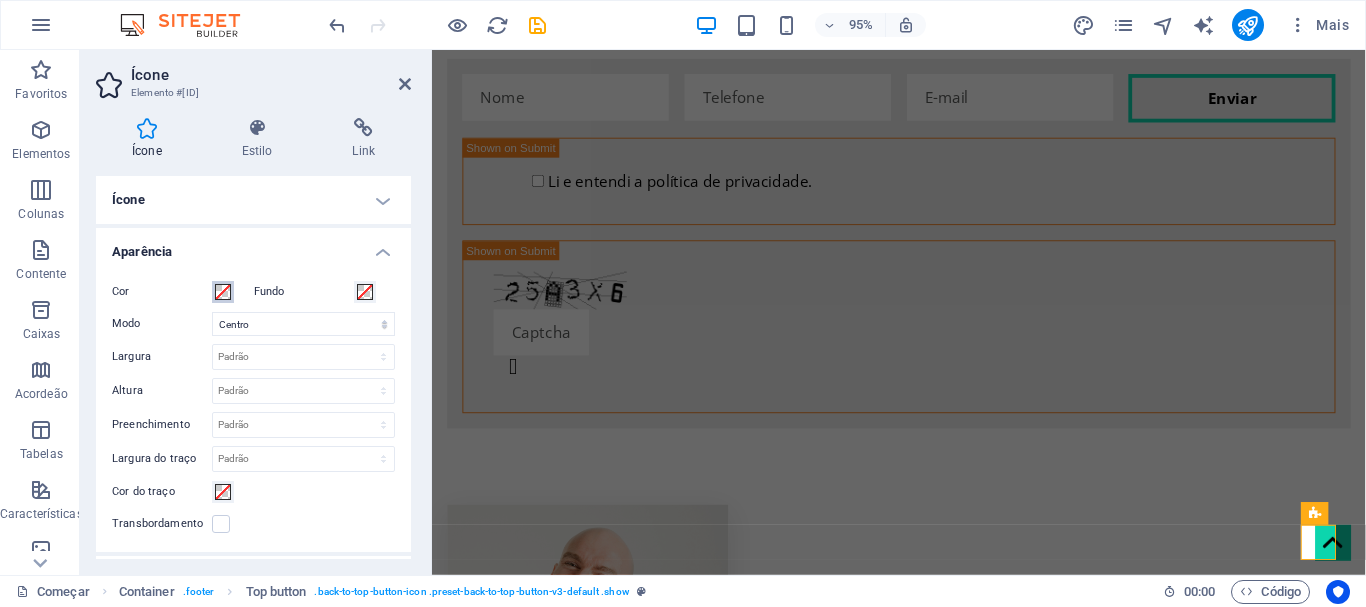 click at bounding box center [223, 292] 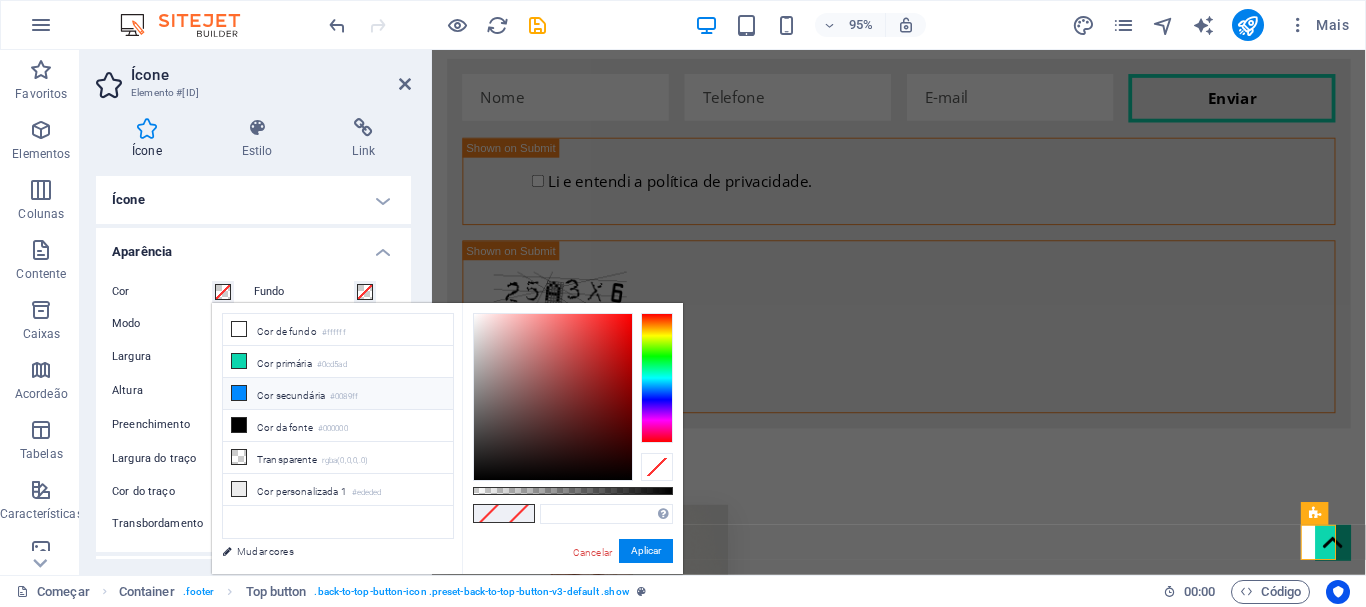 click at bounding box center (239, 393) 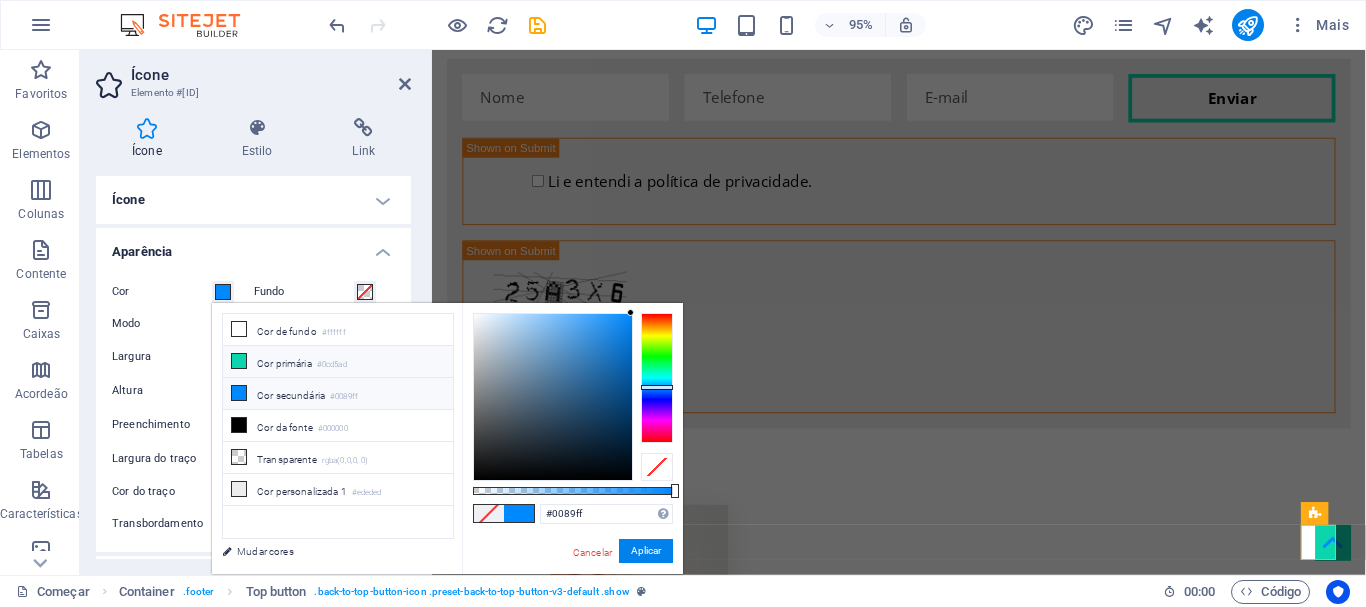 click on "Cor primária" at bounding box center [284, 363] 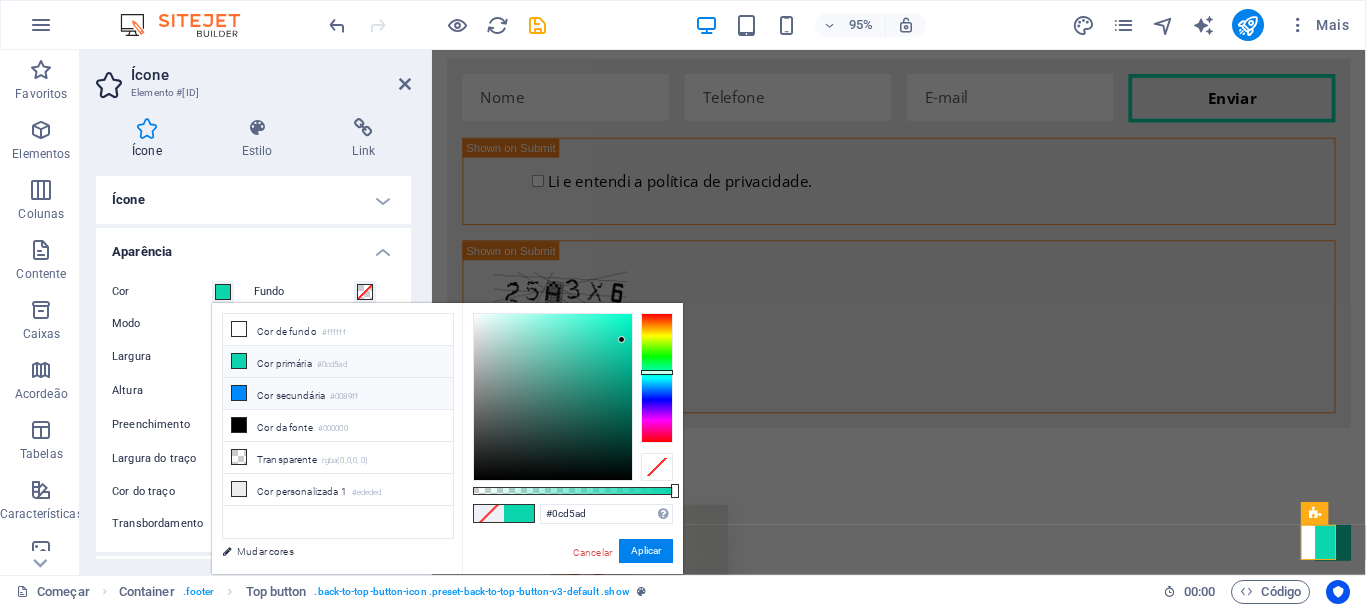 click at bounding box center [239, 393] 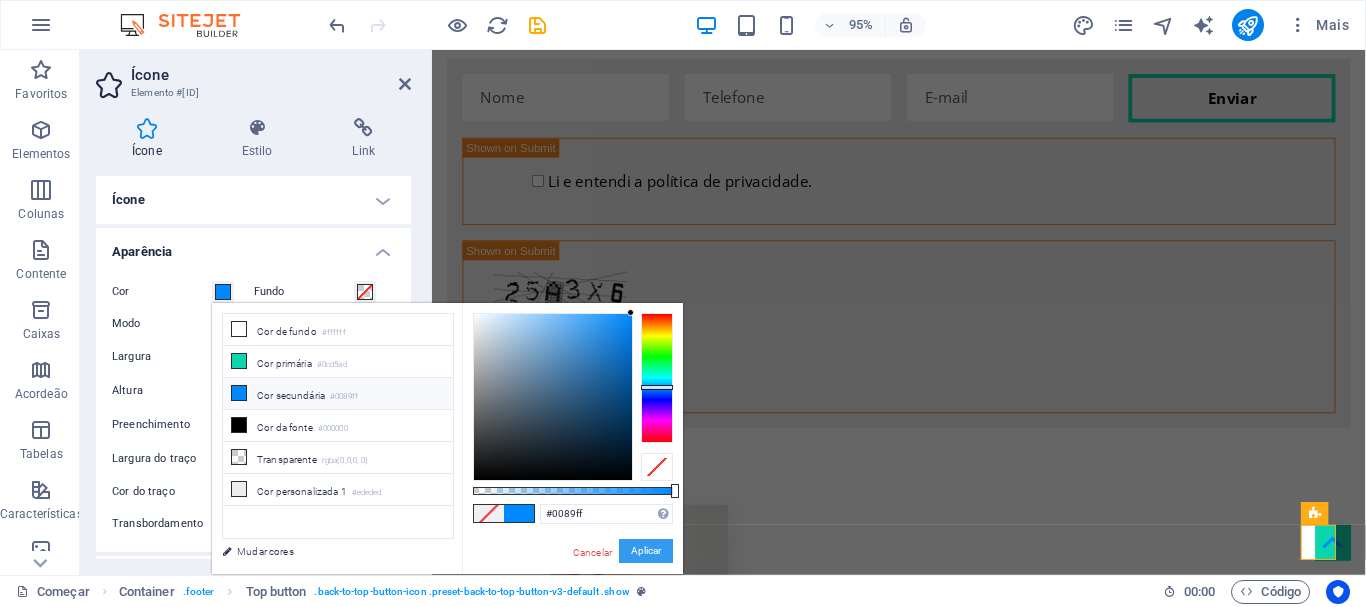click on "Aplicar" at bounding box center [646, 551] 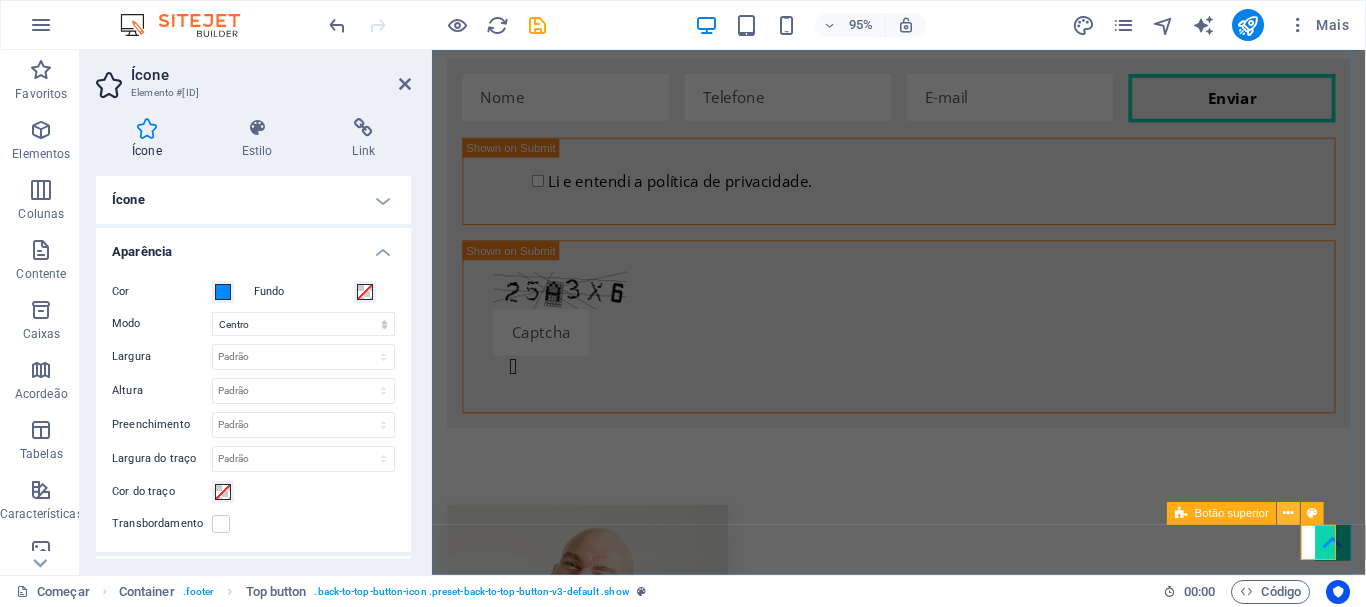 click at bounding box center (1289, 514) 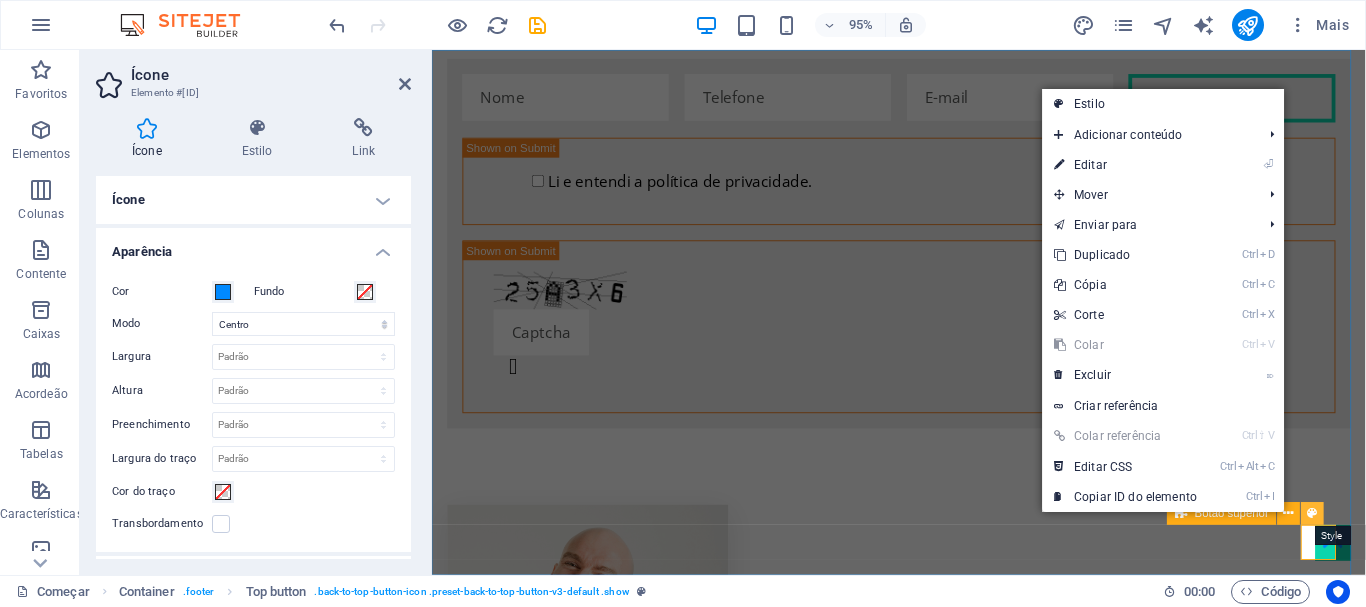 click at bounding box center [1313, 514] 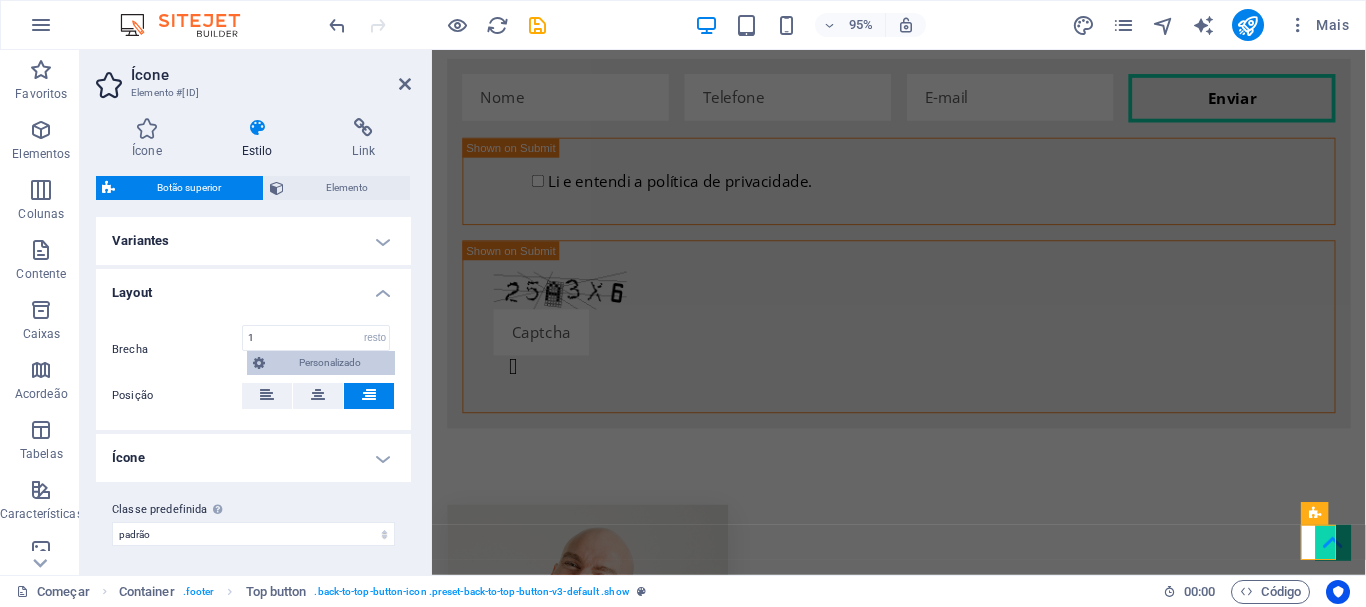 click on "Personalizado" at bounding box center [330, 362] 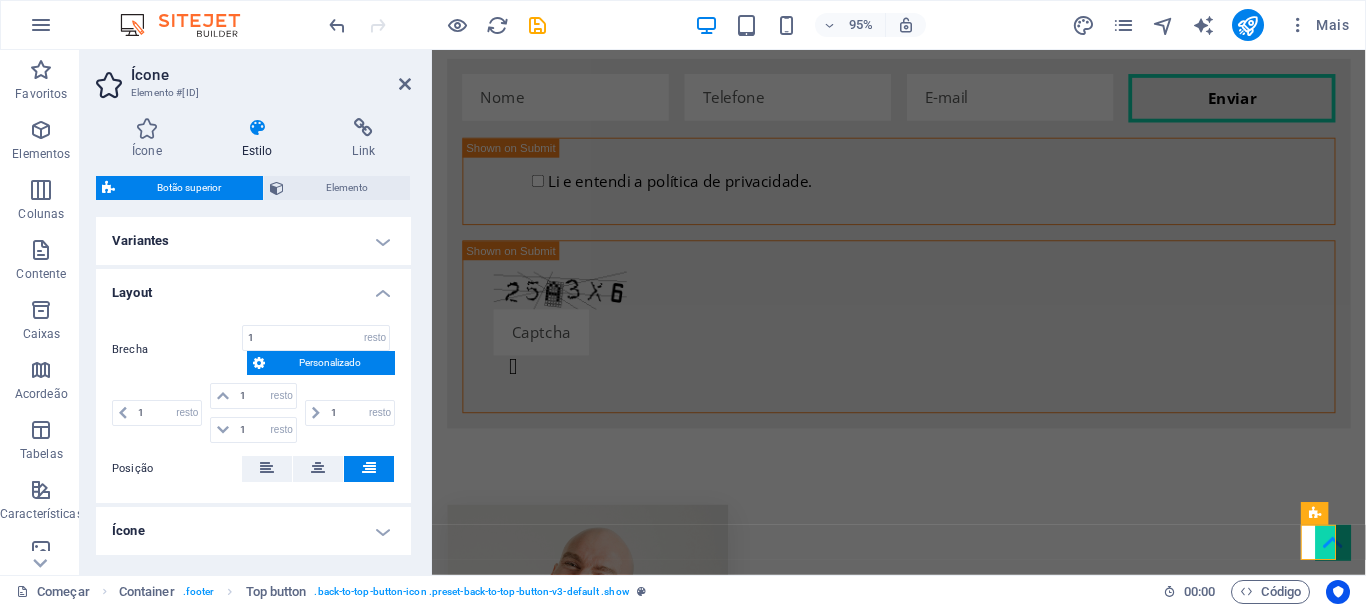 click on "Layout" at bounding box center [253, 287] 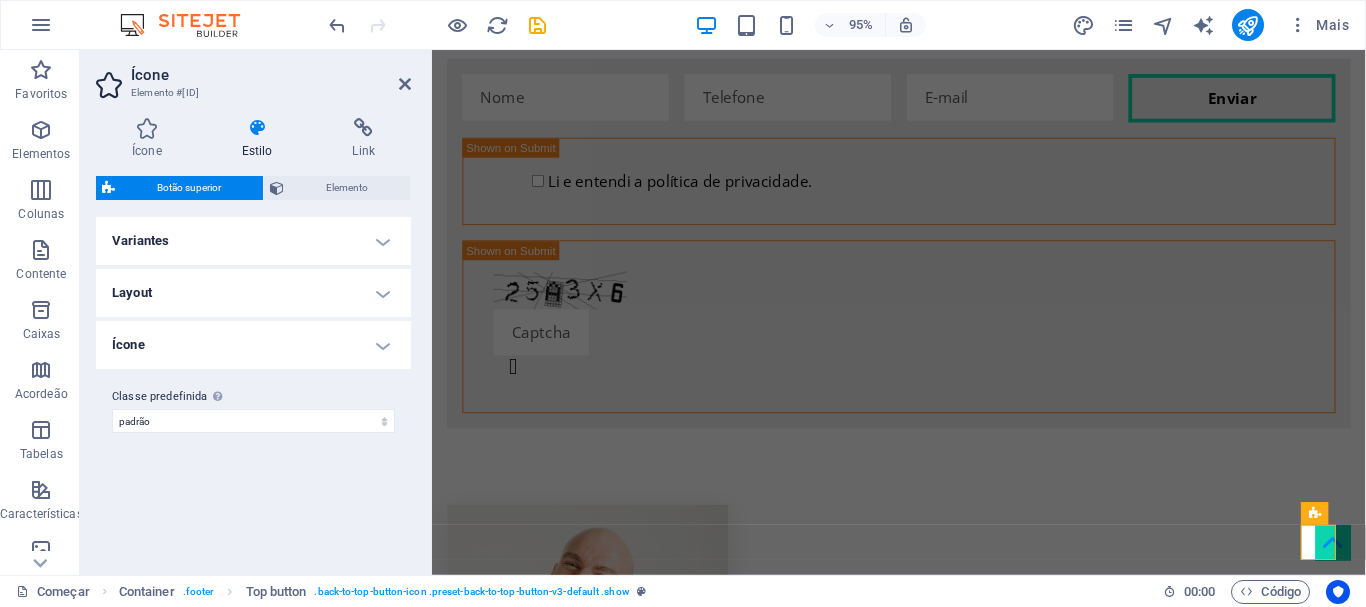 click on "Ícone" at bounding box center [253, 345] 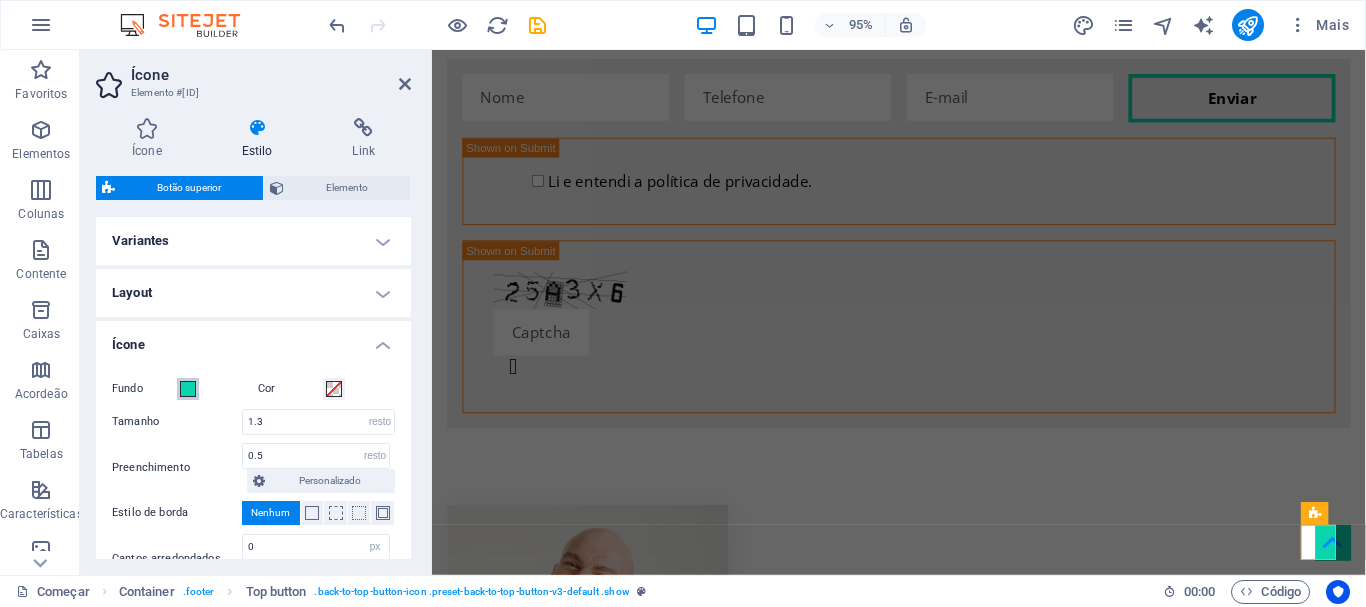 click at bounding box center [188, 389] 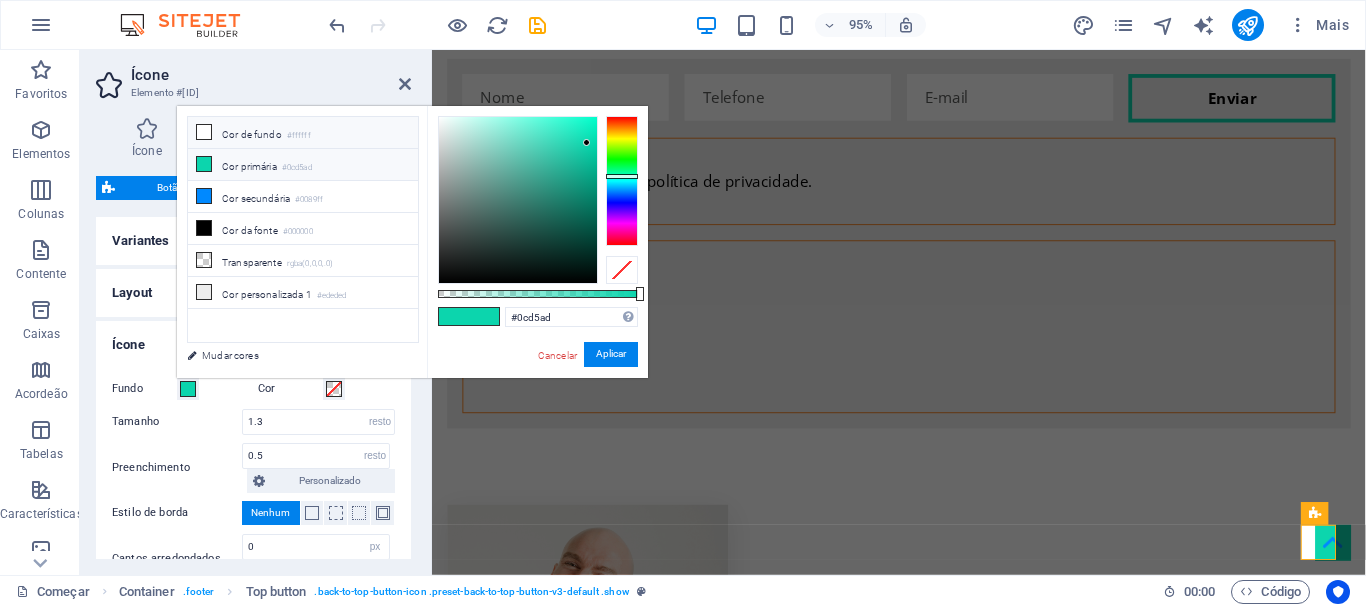 click at bounding box center [204, 132] 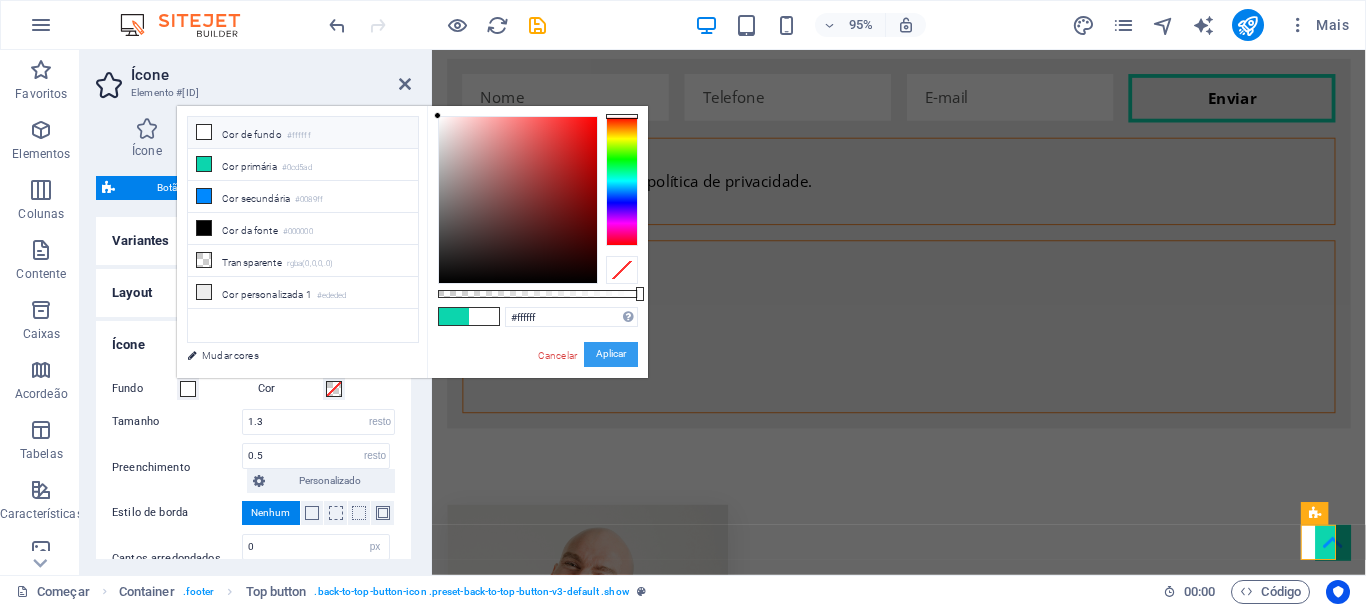 click on "Aplicar" at bounding box center [611, 354] 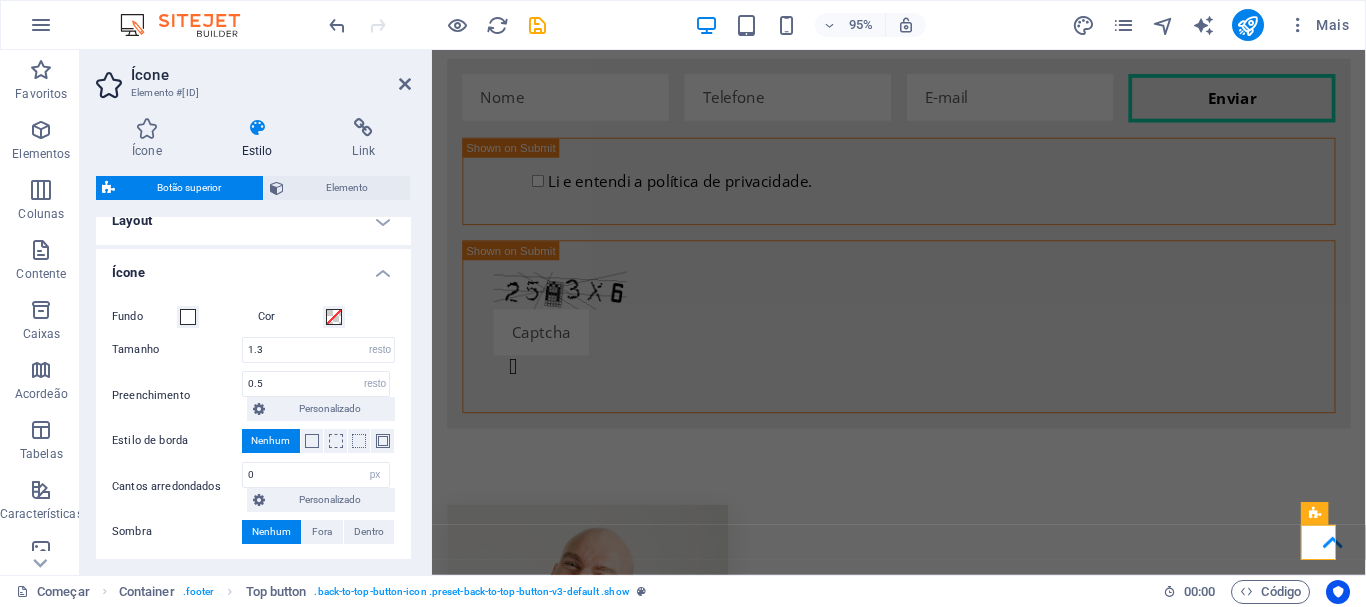 scroll, scrollTop: 0, scrollLeft: 0, axis: both 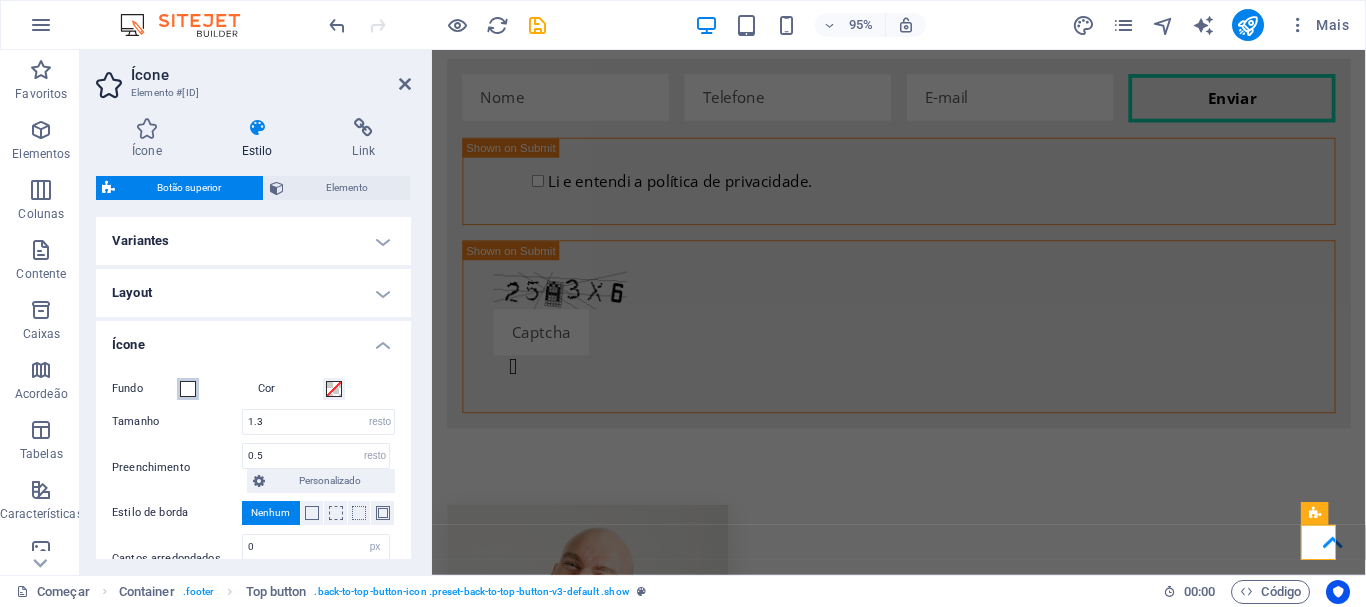 click at bounding box center [188, 389] 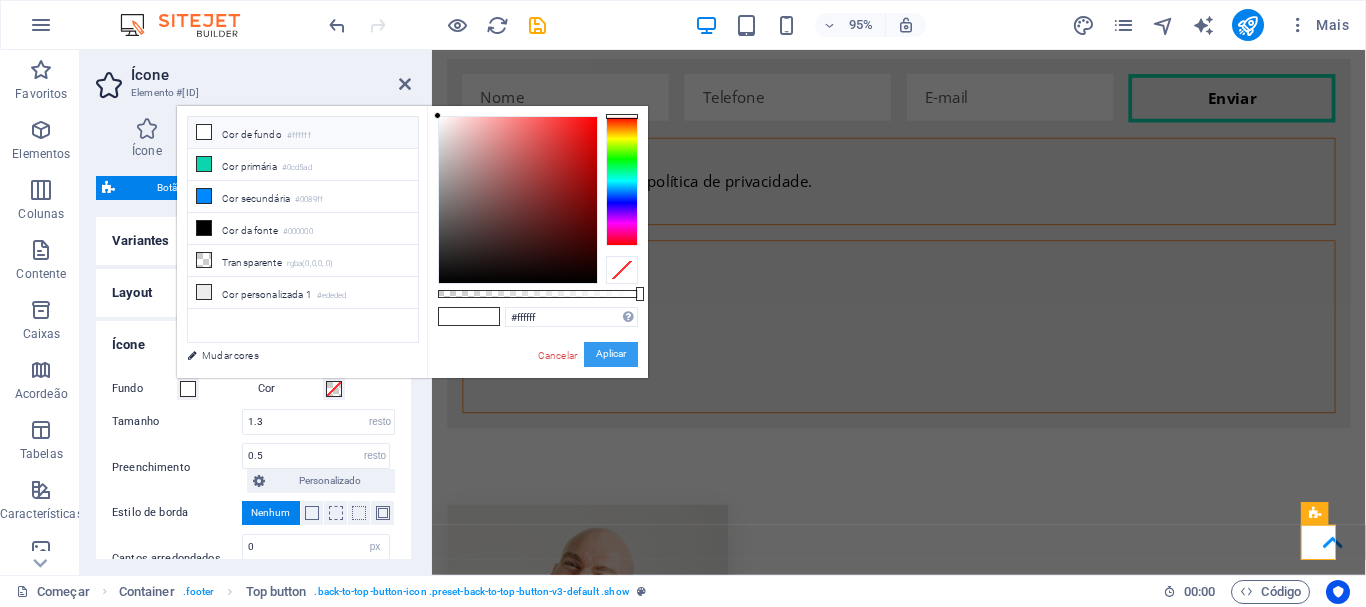 click on "Aplicar" at bounding box center (611, 354) 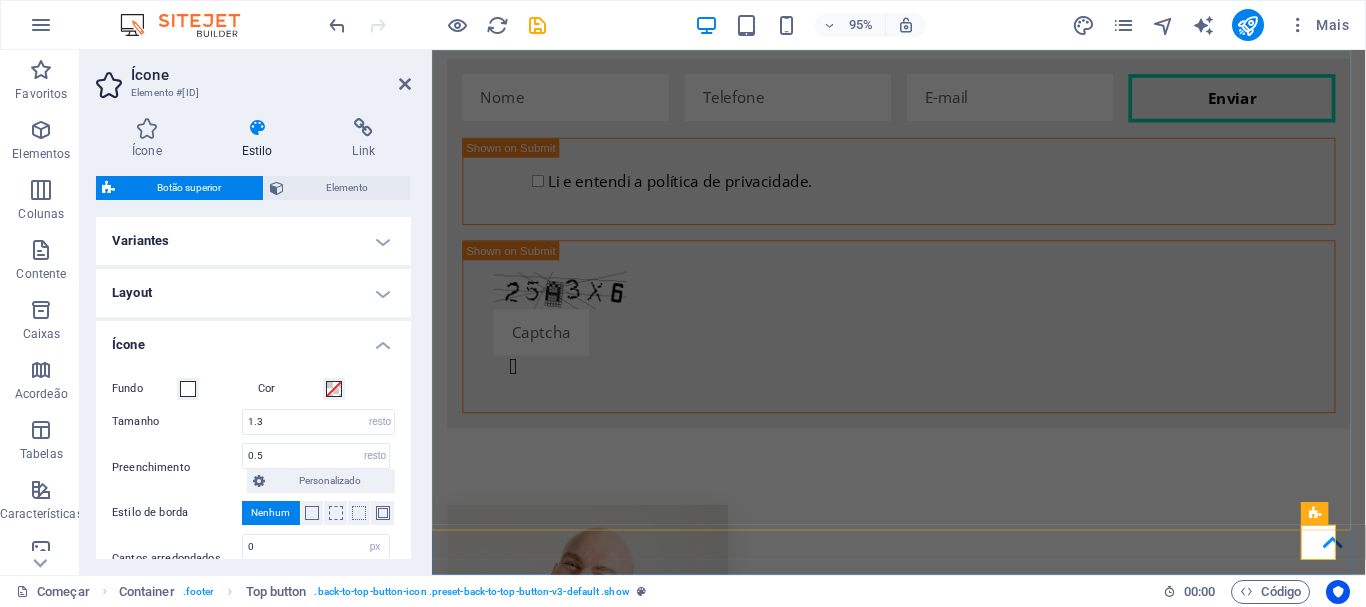 click at bounding box center (923, 5378) 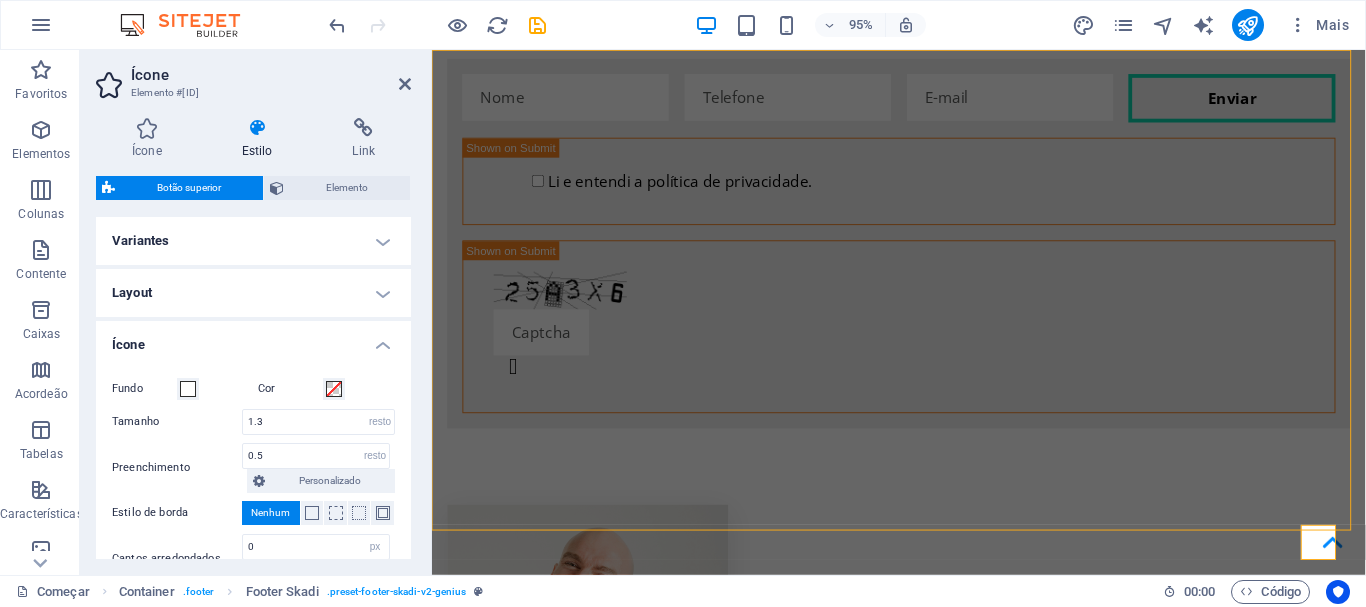 scroll, scrollTop: 4476, scrollLeft: 0, axis: vertical 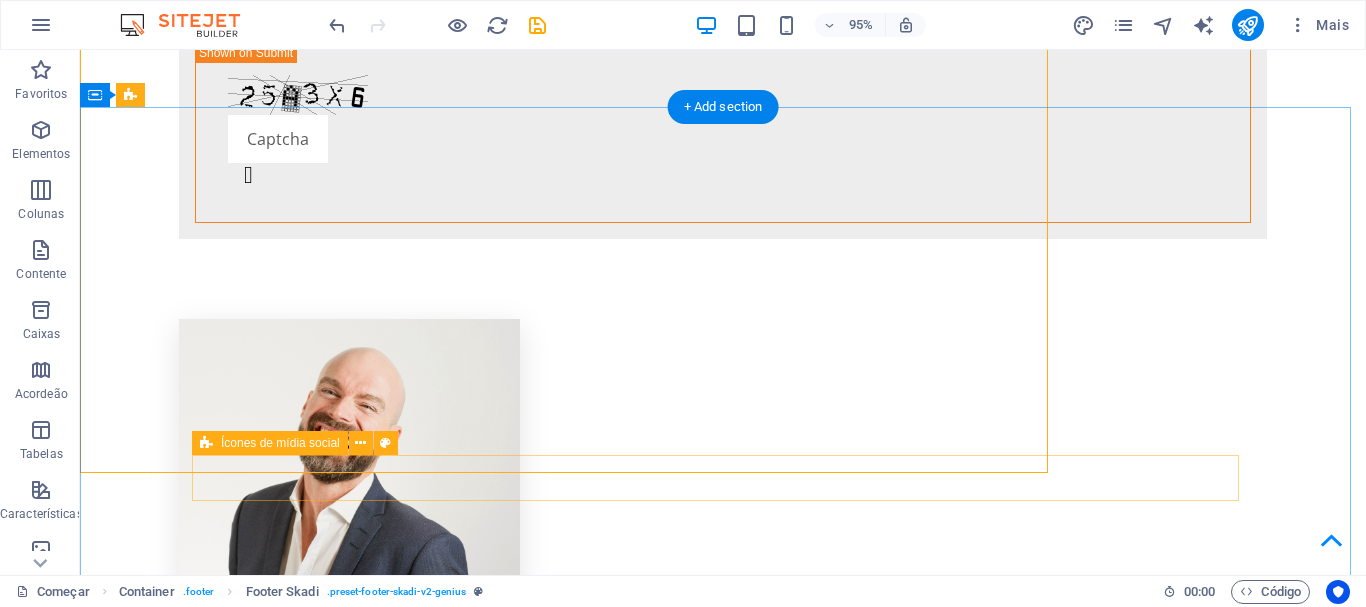 click at bounding box center [723, 5624] 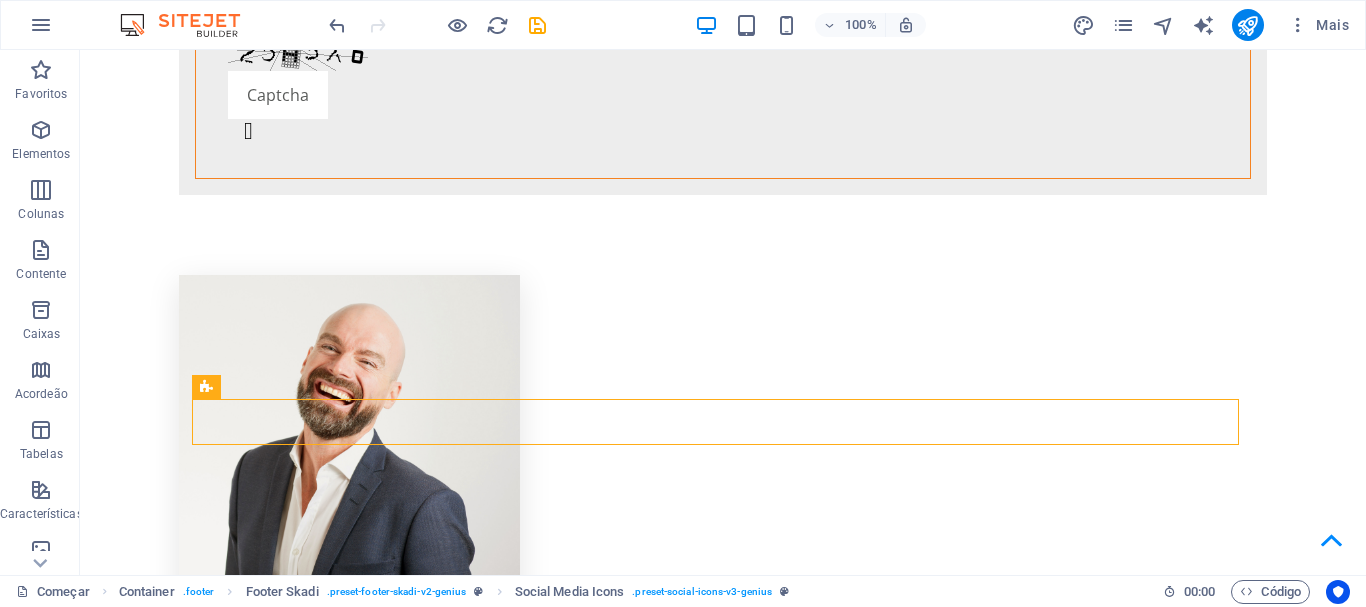 scroll, scrollTop: 4561, scrollLeft: 0, axis: vertical 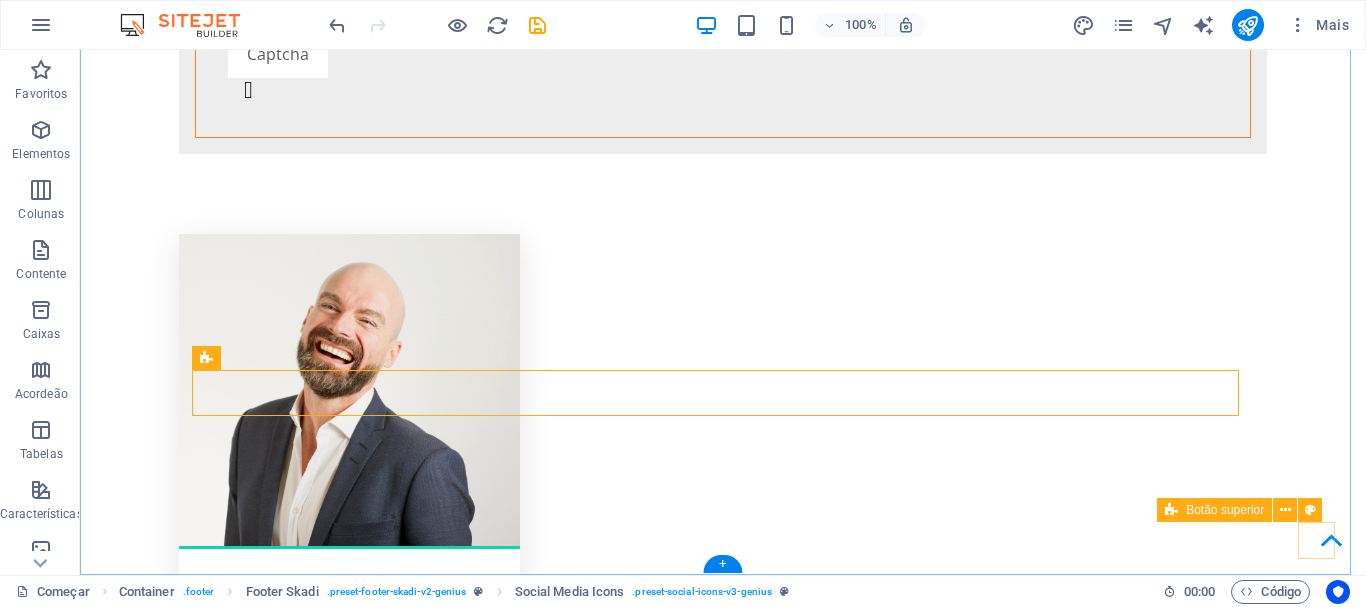 click at bounding box center (1331, 540) 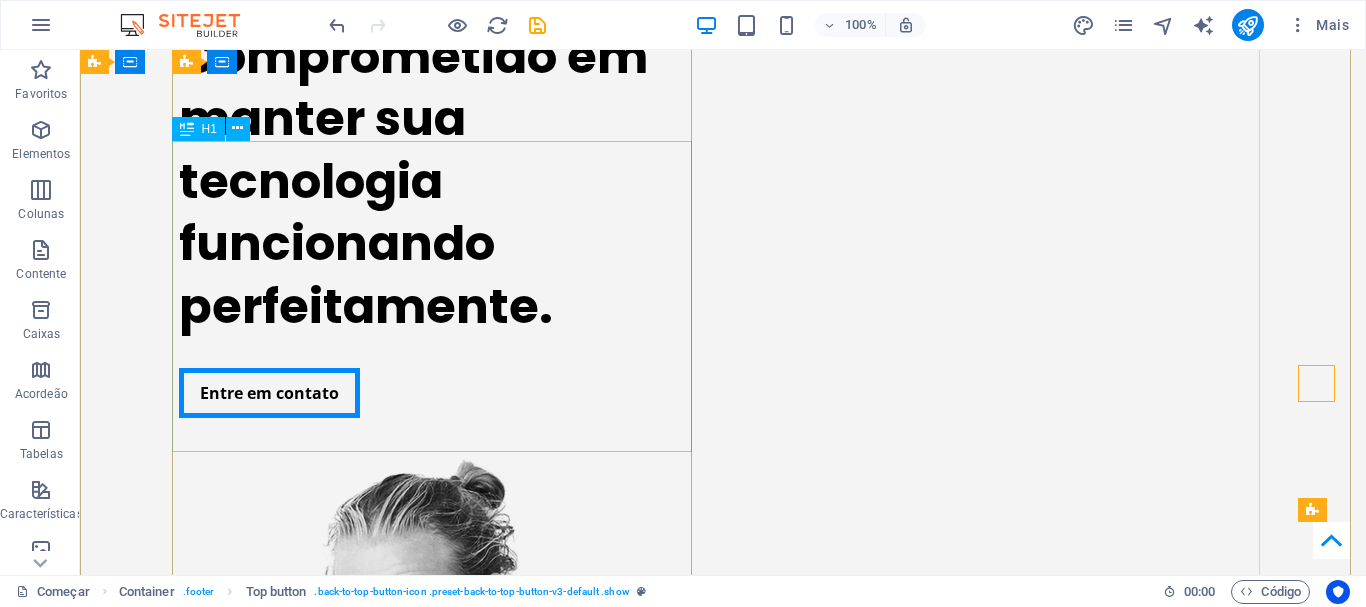 scroll, scrollTop: 200, scrollLeft: 0, axis: vertical 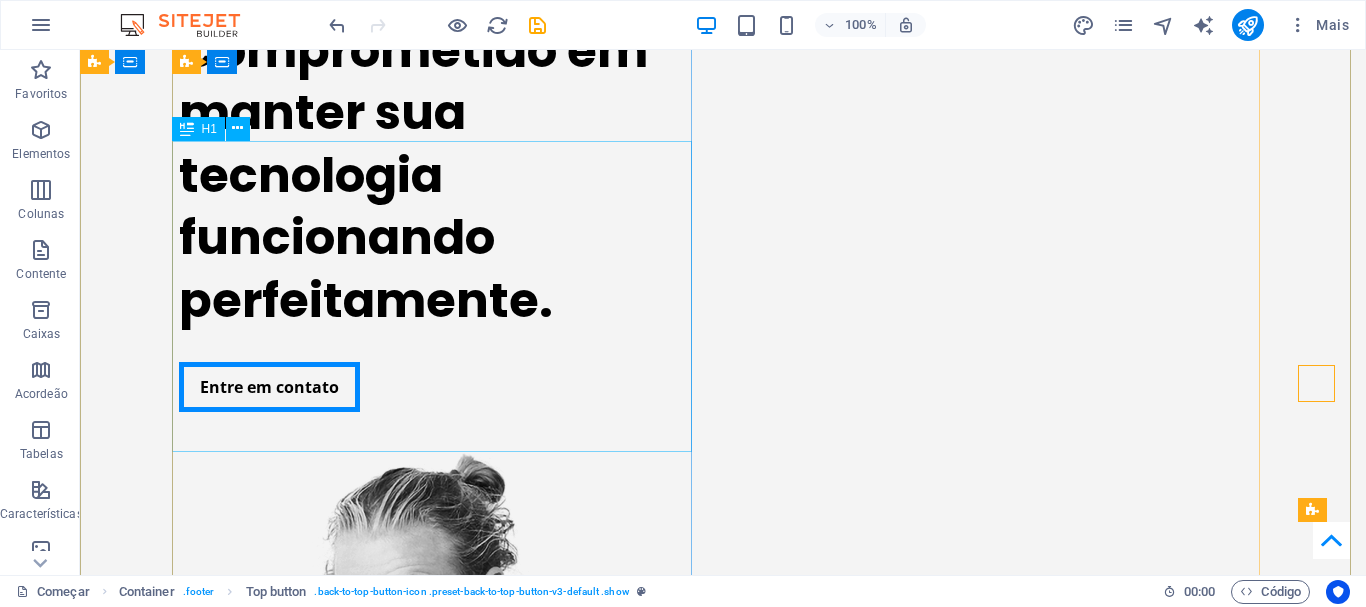 click on "Comprometido em manter sua tecnologia funcionando perfeitamente." at bounding box center [439, 176] 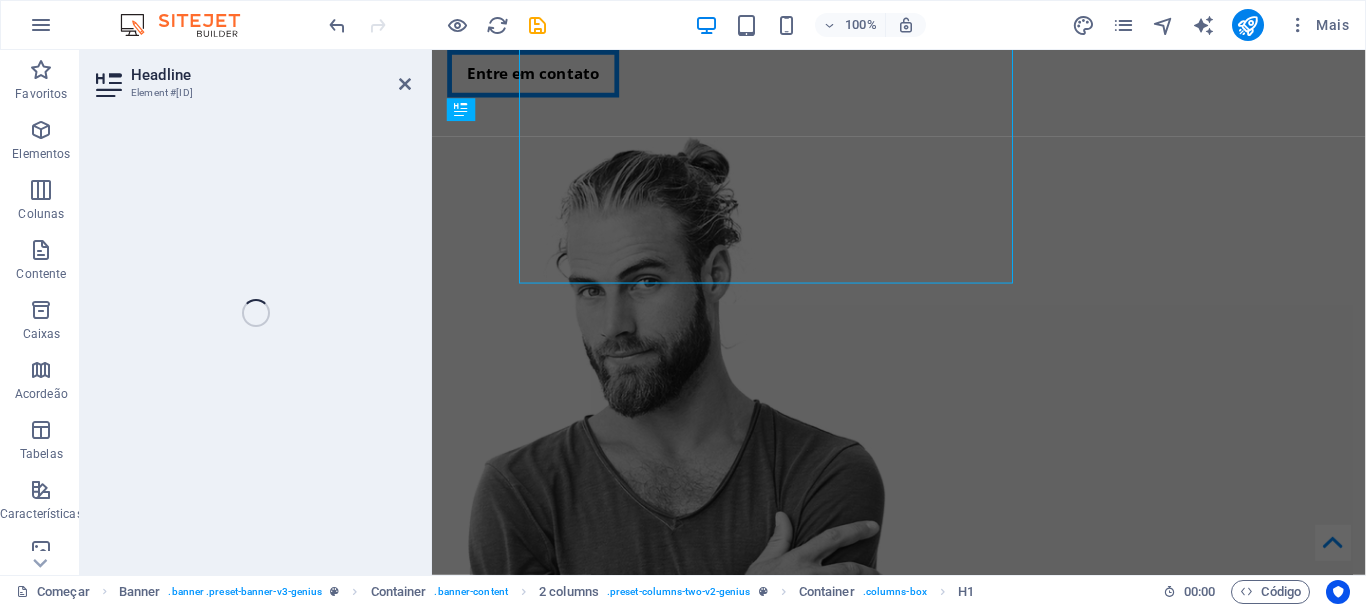click on "Headline Element #[ID]
H1   Bandeira   Banner   Recipiente   Container   Banner   2 colunas   Container   2 colunas   Banner   Recipiente   Barra de menu   Menu   Logotipo   Imagem   Recipiente   Imagem   Recipiente   Recipiente   H3   Caixas   Recipiente   Recipiente   Botão   Recipiente   Ícone   Recipiente   H3   H3   Recipiente   Recipiente   Texto   Bandeira   Ícone   2 colunas   Ícone   Ícone   Texto   Espaçador   Texto   Recipiente   Barra de progresso   Recipiente   Texto   Recipiente   Recipiente   Barra de progresso   Recipiente   Barra de progresso   Recipiente   Recipiente   HTML   Recipiente   Recipiente   Texto   Recipiente   Recipiente   HTML   Recipiente   Texto   Recipiente   Recipiente   HTML   Recipiente   Texto   Recipiente   HTML   Espaçador   Recipiente   Texto   H3   Recipiente   H2   Gallery   Galeria   Galeria   Texto   Texto   Texto   Recipiente   HTML   Recipiente   Recipiente   Texto   Texto   Recipiente   Recipiente   H2   Predefinição     H3" at bounding box center (723, 312) 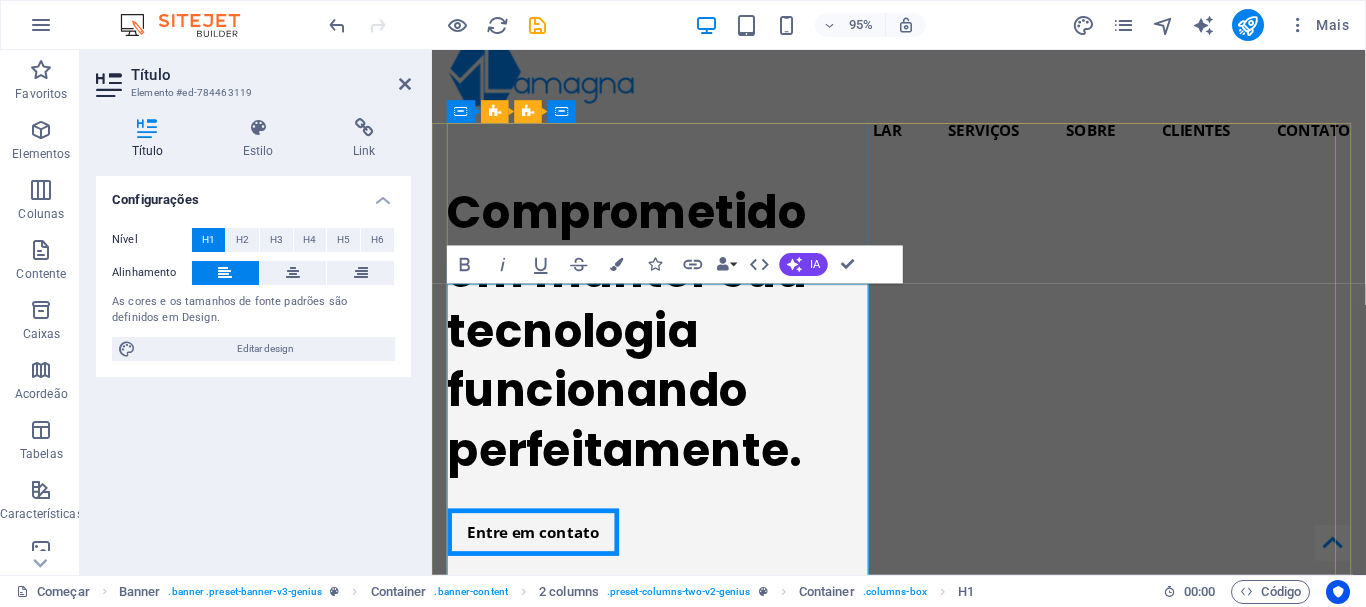 click on "Comprometido em manter sua tecnologia funcionando perfeitamente." at bounding box center [637, 346] 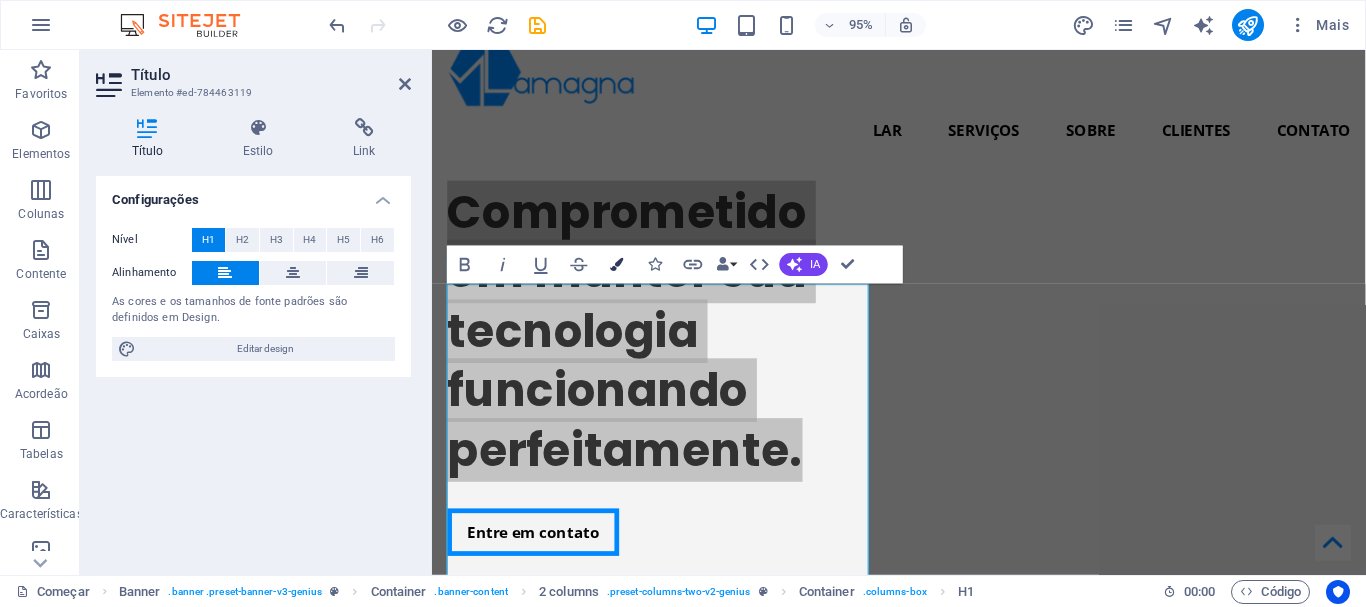 click at bounding box center [617, 264] 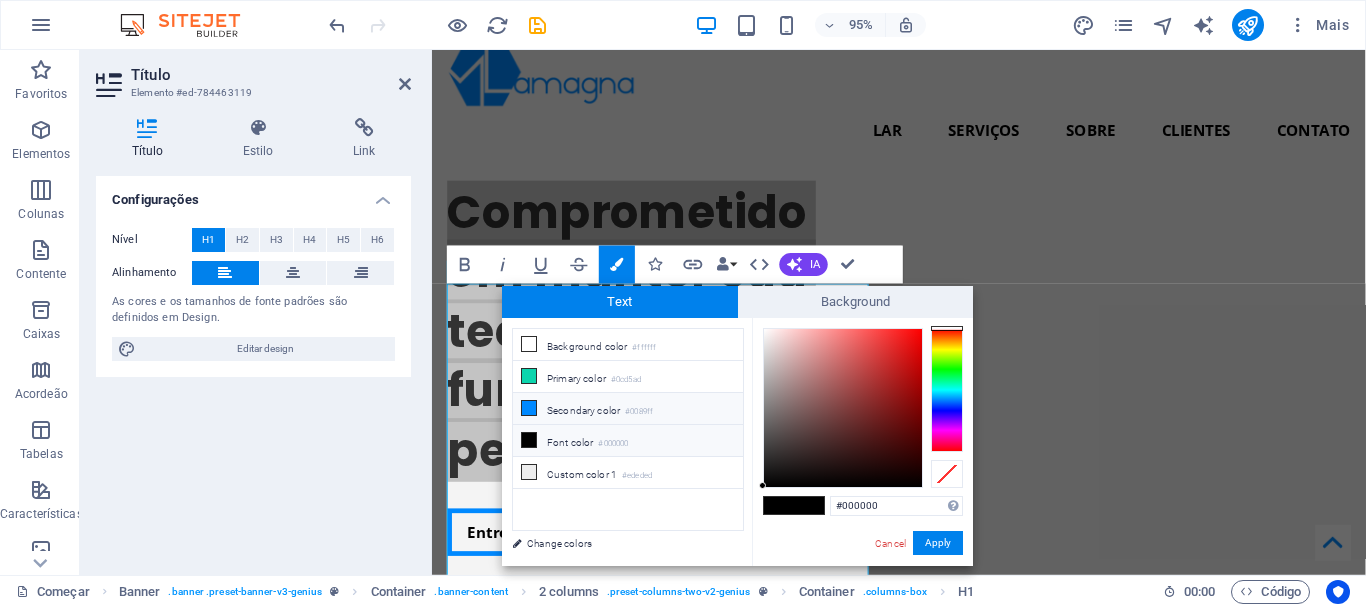 click at bounding box center [529, 408] 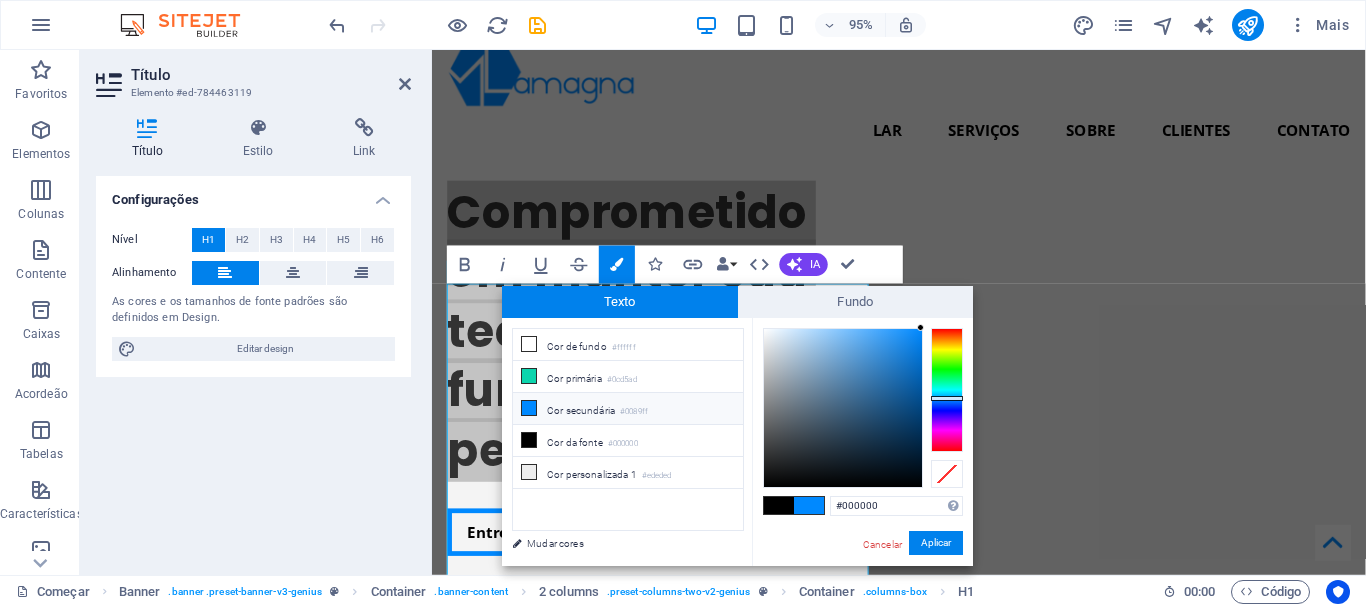 type on "#0089ff" 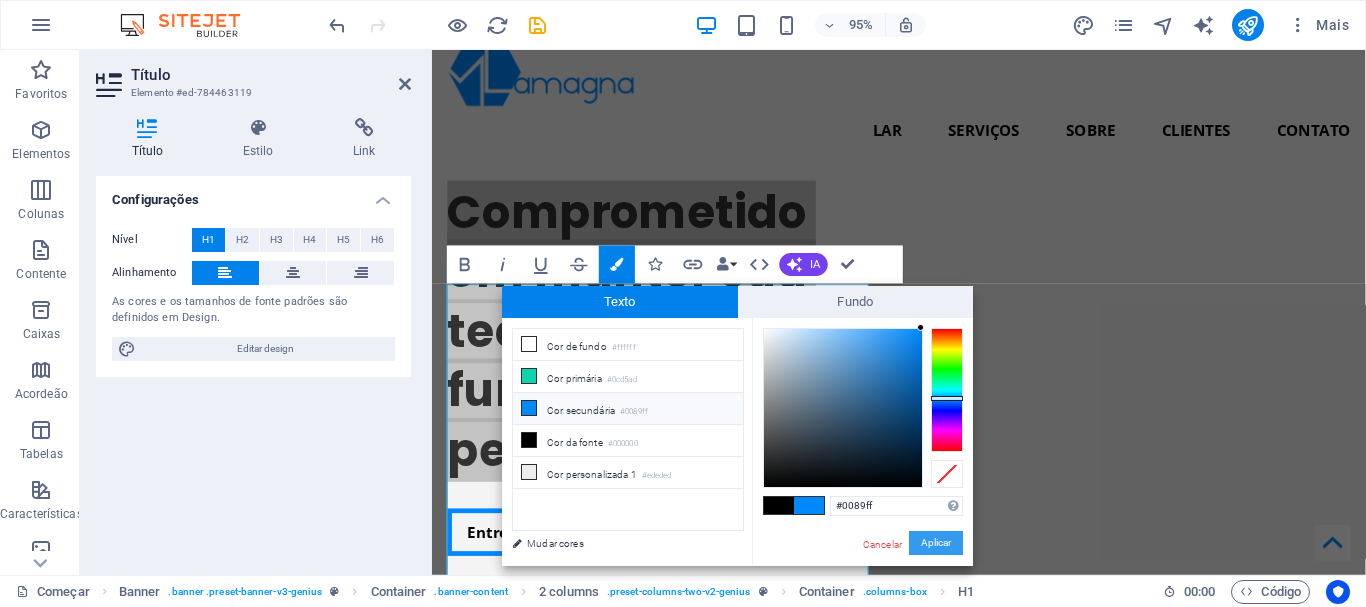 click on "Aplicar" at bounding box center [936, 543] 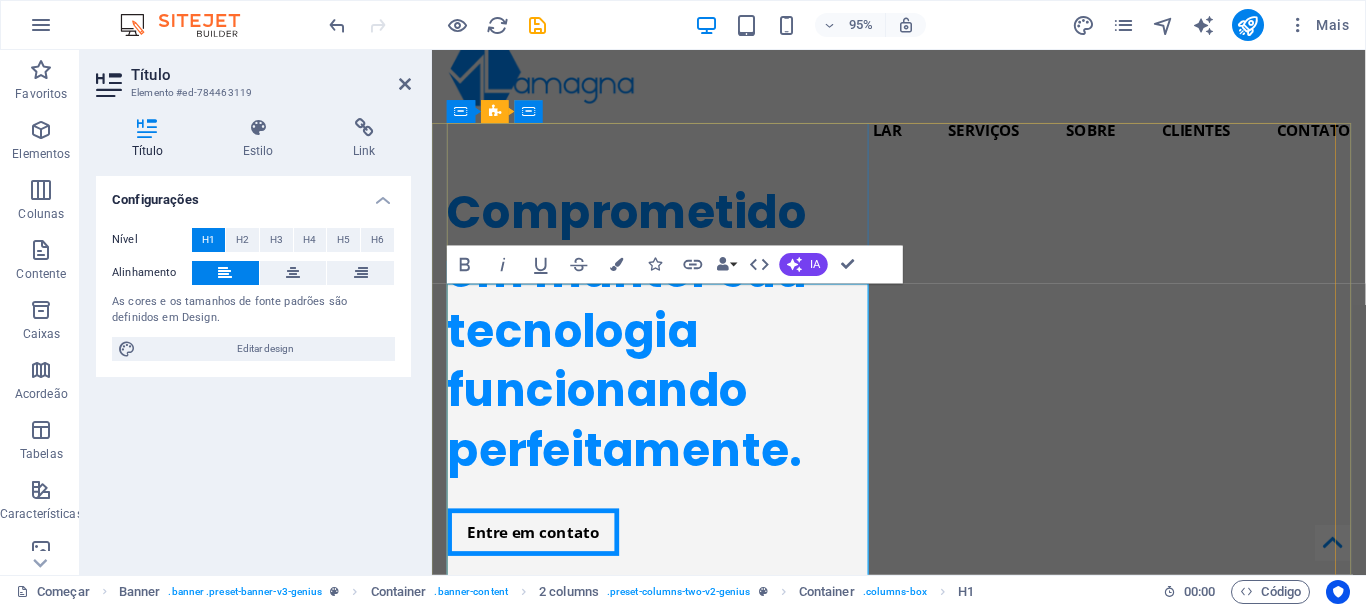 click on "Comprometido em manter sua tecnologia funcionando perfeitamente." at bounding box center (674, 347) 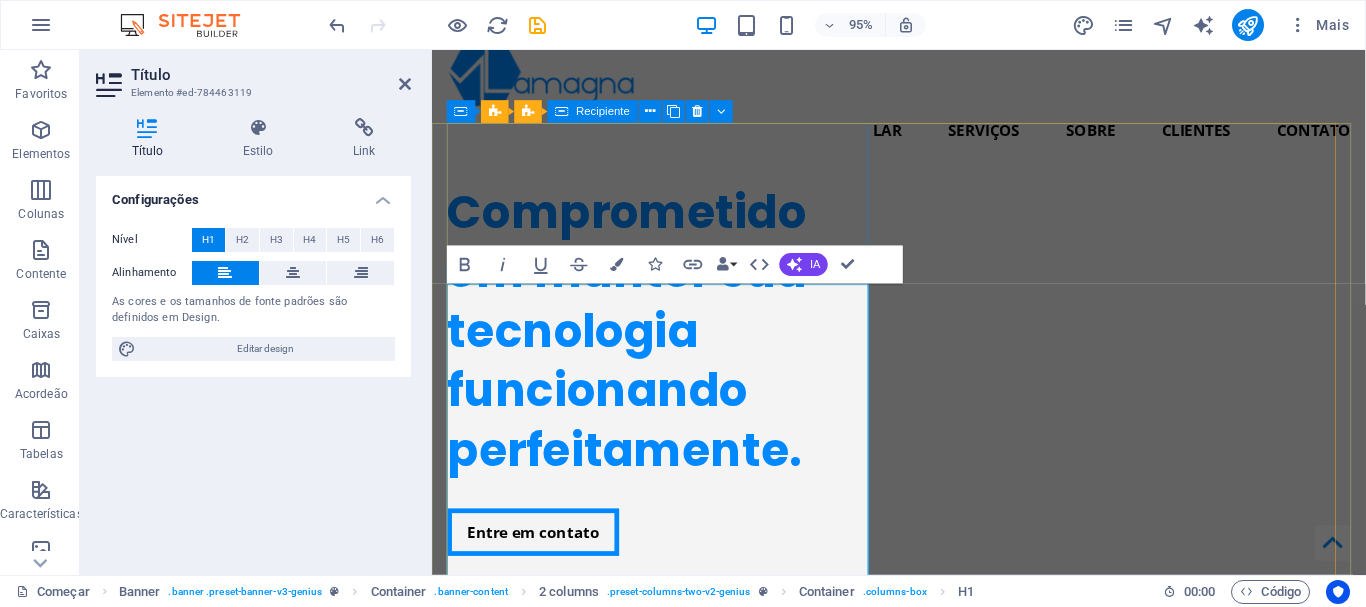 click on "Comprometido em manter sua tecnologia funcionando perfeitamente. Entre em contato" at bounding box center [674, 387] 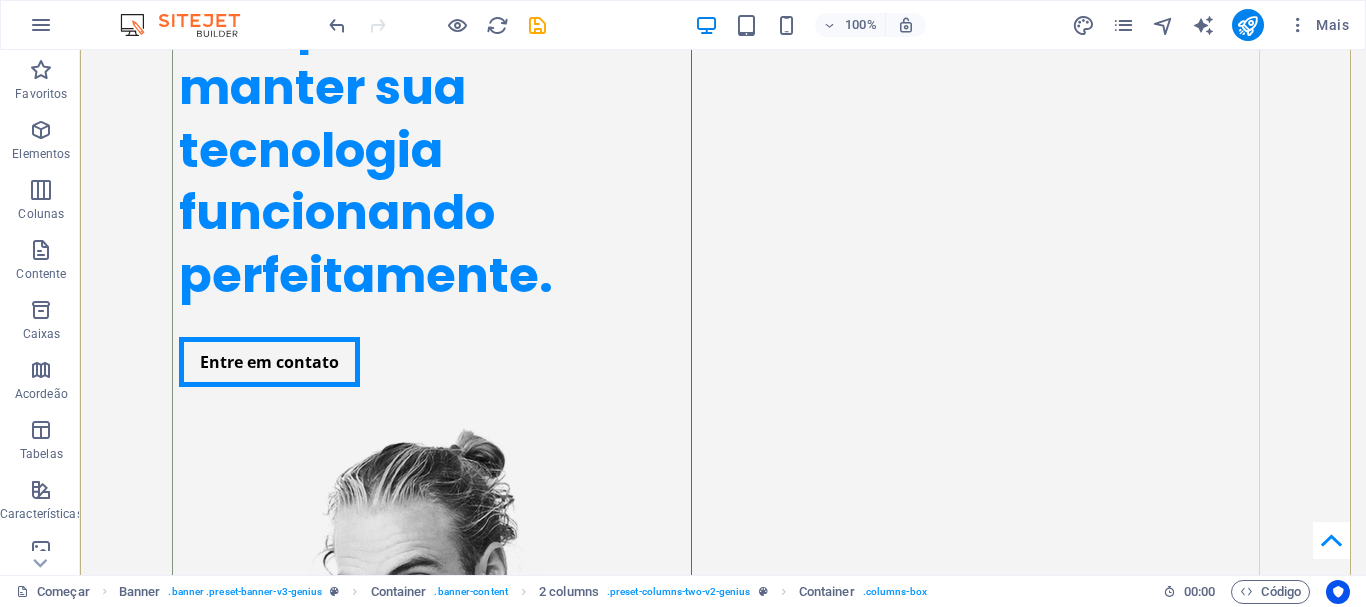 scroll, scrollTop: 329, scrollLeft: 0, axis: vertical 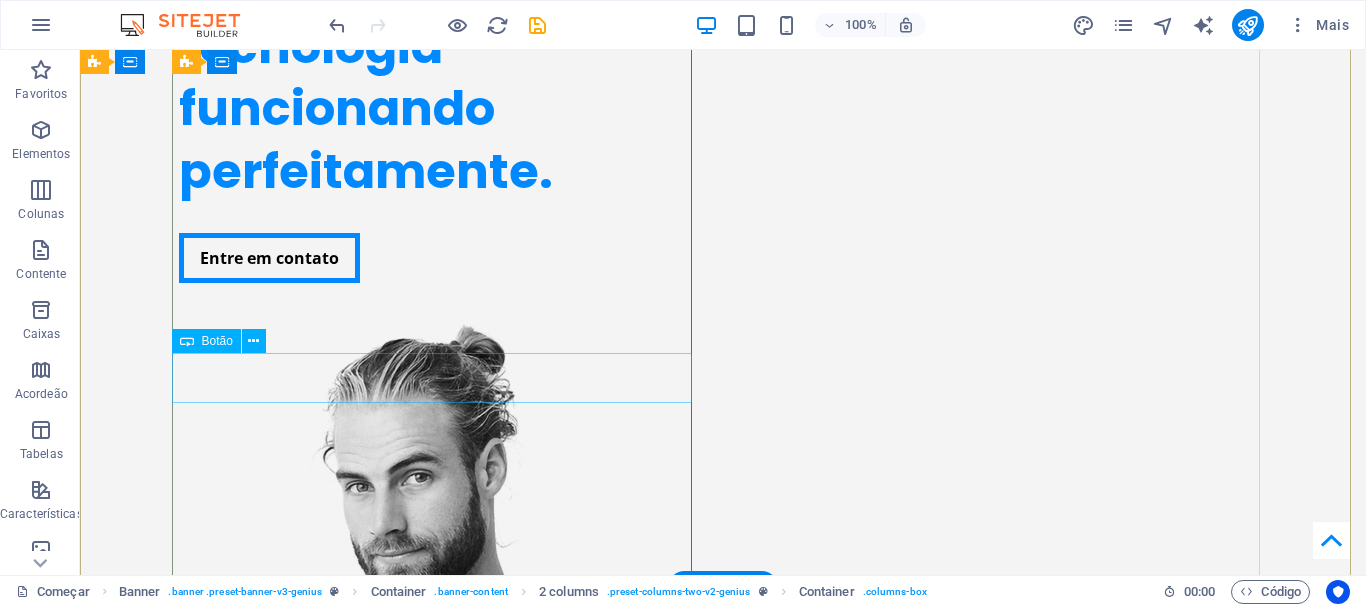 click on "Entre em contato" at bounding box center [439, 258] 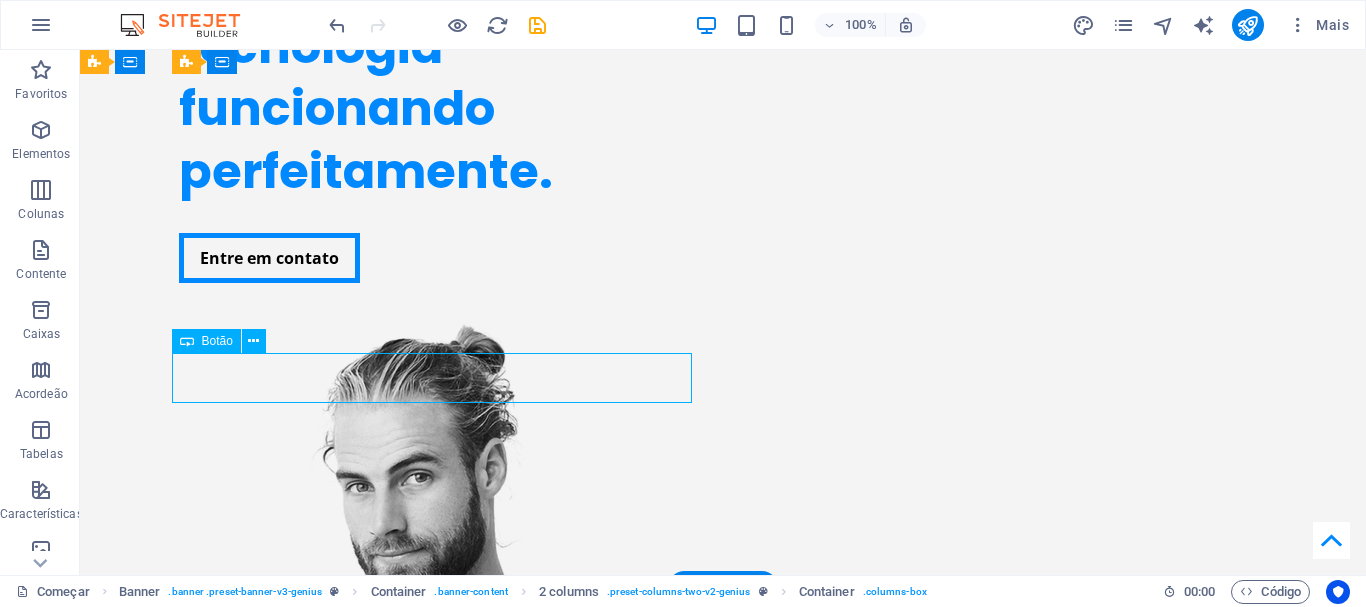 click on "Entre em contato" at bounding box center [439, 258] 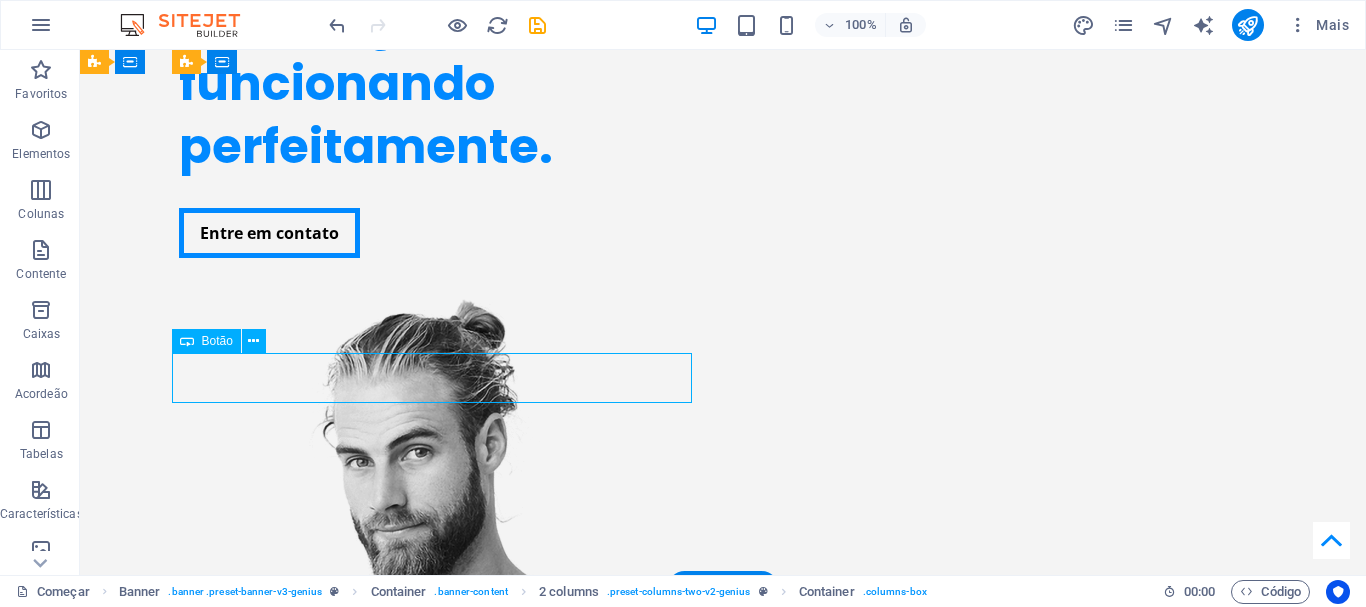 select on "px" 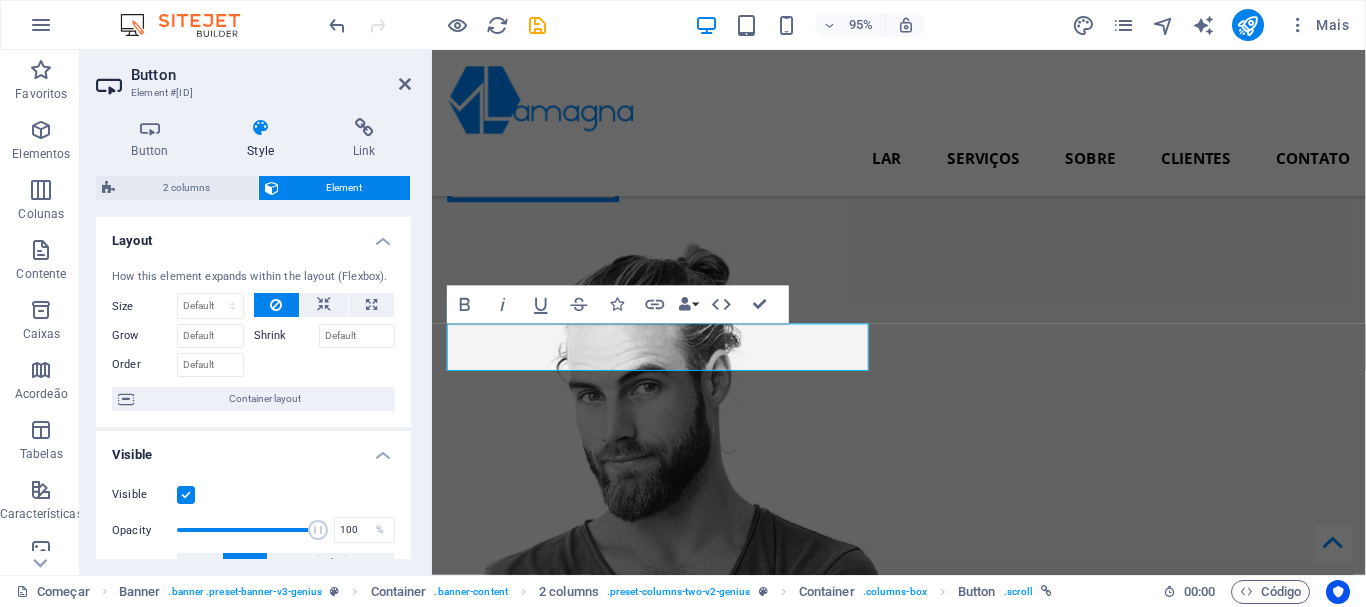 scroll, scrollTop: 329, scrollLeft: 0, axis: vertical 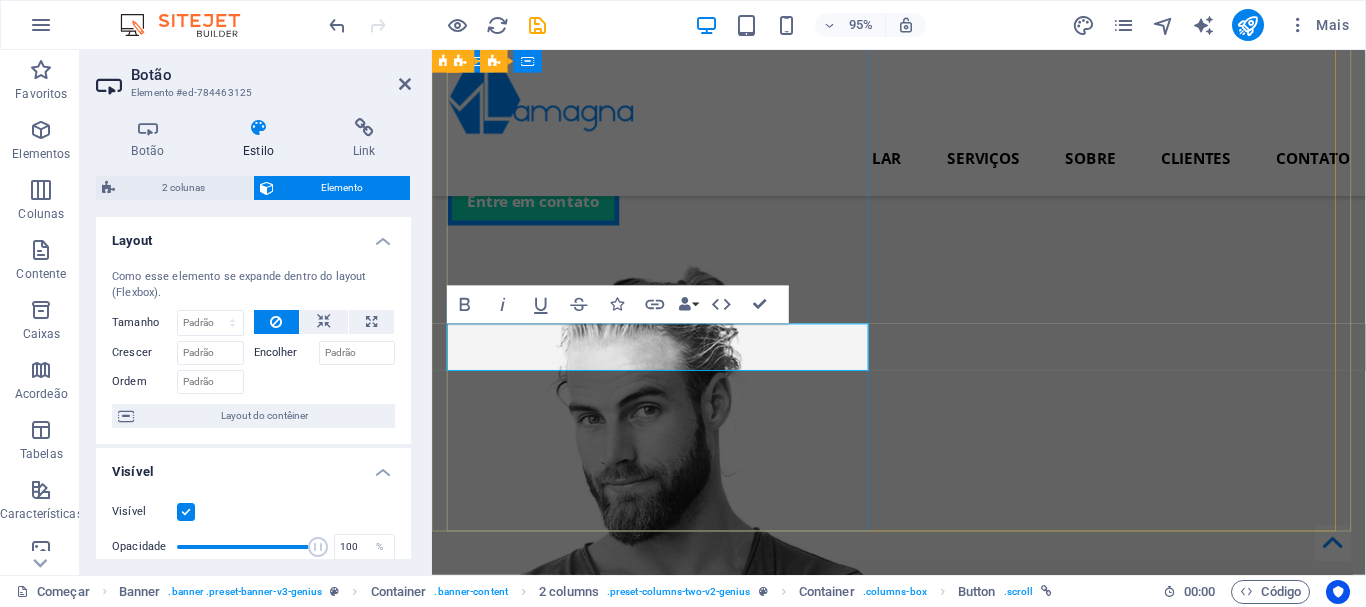 click on "Entre em contato" at bounding box center (538, 210) 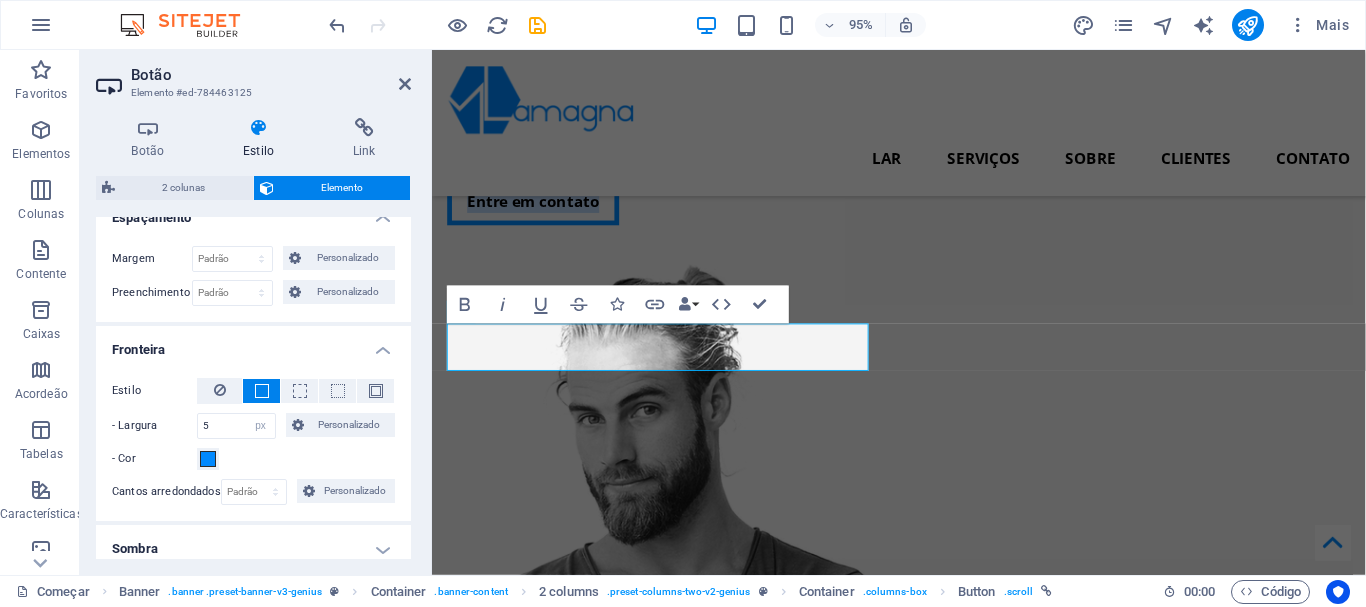 scroll, scrollTop: 400, scrollLeft: 0, axis: vertical 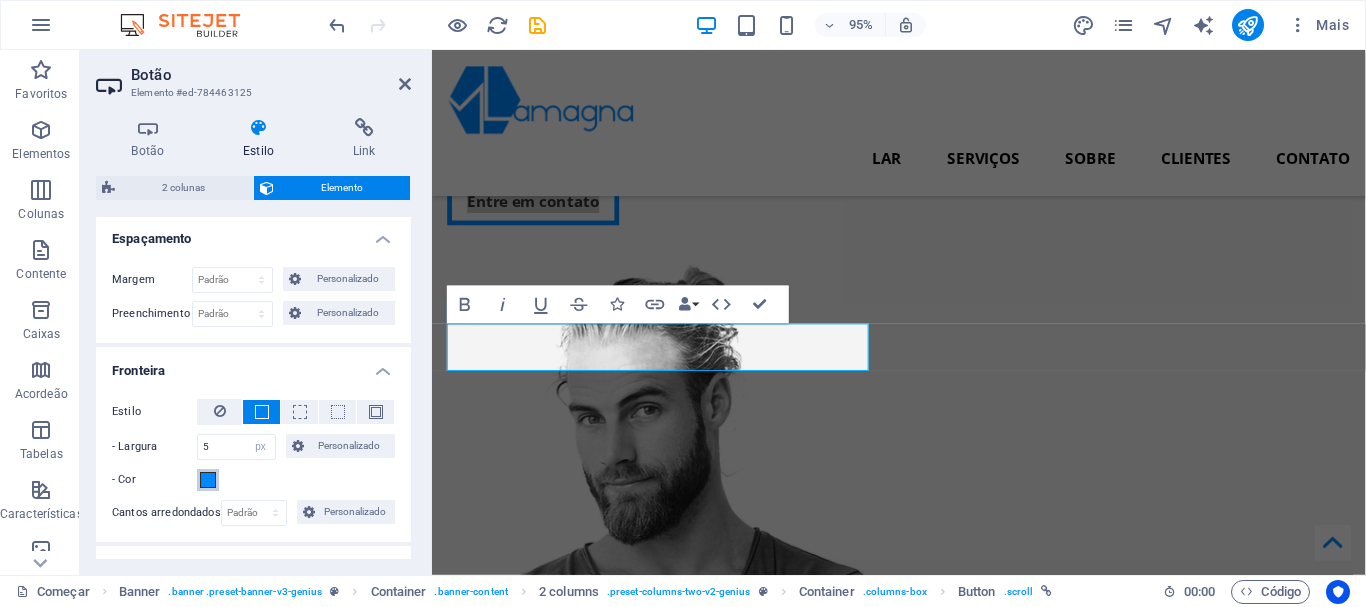 click at bounding box center [208, 480] 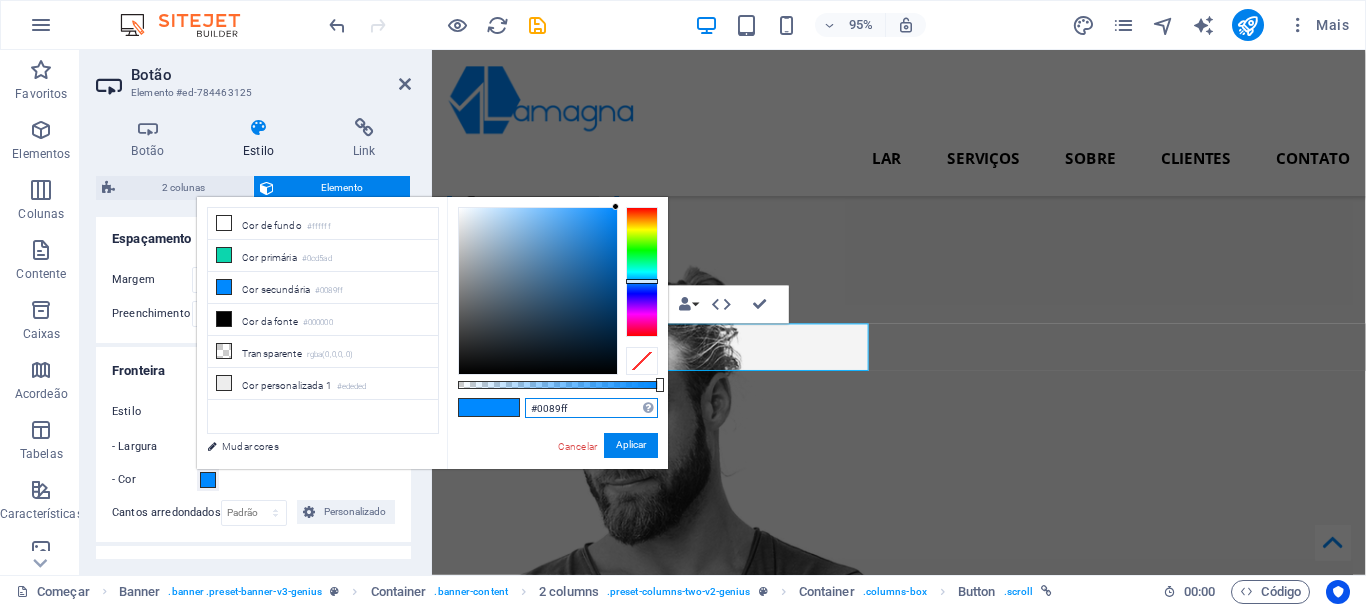 click on "#0089ff" at bounding box center (591, 408) 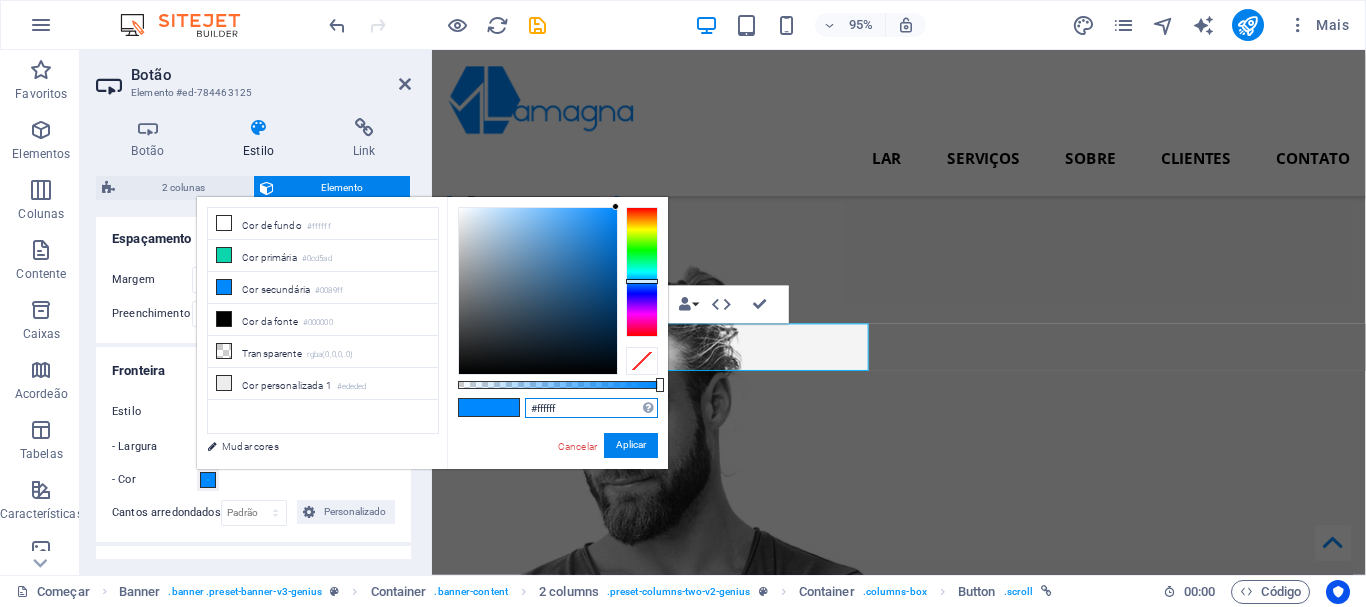 type on "#ffffff" 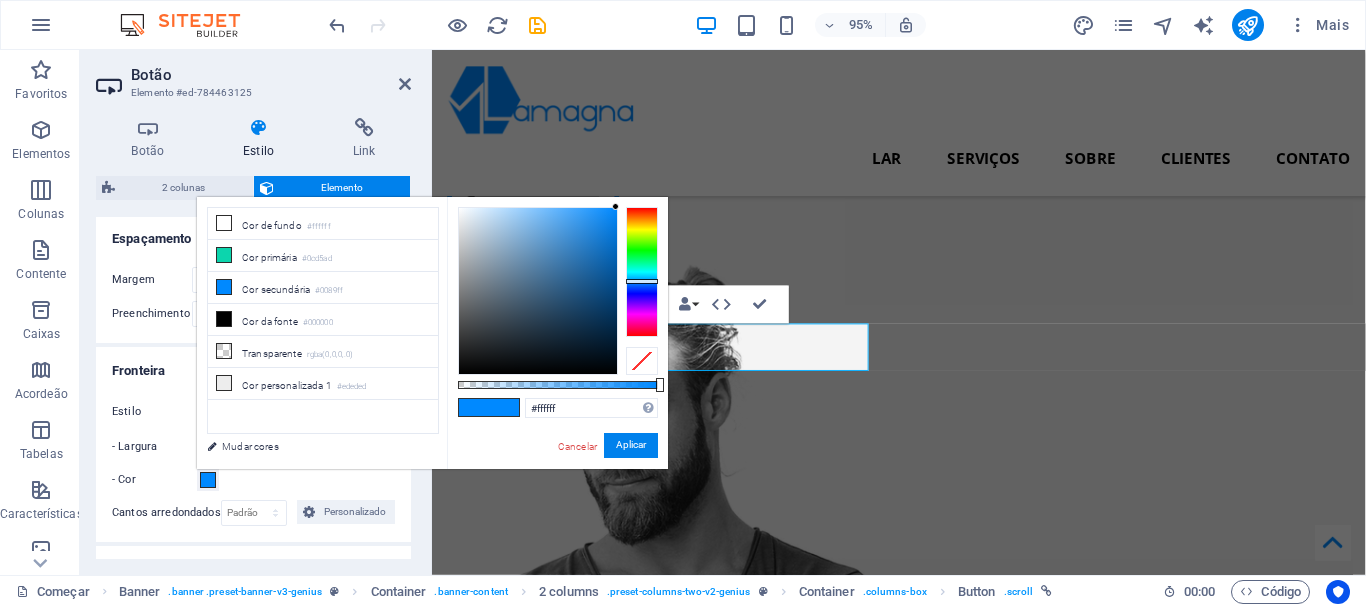 click on "#ffffff Formatos suportados  #0852ed  rgb(8, 82, 237)  rgba(8, 82, 237, 90%)  hsv(221,97,93)  hsl(221, 93%, 48%) Cancelar Aplicar" at bounding box center (557, 478) 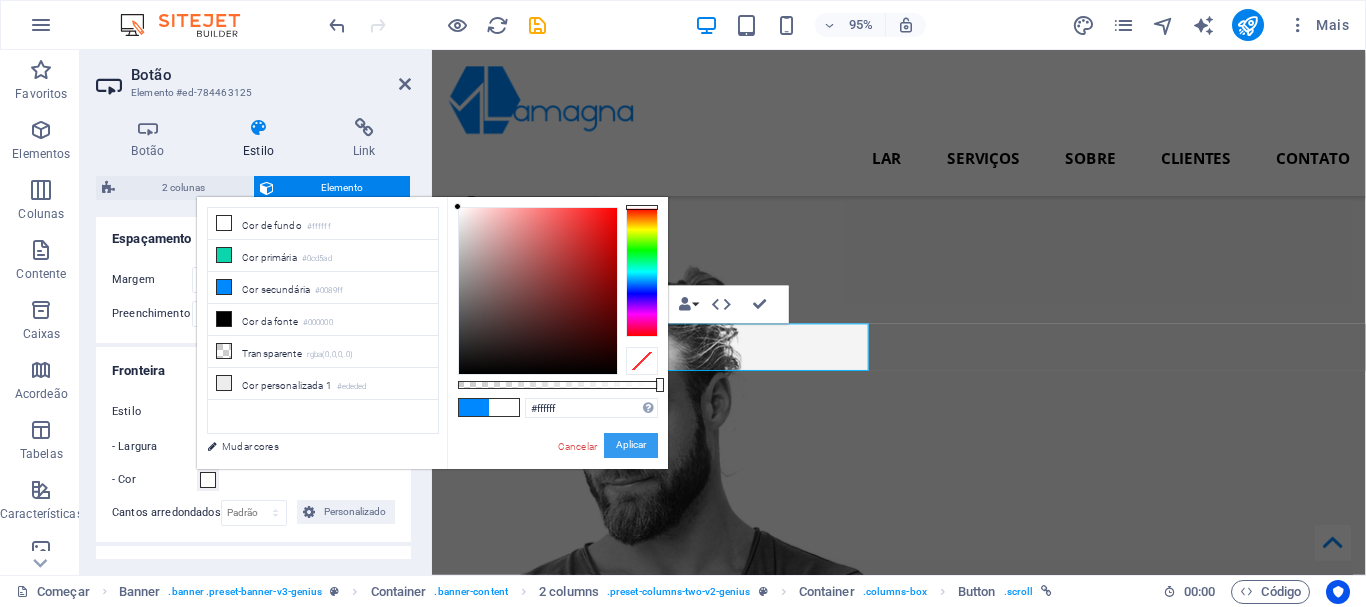 click on "Aplicar" at bounding box center (631, 445) 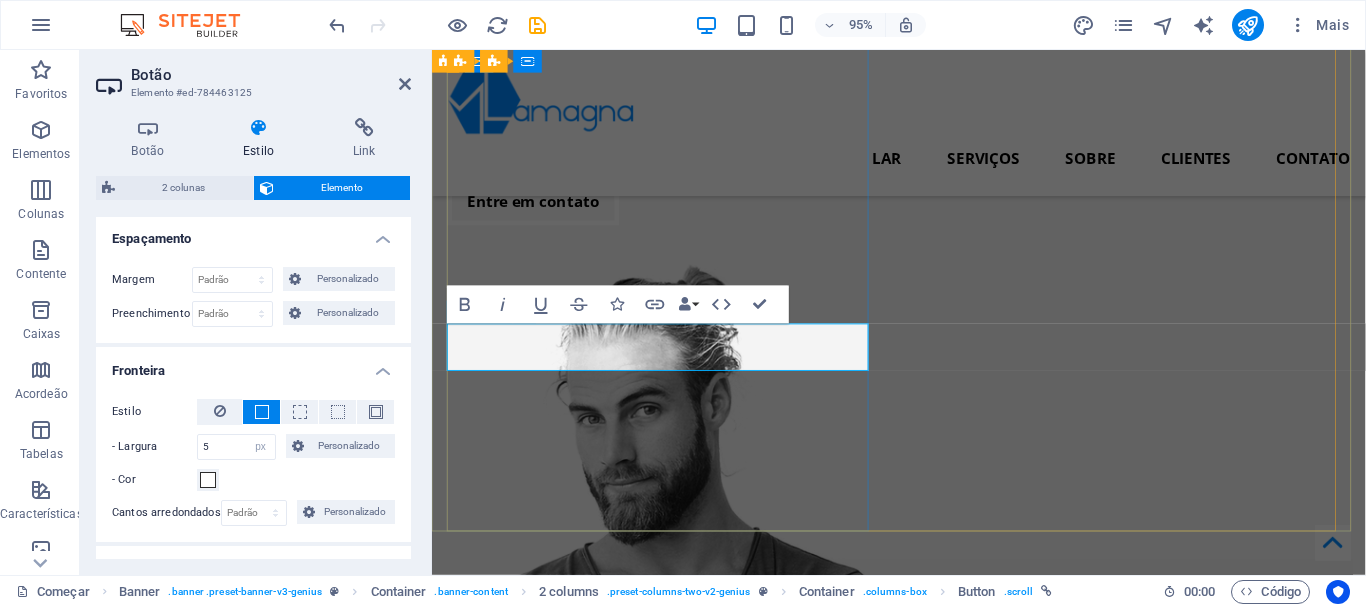 click on "Entre em contato" at bounding box center (674, 210) 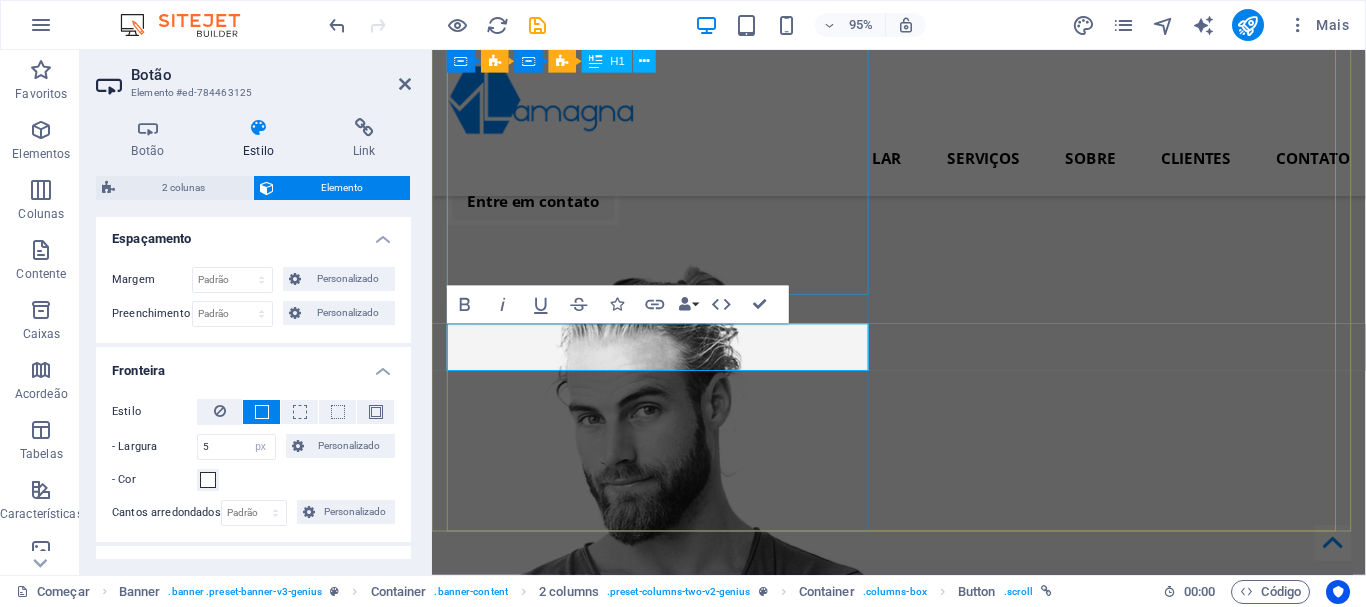 click on "Comprometido em manter sua tecnologia funcionando perfeitamente." at bounding box center (674, -1) 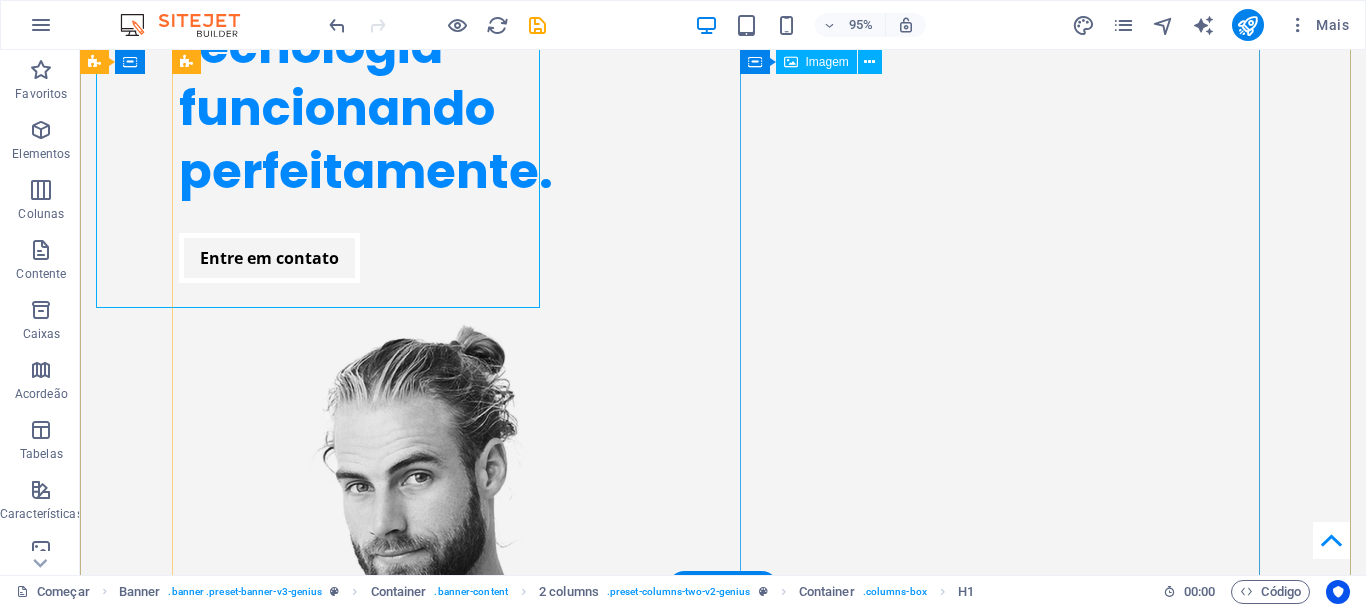 click at bounding box center (439, 703) 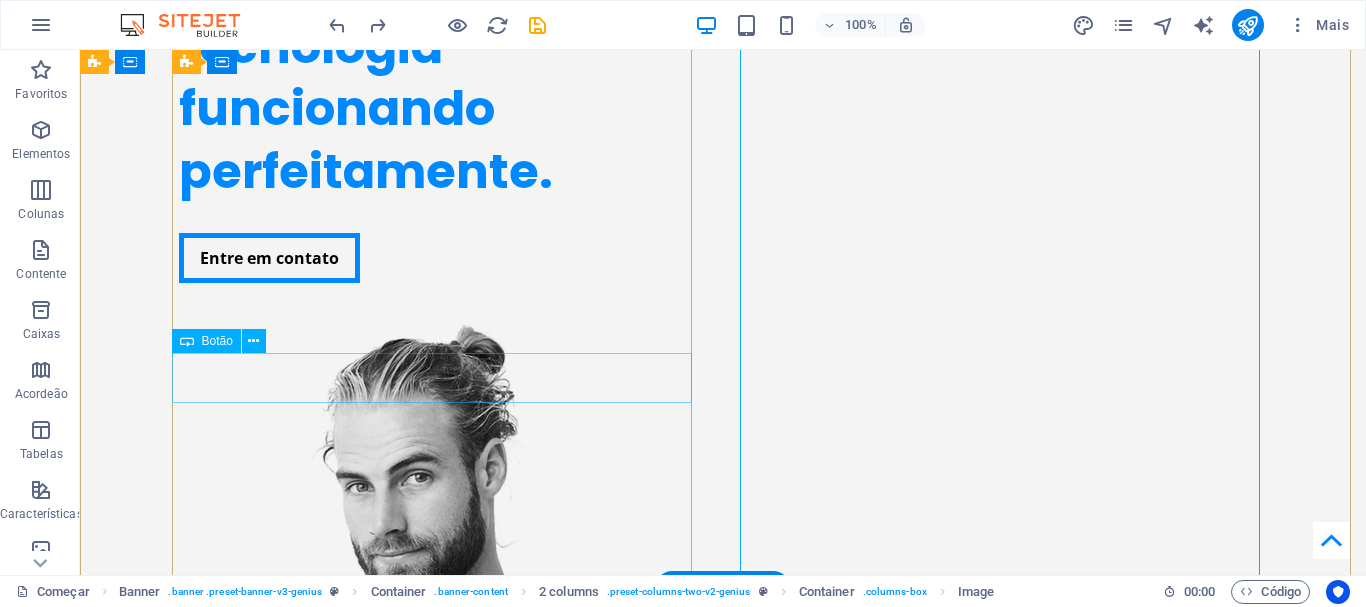click on "Entre em contato" at bounding box center [439, 258] 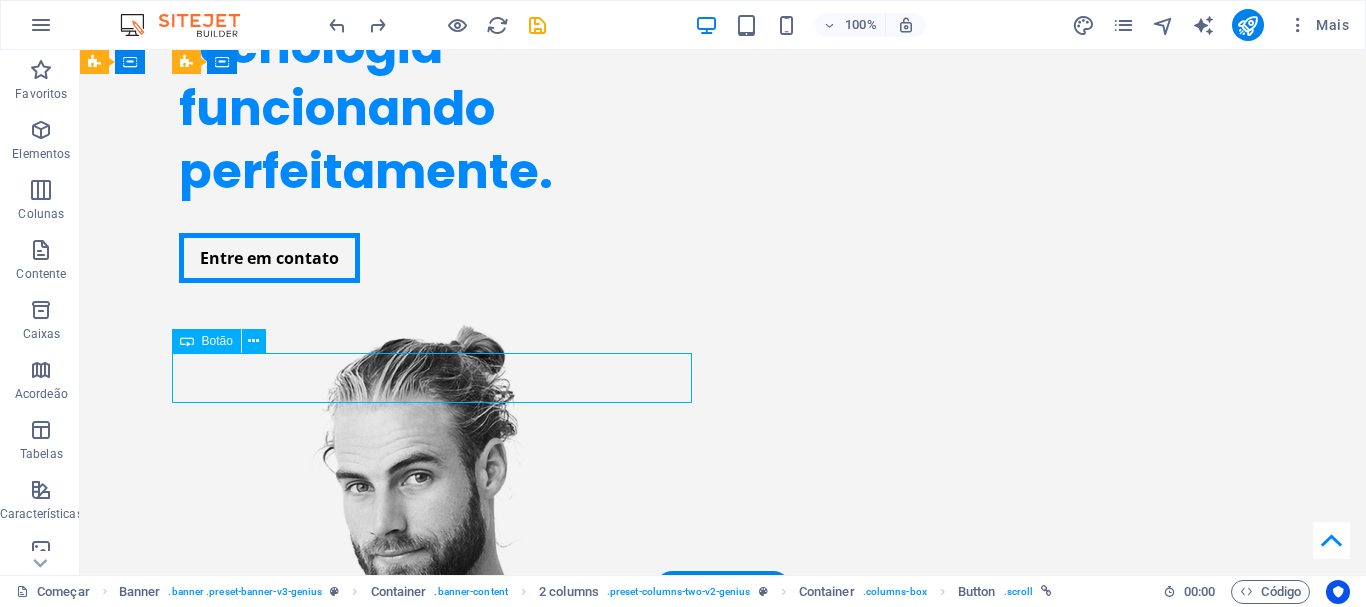 click on "Entre em contato" at bounding box center (439, 258) 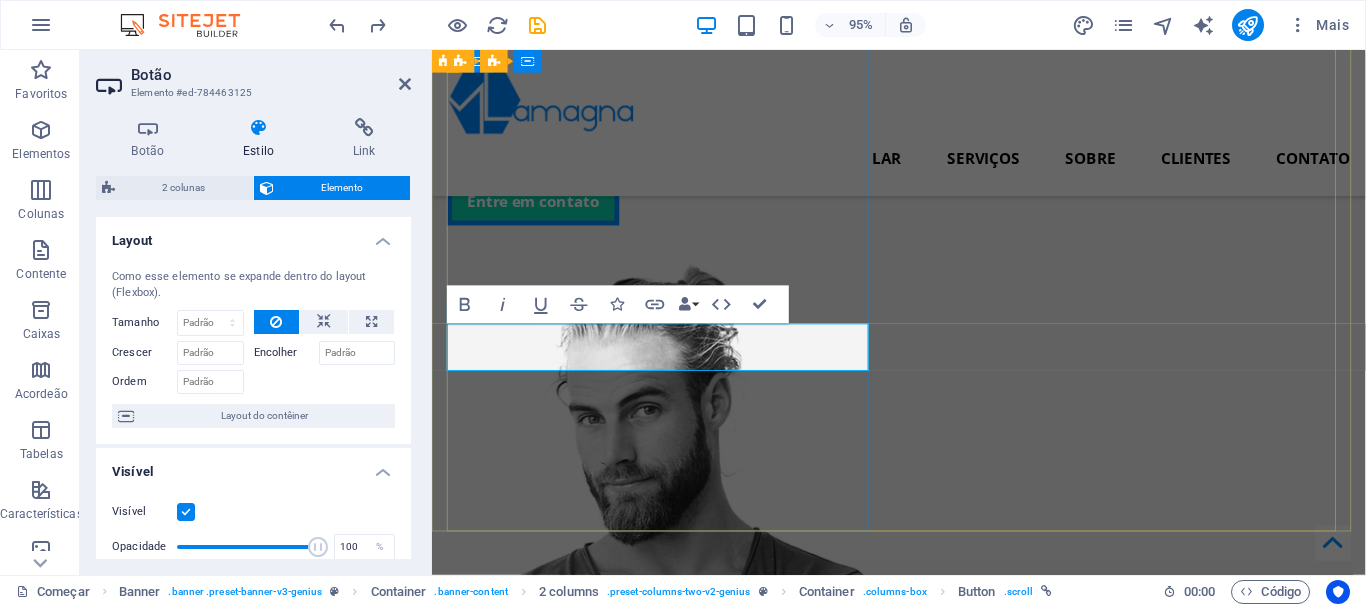 click on "Entre em contato" at bounding box center [538, 210] 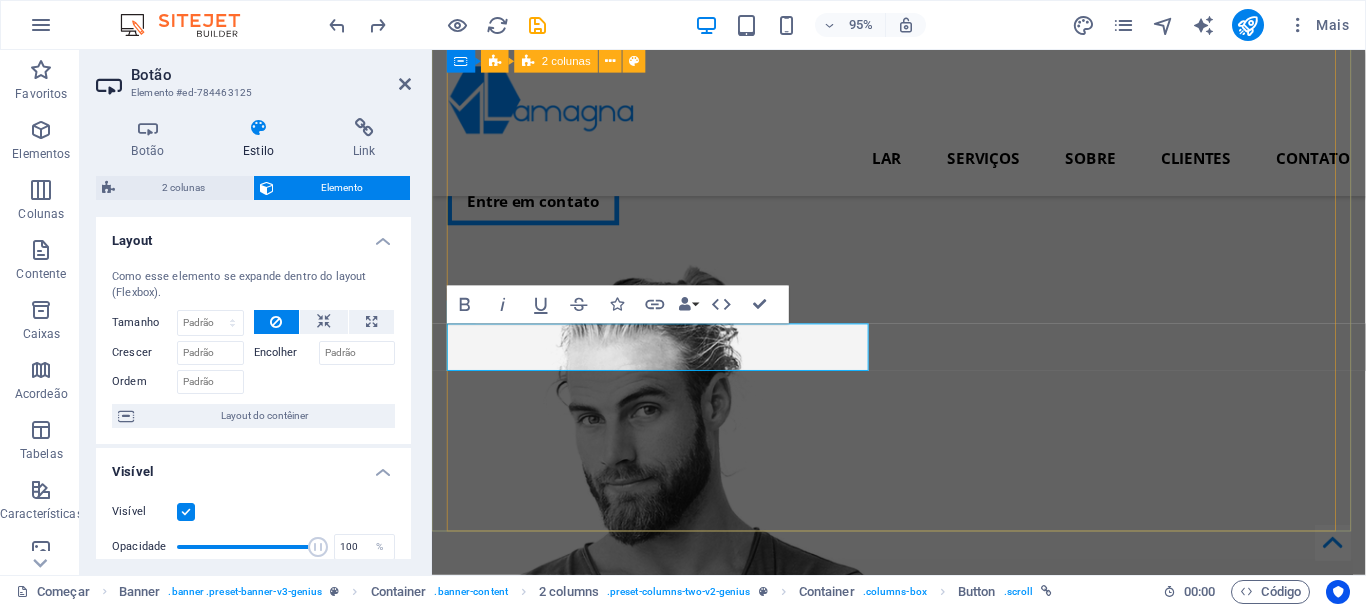 click on "Comprometido em manter sua tecnologia funcionando perfeitamente. Entre em contato" at bounding box center (923, 431) 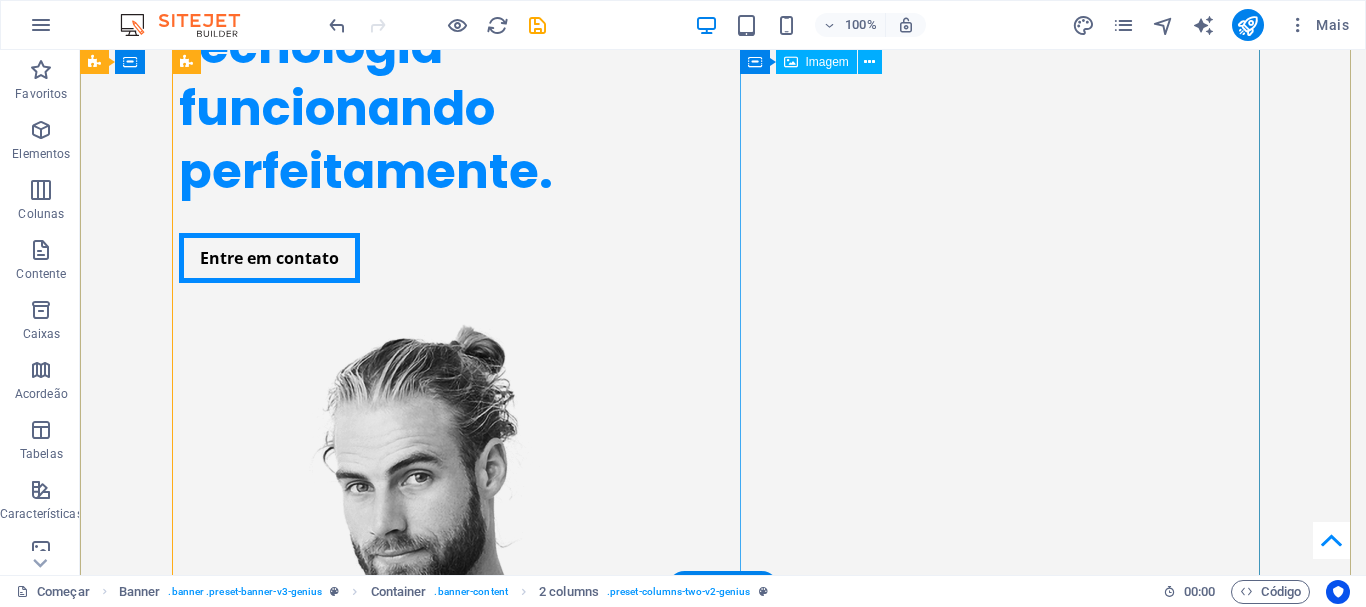 click at bounding box center [439, 703] 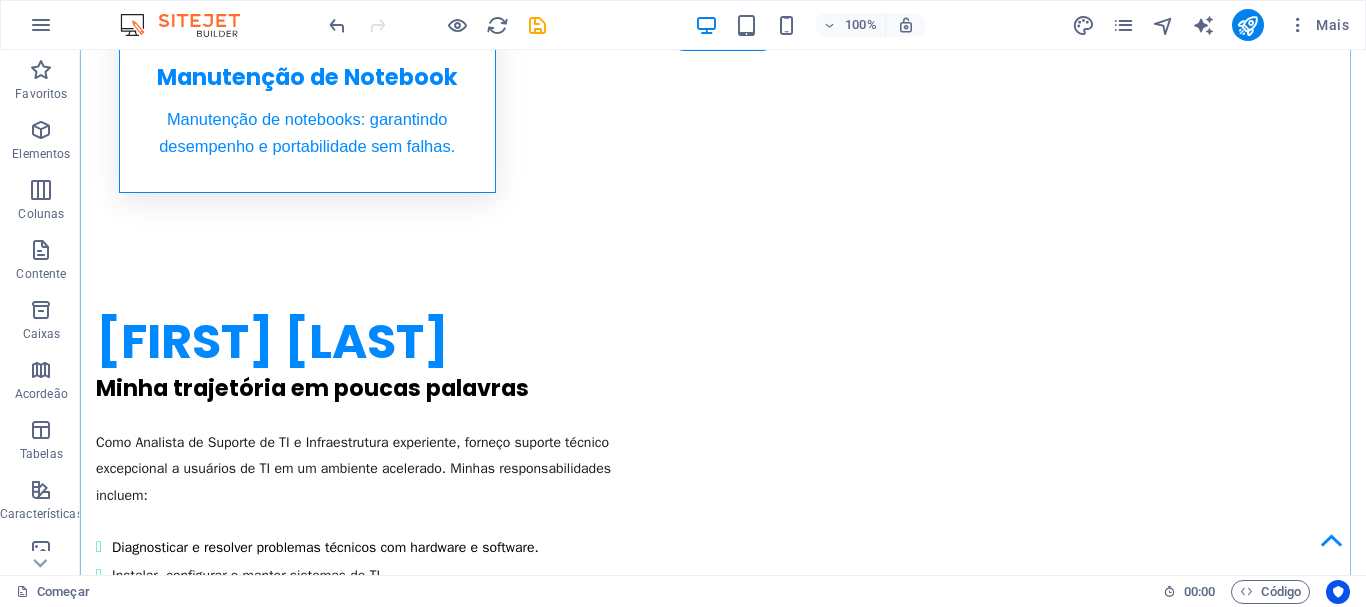 scroll, scrollTop: 1829, scrollLeft: 0, axis: vertical 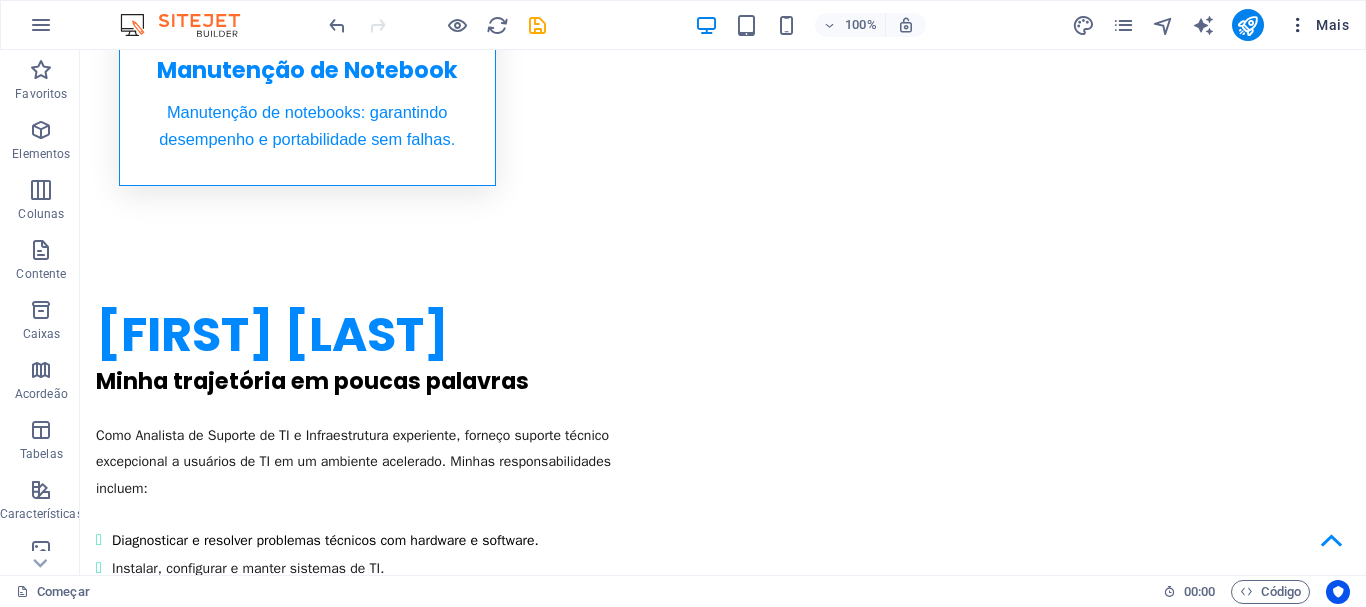 click on "Mais" at bounding box center (1332, 25) 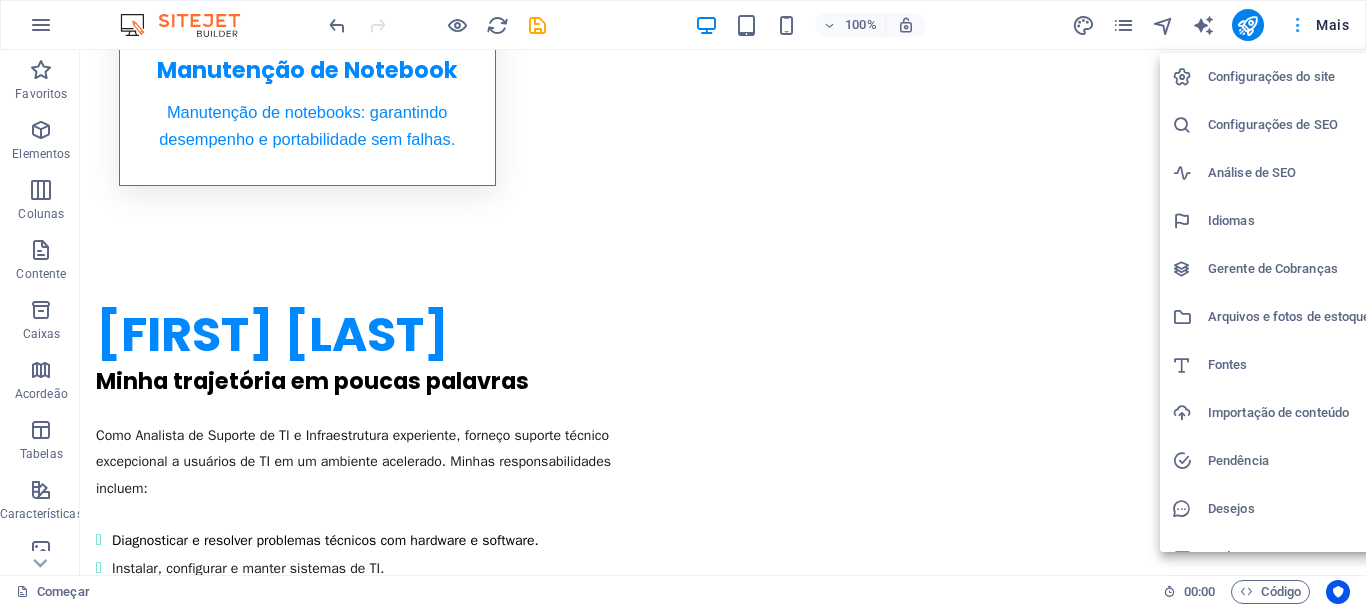click at bounding box center (683, 303) 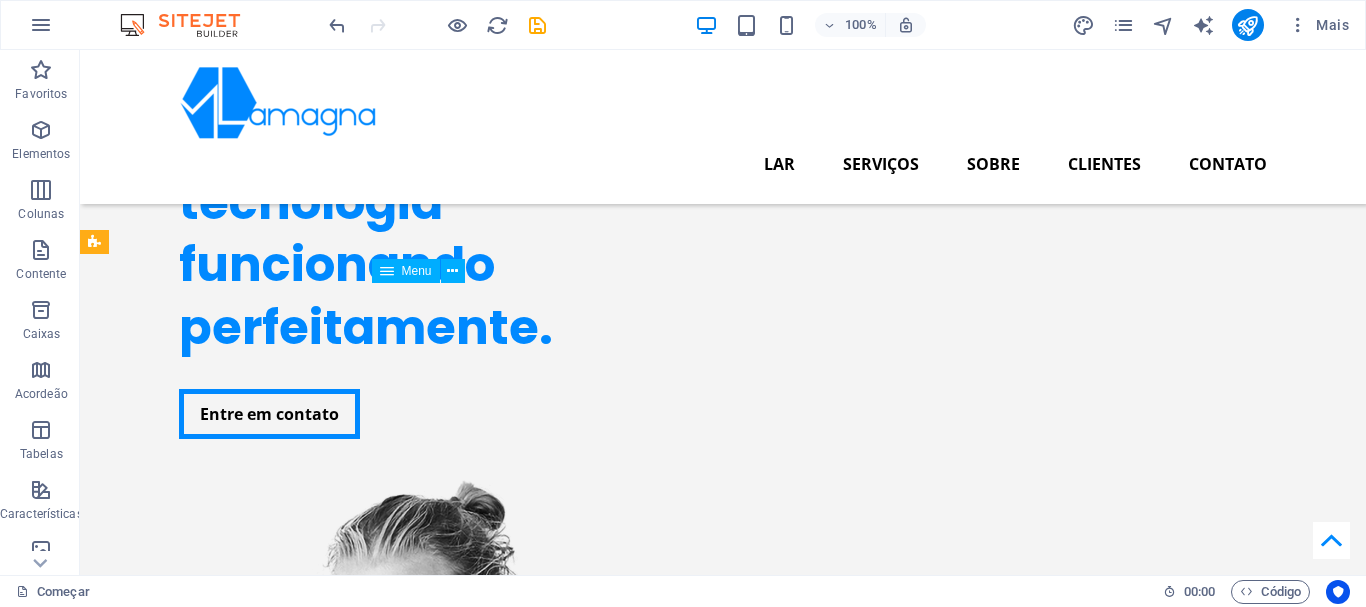 scroll, scrollTop: 0, scrollLeft: 0, axis: both 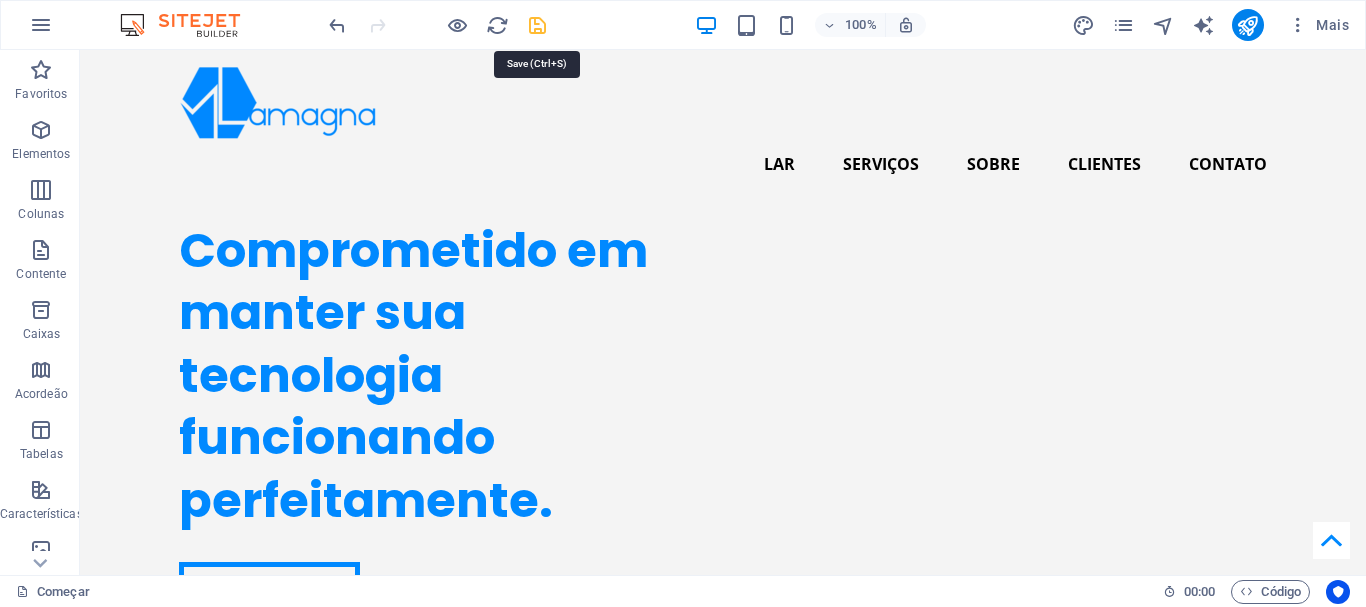click at bounding box center (537, 25) 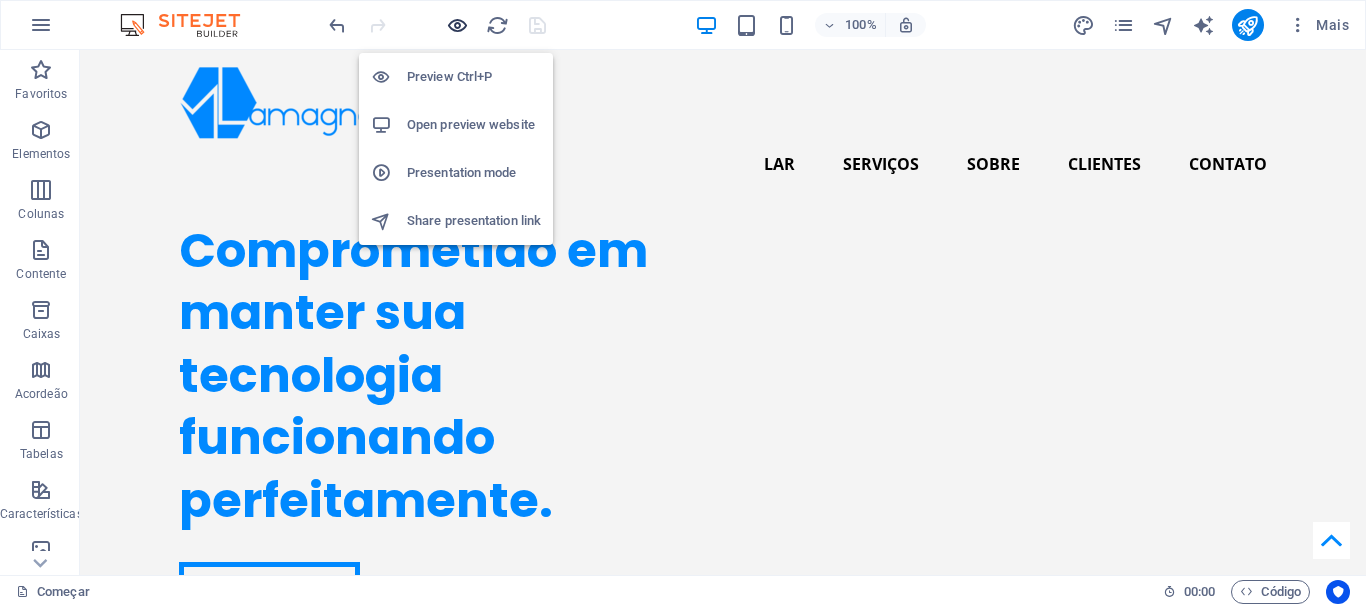 click at bounding box center [457, 25] 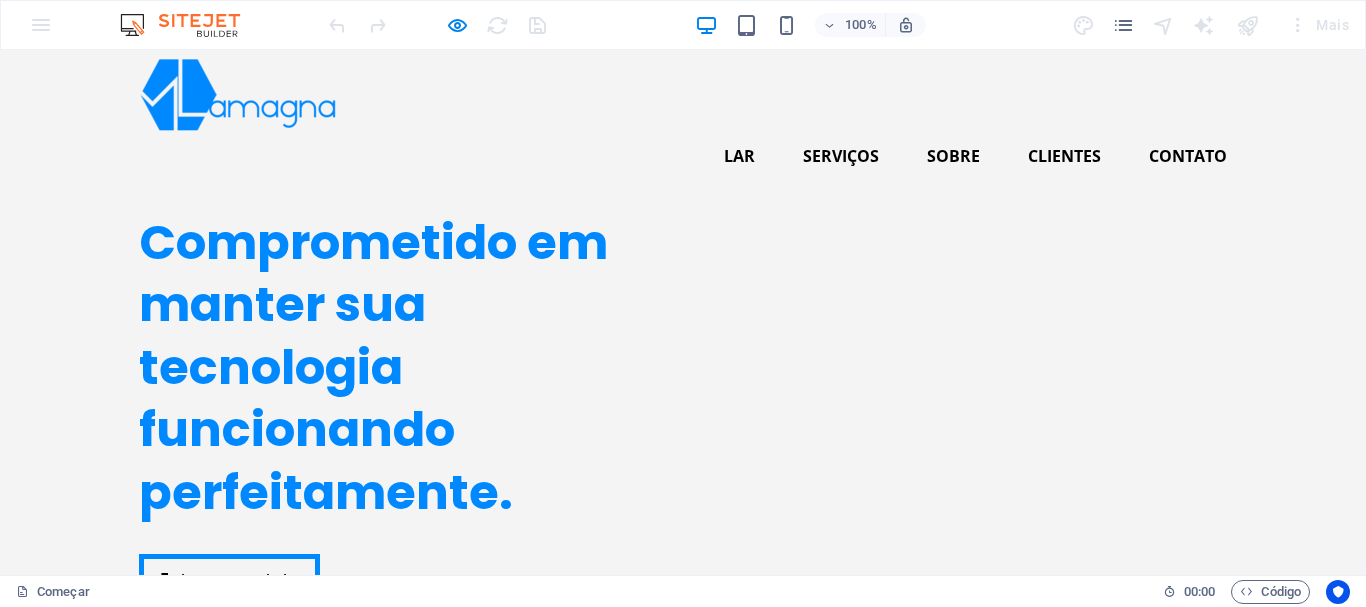 scroll, scrollTop: 0, scrollLeft: 0, axis: both 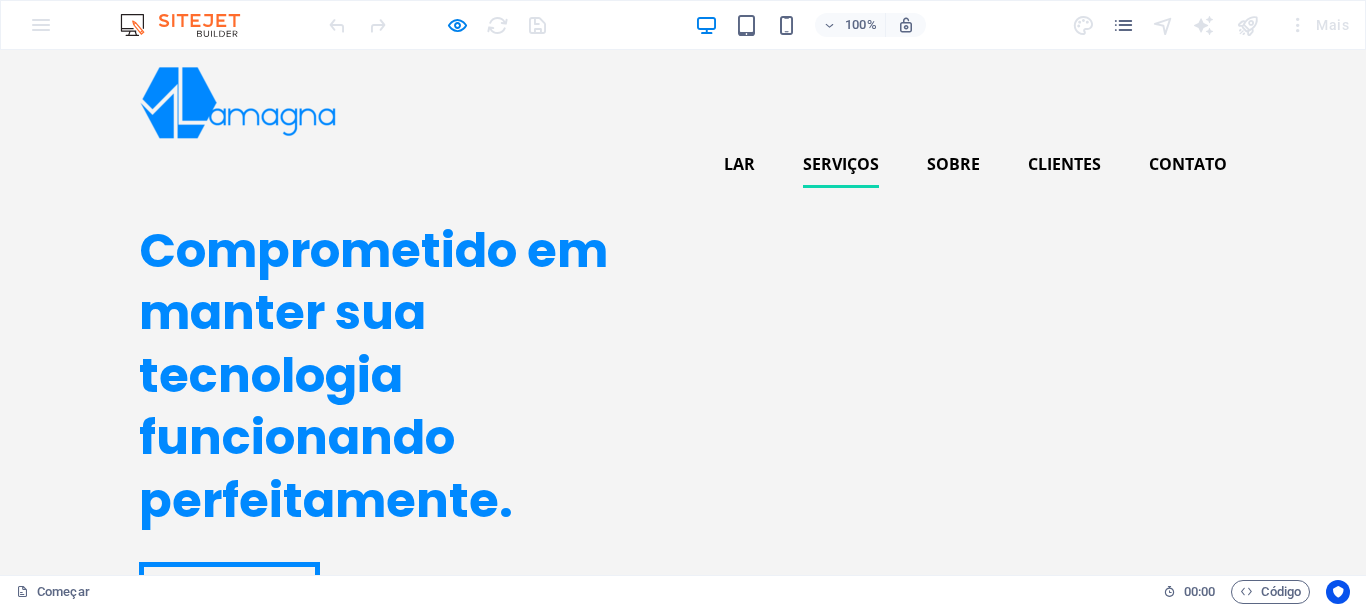 click on "Serviços" at bounding box center [841, 164] 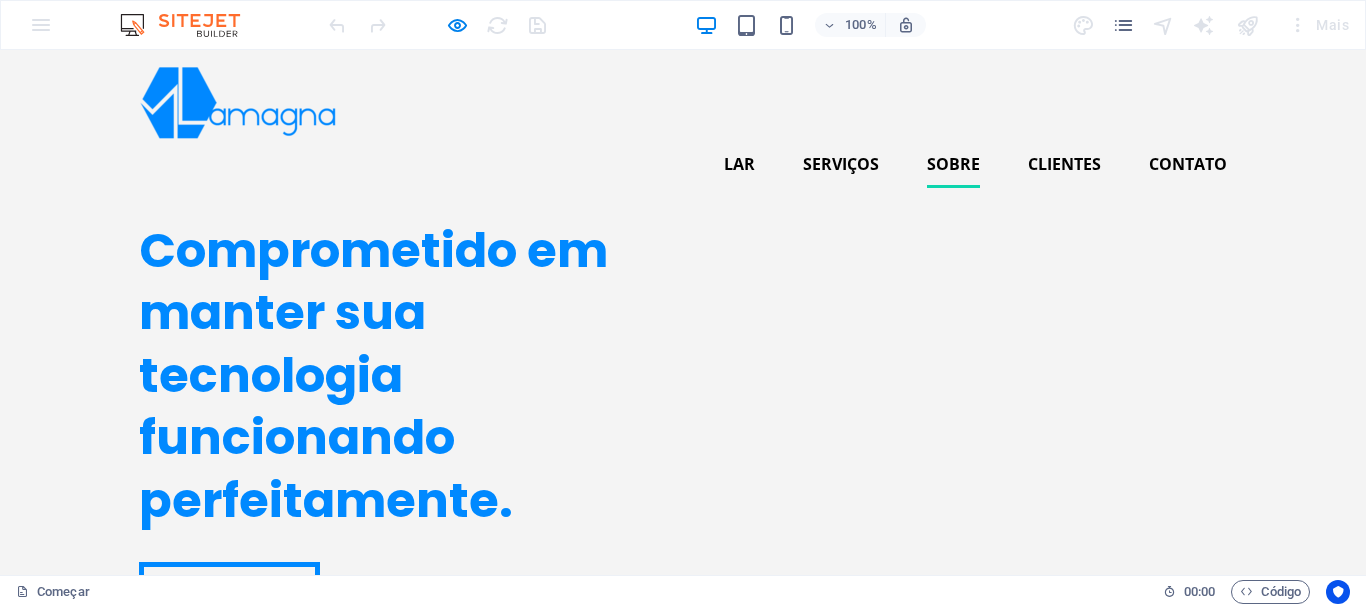 click on "Sobre" at bounding box center [953, 164] 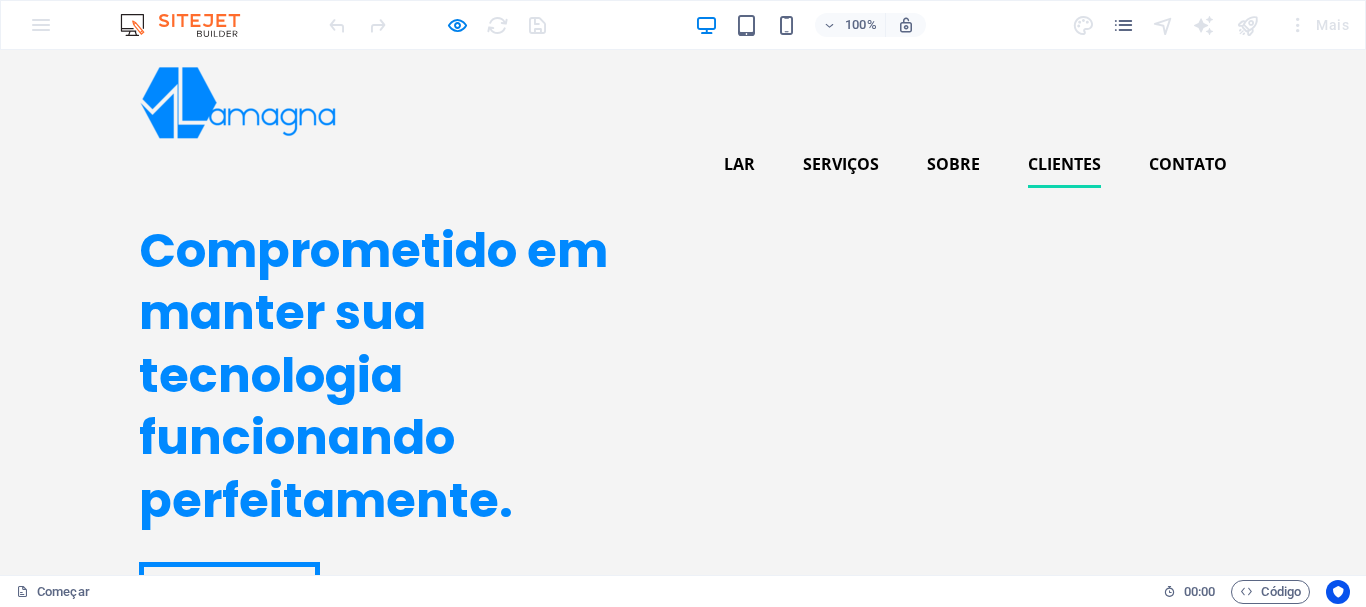 click on "Clientes" at bounding box center [1064, 164] 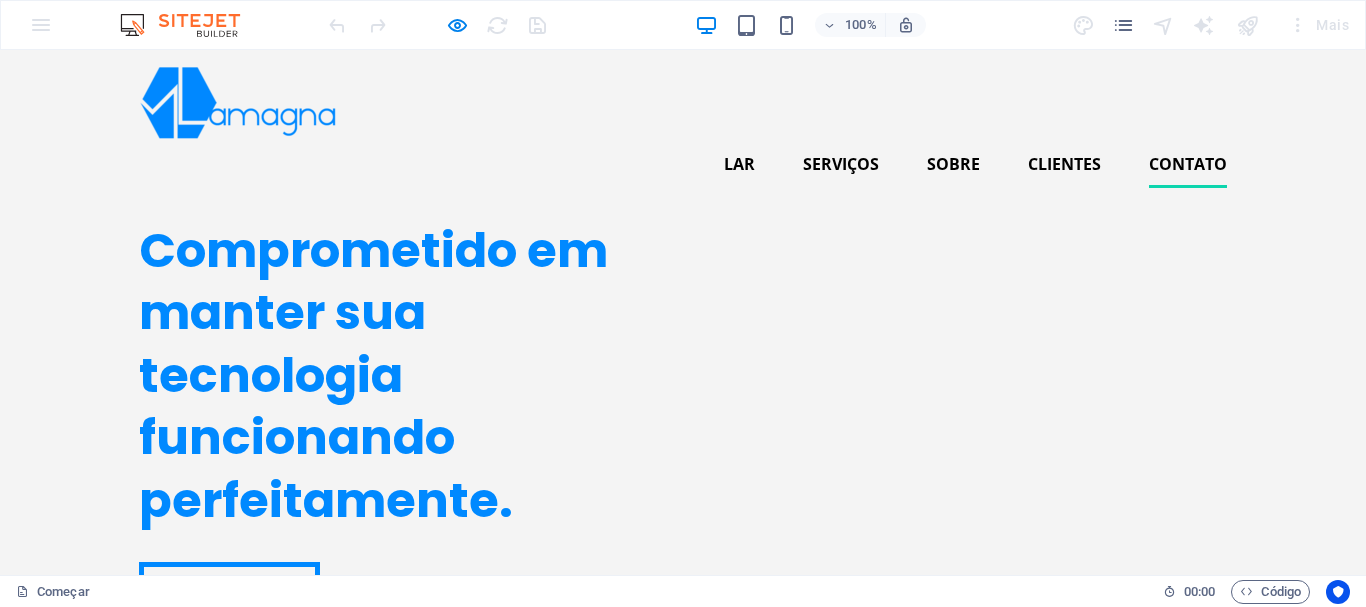 click on "Contato" at bounding box center [1188, 164] 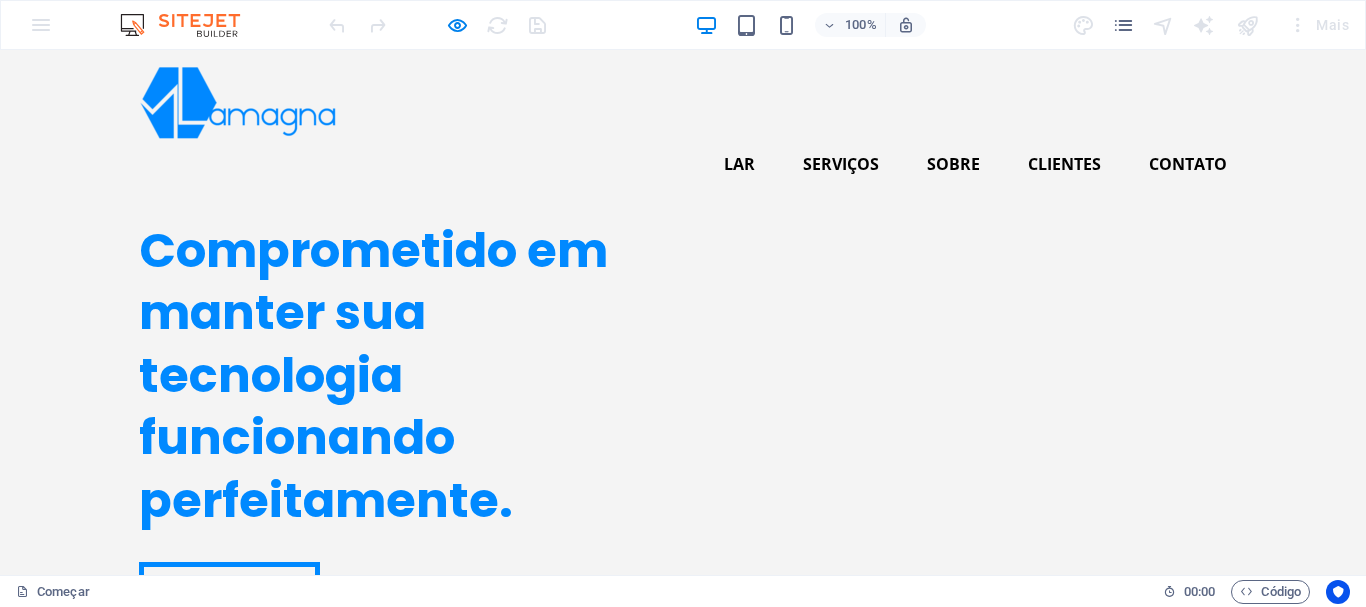 click on "Lar Serviços Sobre Clientes Contato" at bounding box center (683, 164) 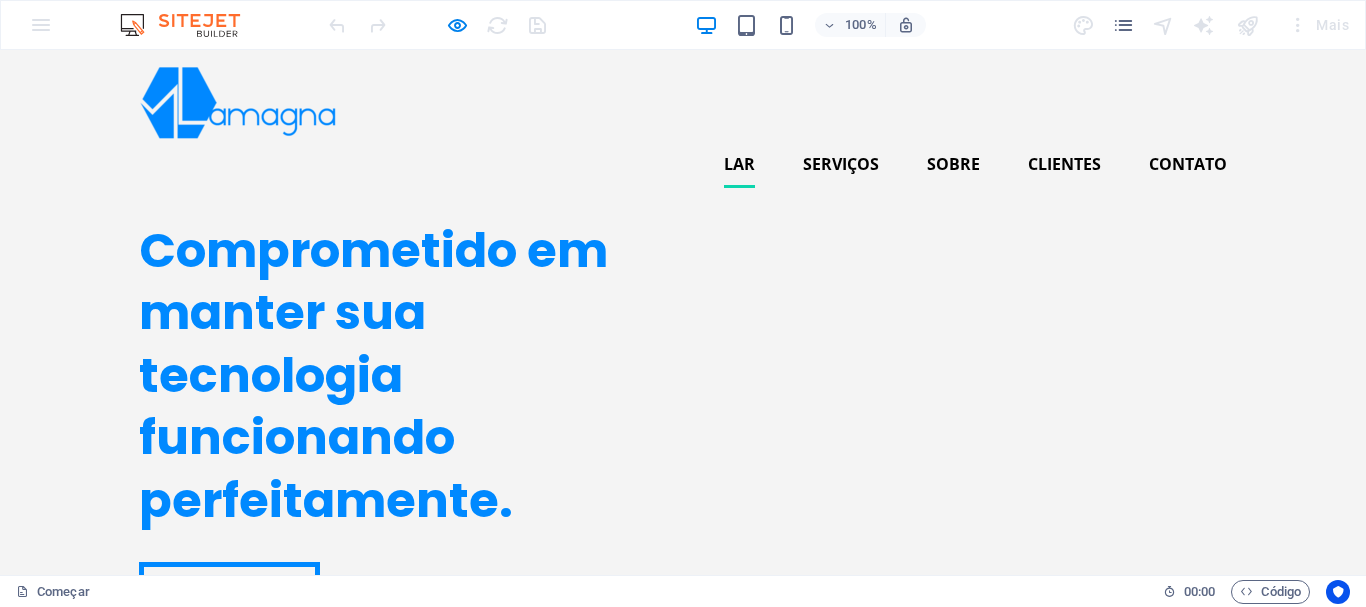click on "Lar" at bounding box center [739, 164] 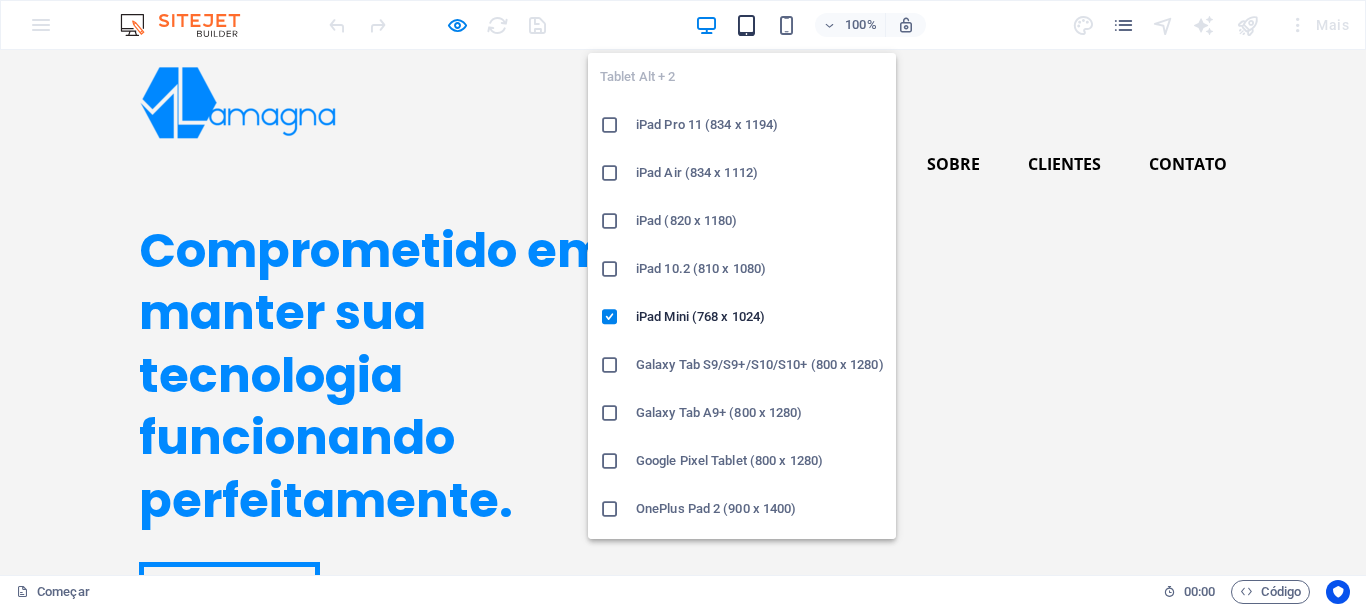 click at bounding box center (746, 25) 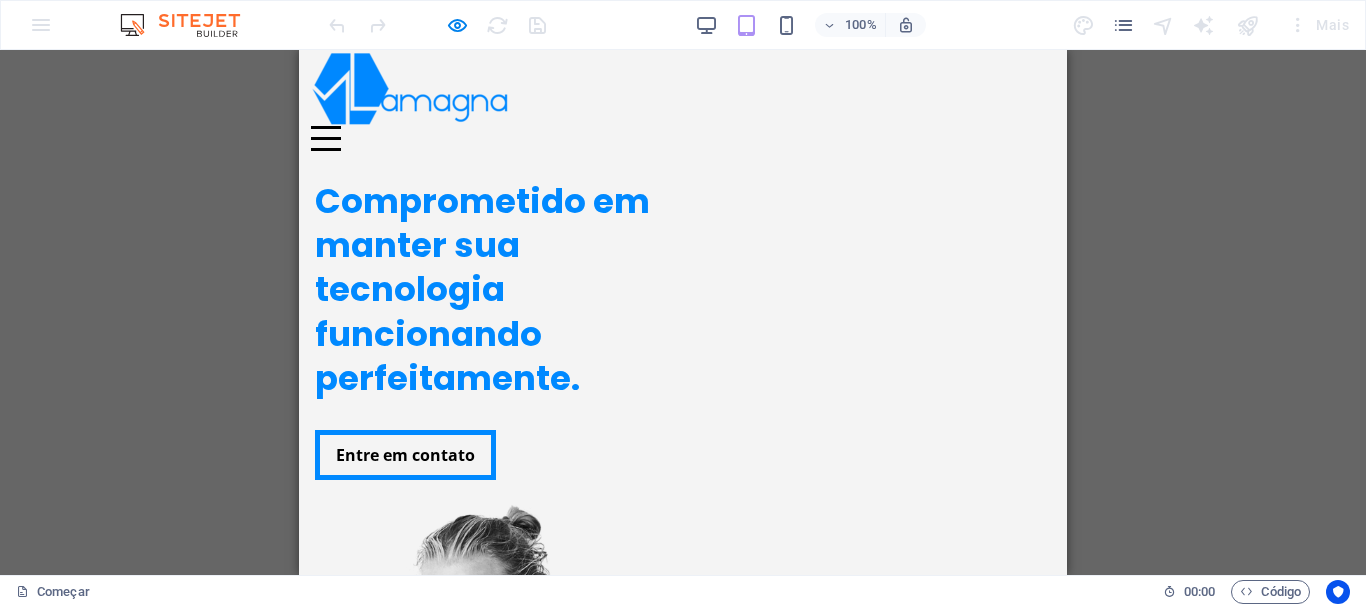 scroll, scrollTop: 0, scrollLeft: 0, axis: both 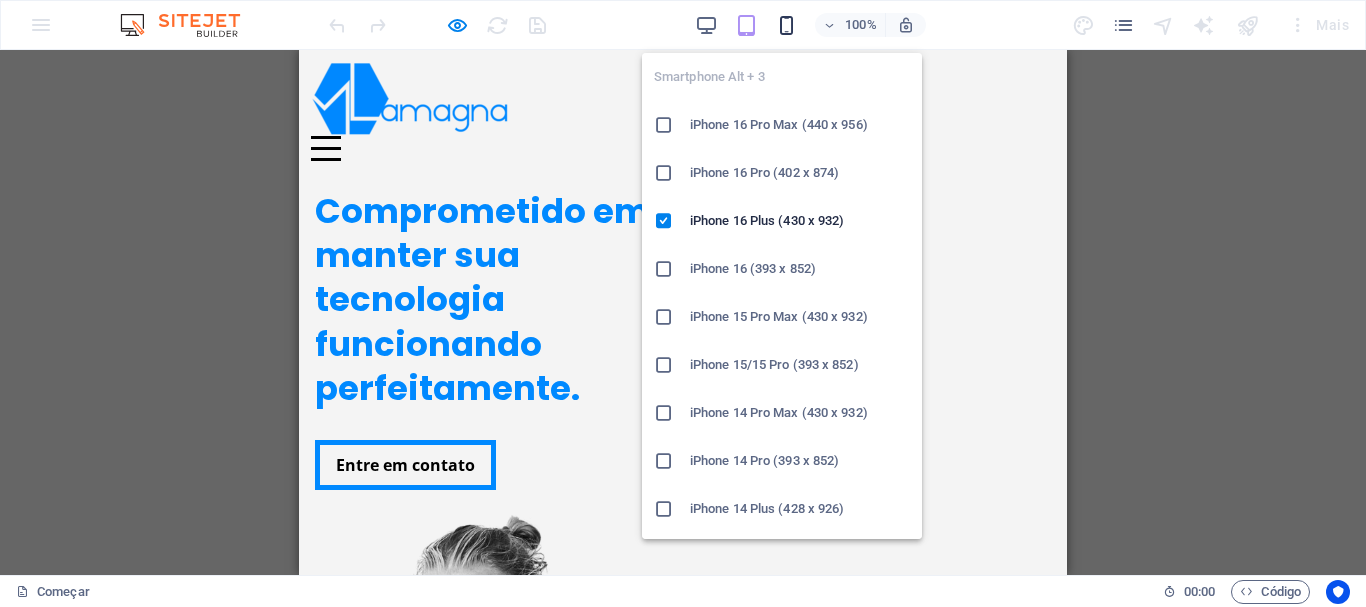 click at bounding box center (786, 25) 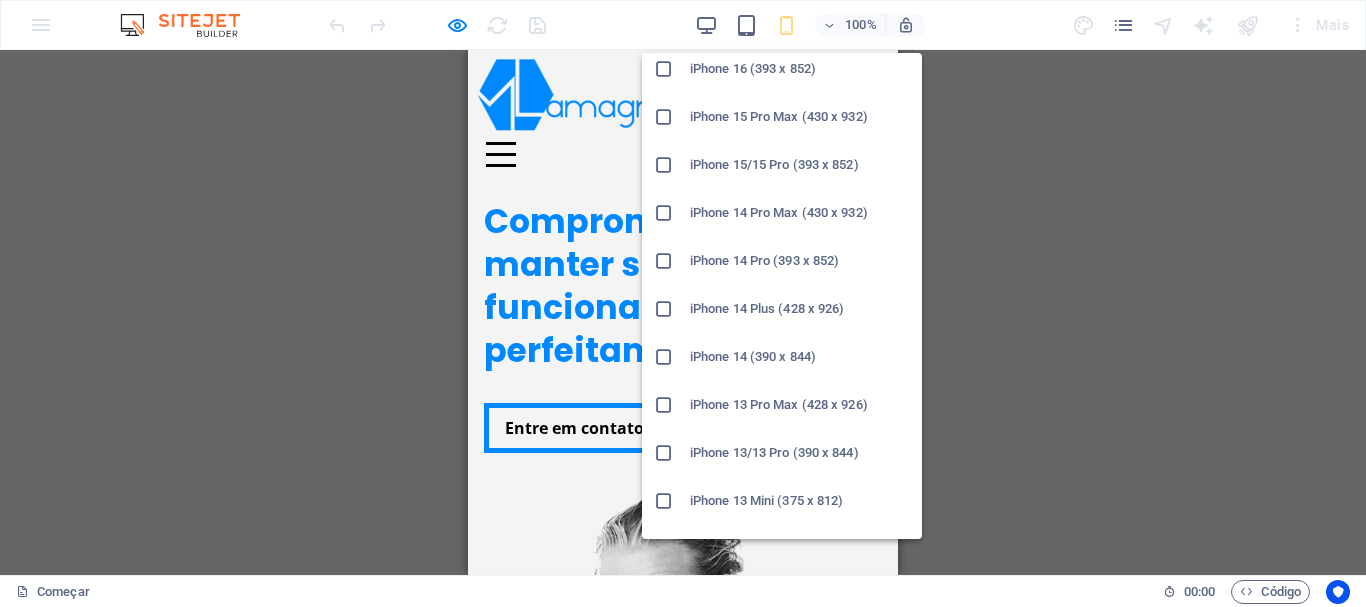 scroll, scrollTop: 400, scrollLeft: 0, axis: vertical 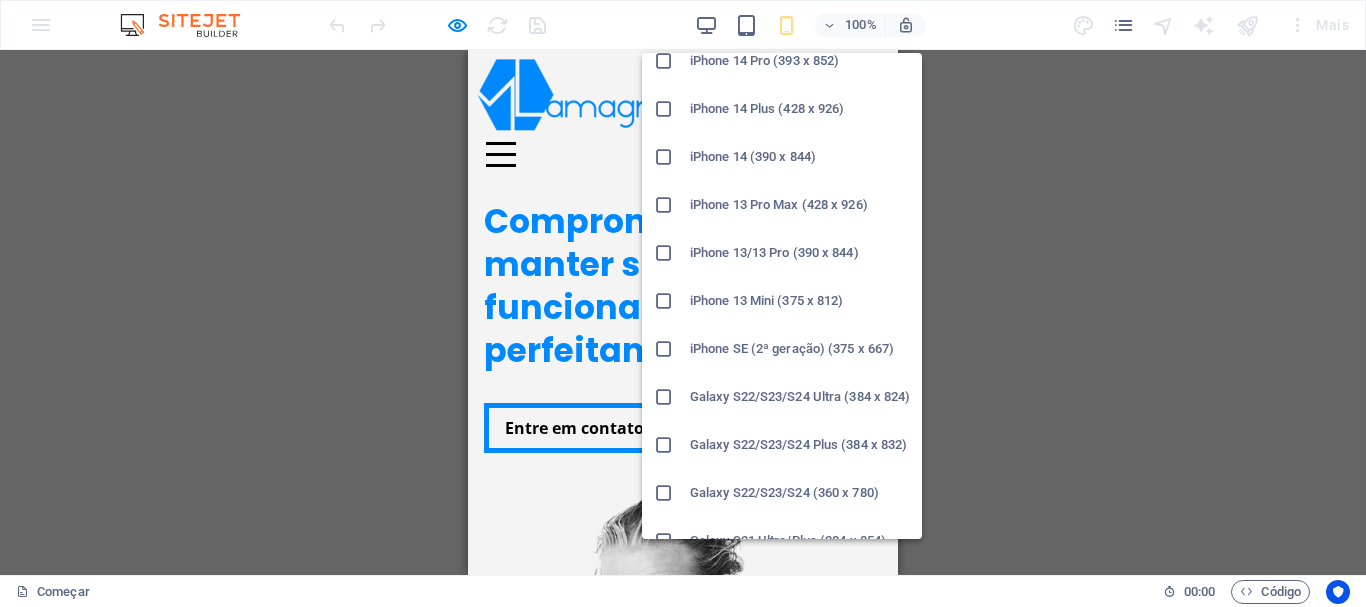 click on "iPhone 13/13 Pro (390 x 844)" at bounding box center [774, 252] 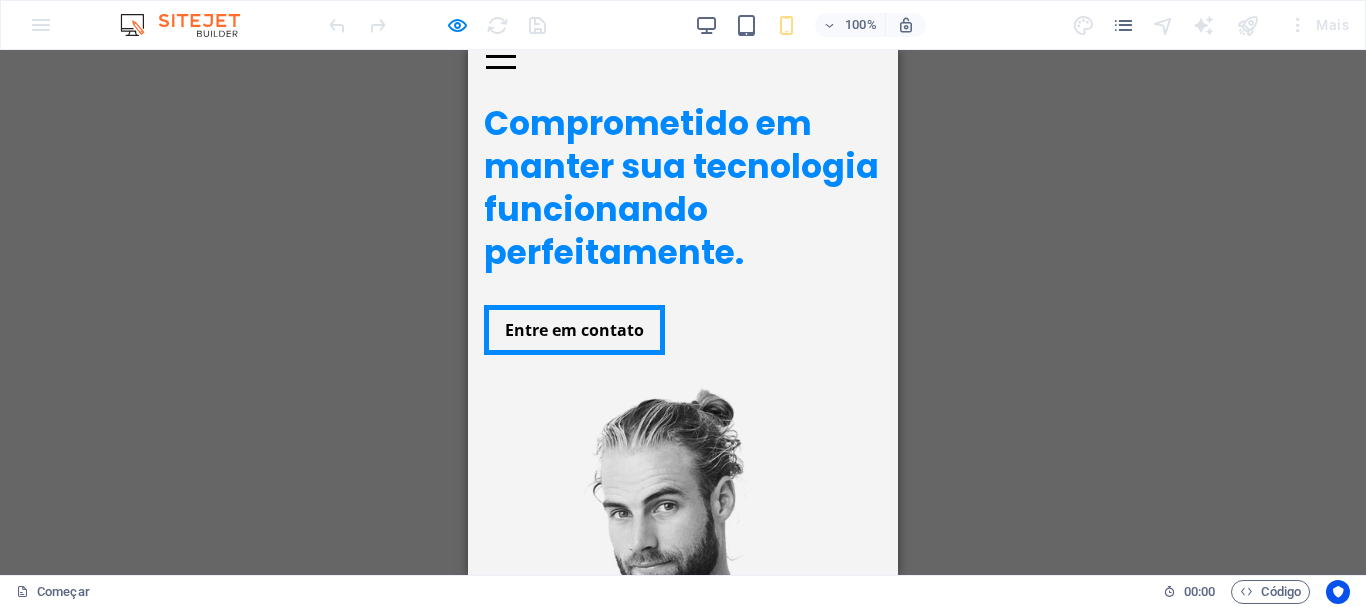 scroll, scrollTop: 0, scrollLeft: 0, axis: both 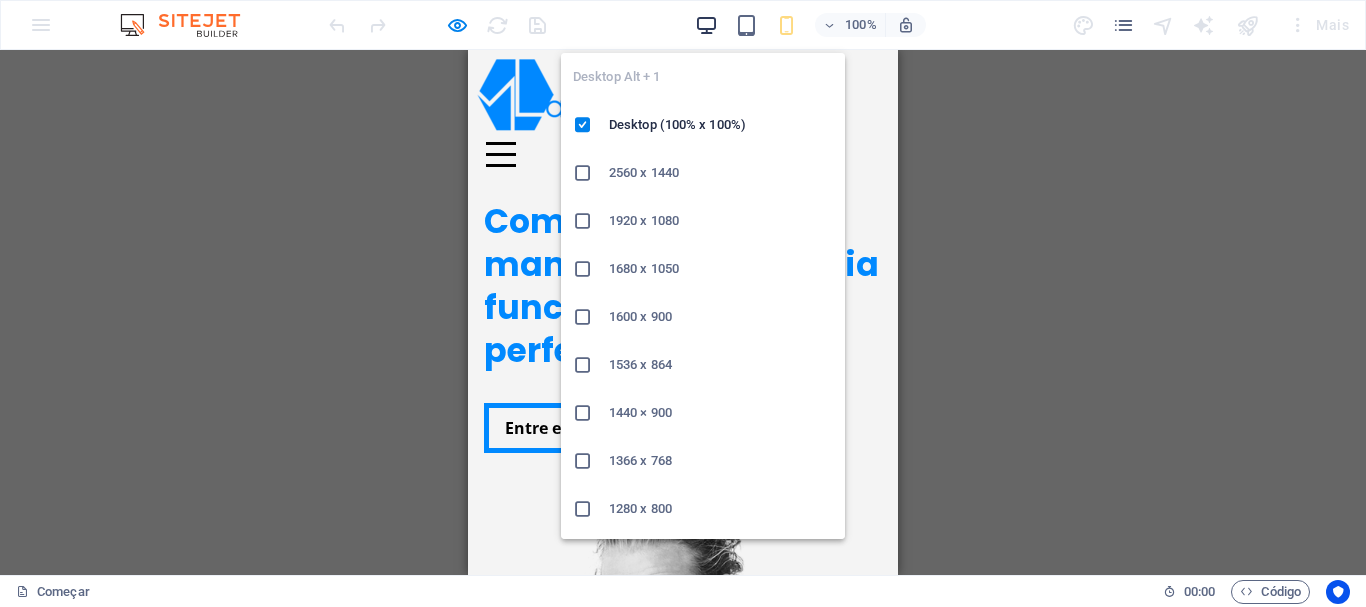 click at bounding box center (706, 25) 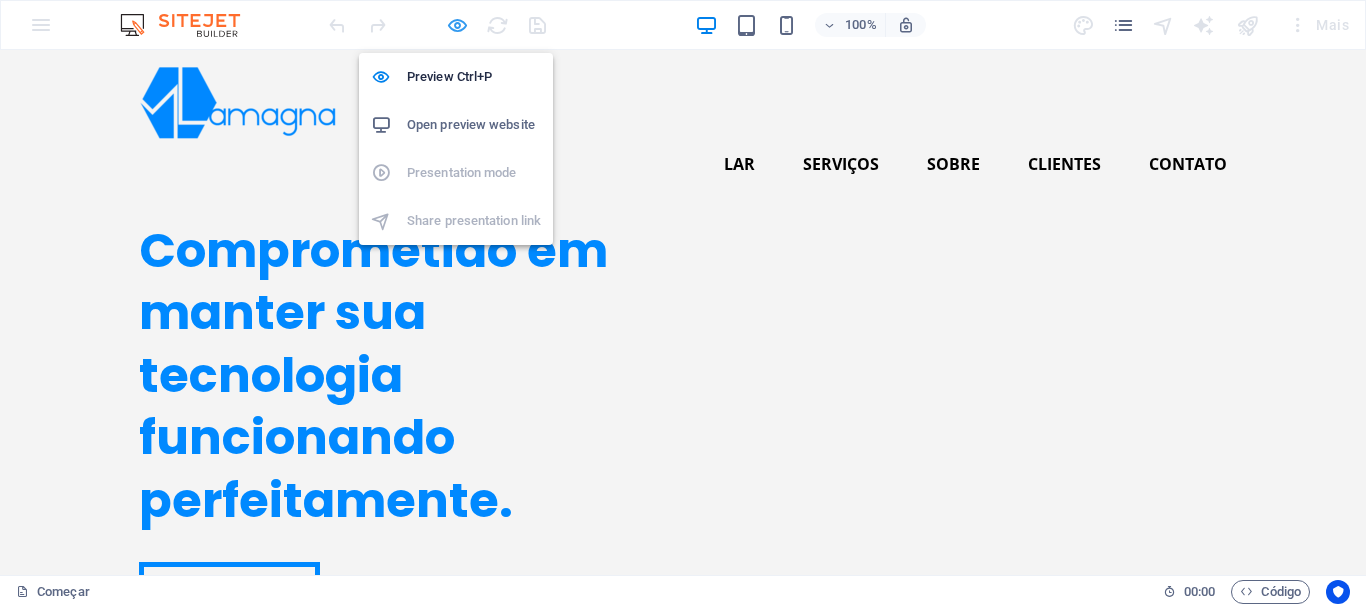 click at bounding box center (457, 25) 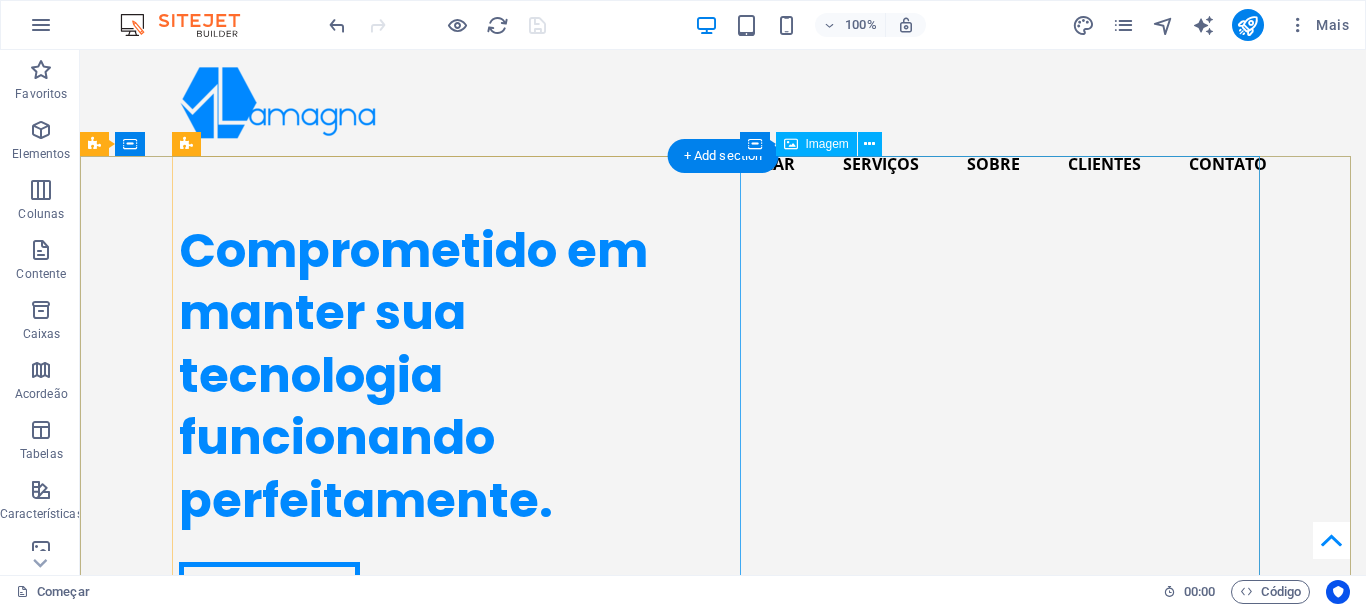 click at bounding box center (439, 1032) 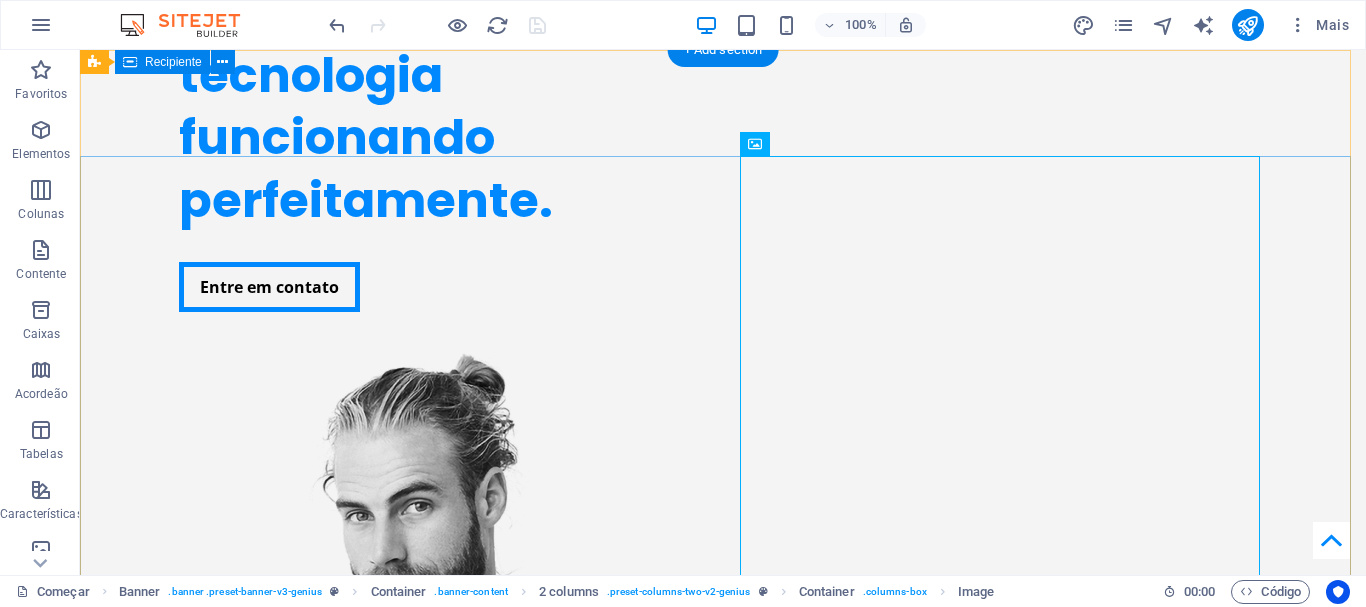 scroll, scrollTop: 0, scrollLeft: 0, axis: both 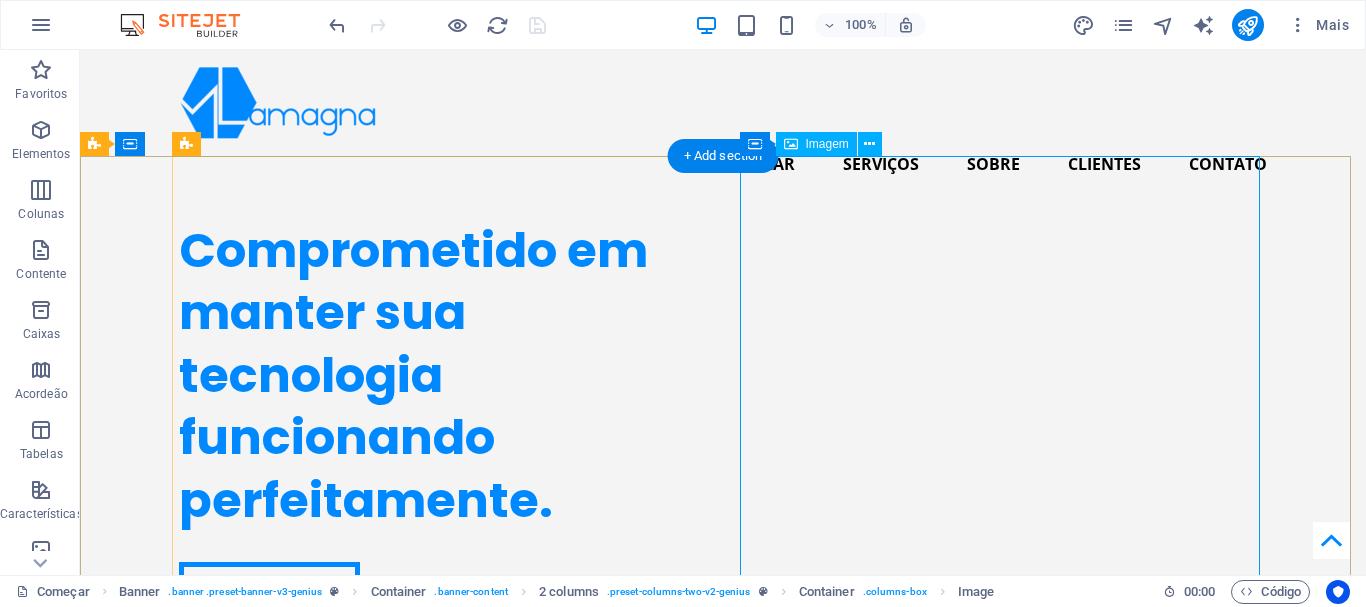 click at bounding box center [439, 1032] 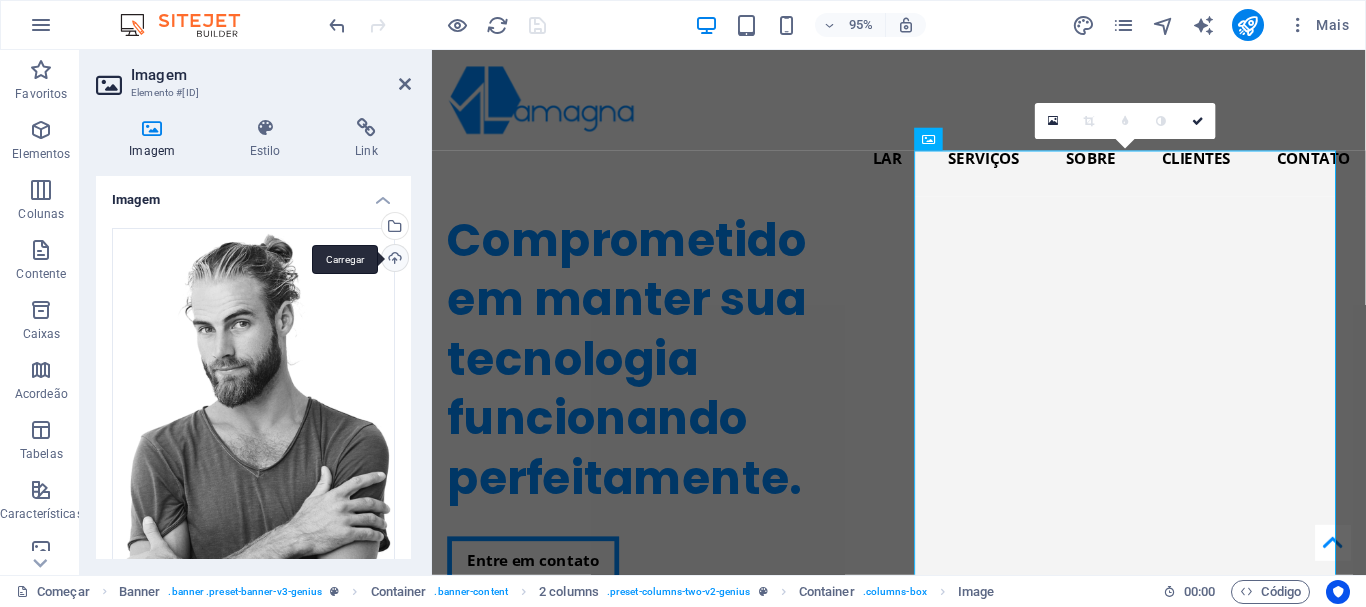 click on "Carregar" at bounding box center (393, 260) 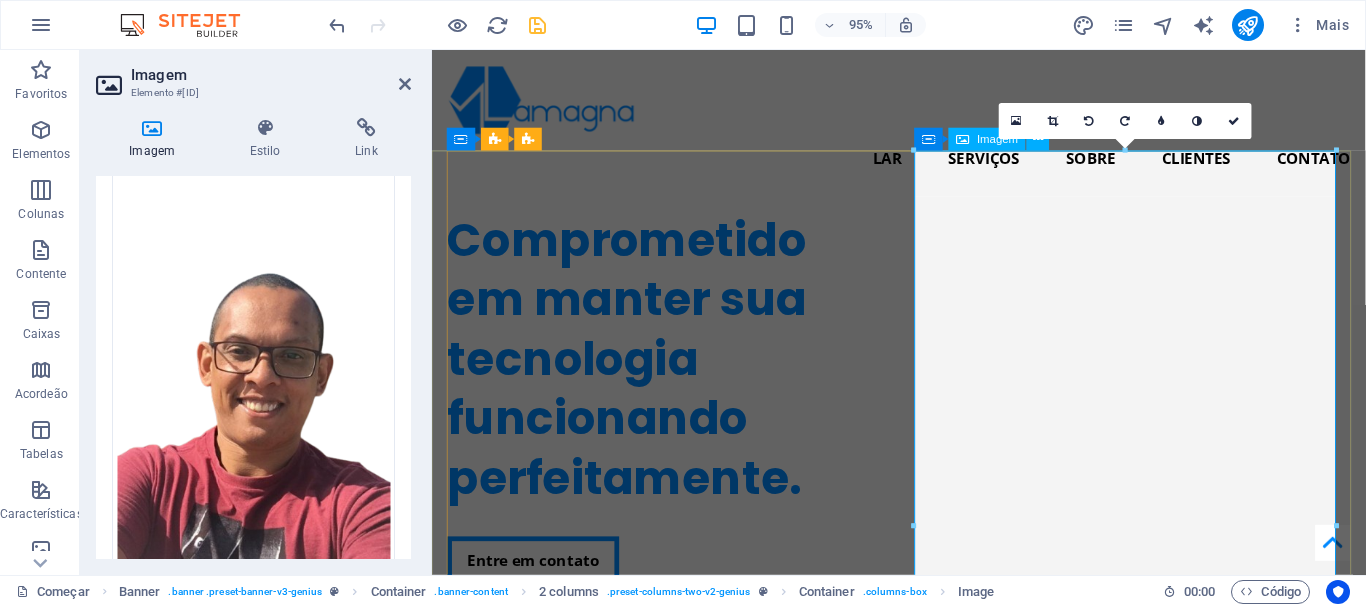 scroll, scrollTop: 100, scrollLeft: 0, axis: vertical 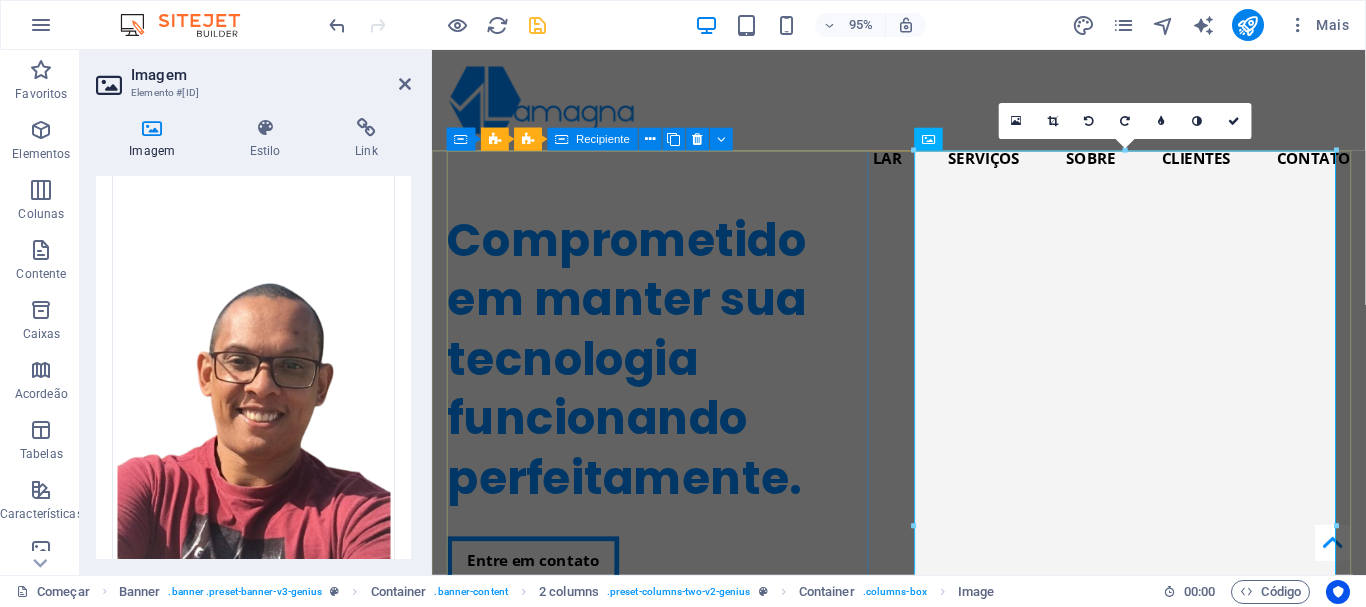 click on "Comprometido em manter sua tecnologia funcionando perfeitamente. Entre em contato" at bounding box center [674, 416] 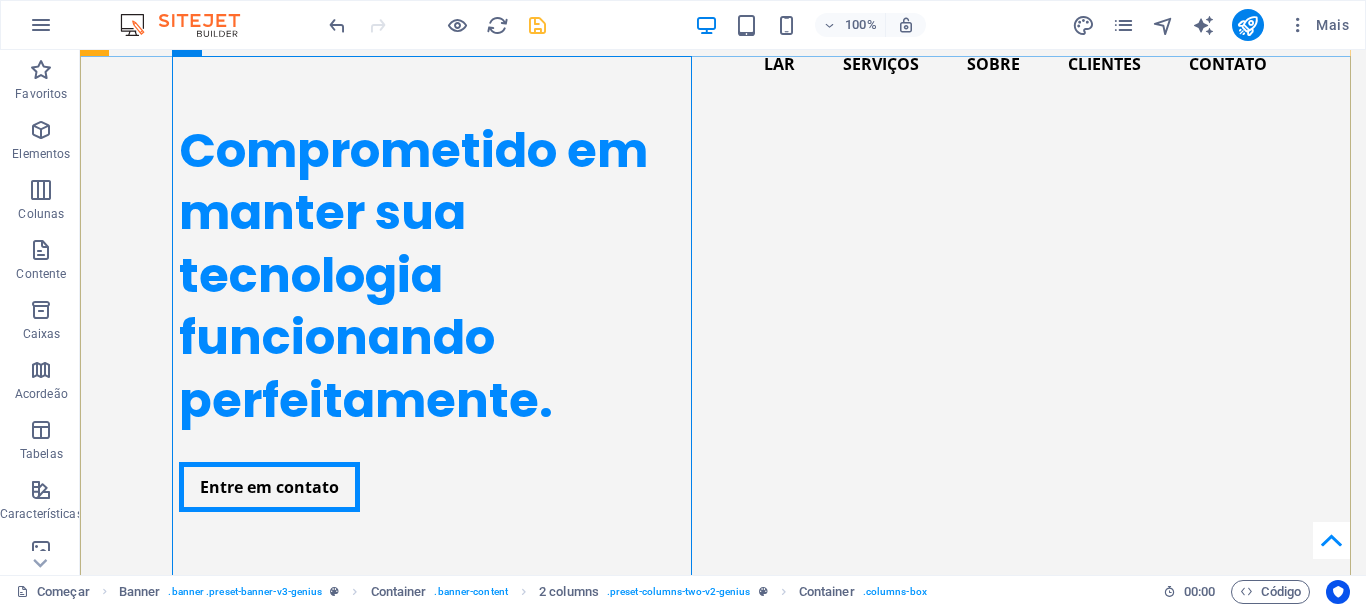 scroll, scrollTop: 0, scrollLeft: 0, axis: both 